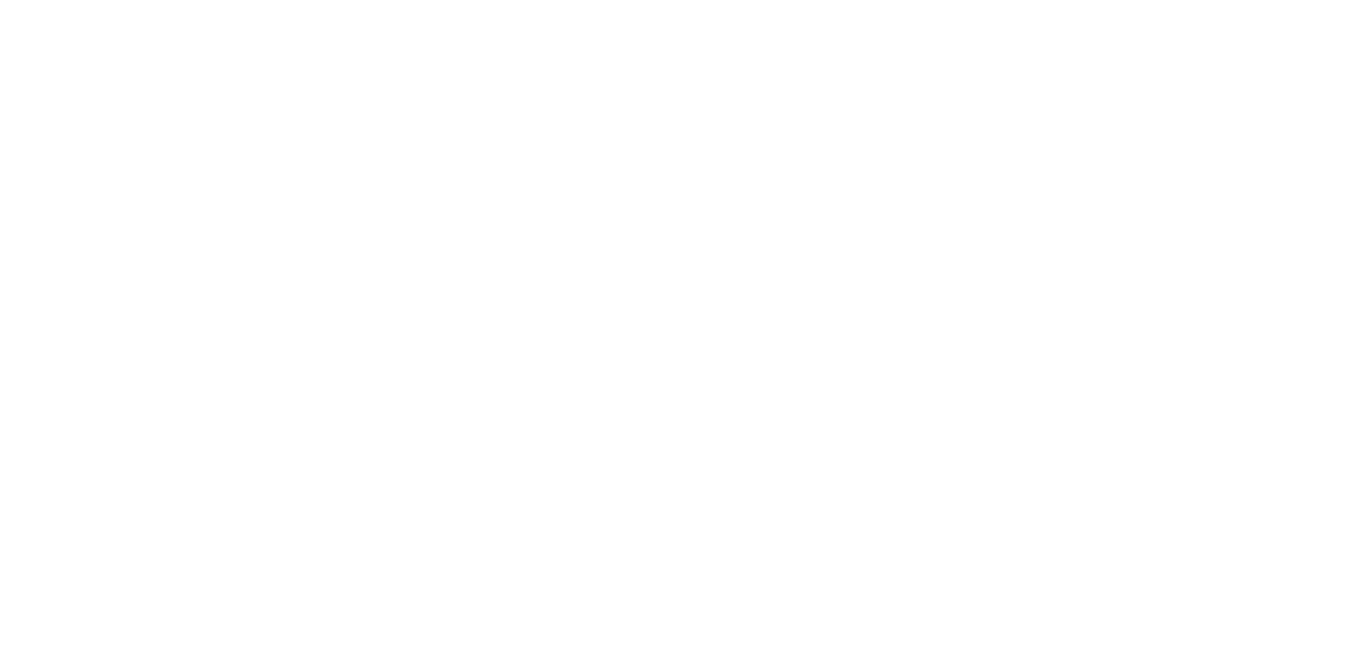 scroll, scrollTop: 0, scrollLeft: 0, axis: both 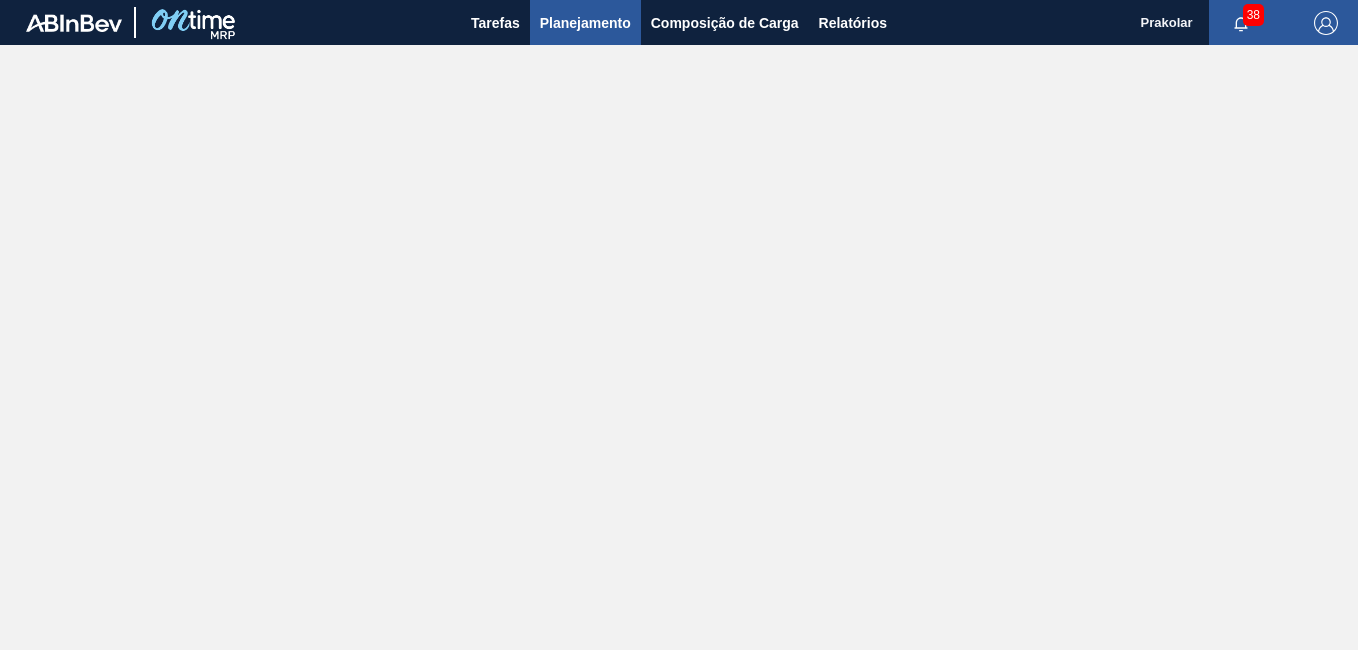 click on "Planejamento" at bounding box center (585, 23) 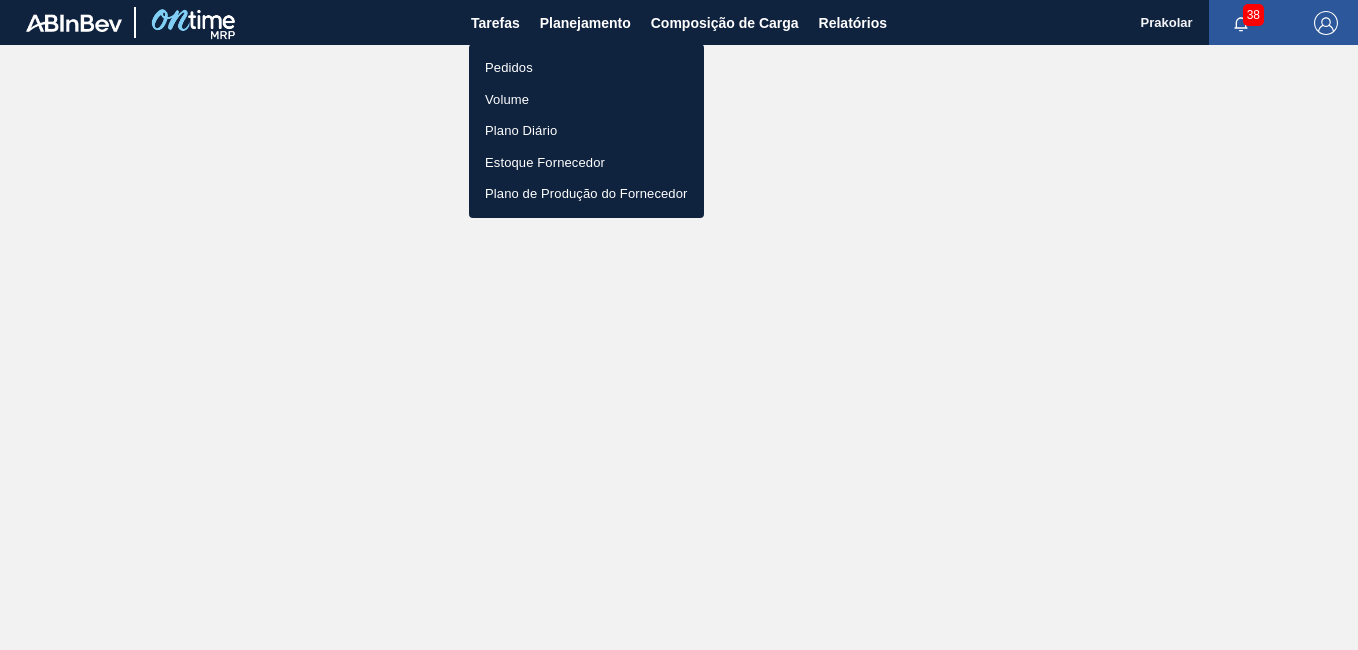 click on "Pedidos" at bounding box center (586, 68) 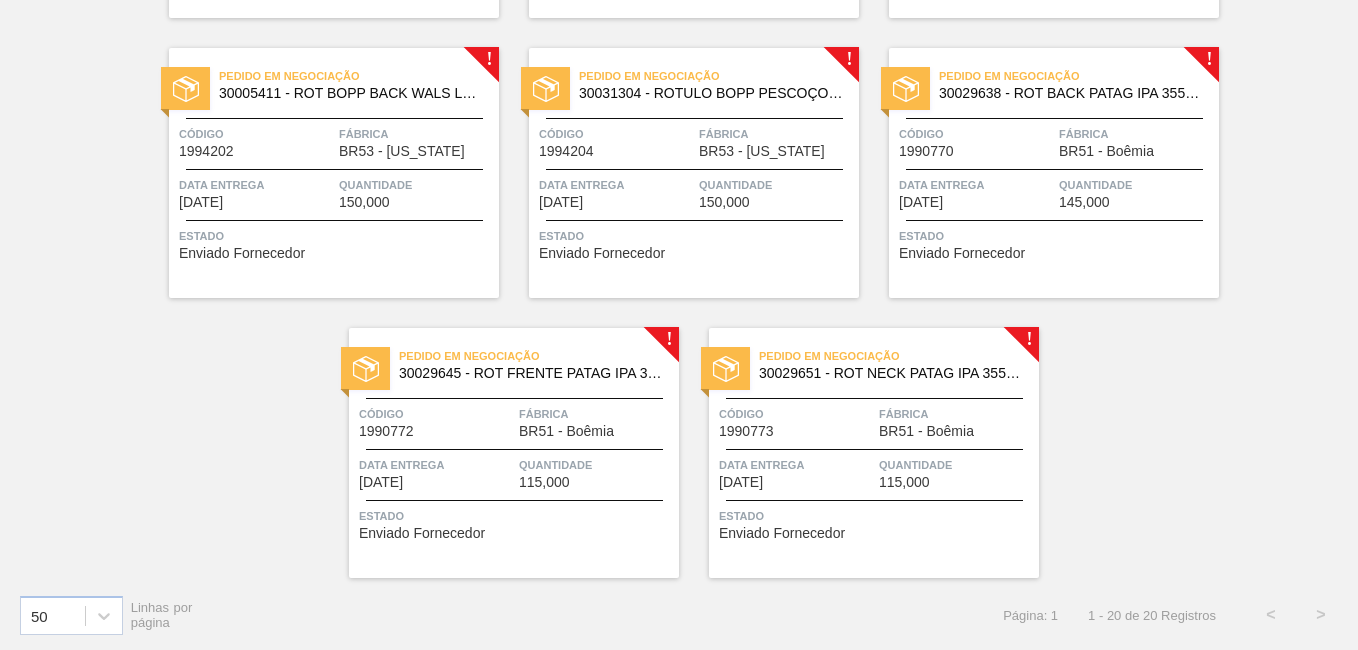 scroll, scrollTop: 1532, scrollLeft: 0, axis: vertical 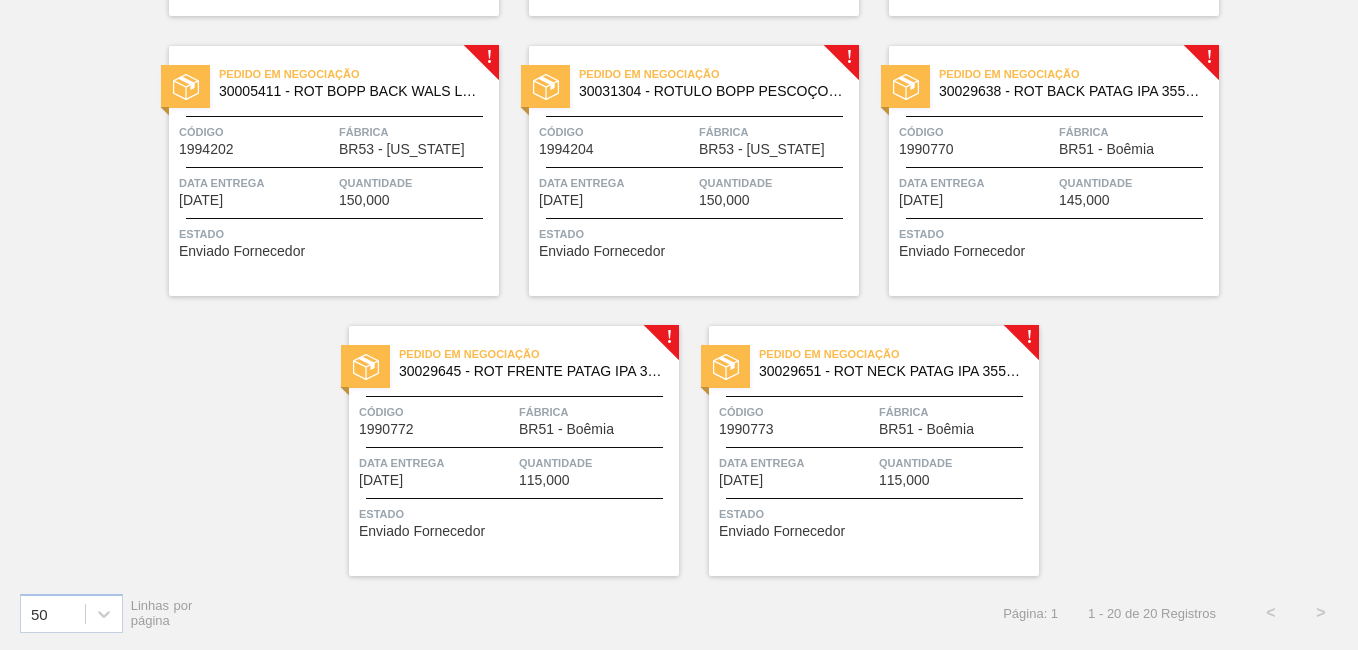 click on "Pedido em Negociação 30029651 - ROT NECK PATAG IPA 355 ML NIV24 Código 1990773 Fábrica BR51 - Boêmia Data entrega [DATE] Quantidade 115,000 Estado Enviado Fornecedor" at bounding box center [874, 451] 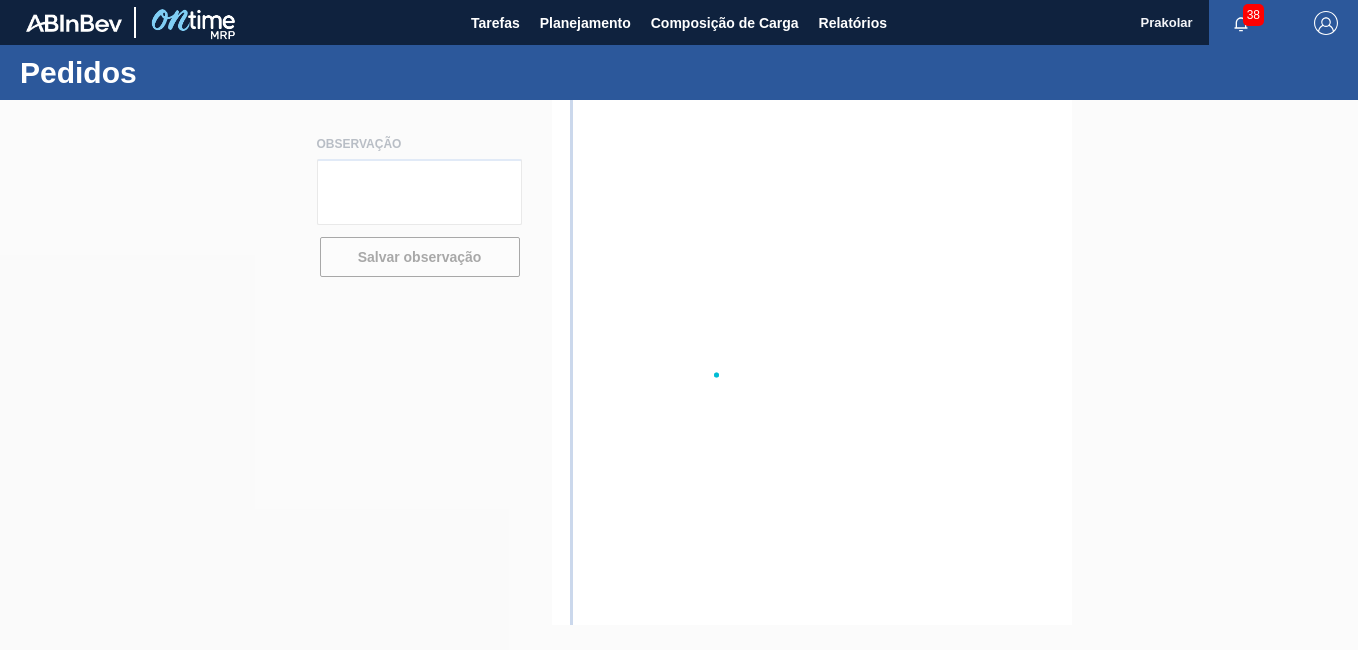 scroll, scrollTop: 0, scrollLeft: 0, axis: both 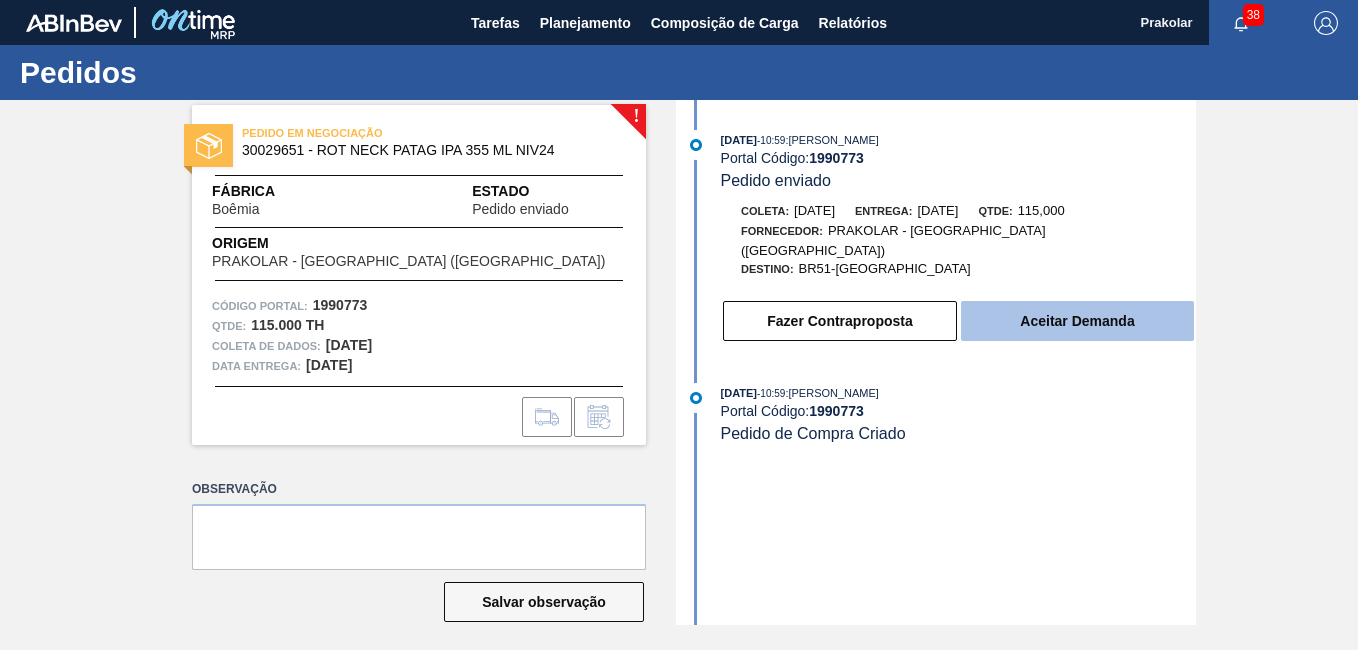 click on "Aceitar Demanda" at bounding box center (1077, 321) 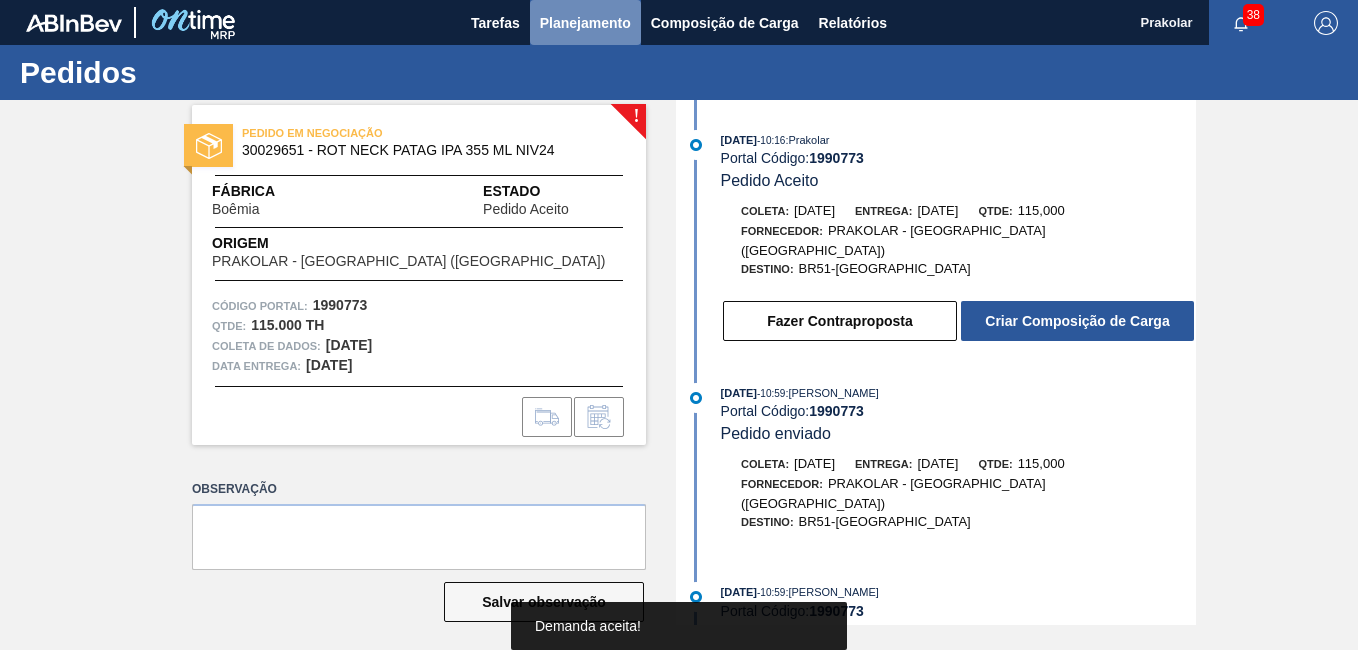 click on "Planejamento" at bounding box center [585, 23] 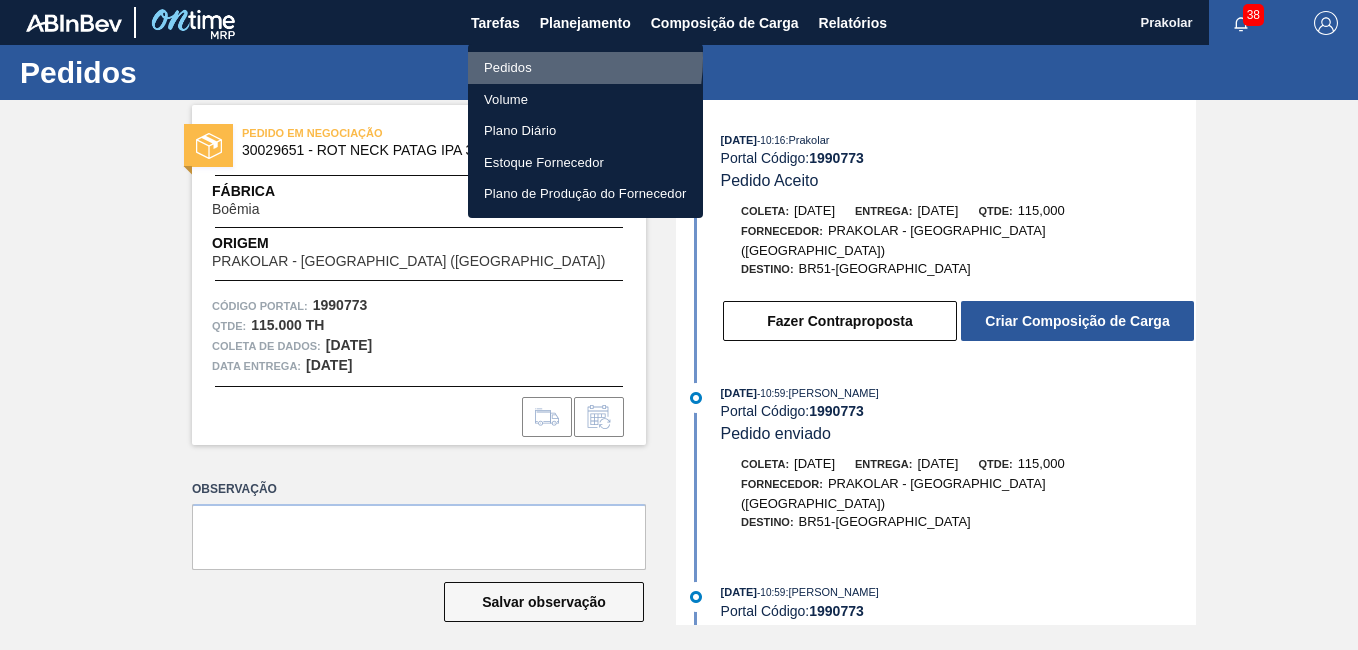 click on "Pedidos" at bounding box center [585, 68] 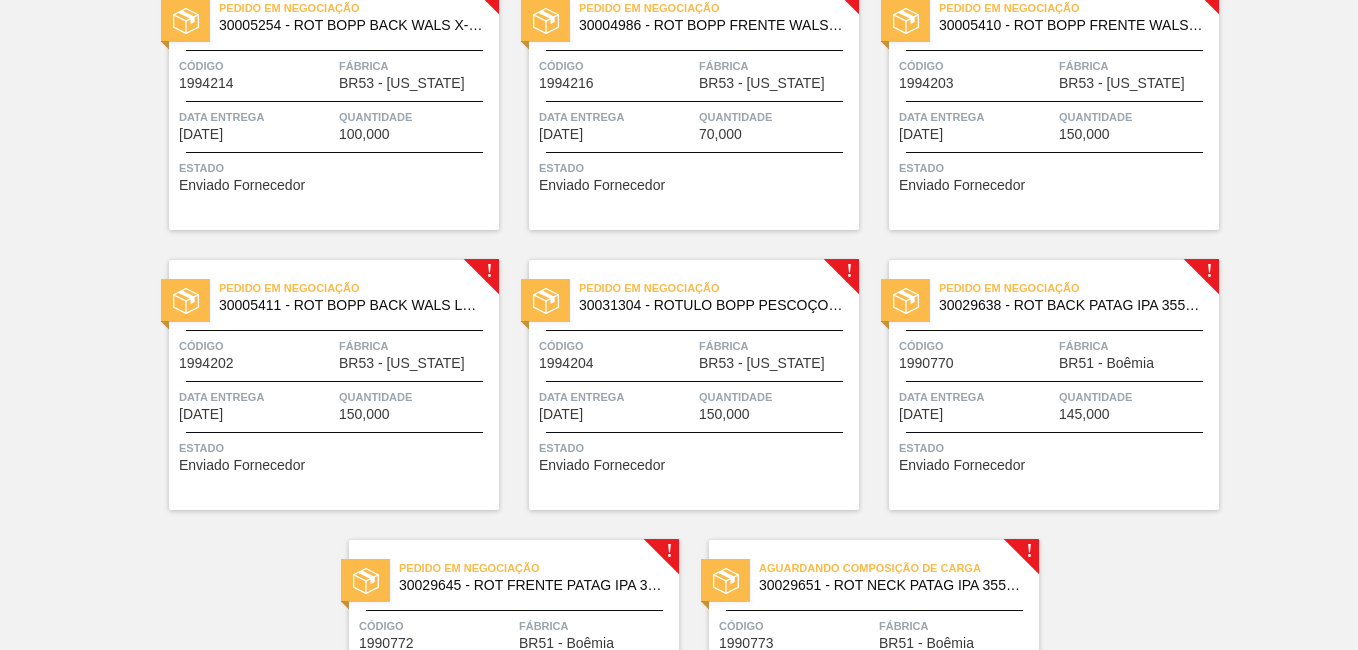 scroll, scrollTop: 1532, scrollLeft: 0, axis: vertical 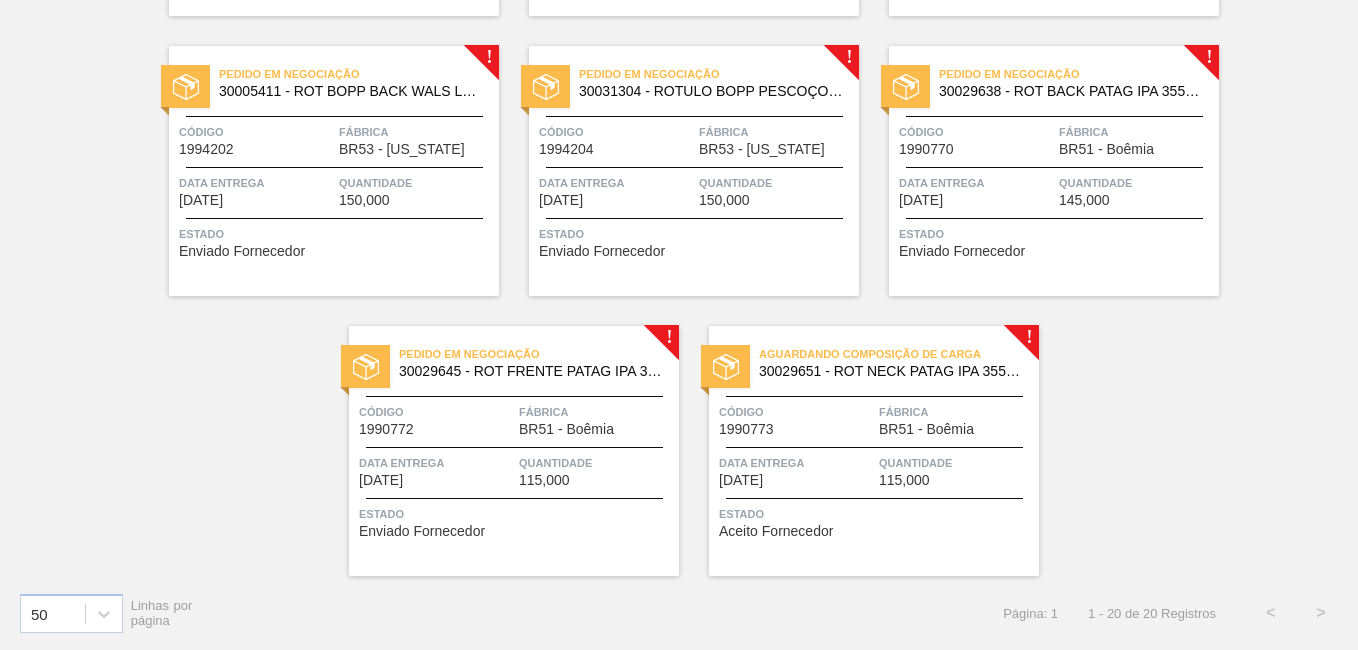 click on "Quantidade" at bounding box center (596, 463) 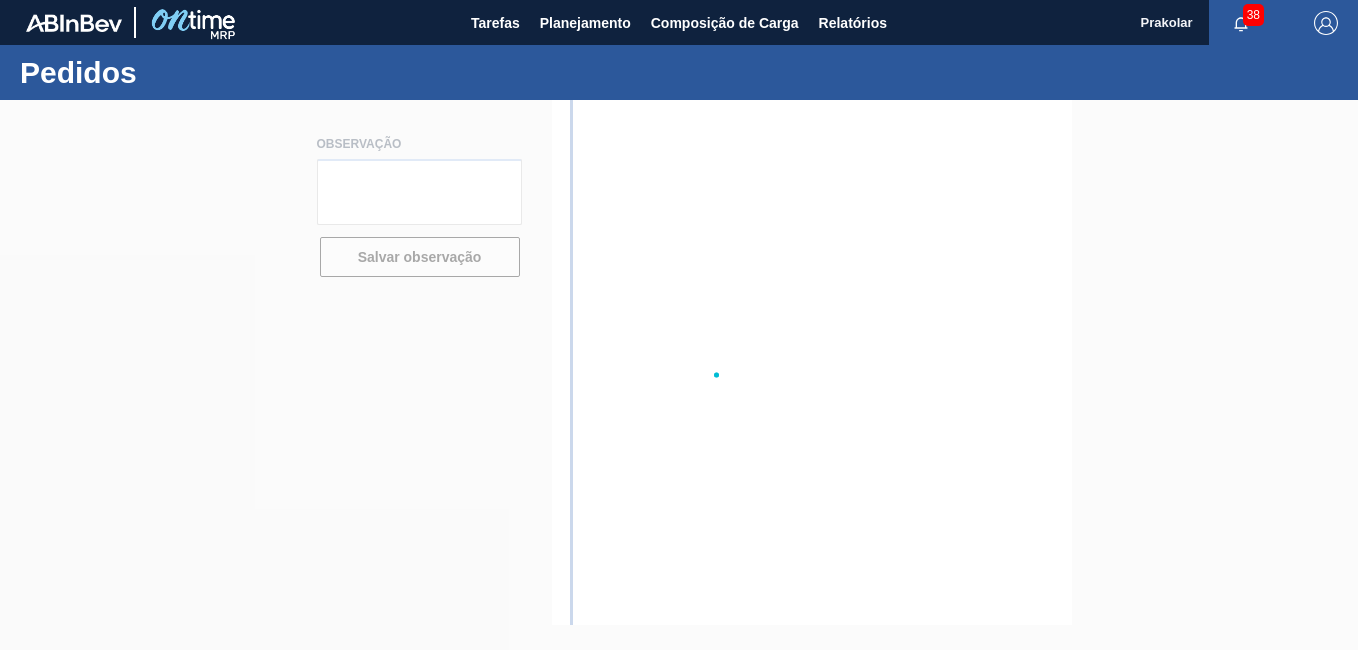 scroll, scrollTop: 0, scrollLeft: 0, axis: both 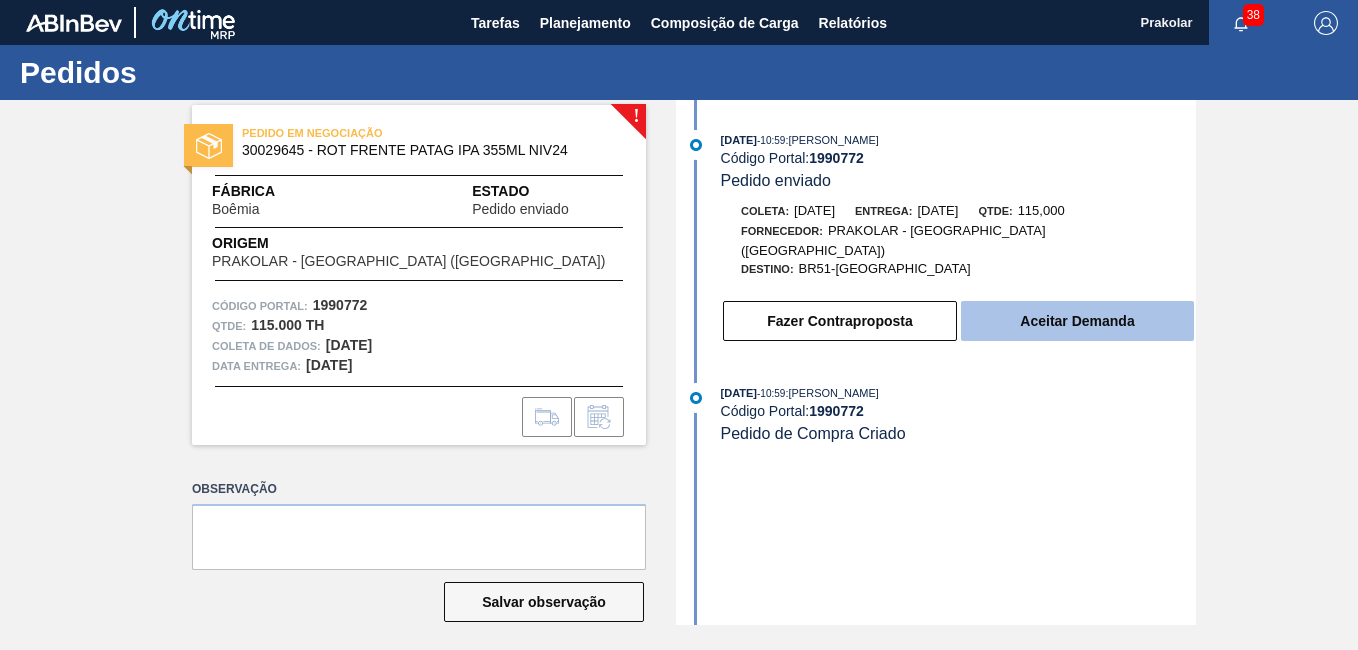 click on "Fazer Contraproposta Aceitar Demanda" at bounding box center [958, 321] 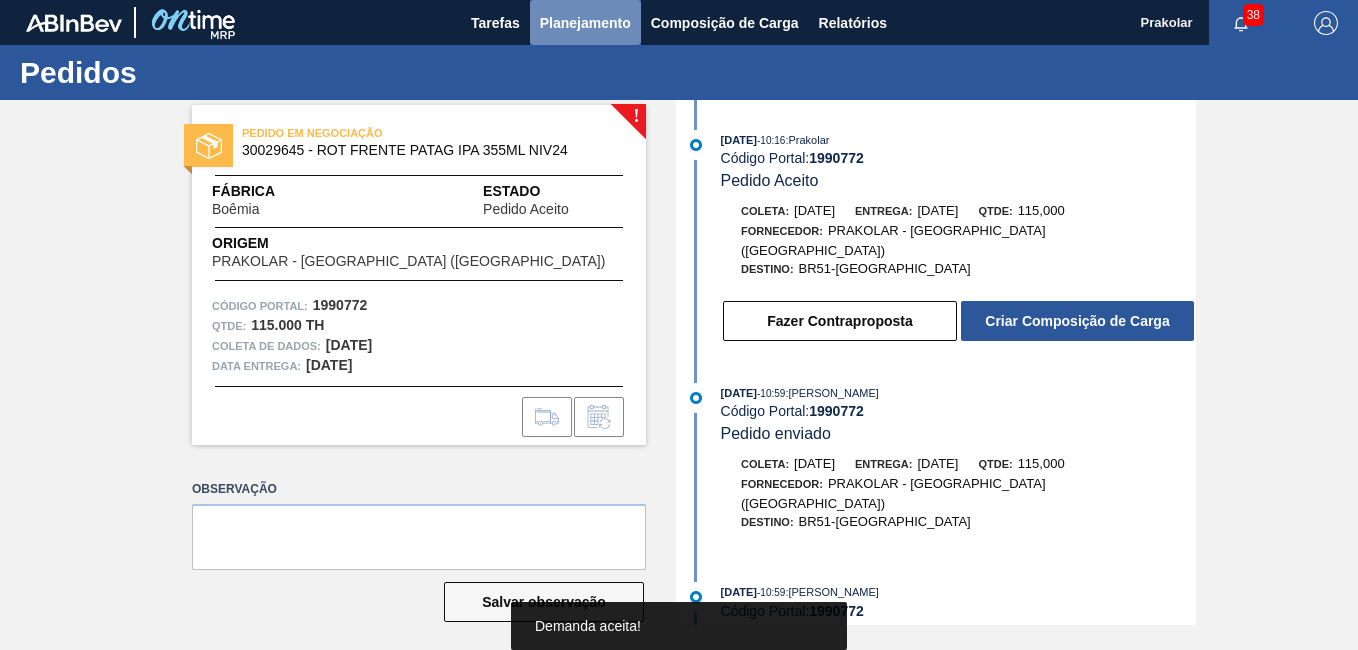 click on "Planejamento" at bounding box center [585, 23] 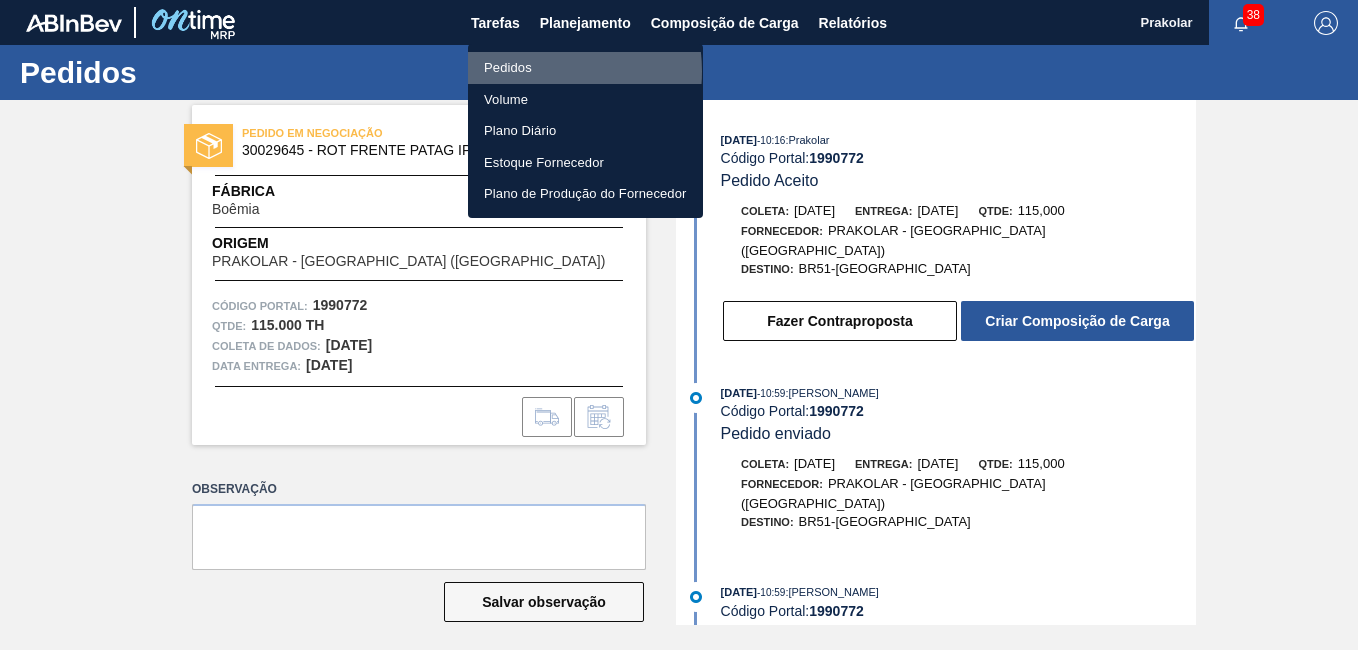 click on "Pedidos" at bounding box center (585, 68) 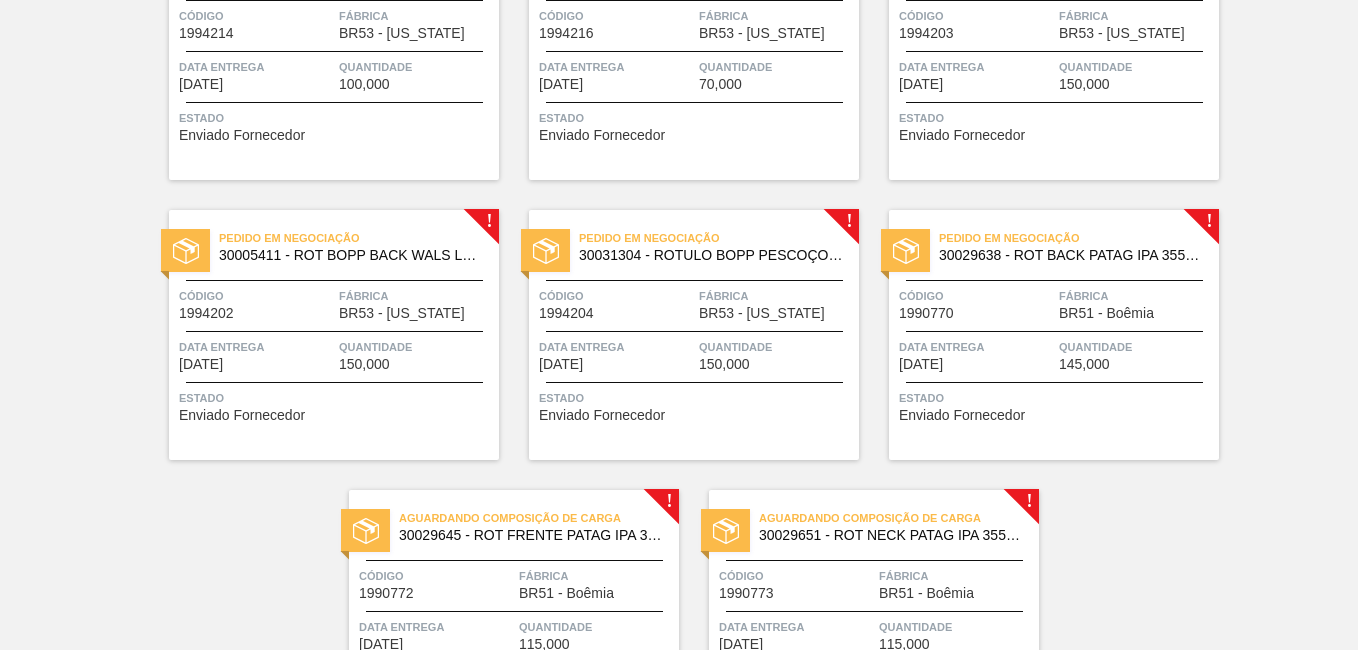 scroll, scrollTop: 1332, scrollLeft: 0, axis: vertical 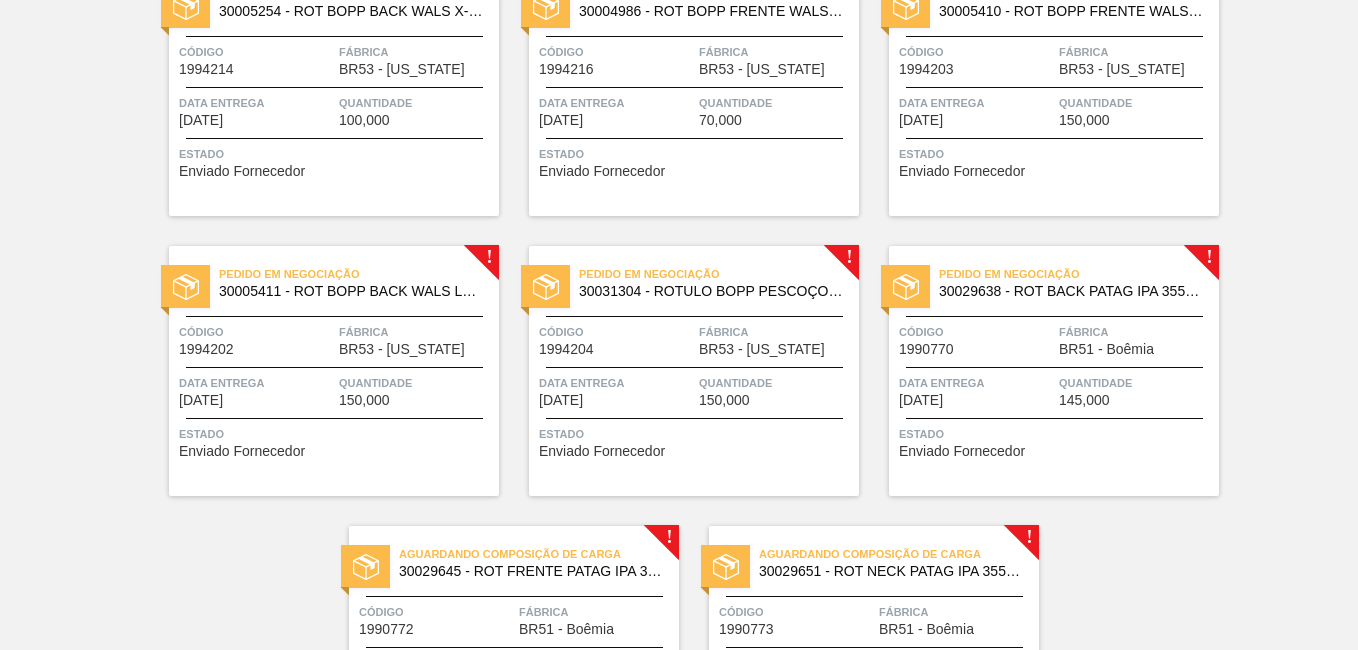 click on "Pedido em Negociação 30029638 - ROT BACK PATAG IPA 355ML NIV24 Código 1990770 Fábrica BR51 - Boêmia Data entrega 18/08/2025 Quantidade 145,000 Estado Enviado Fornecedor" at bounding box center (1054, 371) 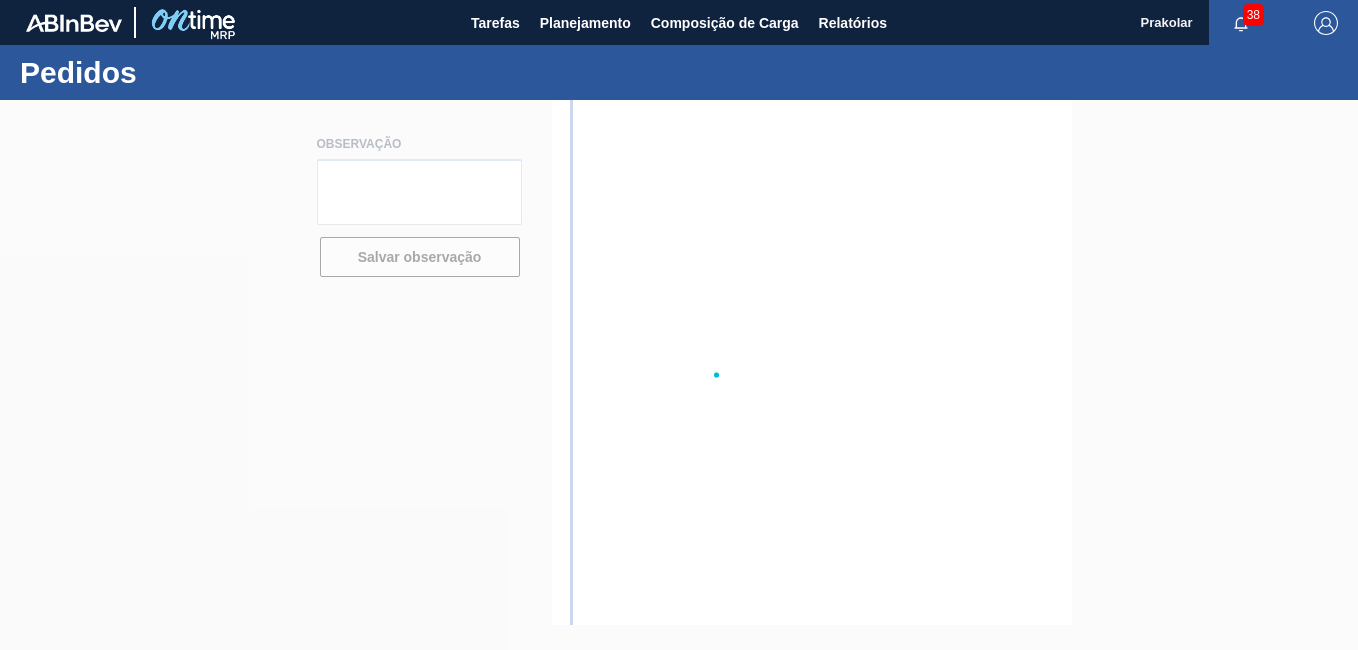 scroll, scrollTop: 0, scrollLeft: 0, axis: both 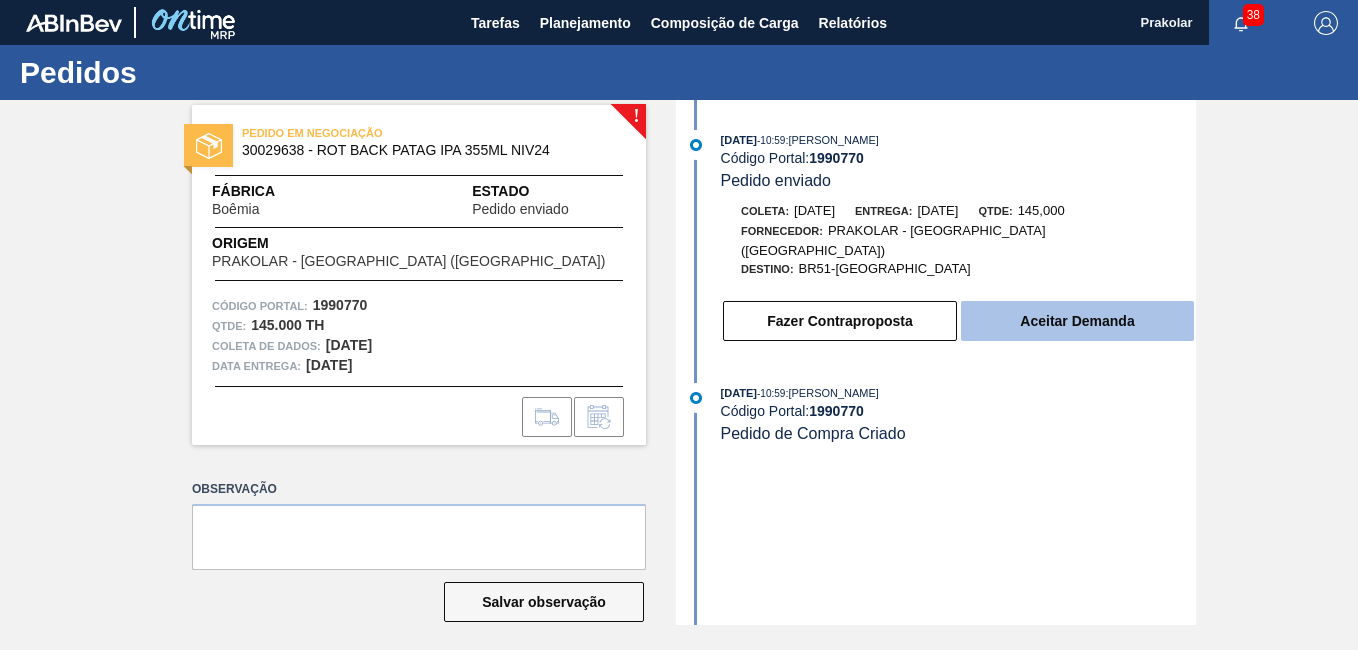click on "Aceitar Demanda" at bounding box center [1077, 321] 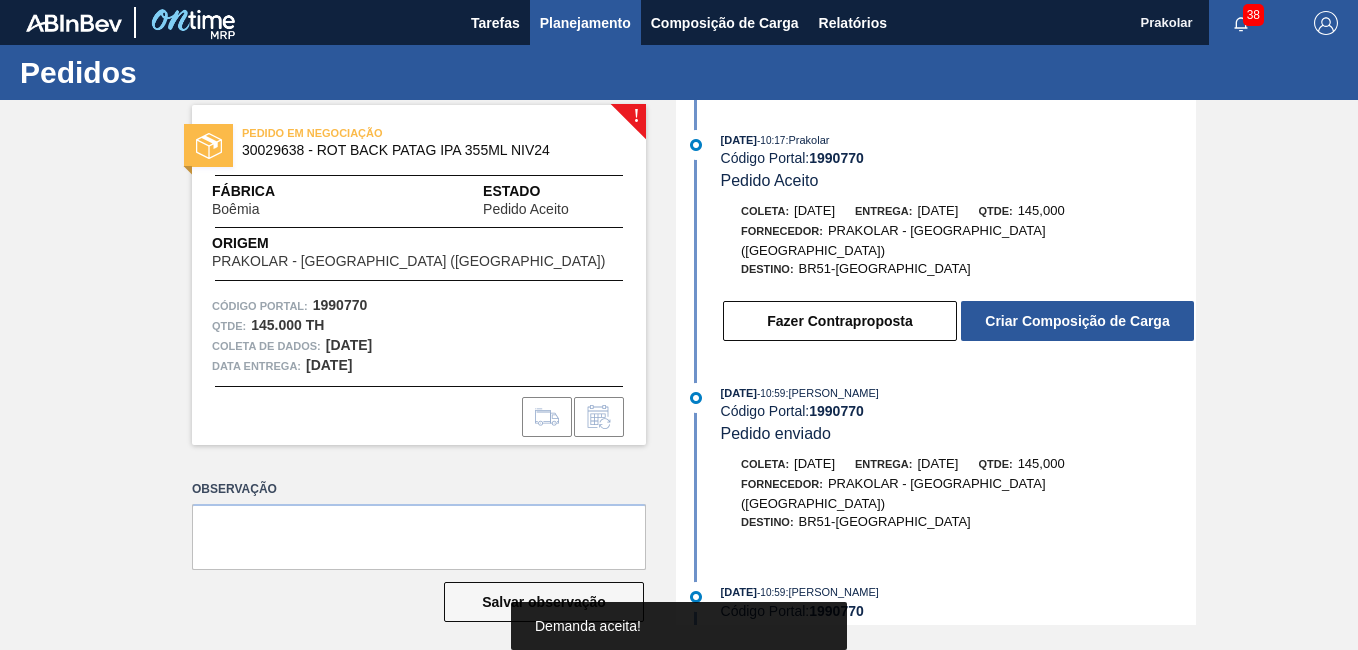 click on "Planejamento" at bounding box center [585, 23] 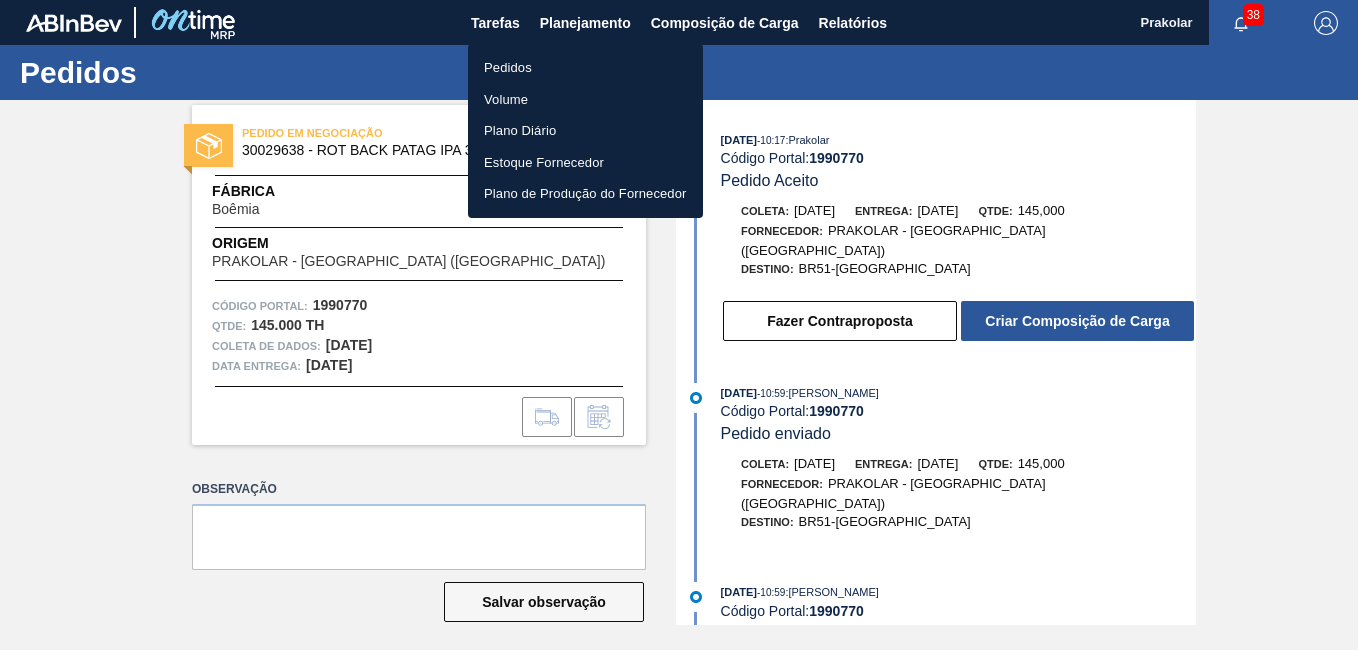 click on "Pedidos" at bounding box center (585, 68) 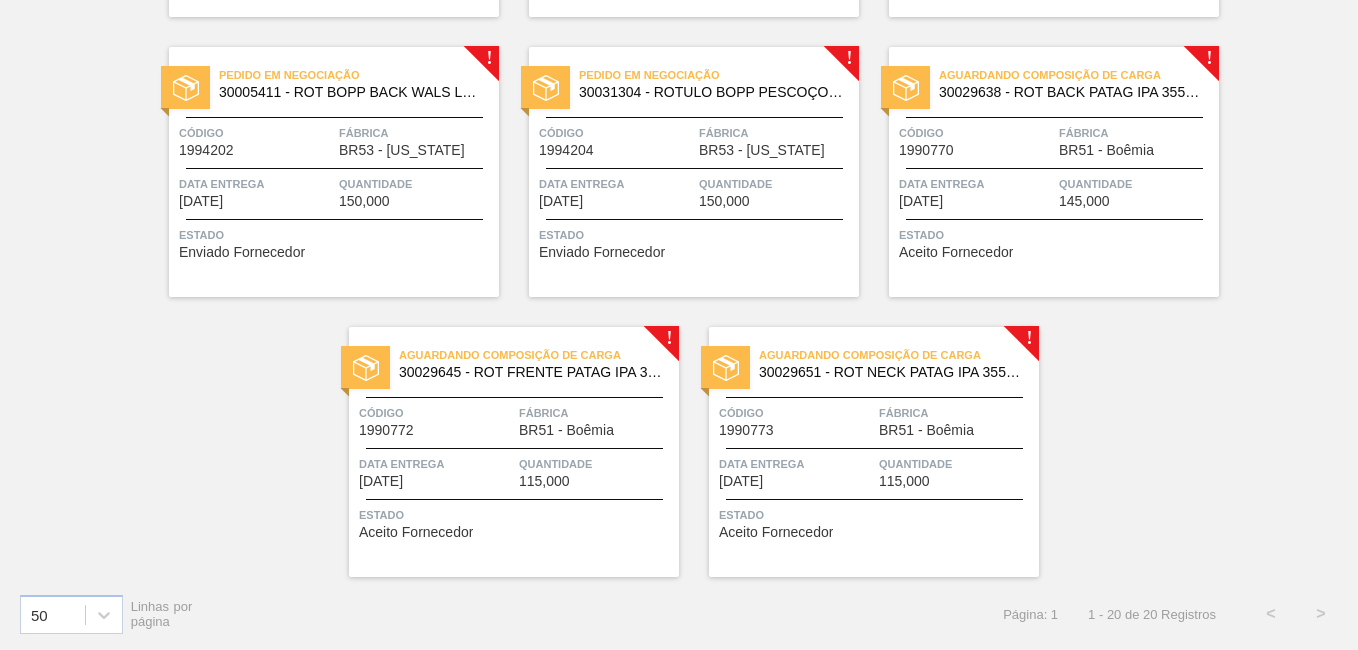 scroll, scrollTop: 1532, scrollLeft: 0, axis: vertical 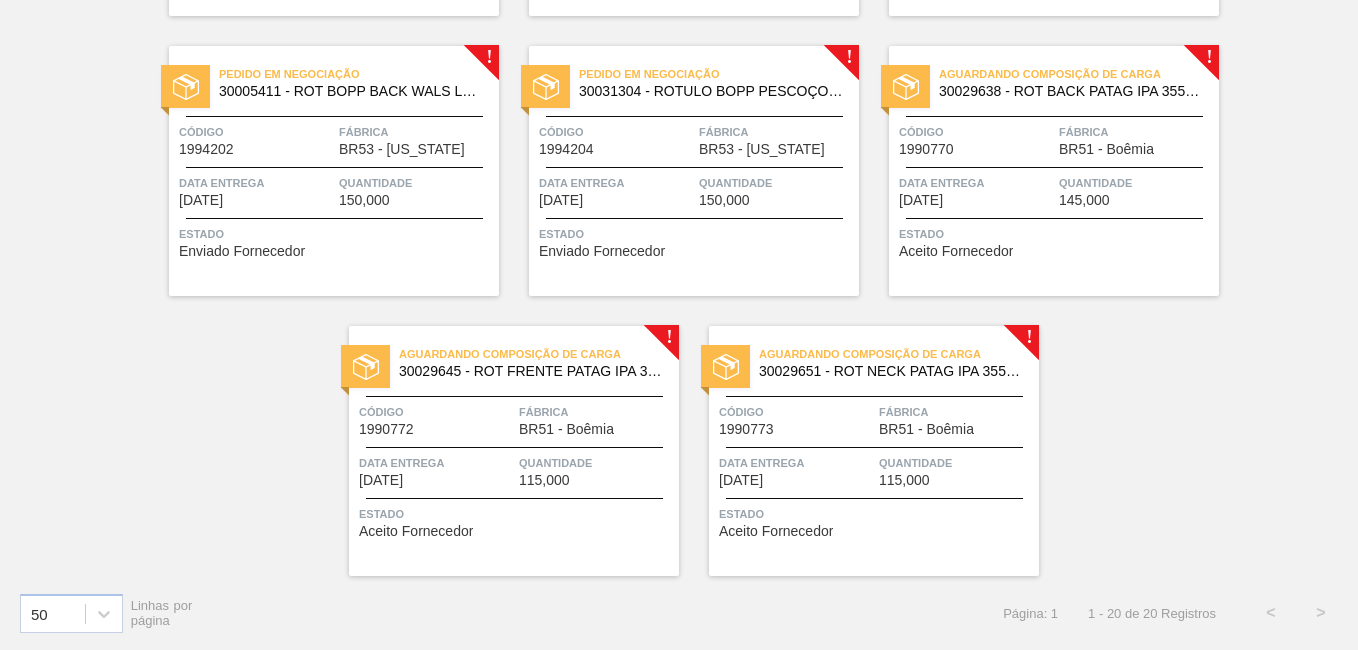 click on "Aguardando Composição de Carga 30029651 - ROT NECK PATAG IPA 355 ML NIV24 Código 1990773 Fábrica BR51 - Boêmia Data entrega 18/08/2025 Quantidade 115,000 Estado Aceito Fornecedor" at bounding box center (874, 451) 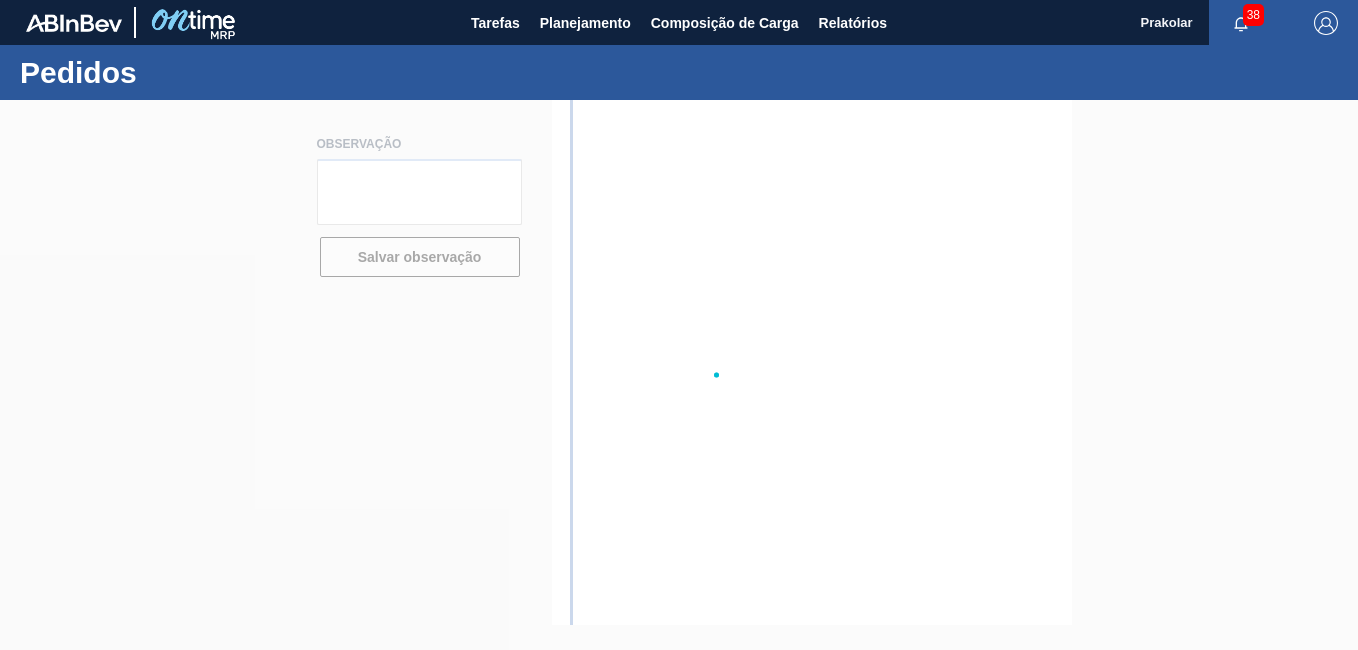 scroll, scrollTop: 0, scrollLeft: 0, axis: both 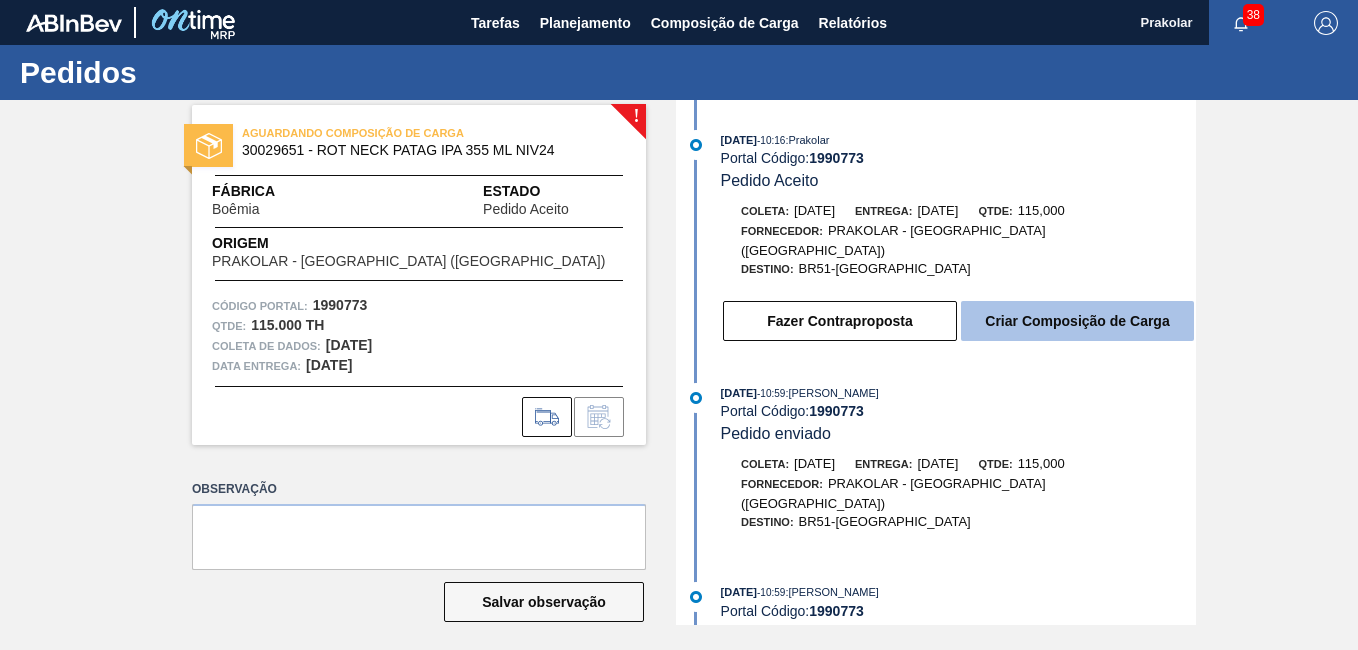 click on "Criar Composição de Carga" at bounding box center (1077, 321) 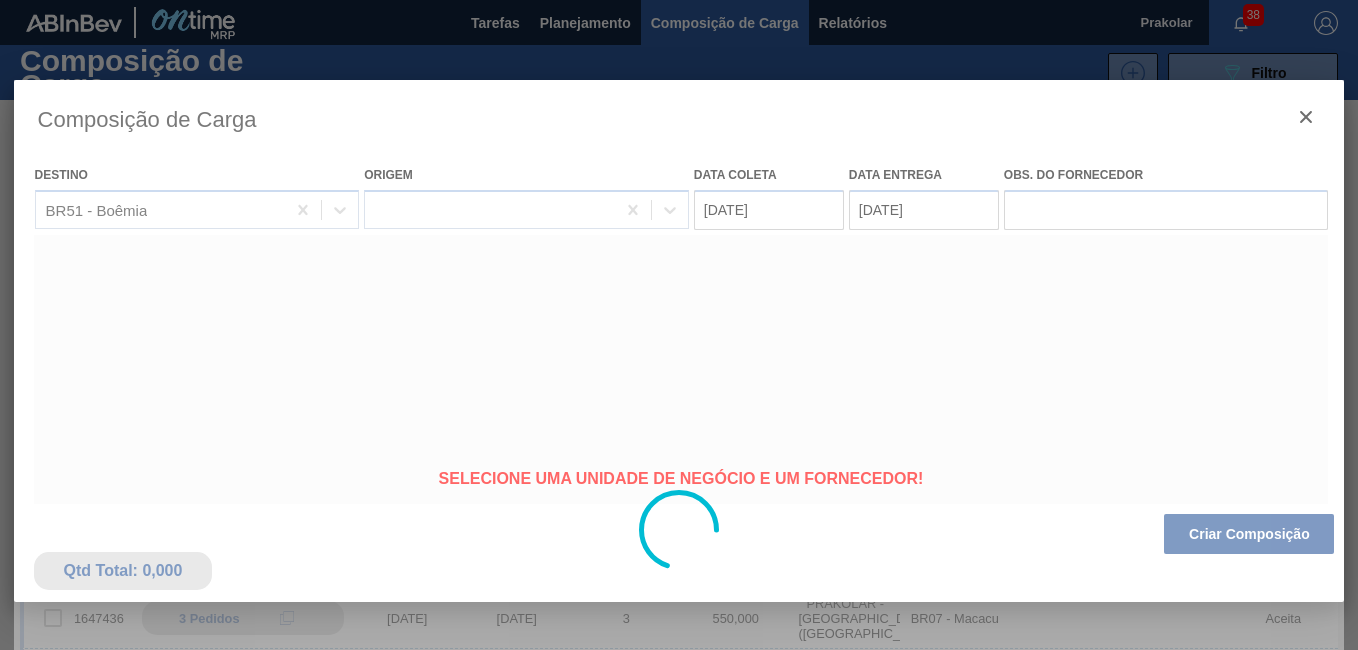 type on "[DATE]" 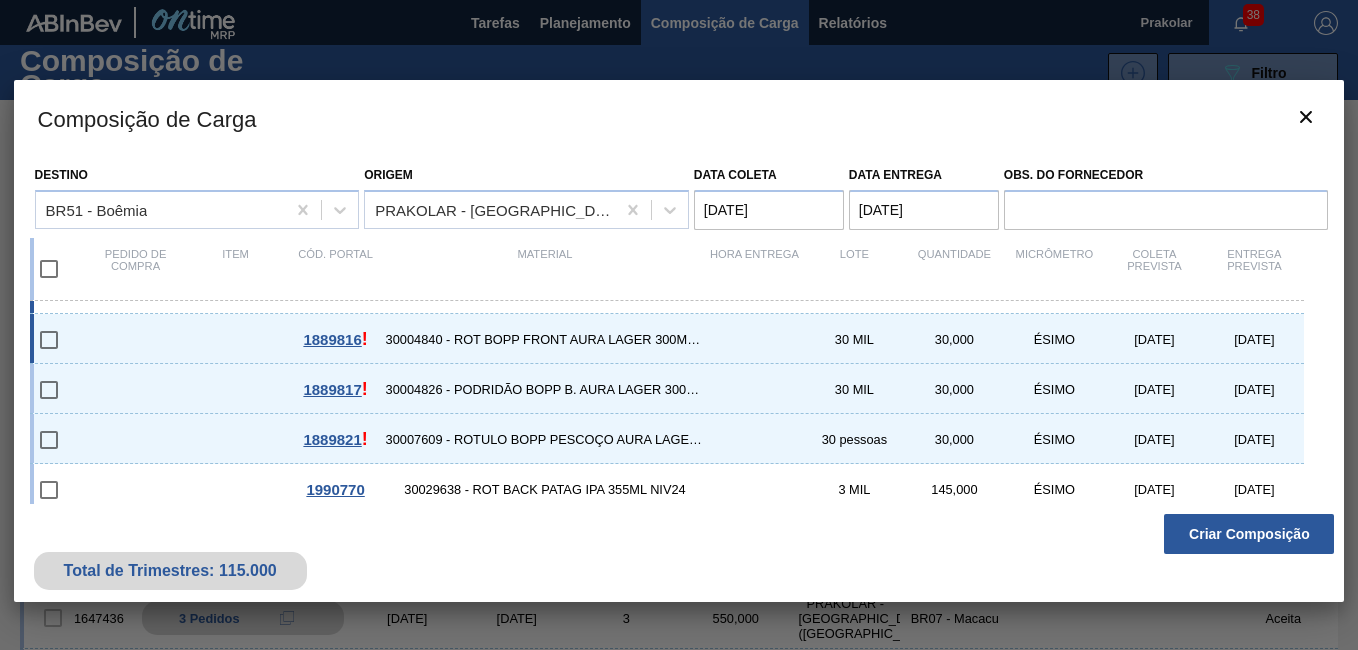 scroll, scrollTop: 53, scrollLeft: 0, axis: vertical 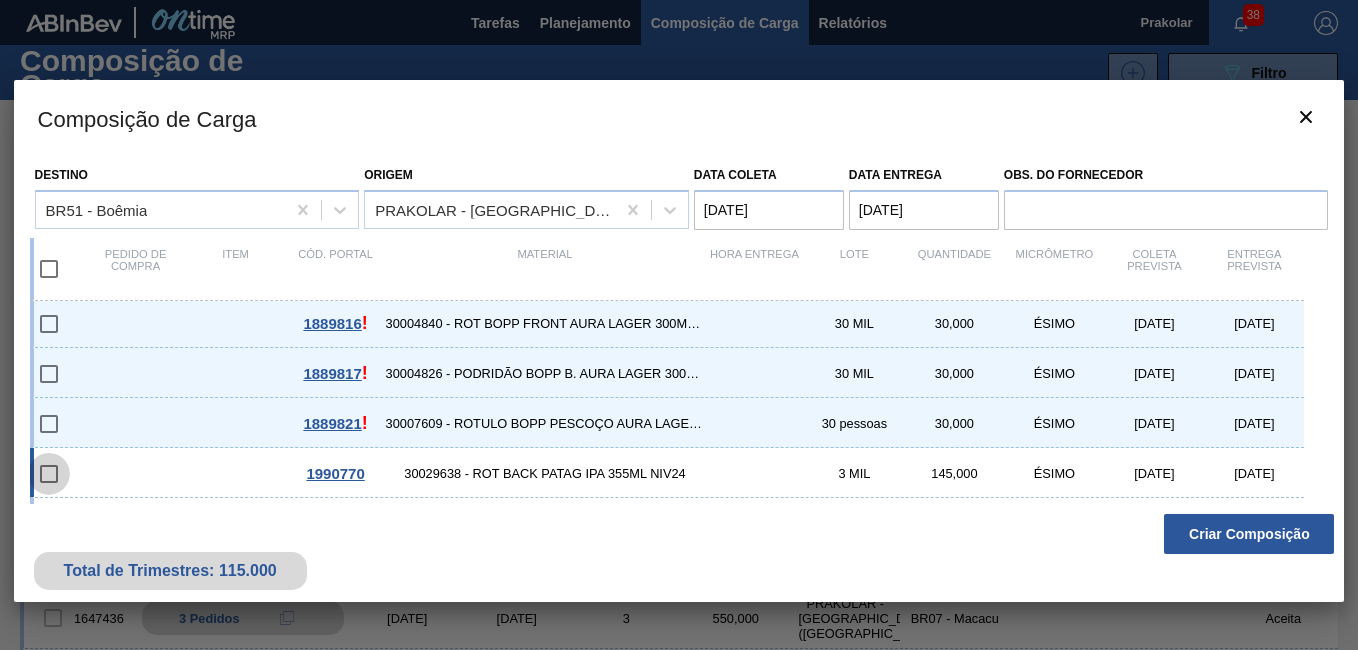 click at bounding box center [49, 474] 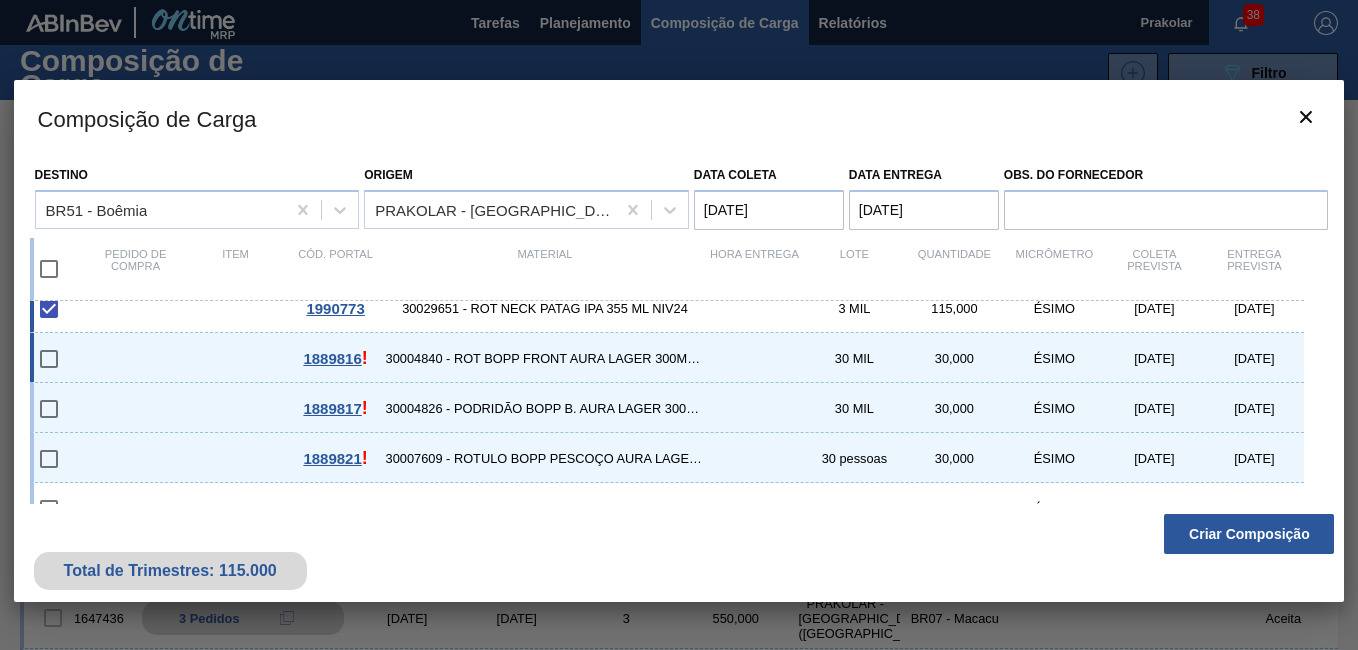 scroll, scrollTop: 0, scrollLeft: 0, axis: both 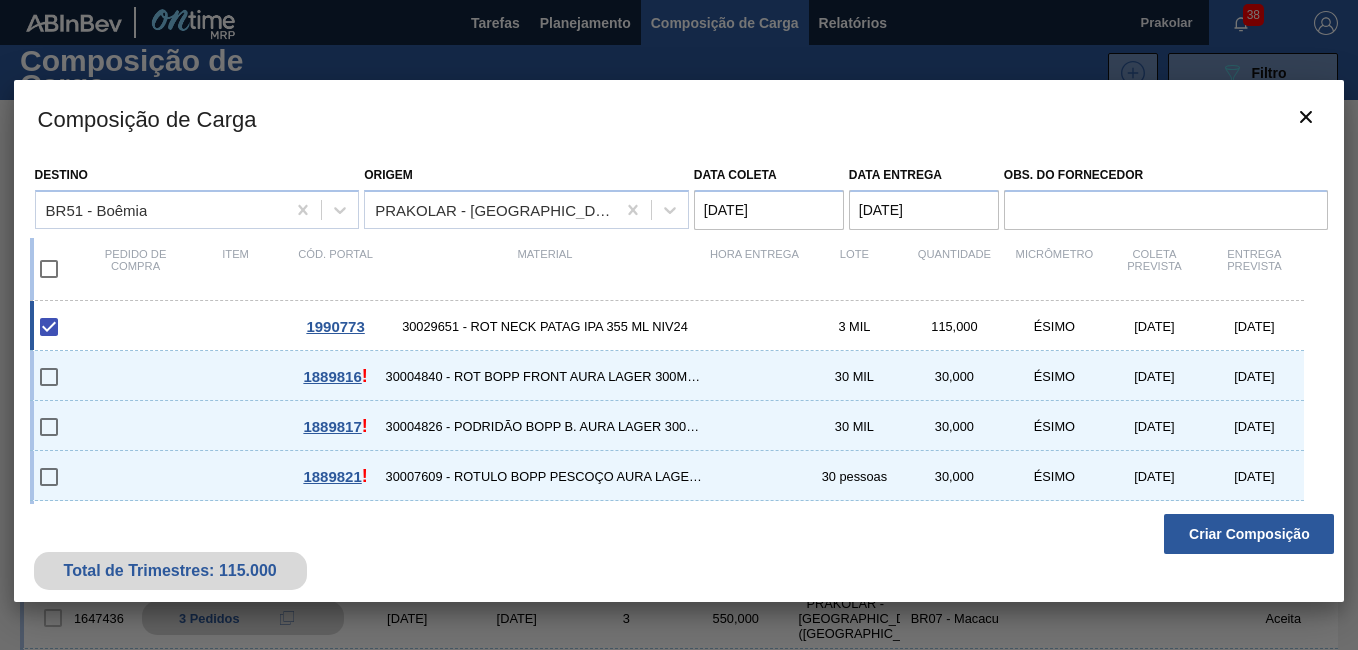 click at bounding box center [49, 269] 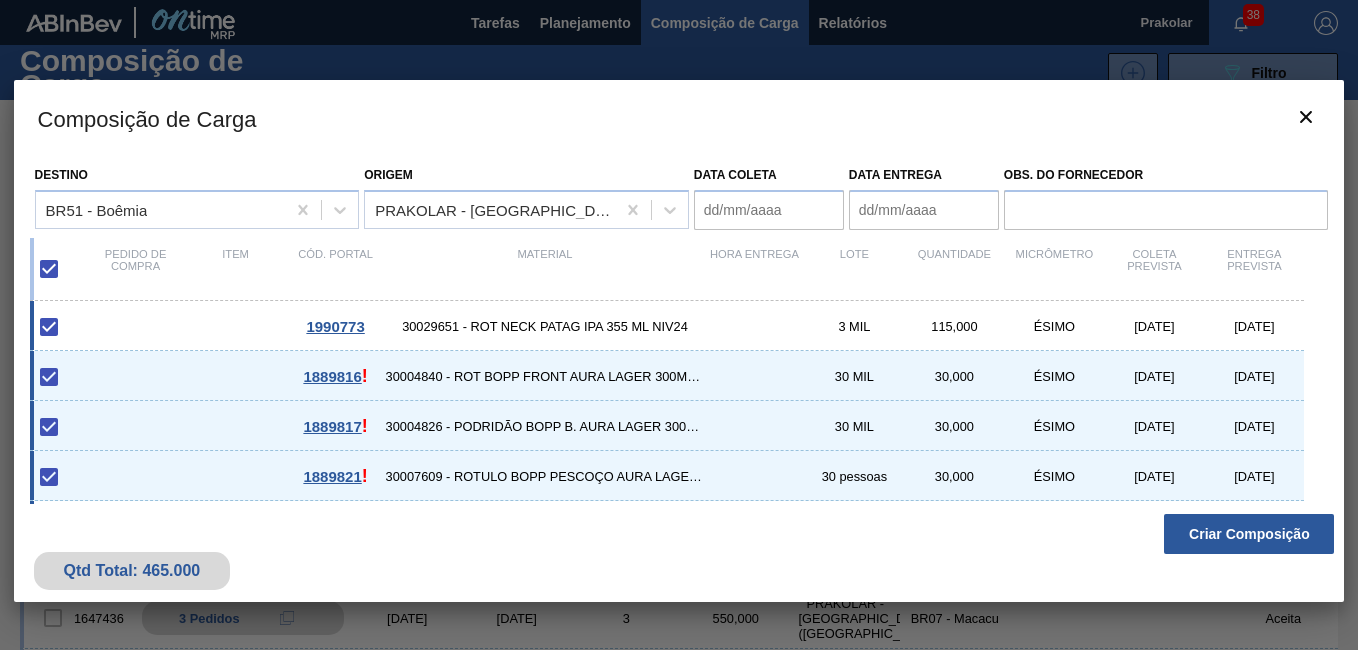 click at bounding box center (49, 377) 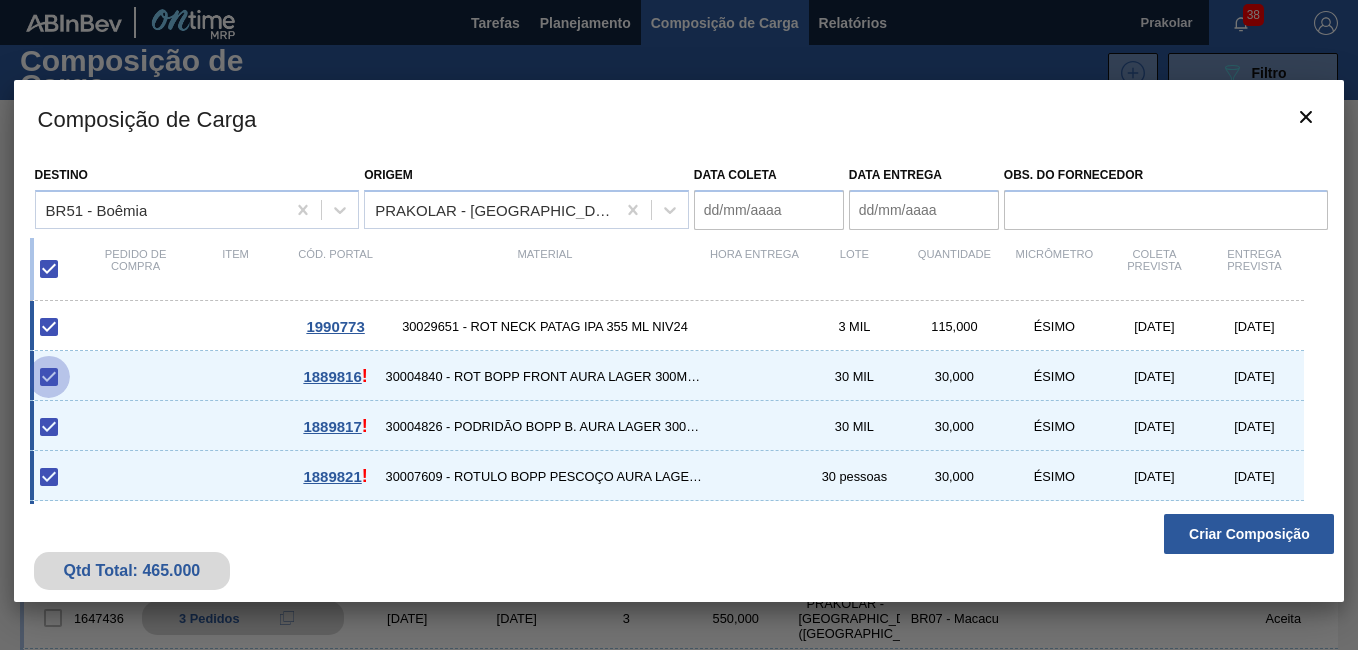 drag, startPoint x: 47, startPoint y: 368, endPoint x: 47, endPoint y: 384, distance: 16 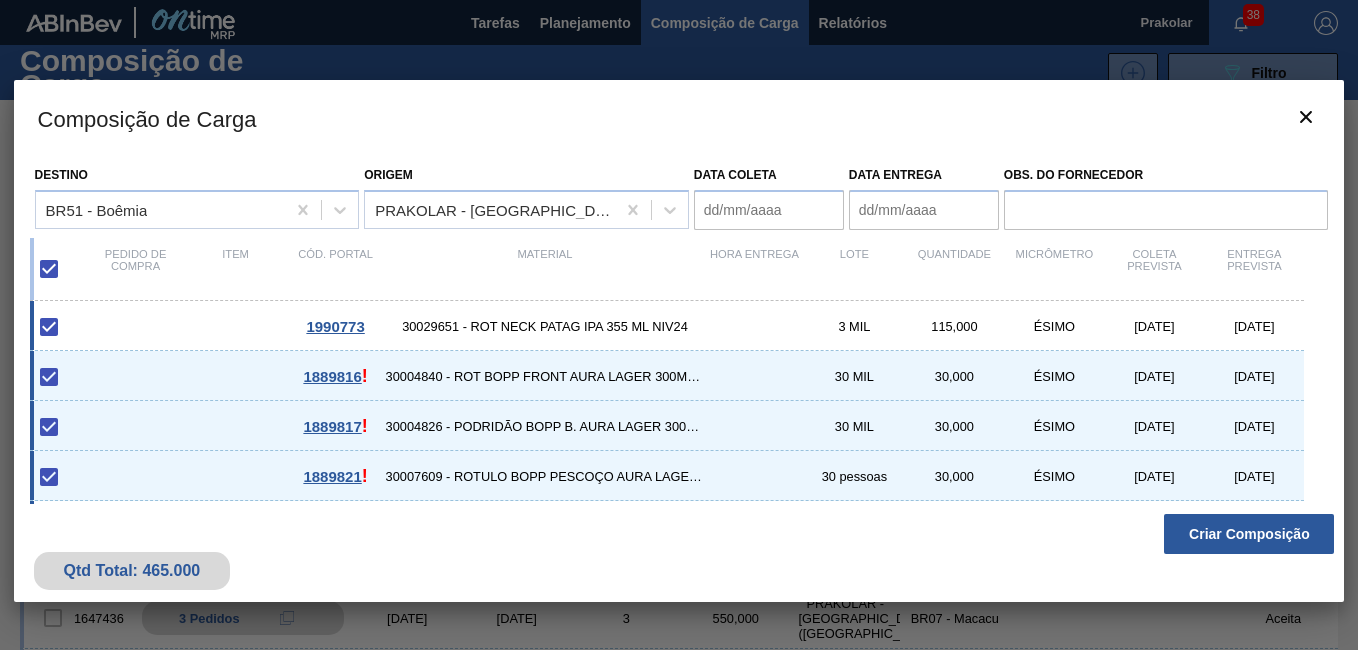 click at bounding box center [49, 269] 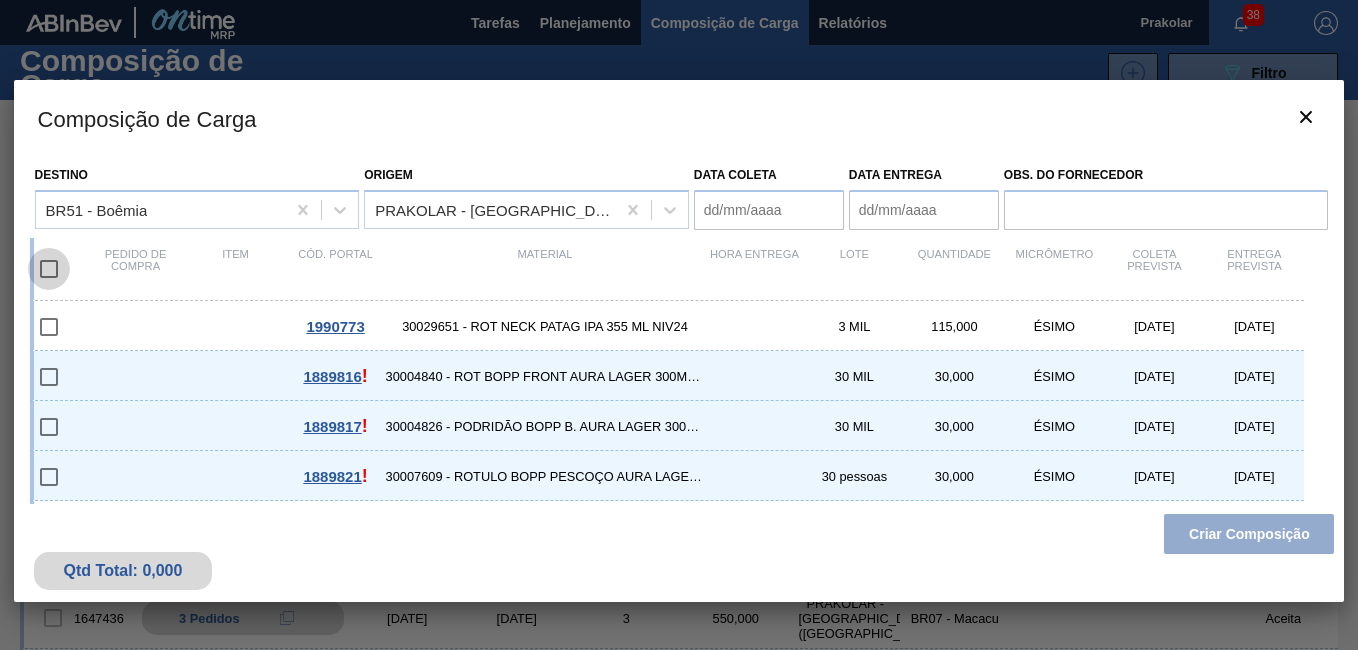 click at bounding box center [49, 269] 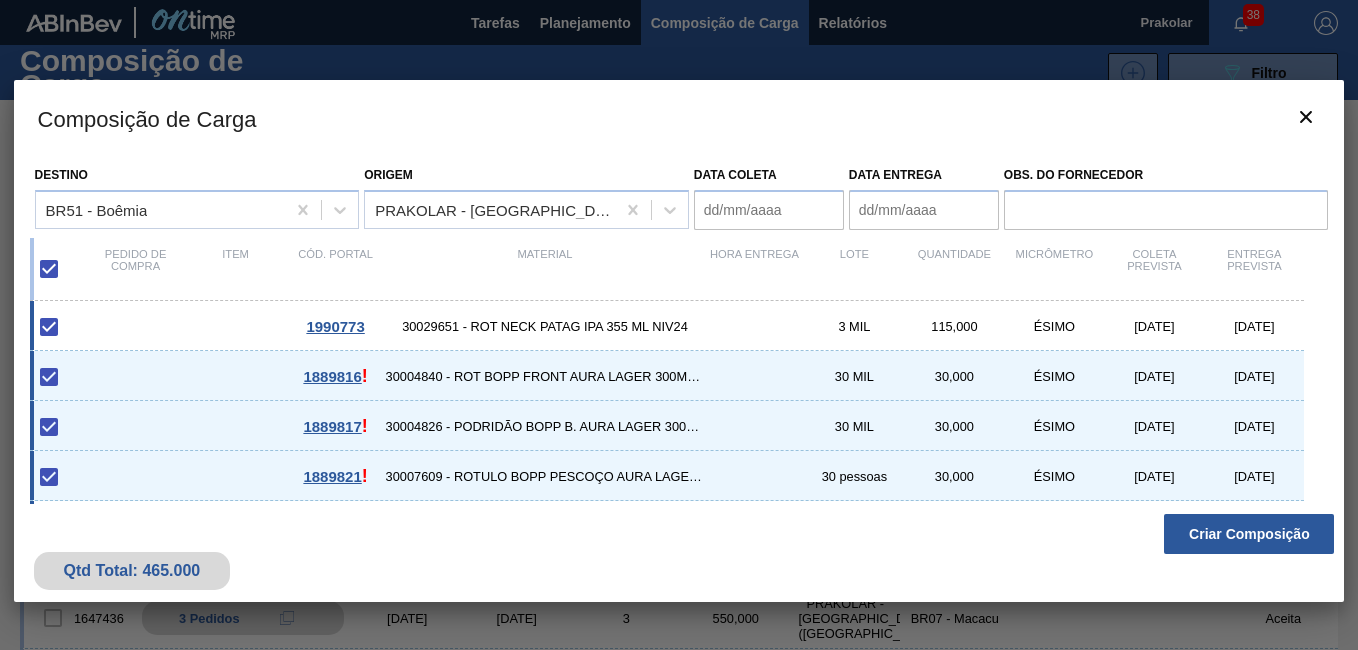 click at bounding box center (49, 377) 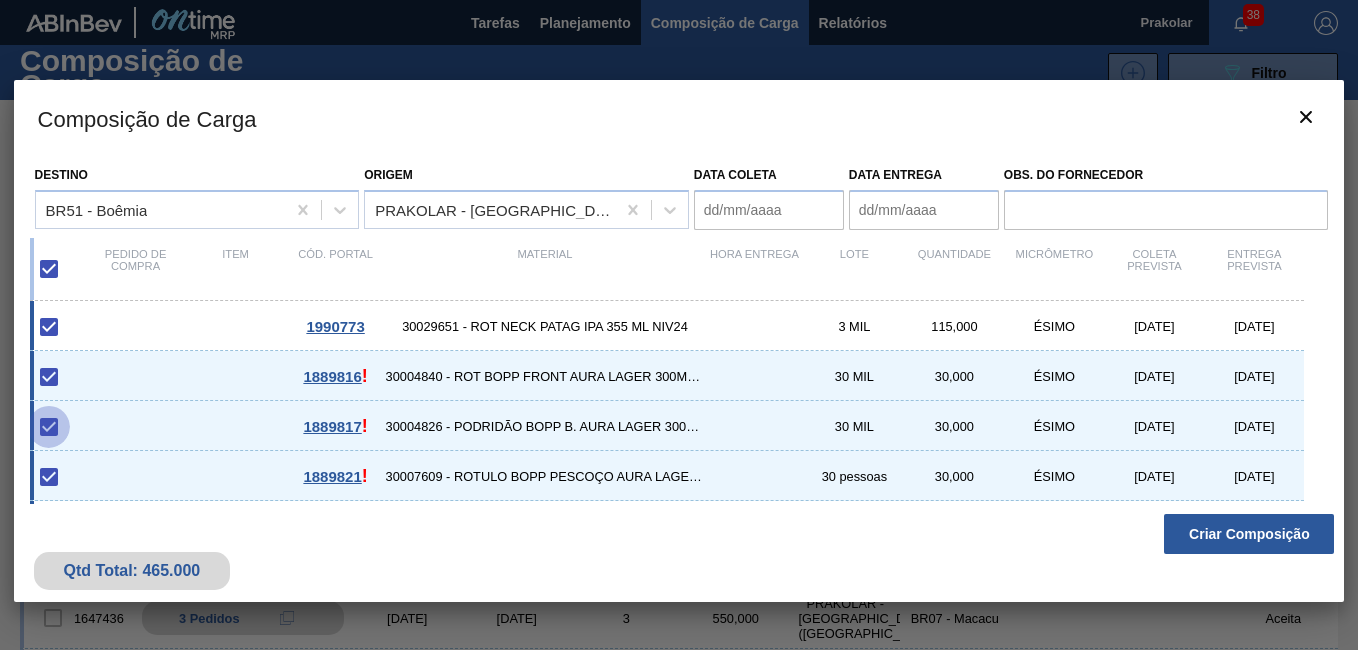 click at bounding box center [49, 427] 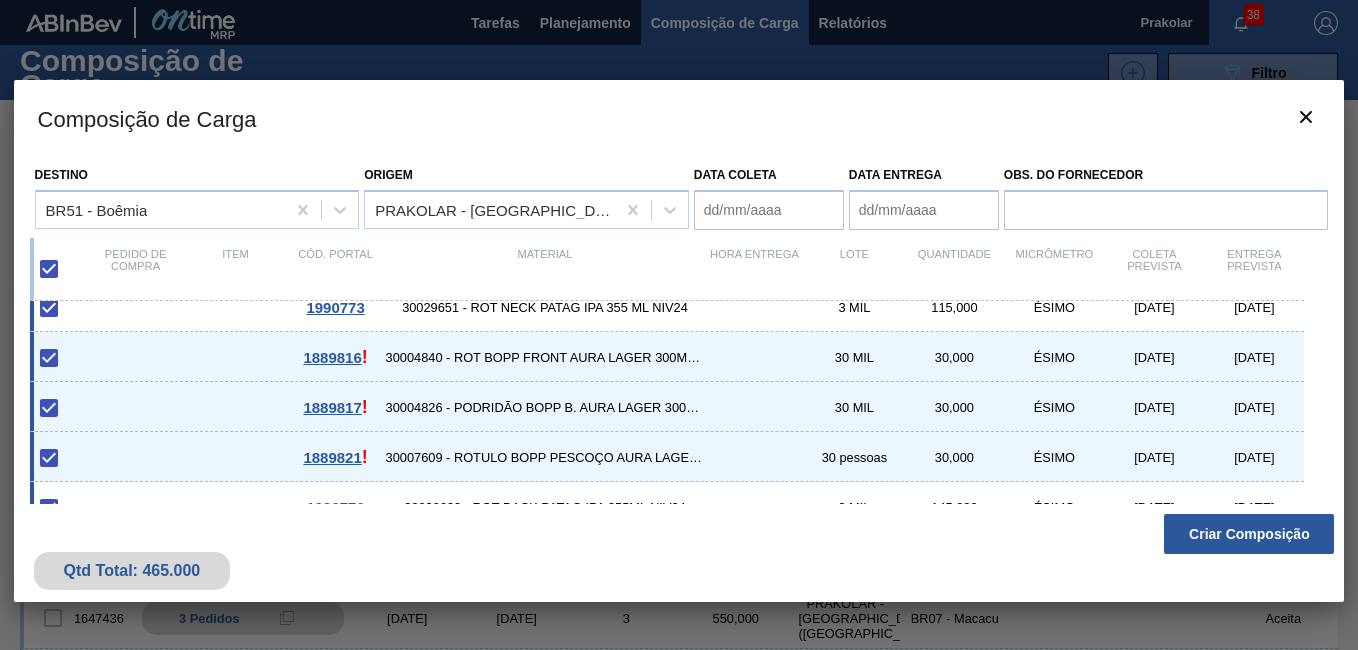 scroll, scrollTop: 53, scrollLeft: 0, axis: vertical 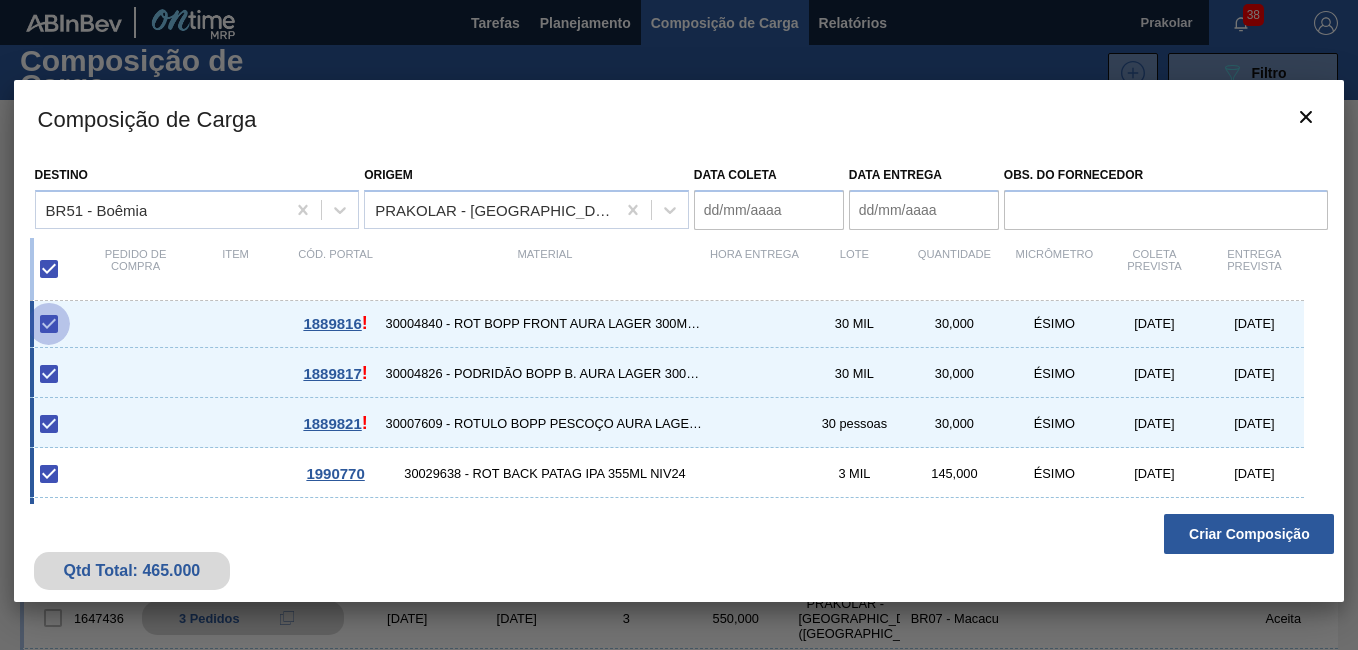 click at bounding box center [49, 324] 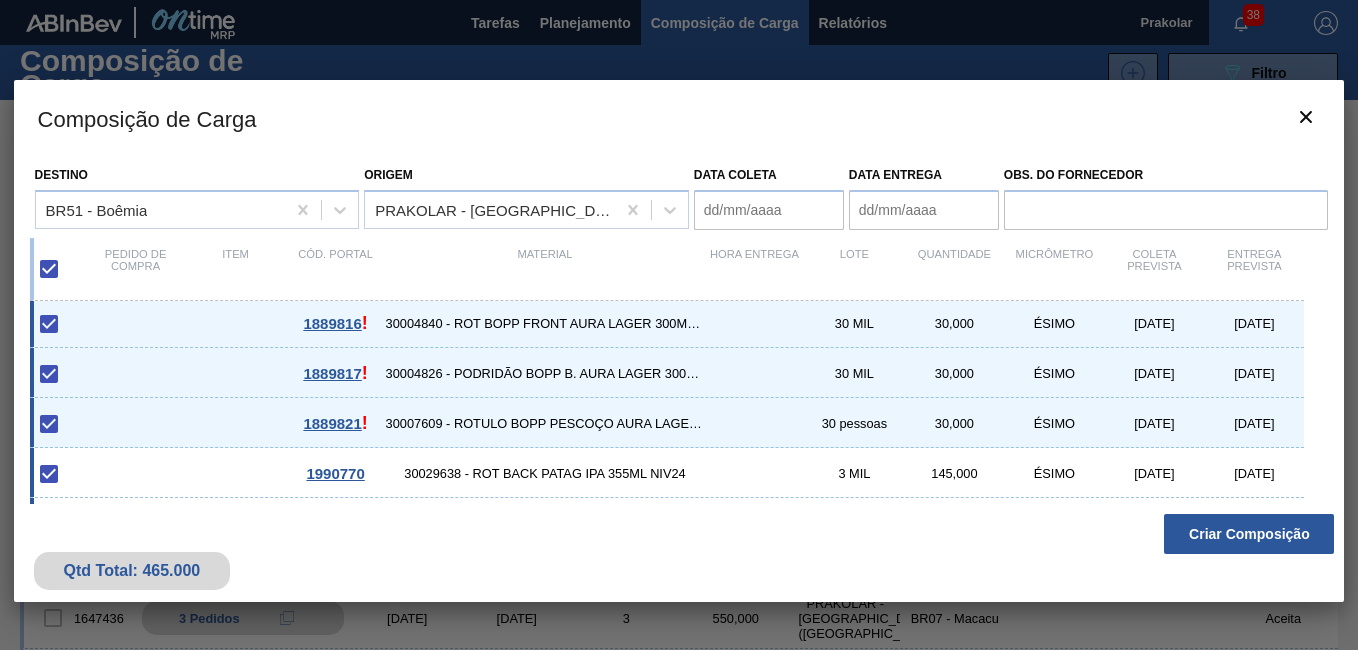 click at bounding box center [49, 374] 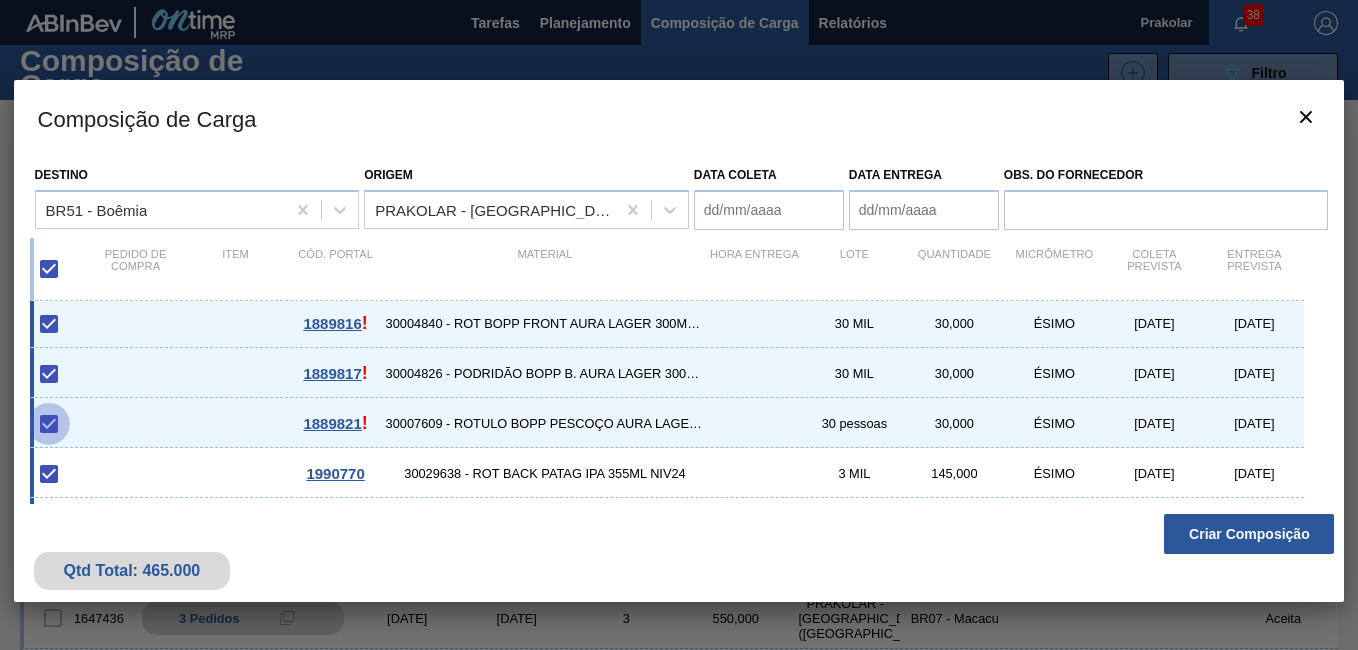 click at bounding box center [49, 424] 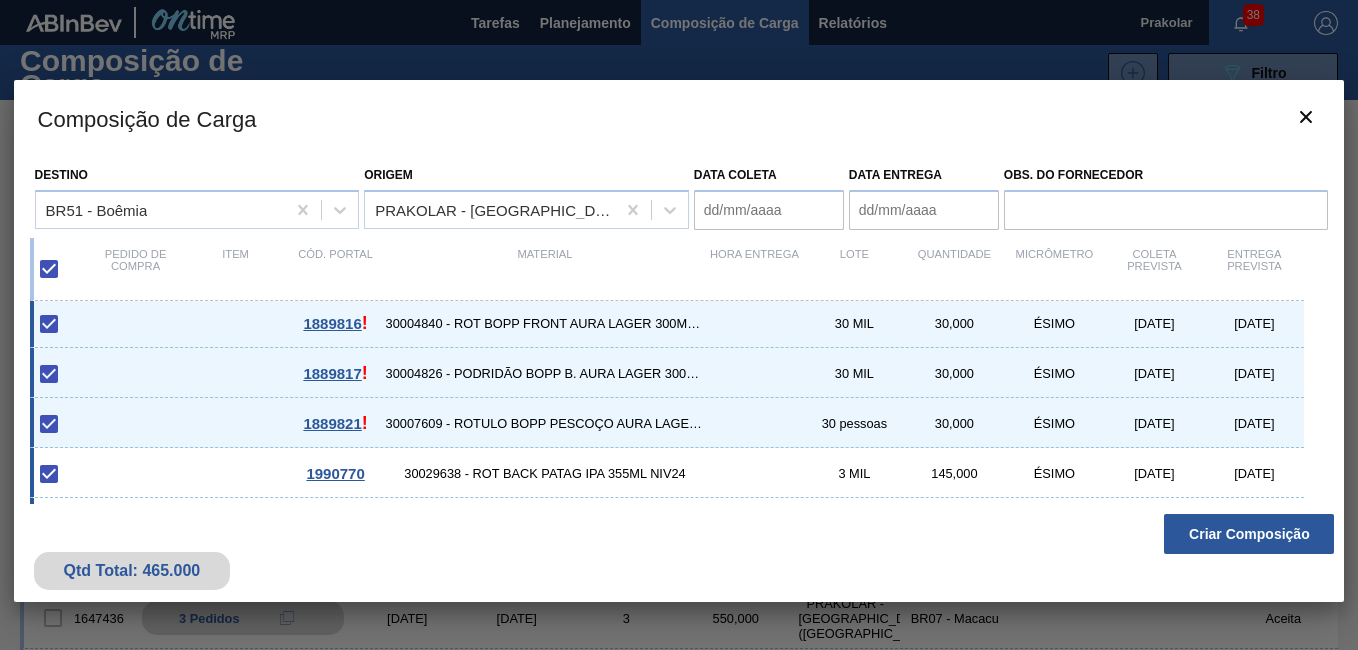 click at bounding box center (49, 269) 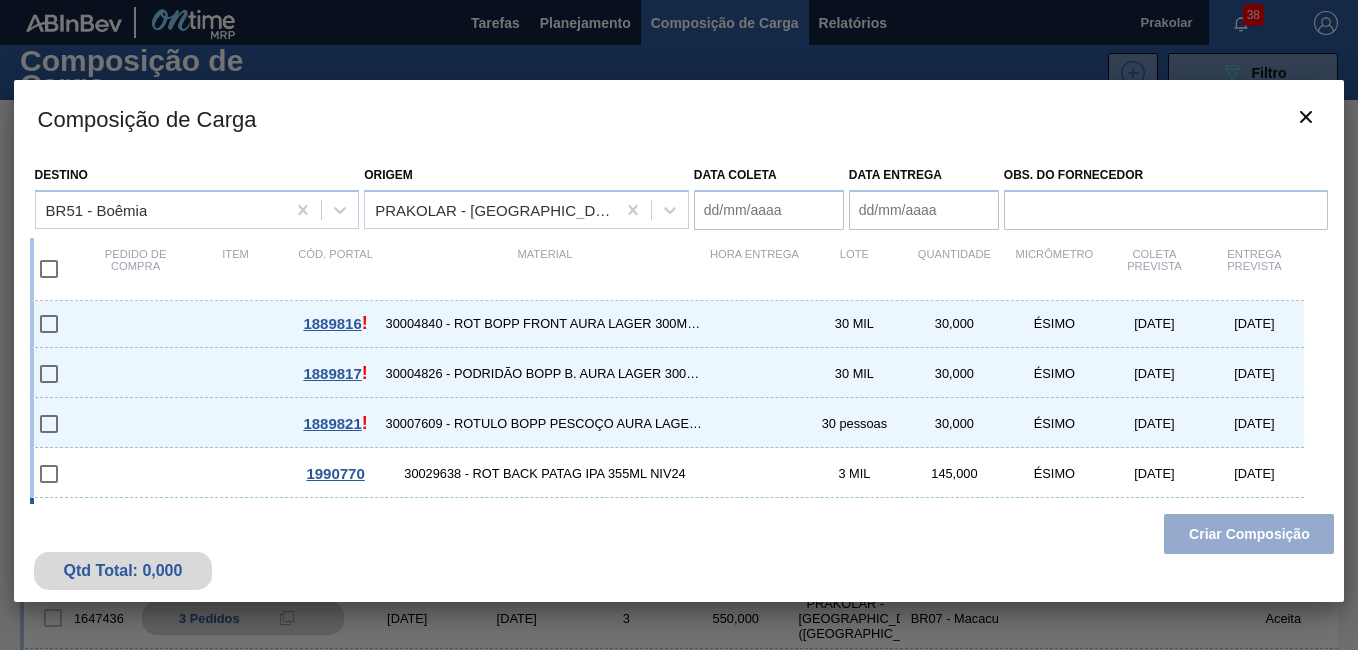 click on "1990772 30029645 - ROT FRENTE PATAG IPA 355ML NIV24 3 MIL 115,000 ÉSIMO 16/08/2025 18/08/2025" at bounding box center [667, 523] 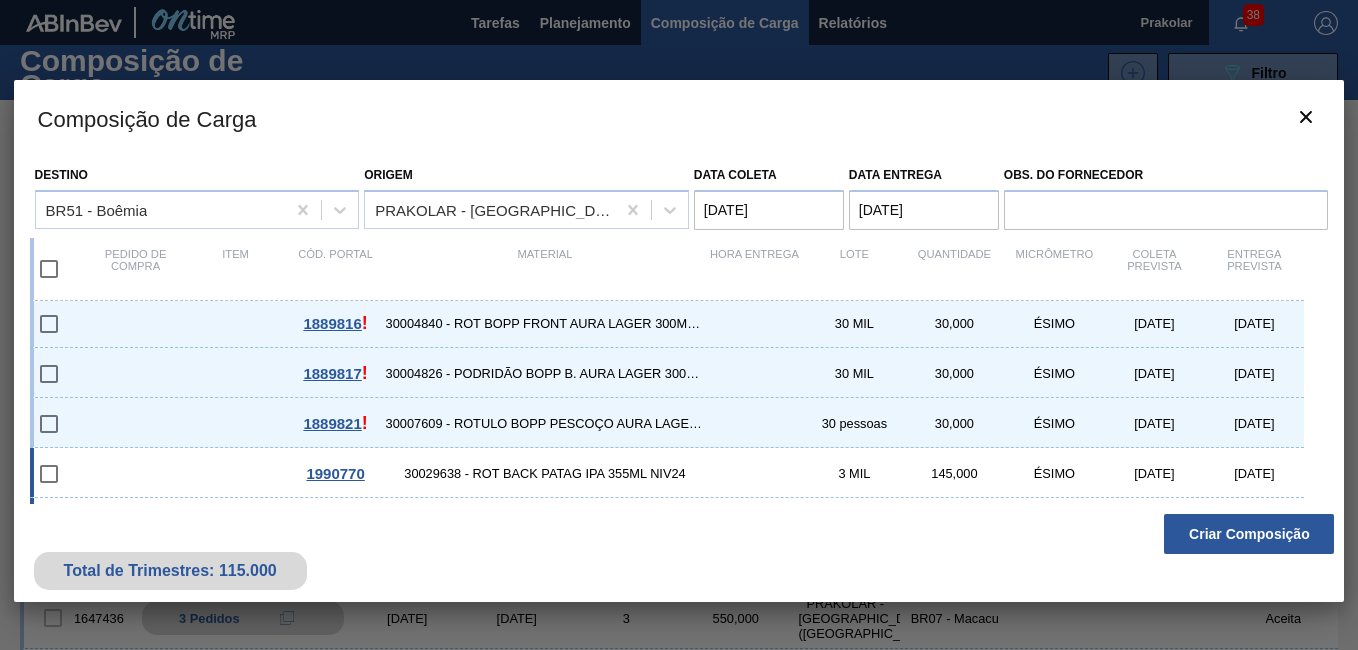 click at bounding box center (49, 474) 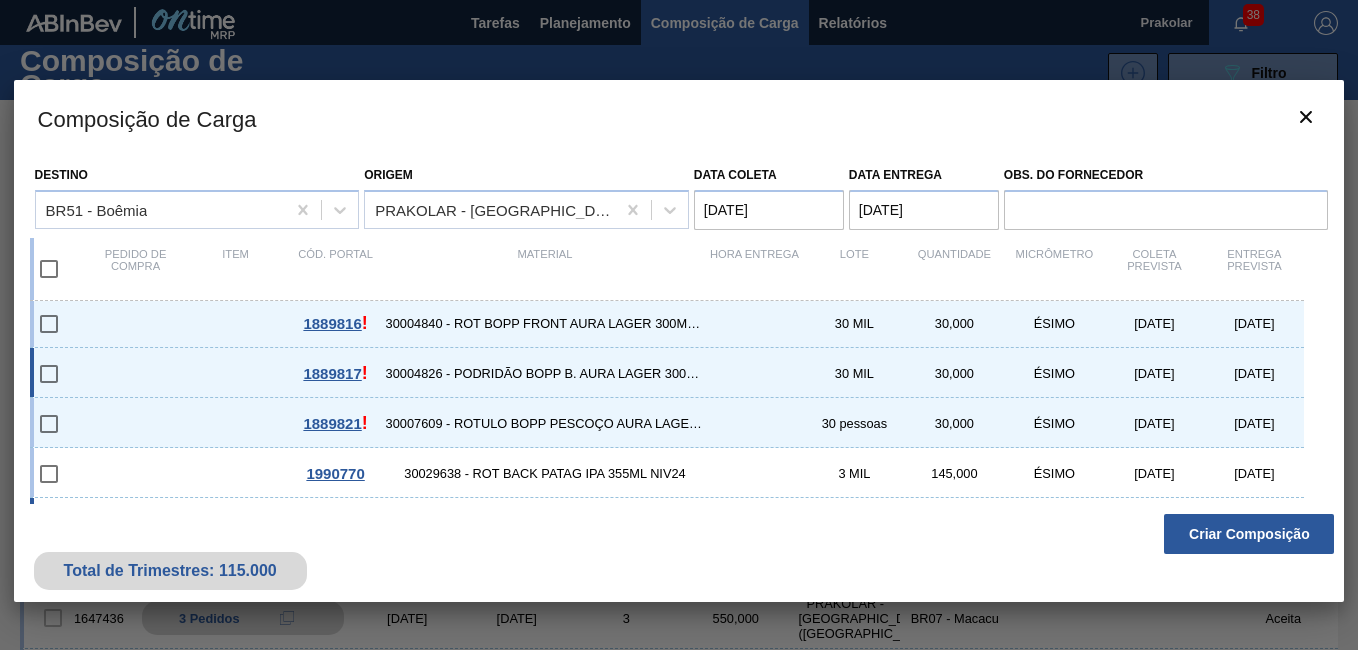 scroll, scrollTop: 0, scrollLeft: 0, axis: both 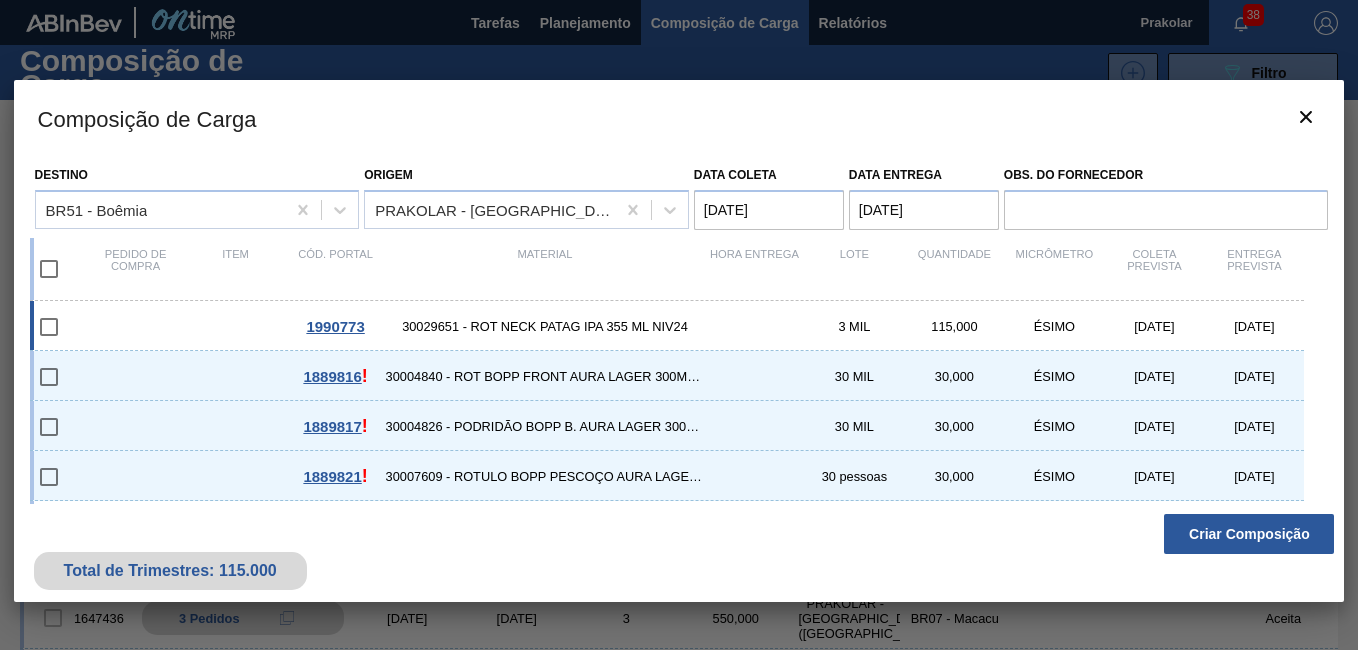 click at bounding box center (49, 327) 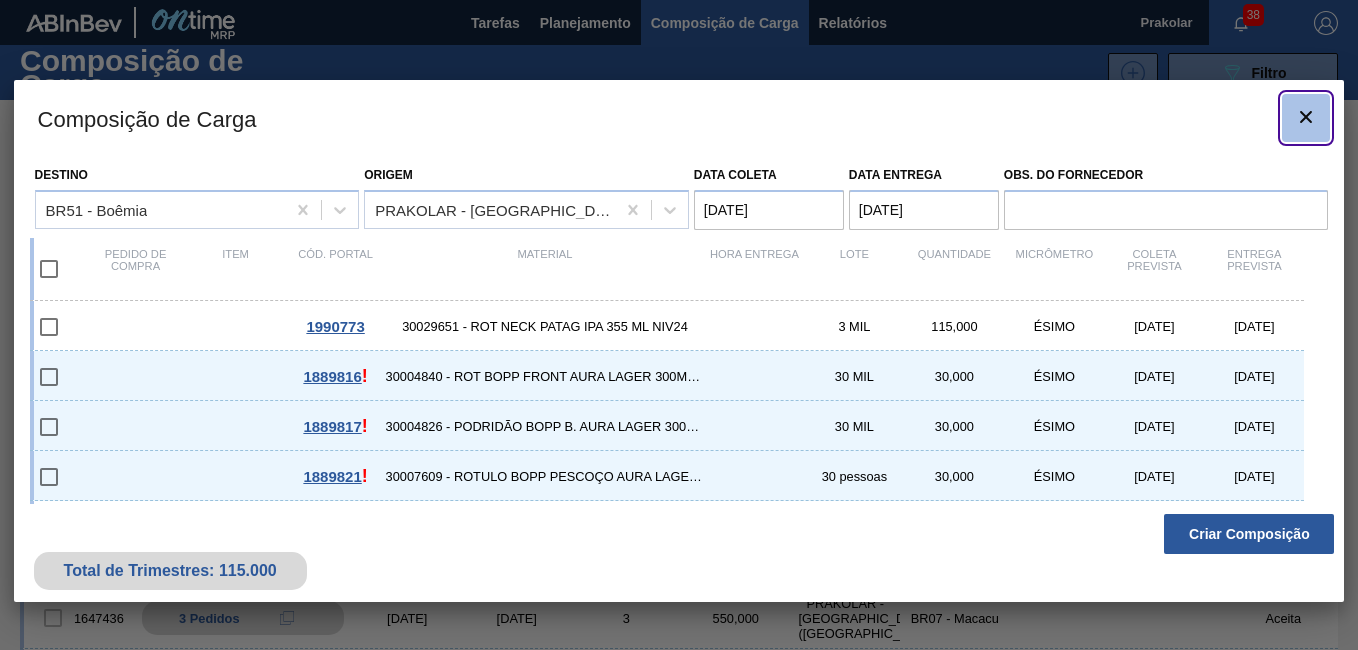 click 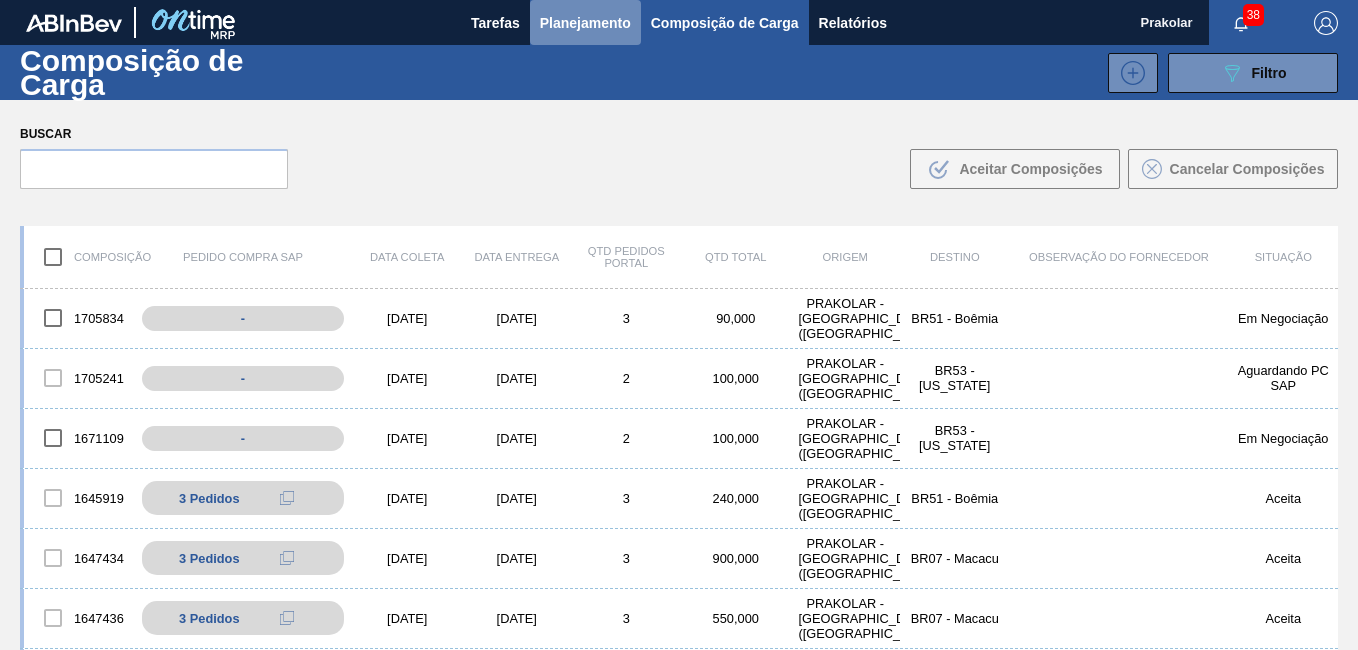 click on "Planejamento" at bounding box center (585, 23) 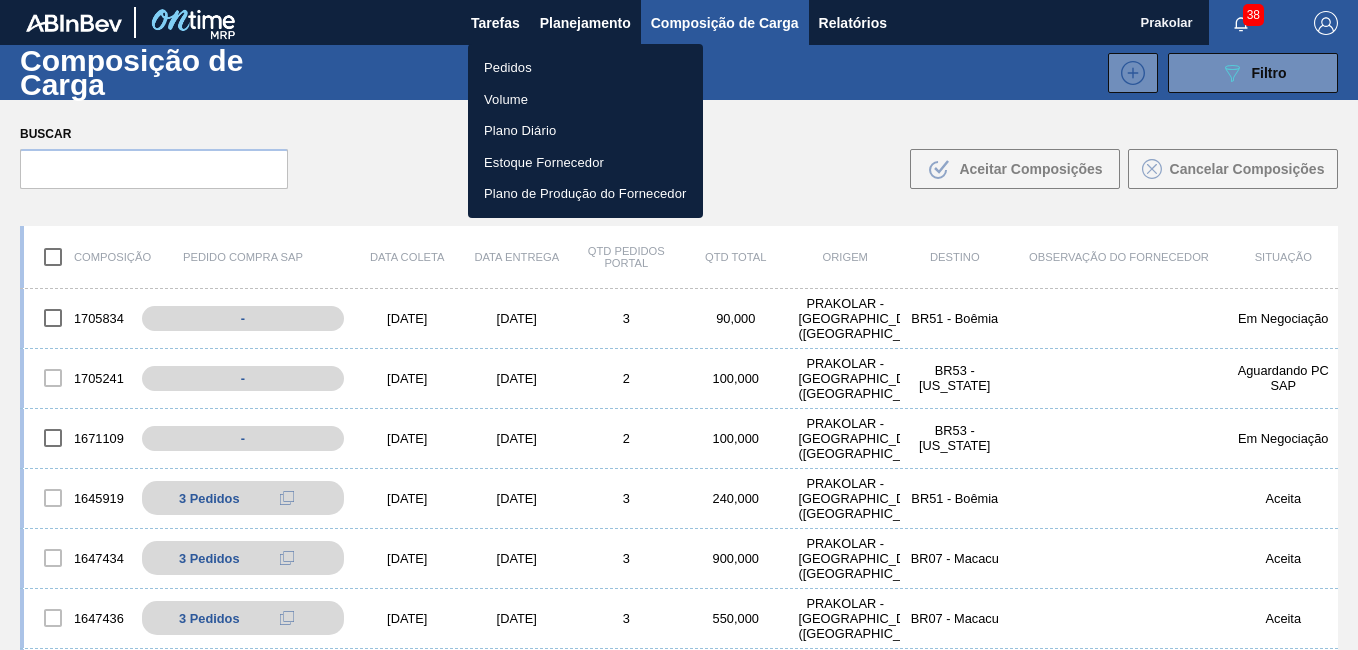 click on "Pedidos" at bounding box center [585, 68] 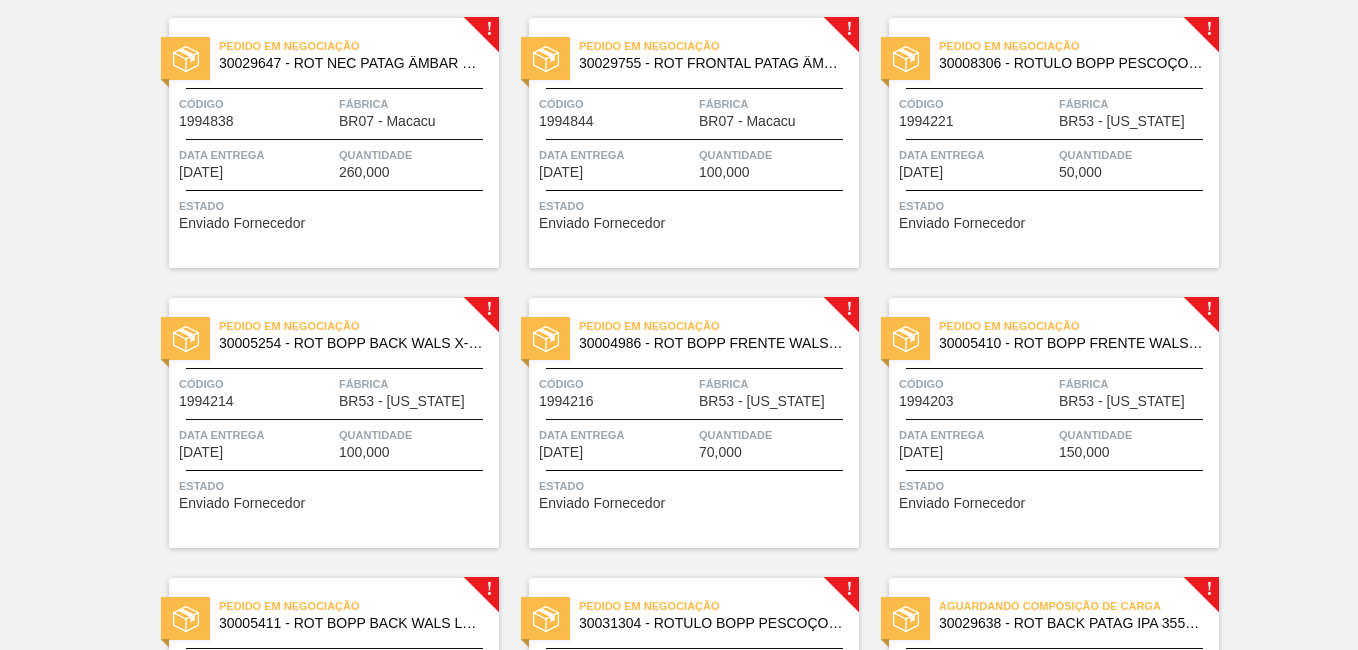 scroll, scrollTop: 1532, scrollLeft: 0, axis: vertical 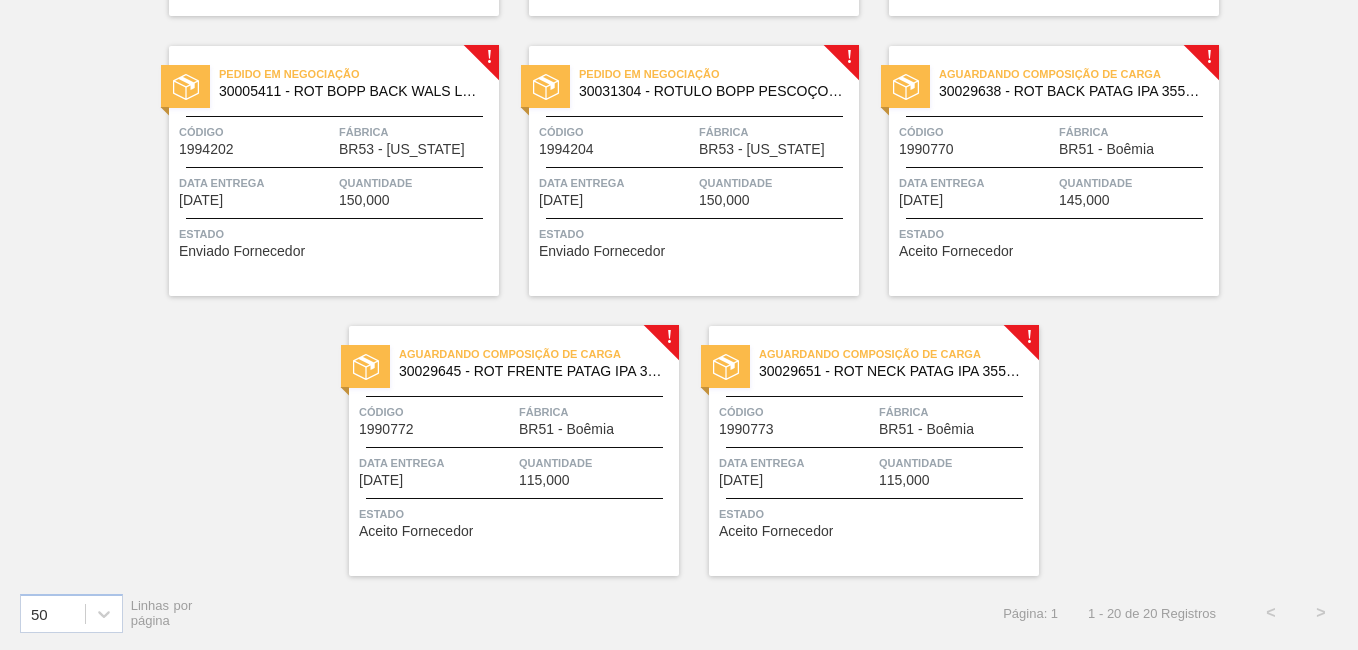 click on "Fábrica" at bounding box center (956, 412) 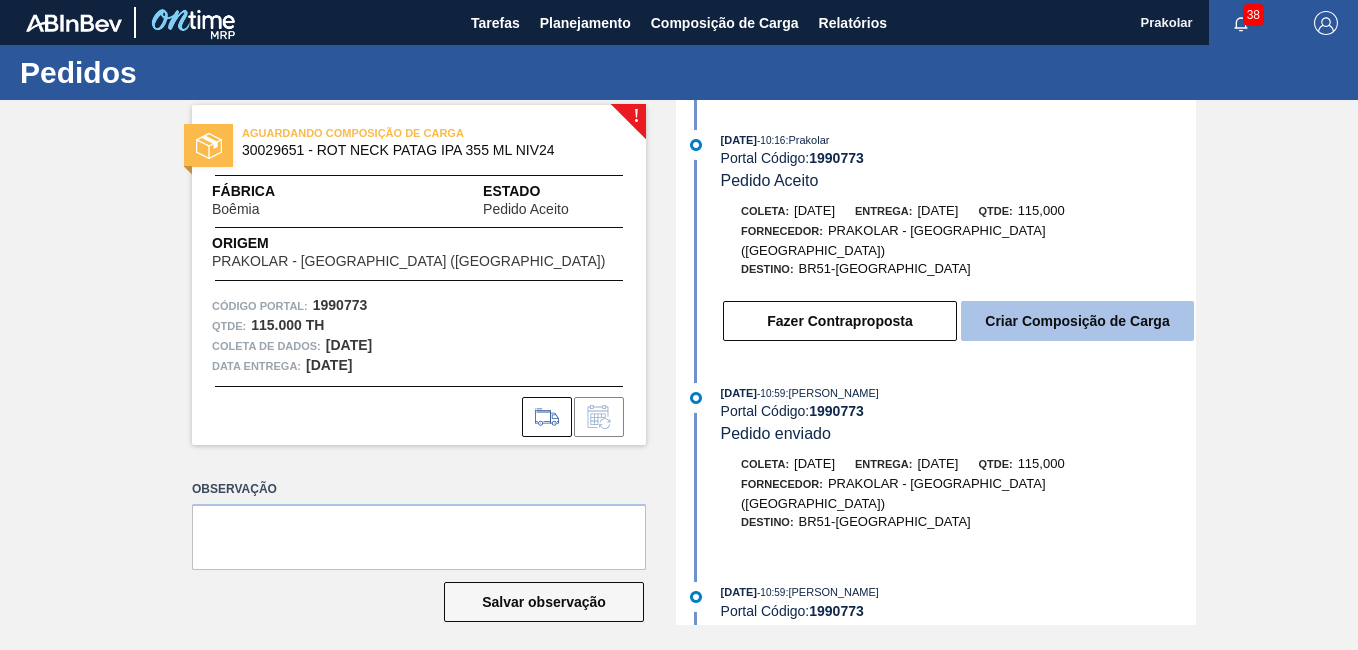 click on "Criar Composição de Carga" at bounding box center [1077, 321] 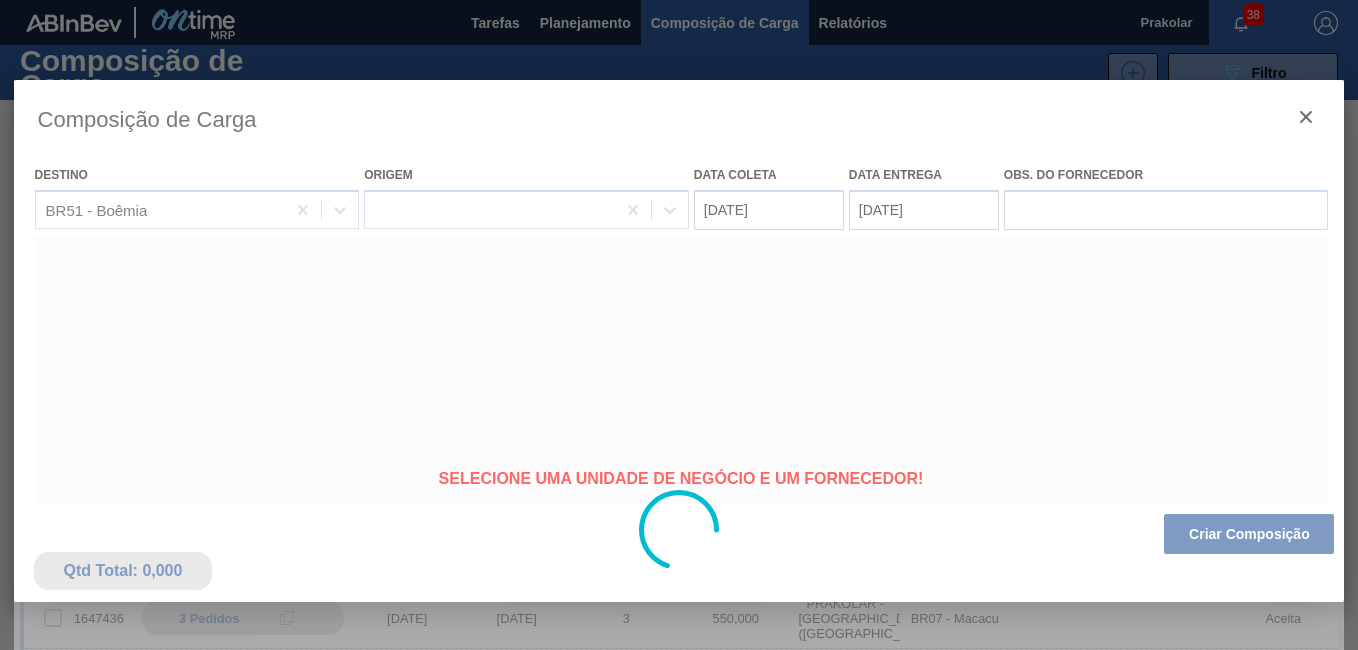 type on "[DATE]" 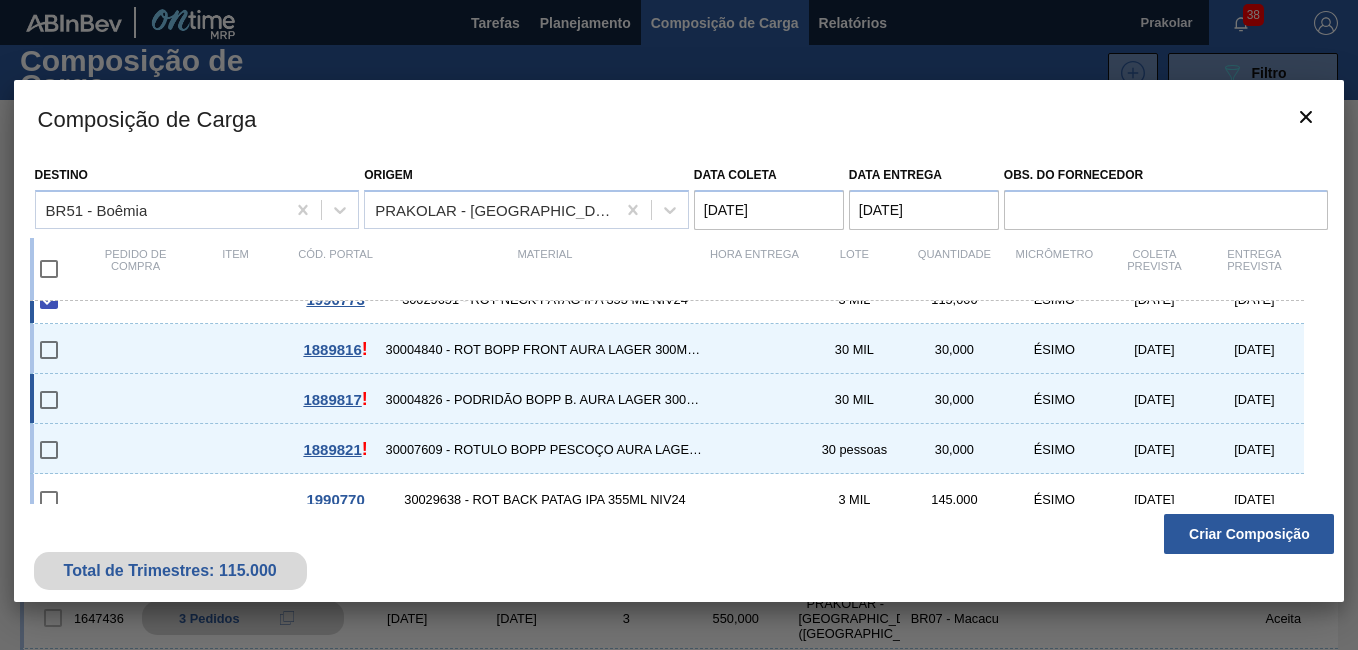 scroll, scrollTop: 53, scrollLeft: 0, axis: vertical 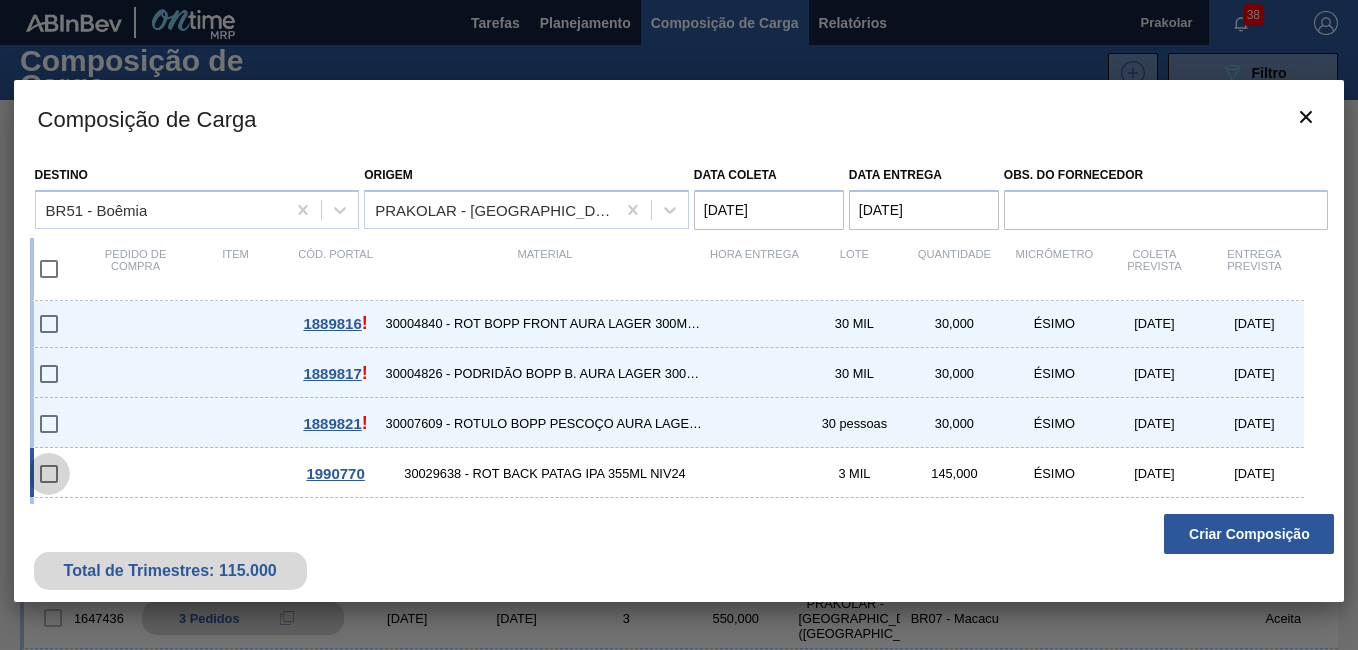 click at bounding box center [49, 474] 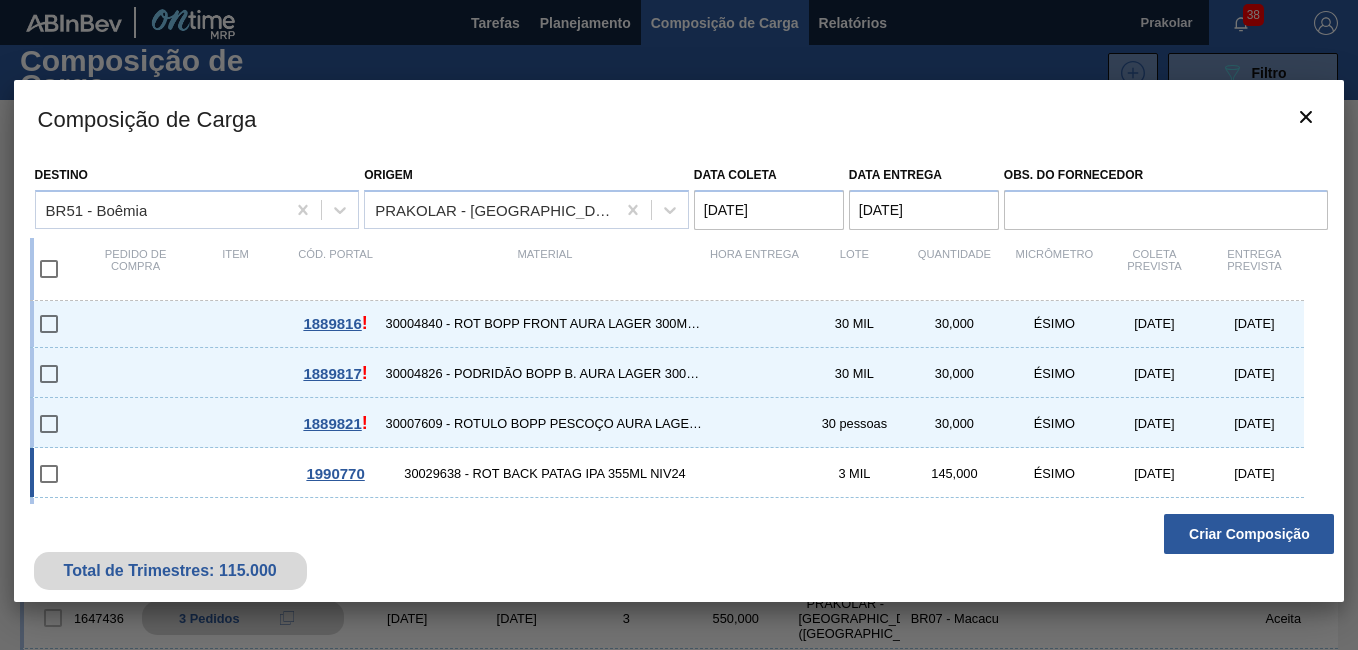 click at bounding box center (49, 474) 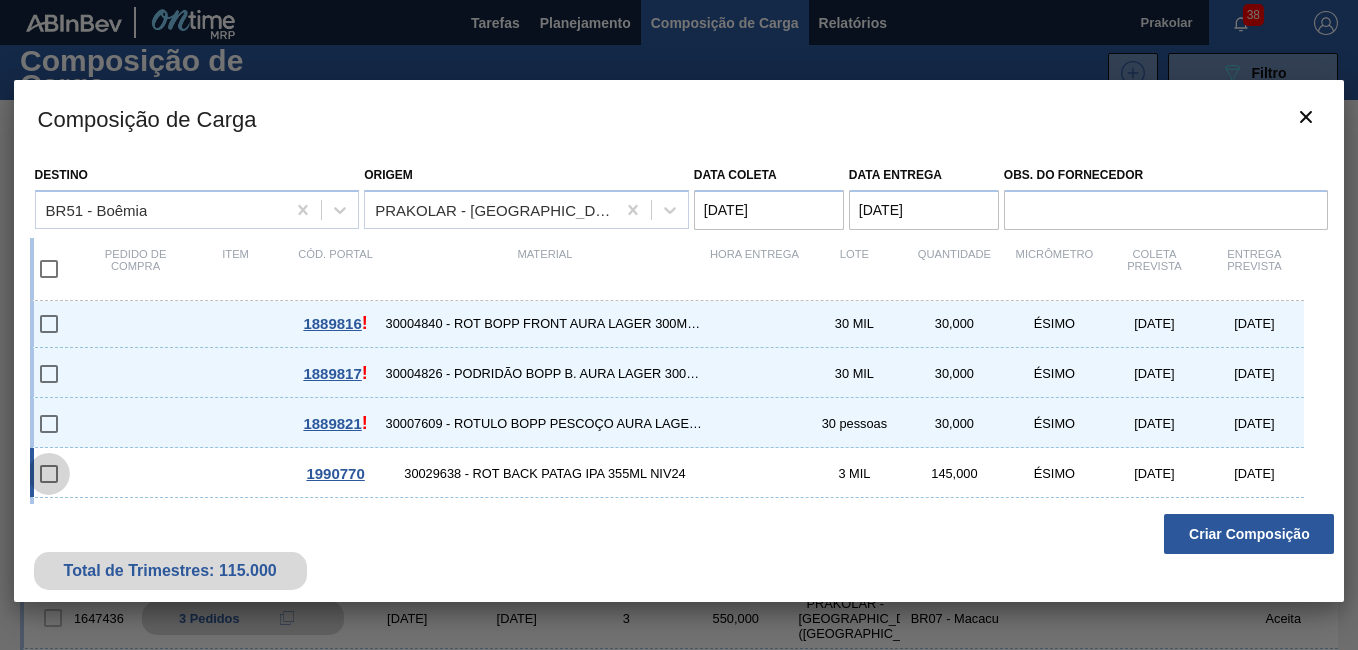 click at bounding box center (49, 474) 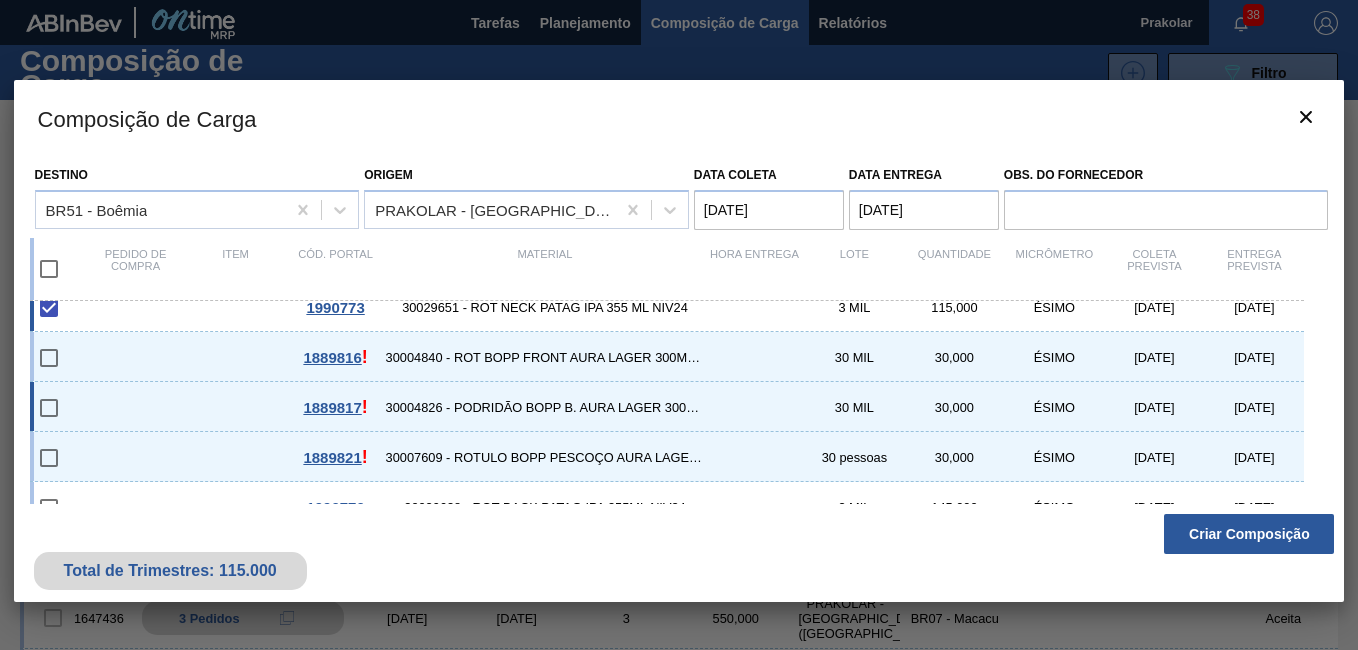 scroll, scrollTop: 0, scrollLeft: 0, axis: both 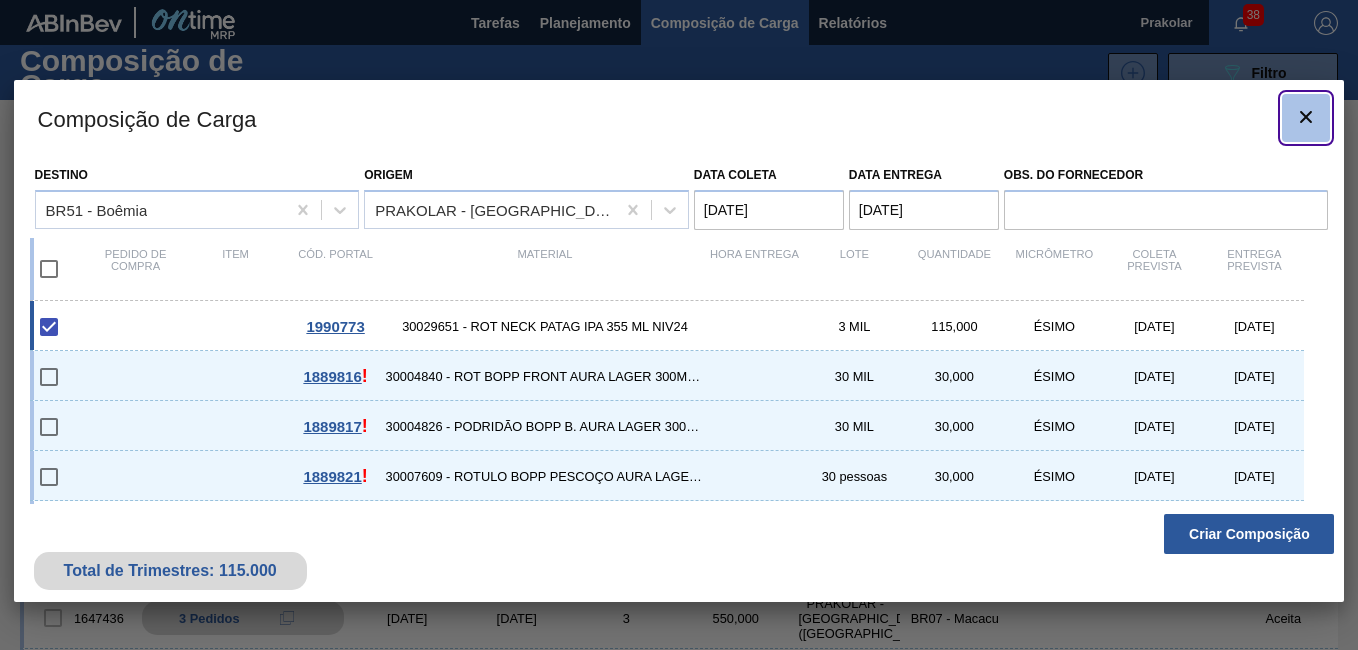 click 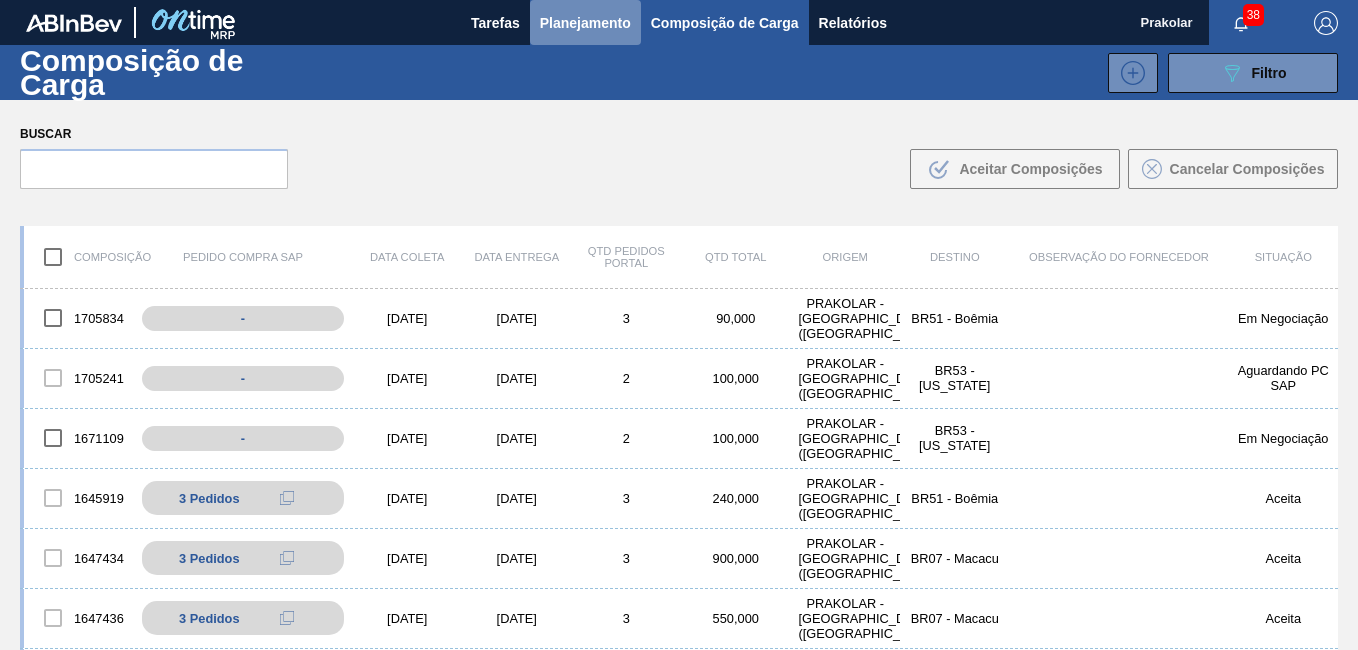 click on "Planejamento" at bounding box center (585, 23) 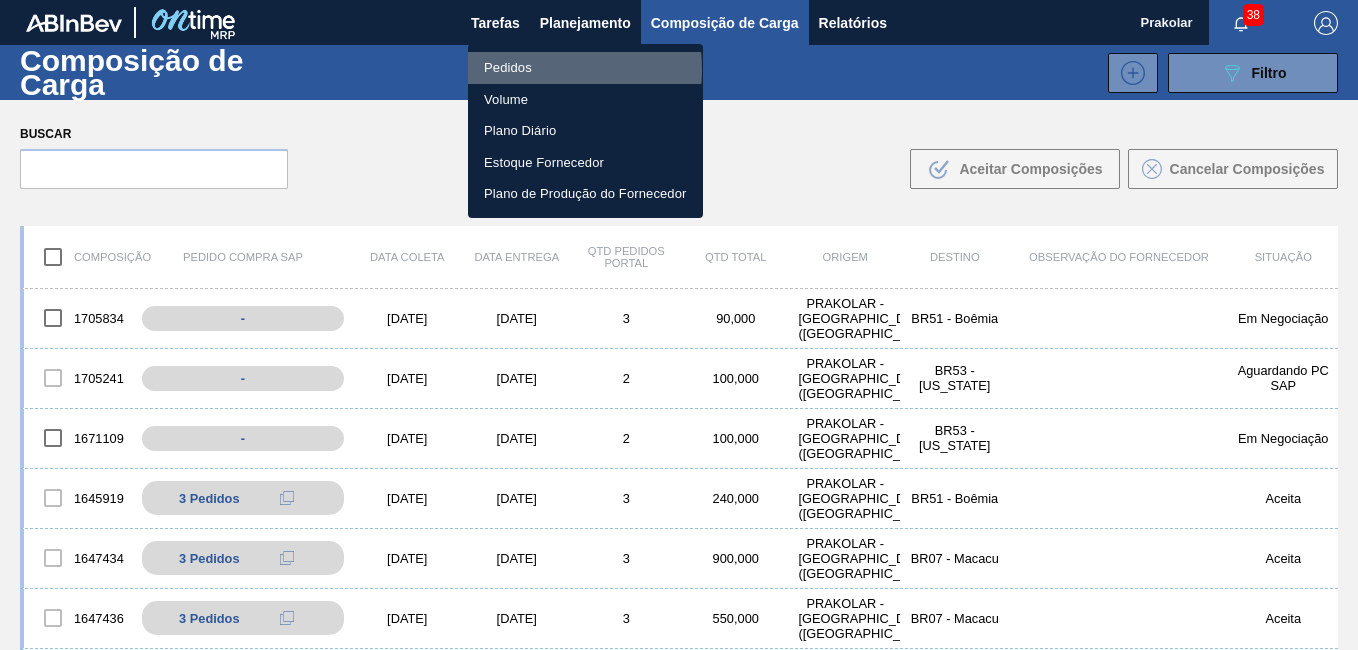click on "Pedidos" at bounding box center (585, 68) 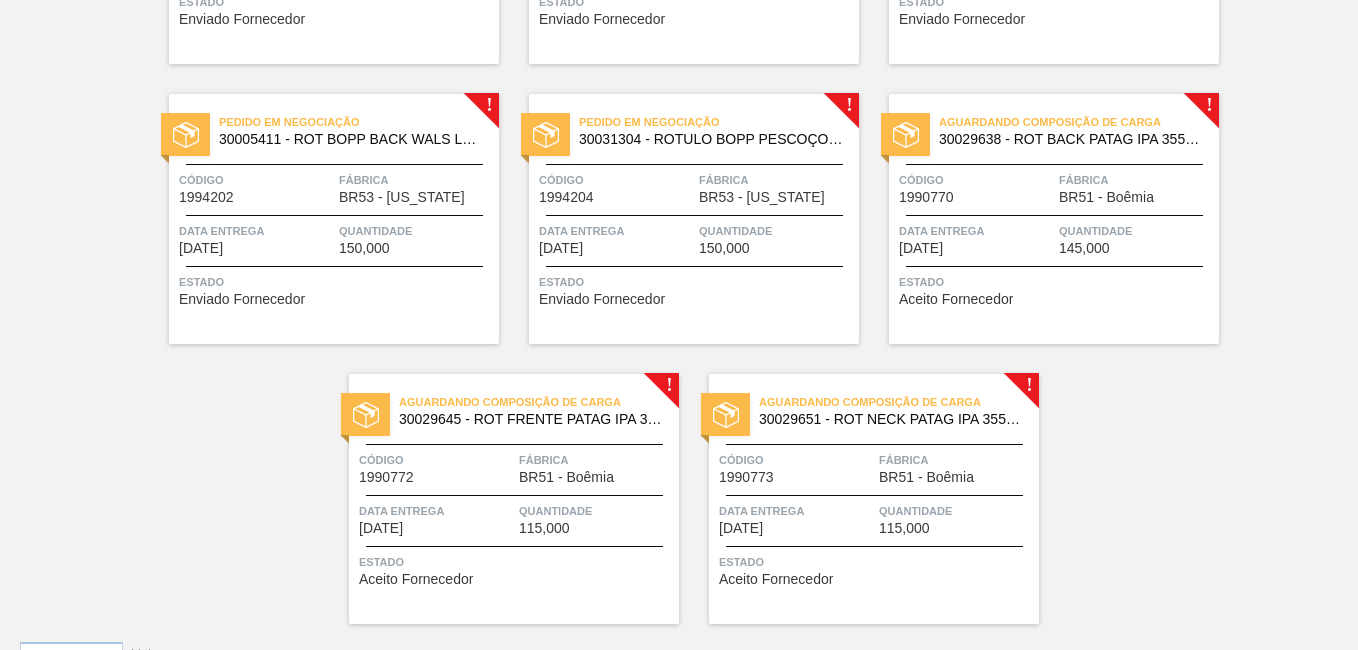 scroll, scrollTop: 1500, scrollLeft: 0, axis: vertical 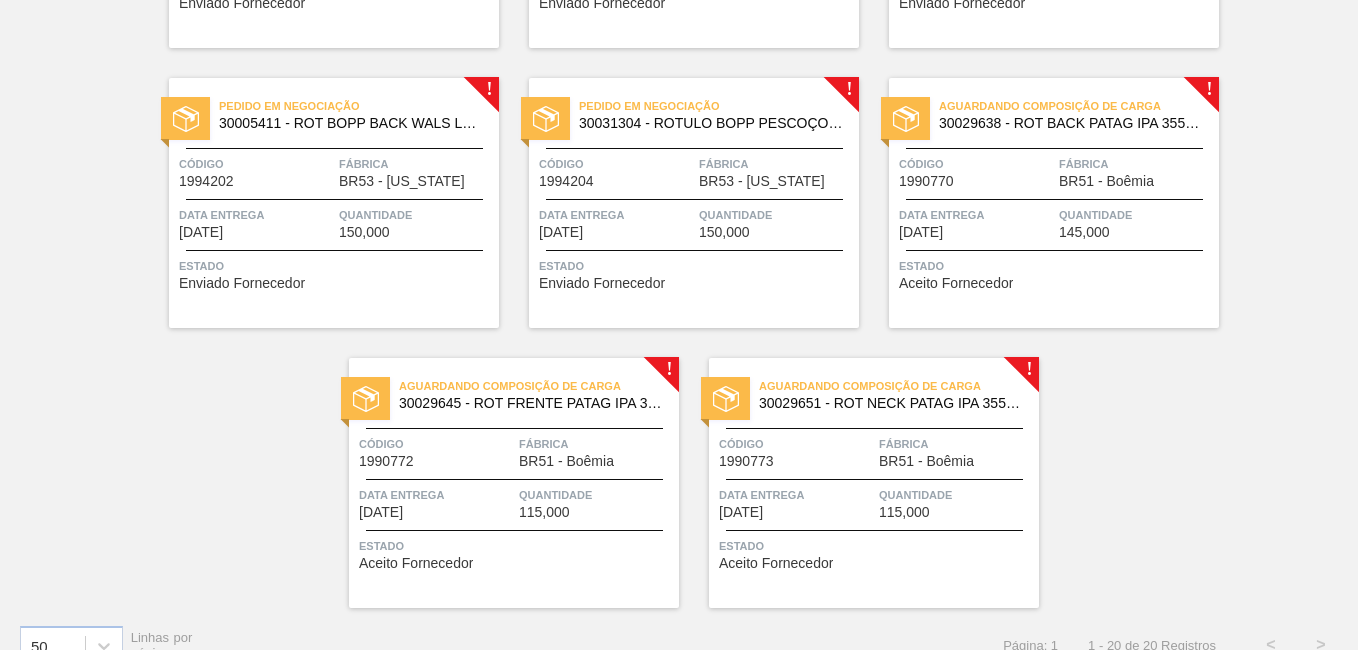 click on "Aguardando Composição de Carga 30029638 - ROT BACK PATAG IPA 355ML NIV24 Código 1990770 Fábrica BR51 - Boêmia Data entrega 18/08/2025 Quantidade 145,000 Estado Aceito Fornecedor" at bounding box center (1054, 203) 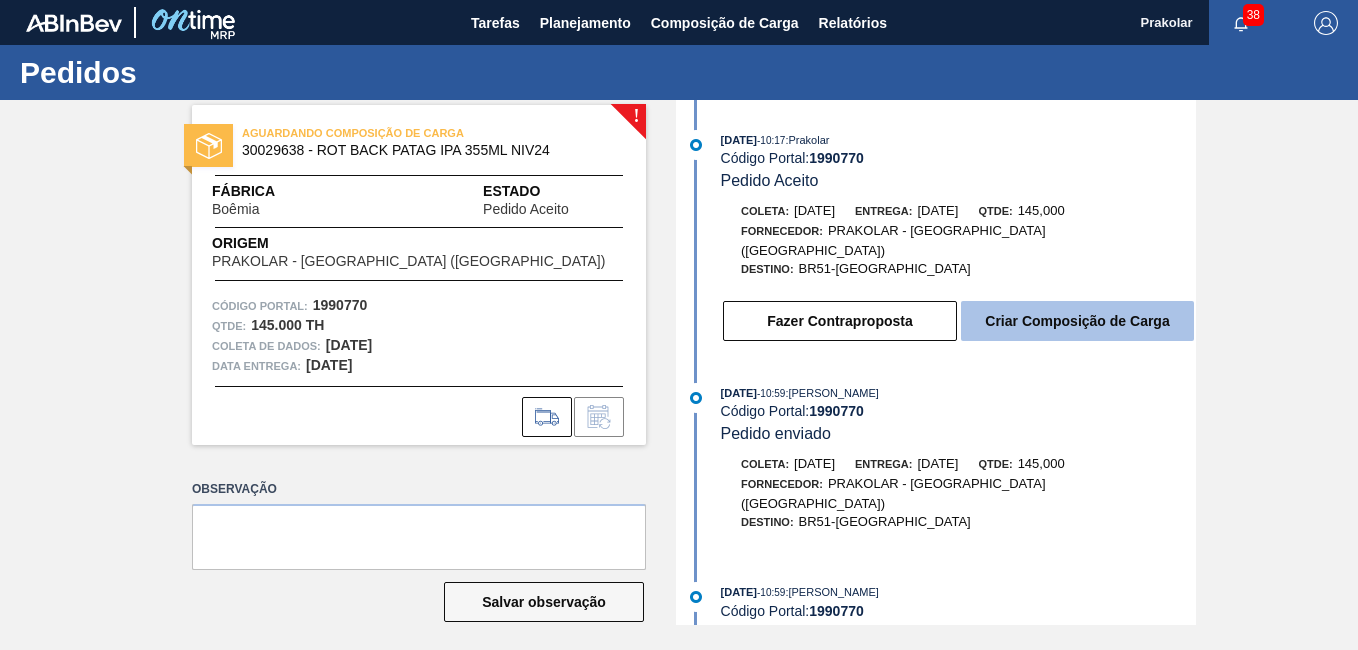 click on "Criar Composição de Carga" at bounding box center [1077, 321] 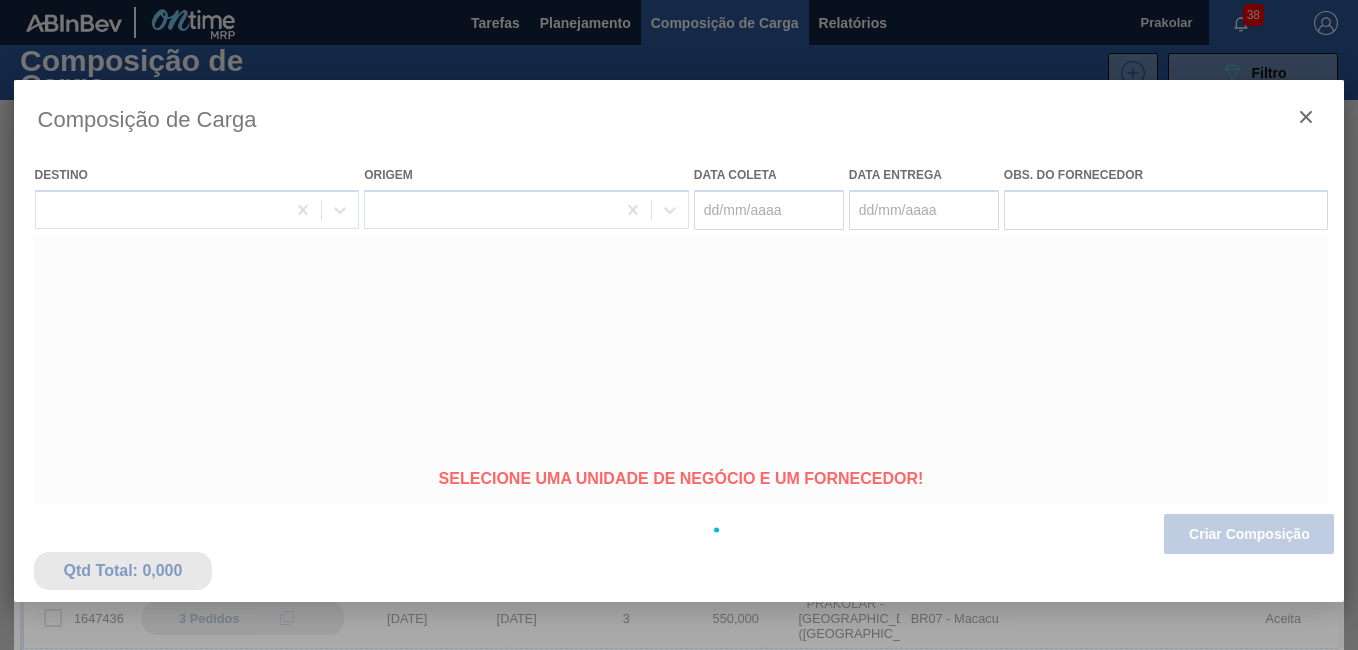 type on "[DATE]" 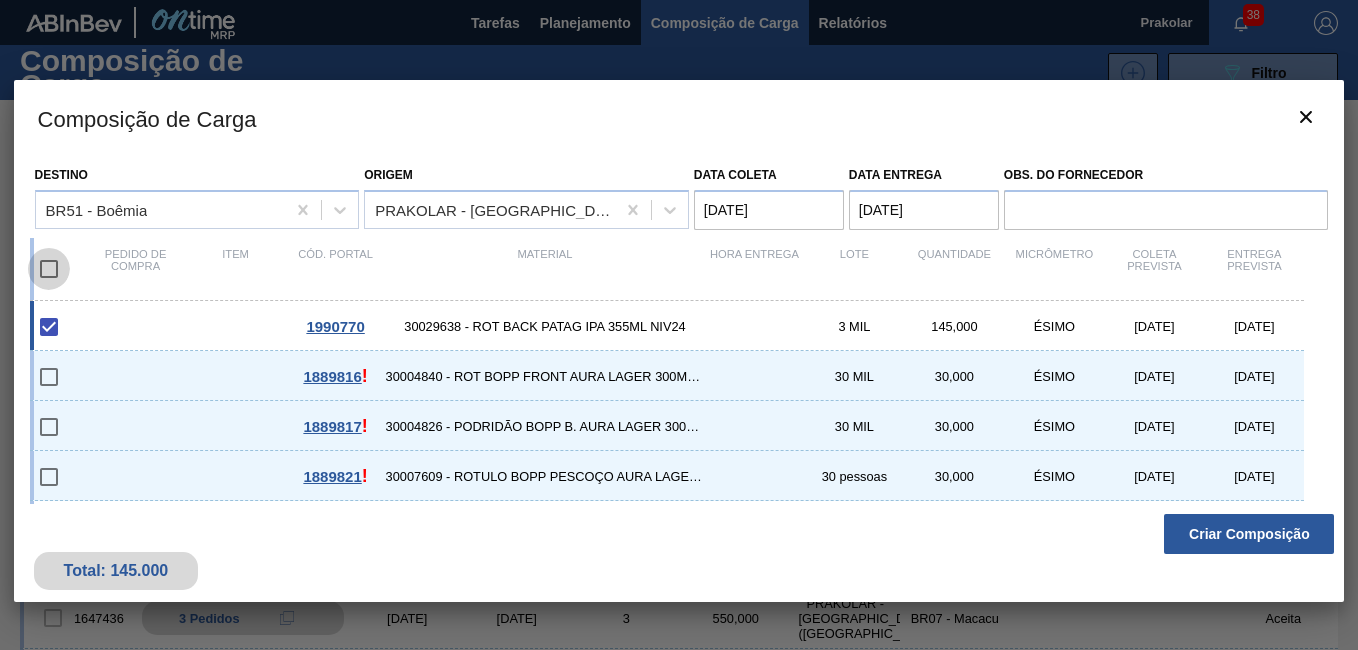 click at bounding box center [49, 269] 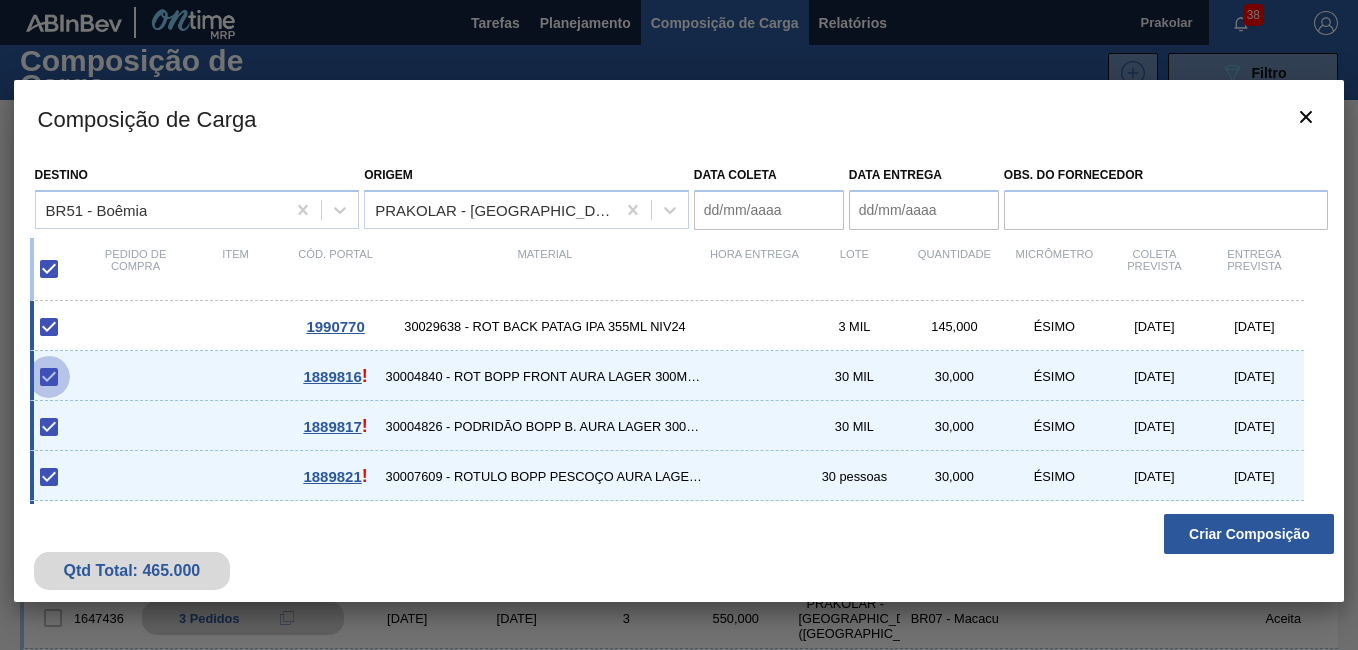 click at bounding box center [49, 377] 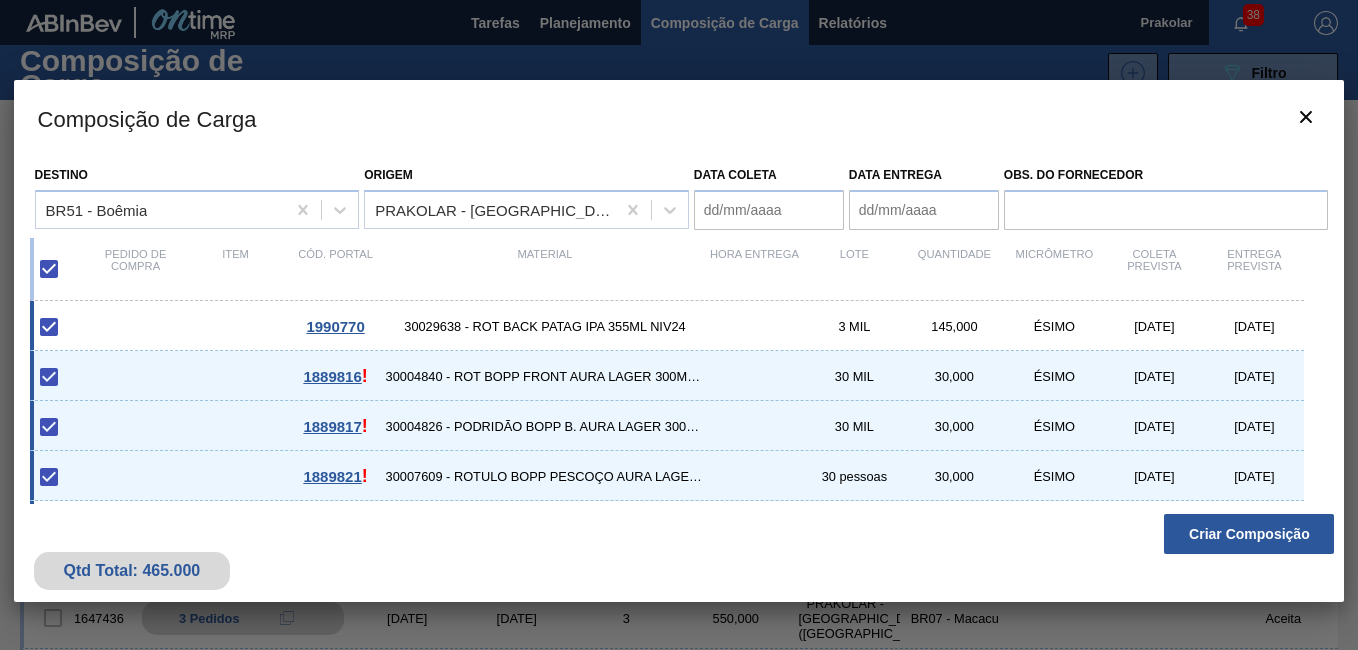 click at bounding box center [49, 377] 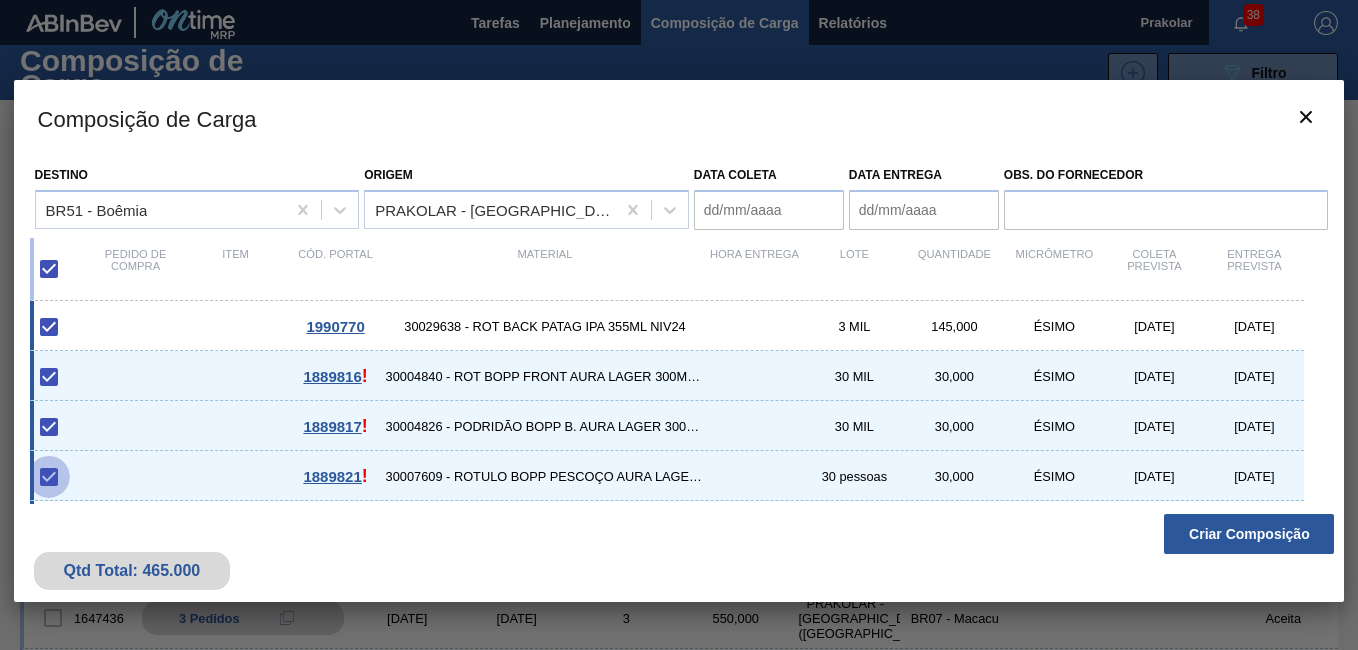 click at bounding box center (49, 477) 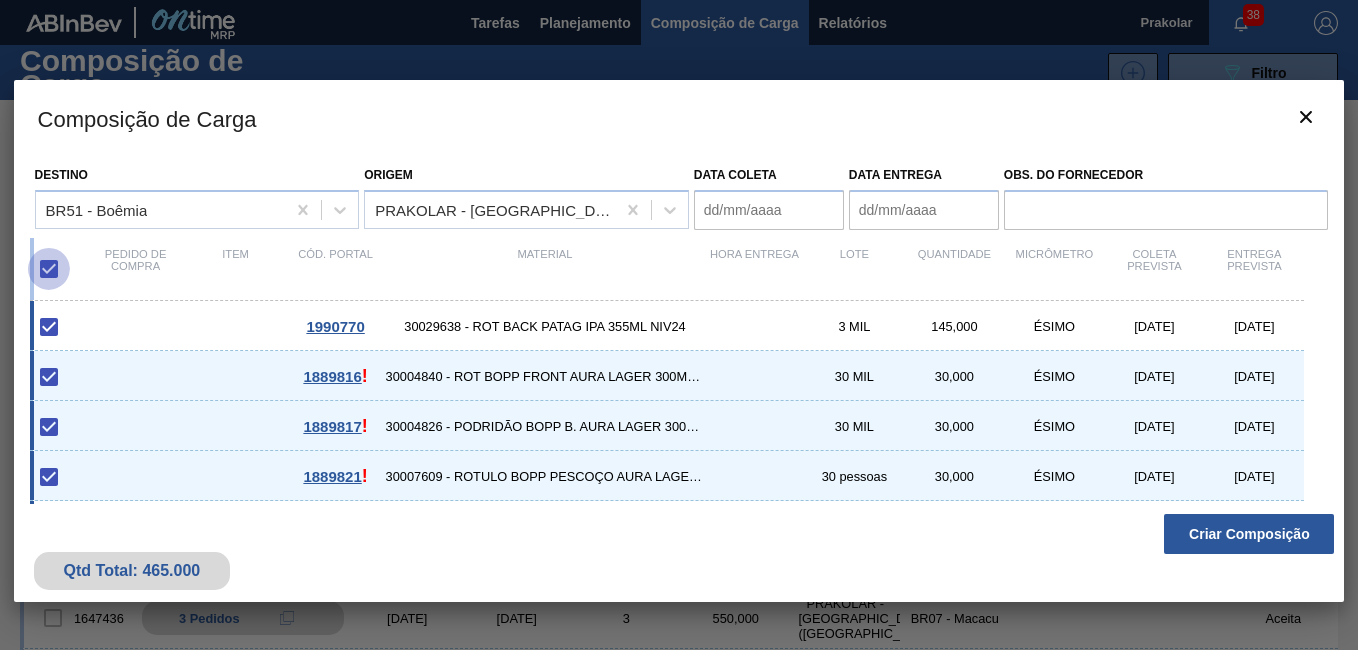 click at bounding box center [49, 269] 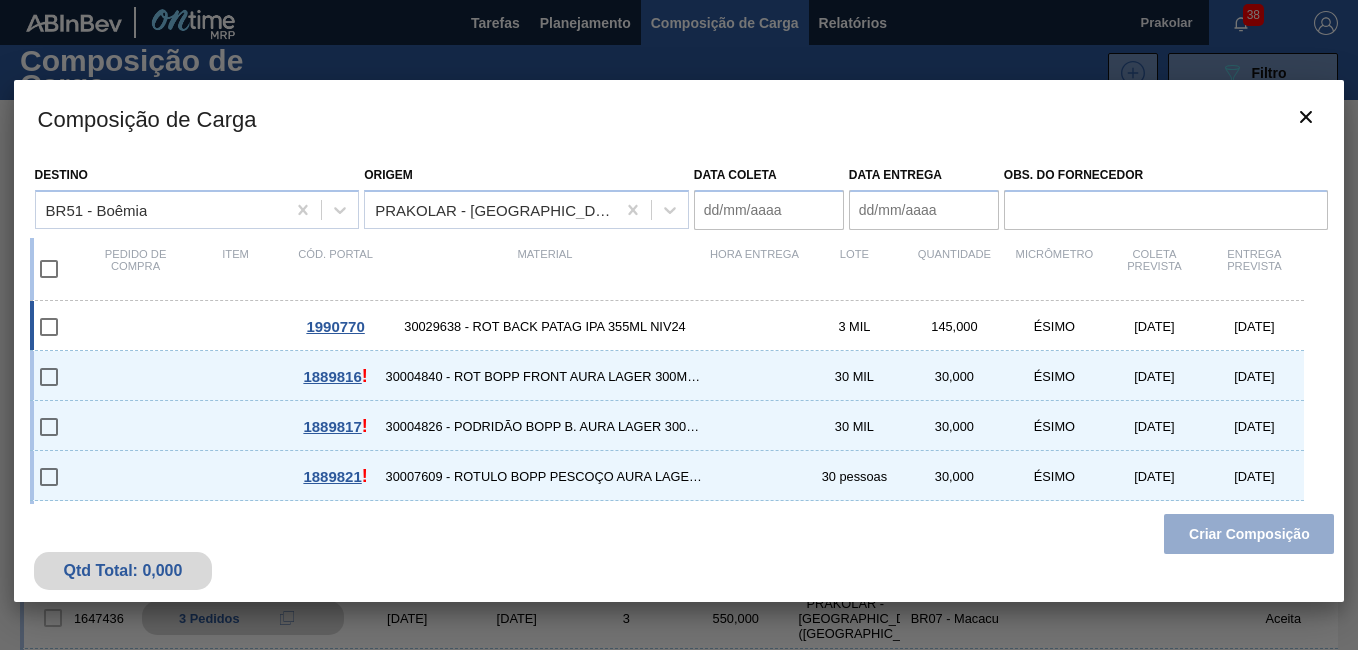 click at bounding box center [49, 327] 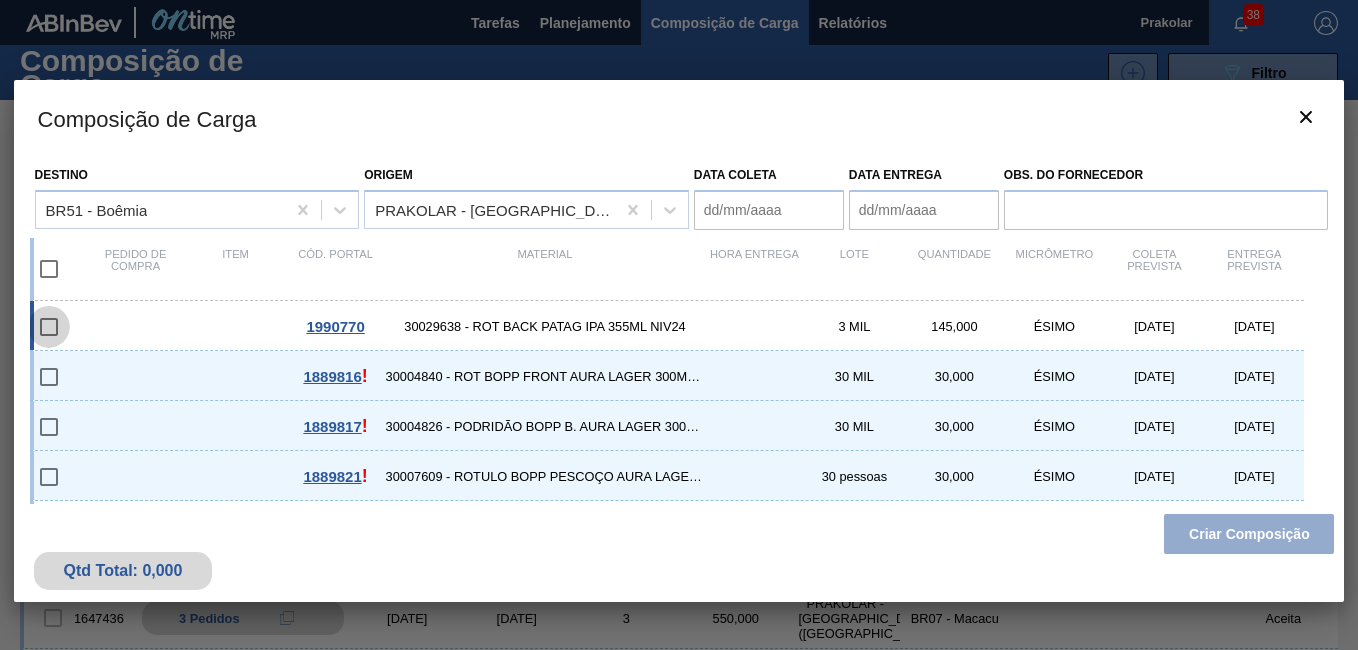 click at bounding box center [49, 327] 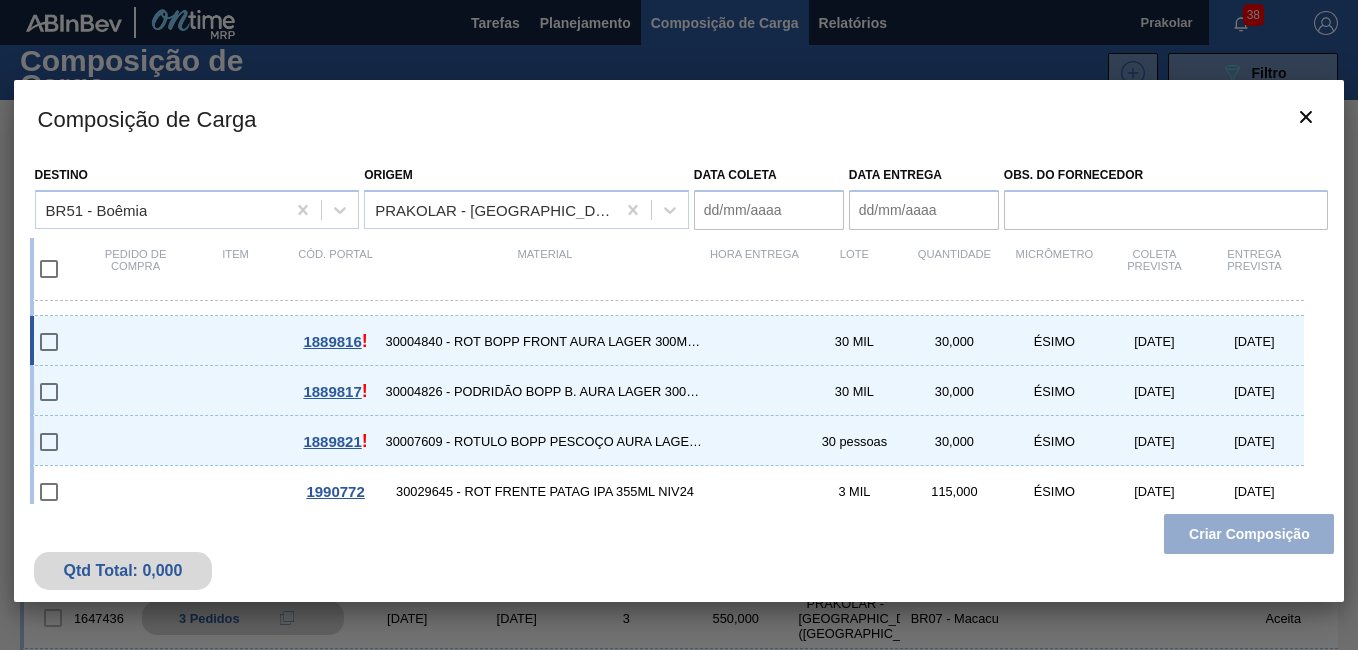 scroll, scrollTop: 53, scrollLeft: 0, axis: vertical 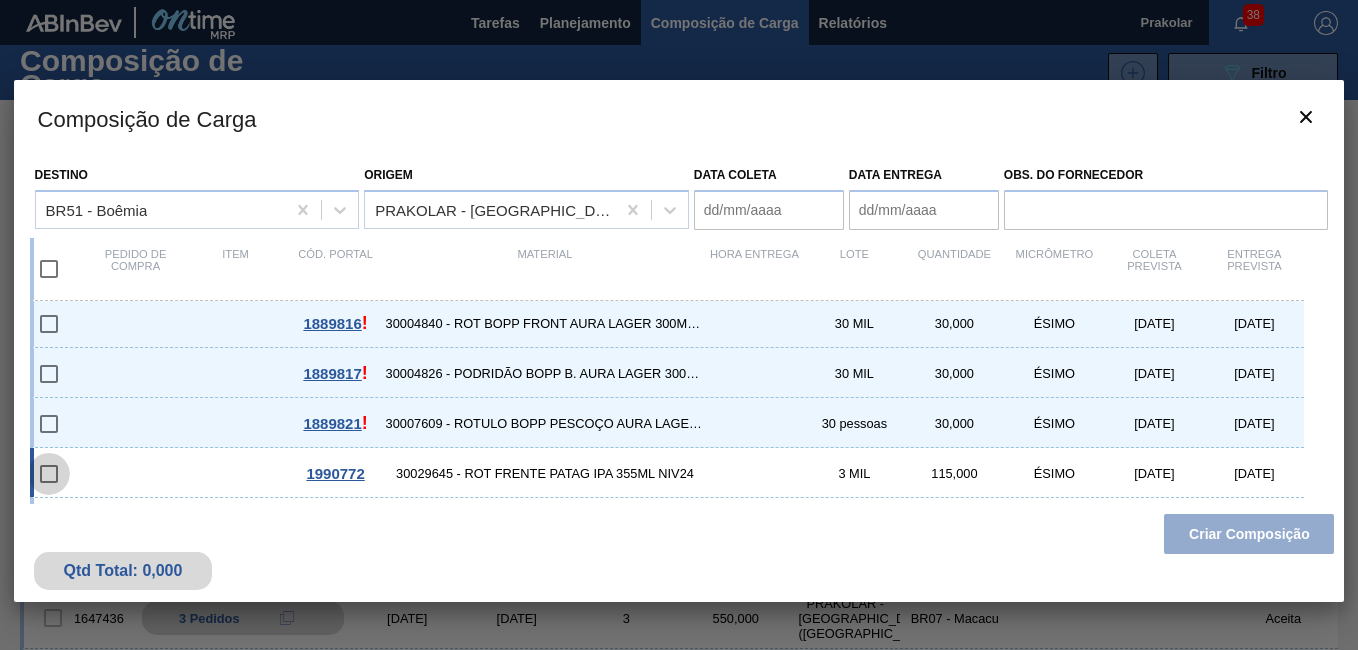 click at bounding box center [49, 474] 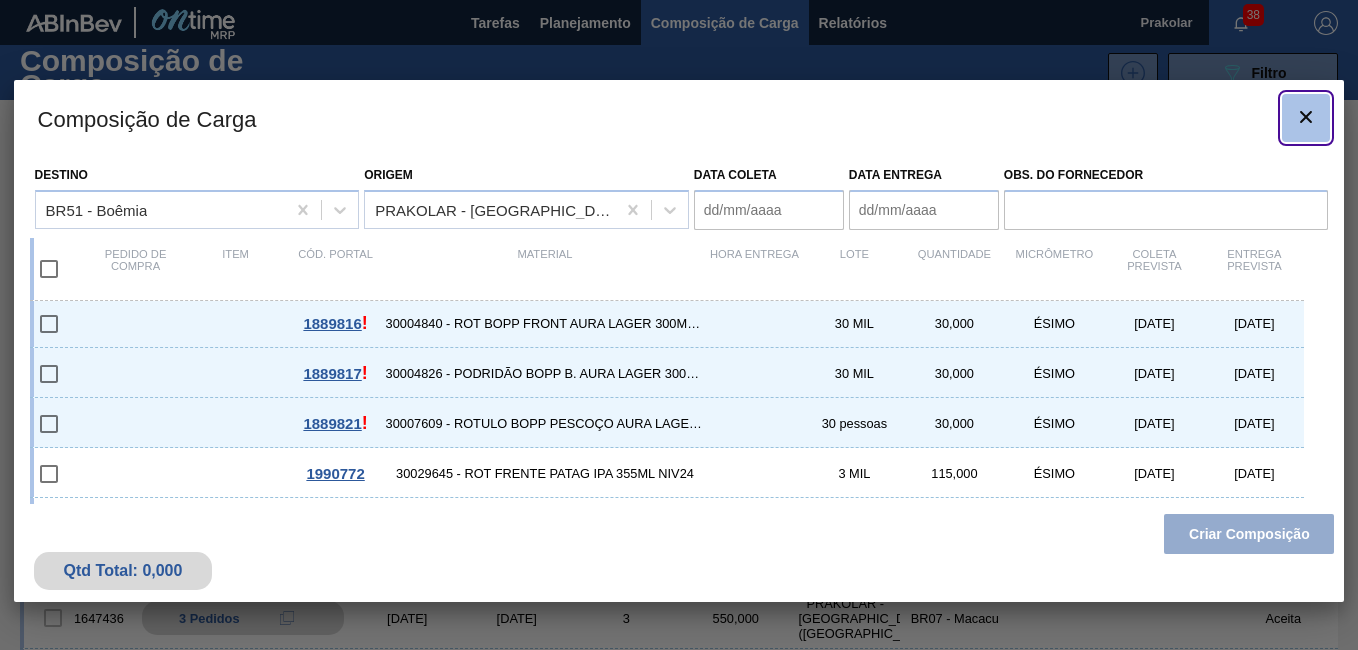 click 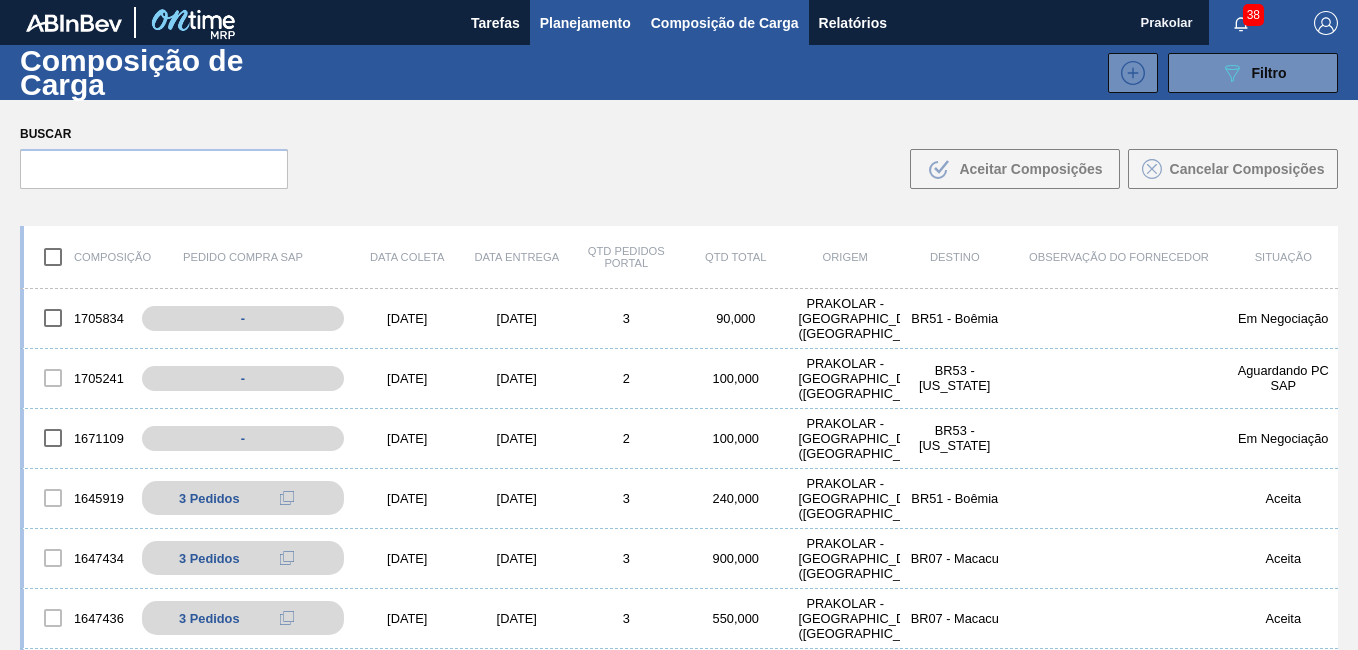 click on "Planejamento" at bounding box center (585, 23) 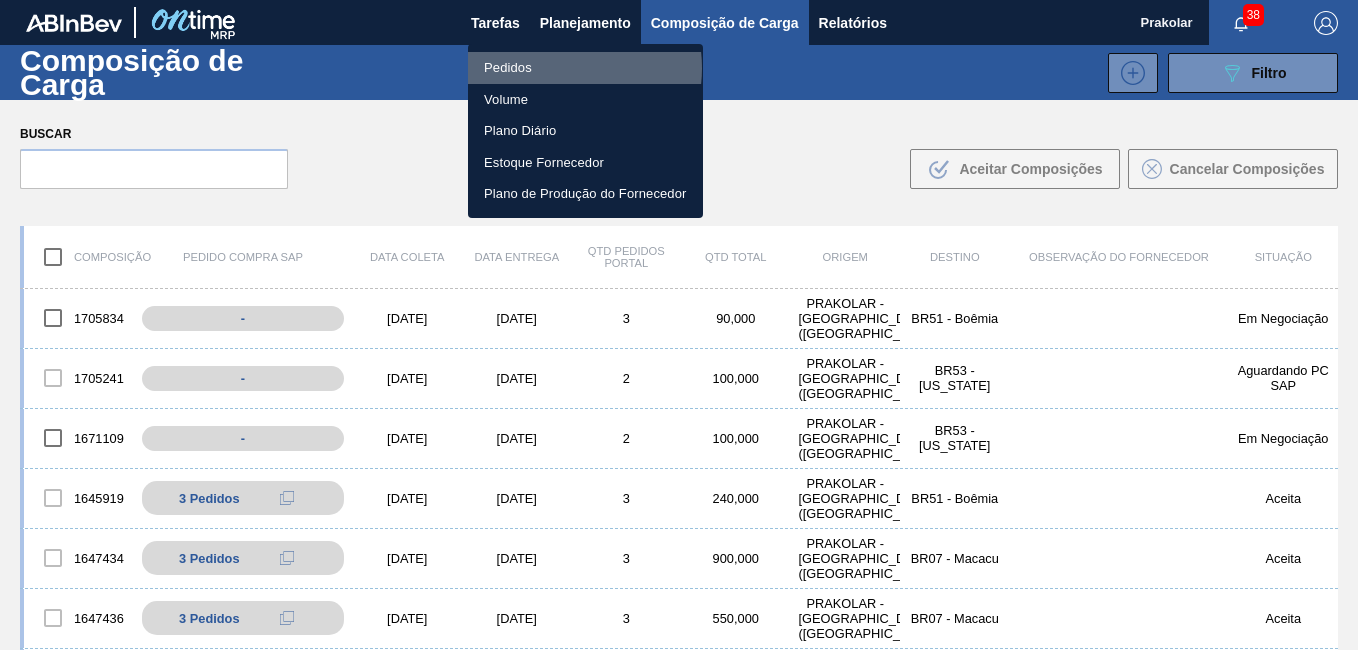 click on "Pedidos" at bounding box center (585, 68) 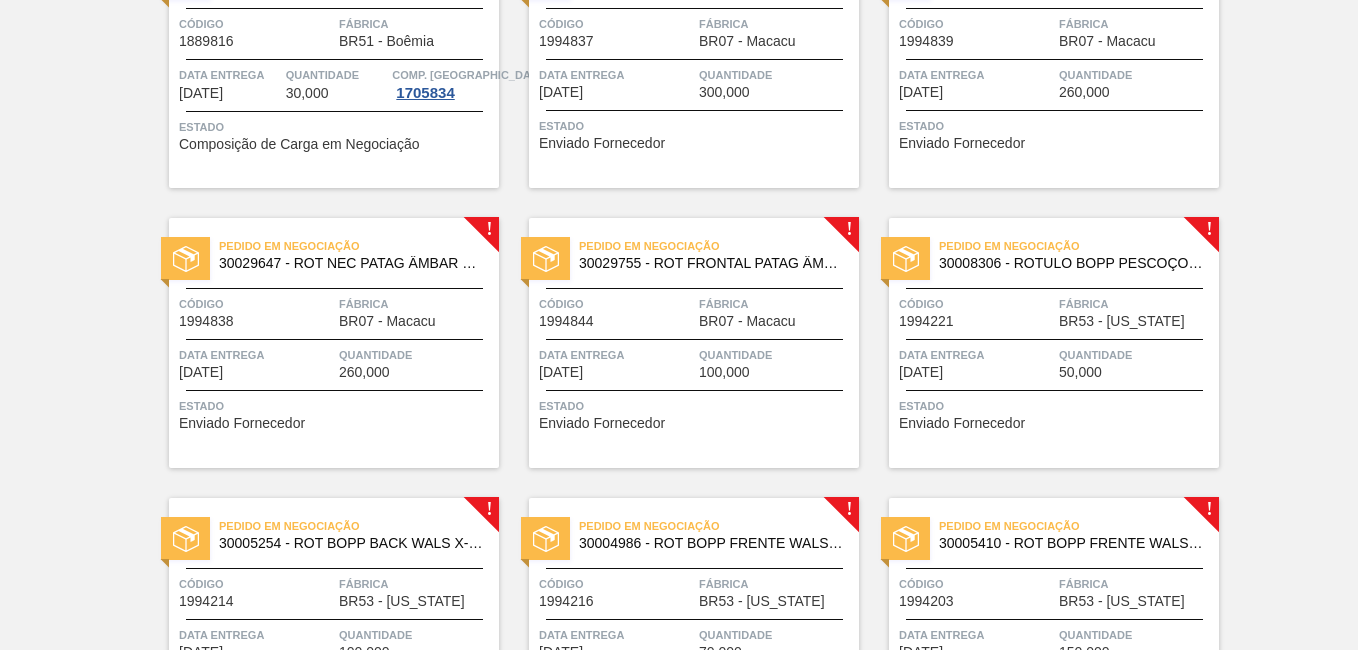 scroll, scrollTop: 1500, scrollLeft: 0, axis: vertical 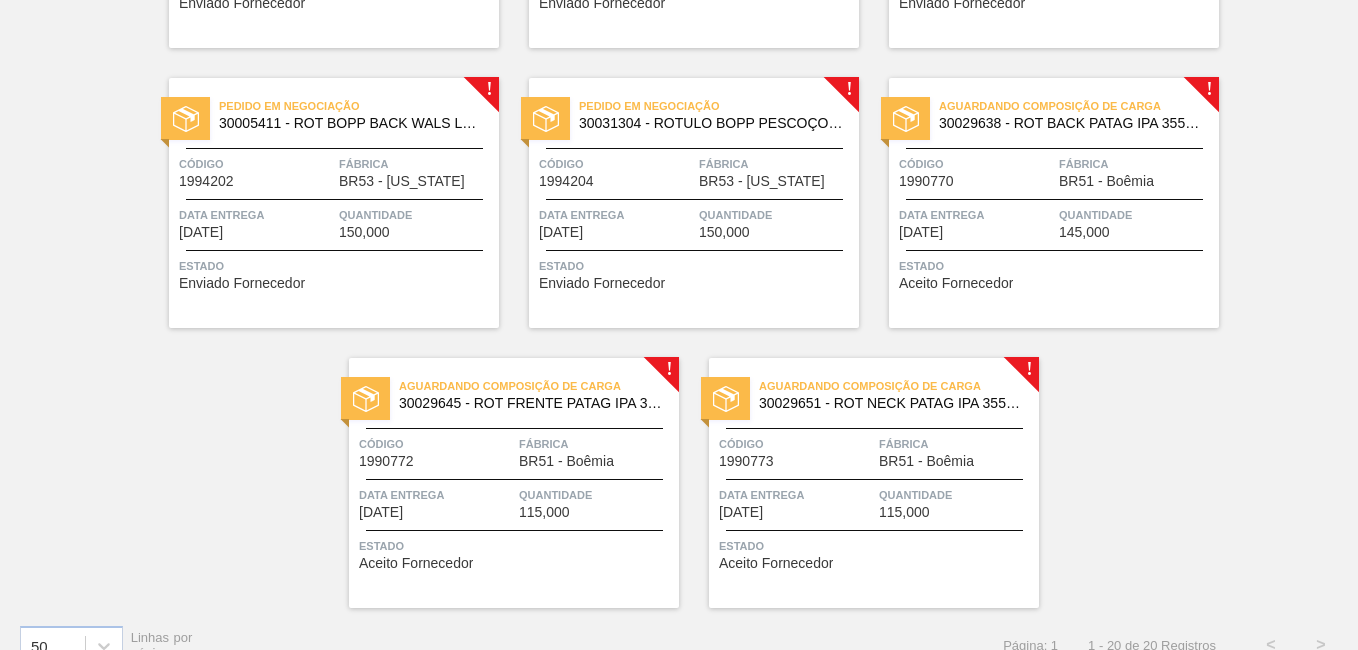 click on "Quantidade" at bounding box center (1136, 215) 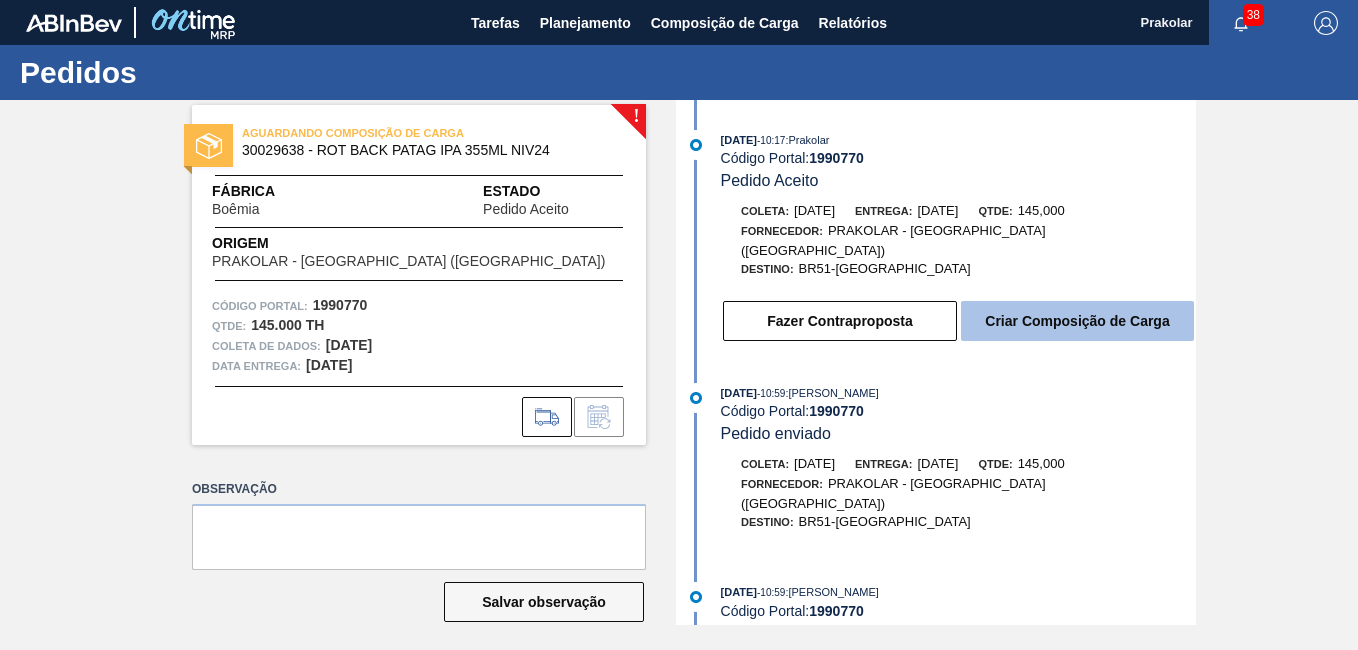 click on "Criar Composição de Carga" at bounding box center (1077, 321) 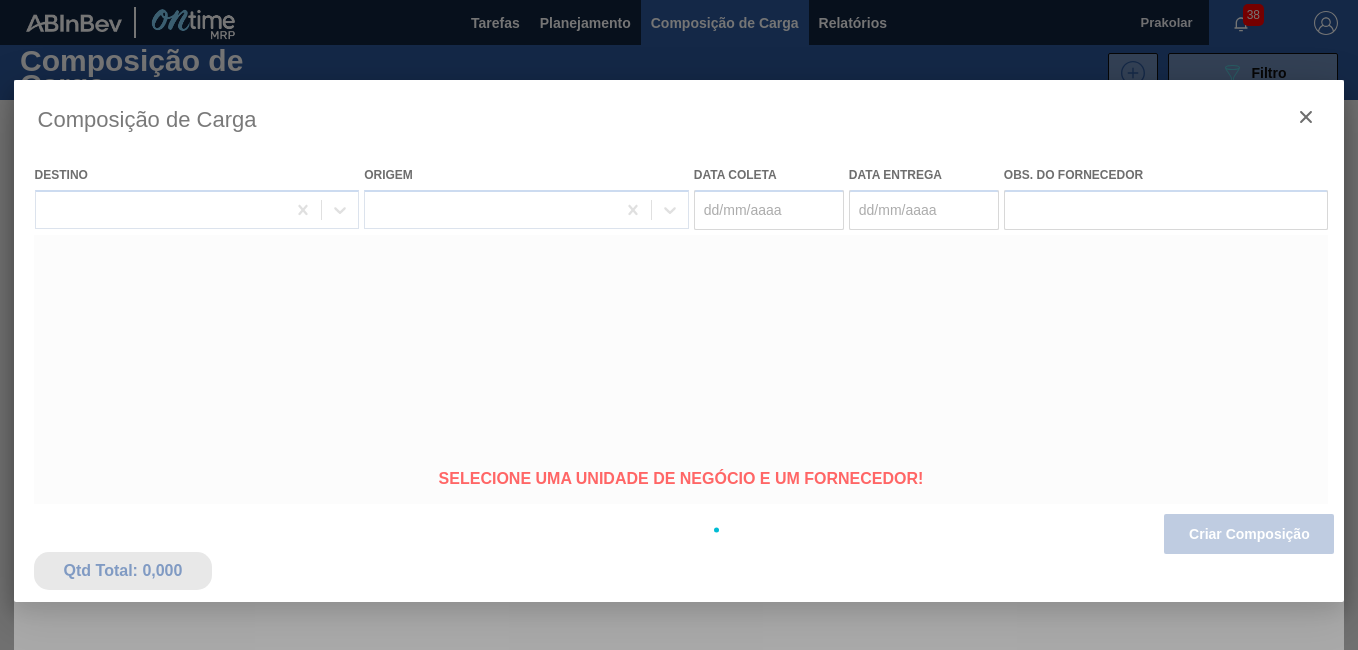 type on "[DATE]" 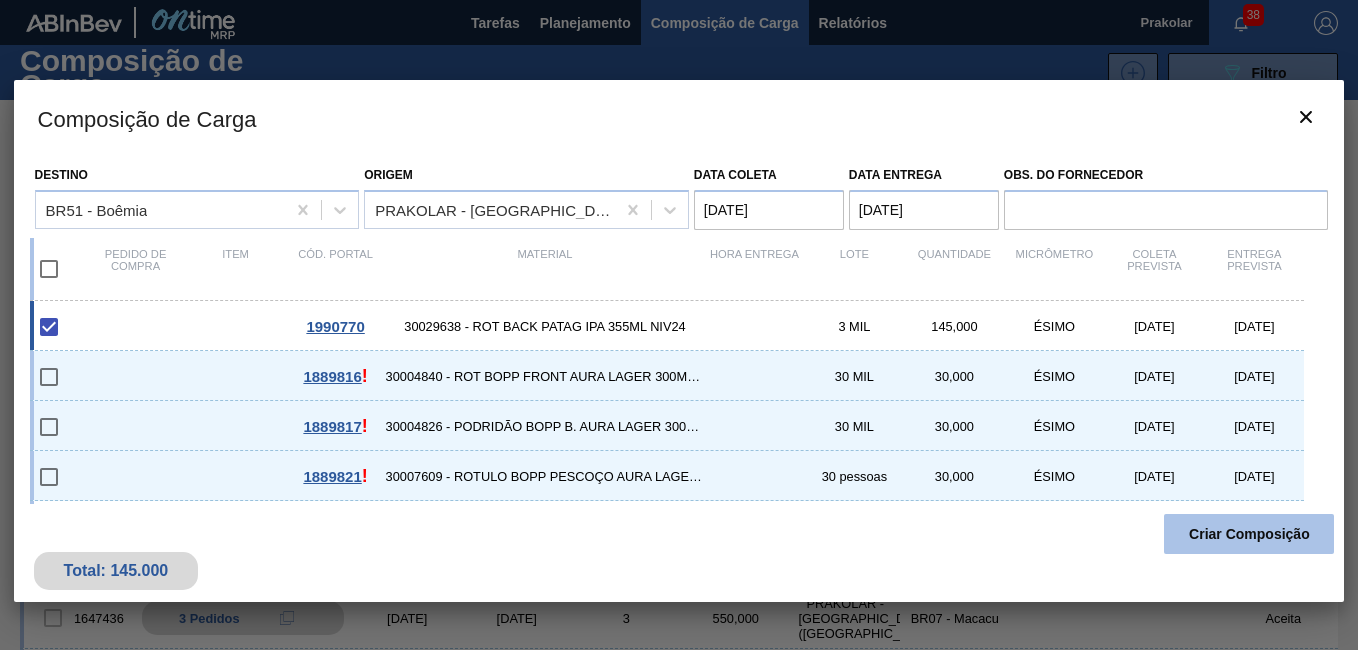 click on "Criar Composição" at bounding box center [1249, 534] 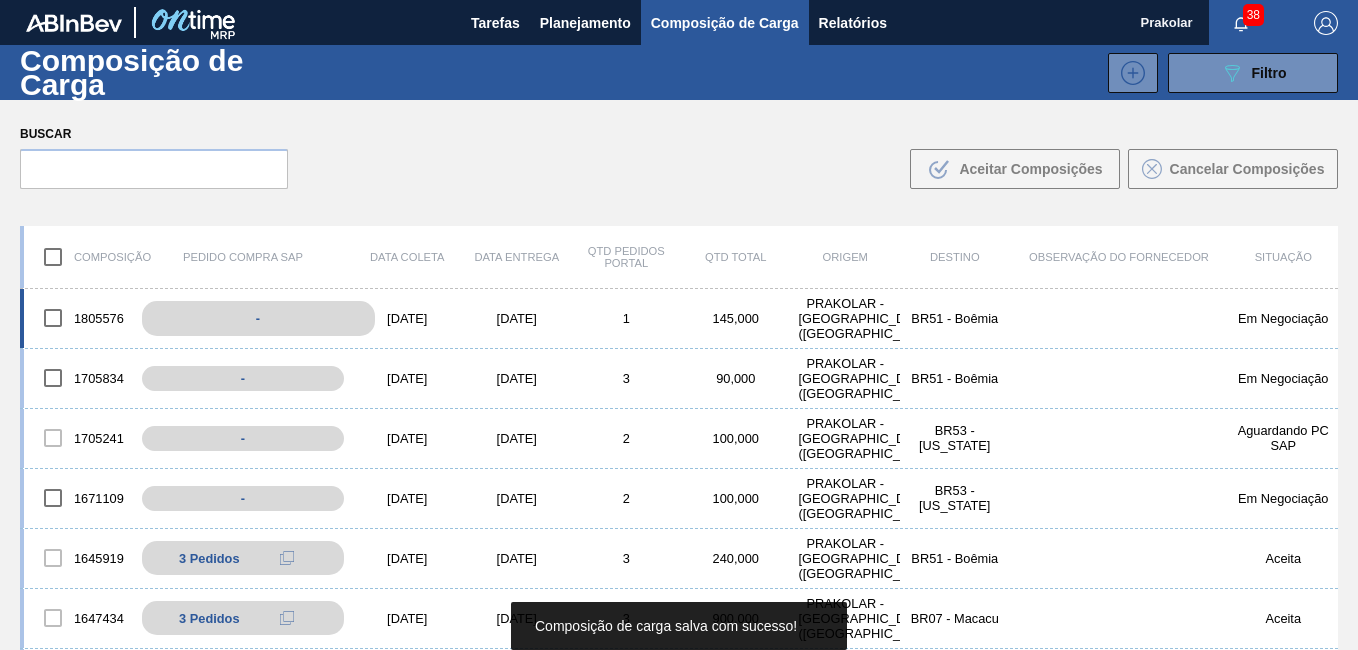click on "-" at bounding box center (258, 318) 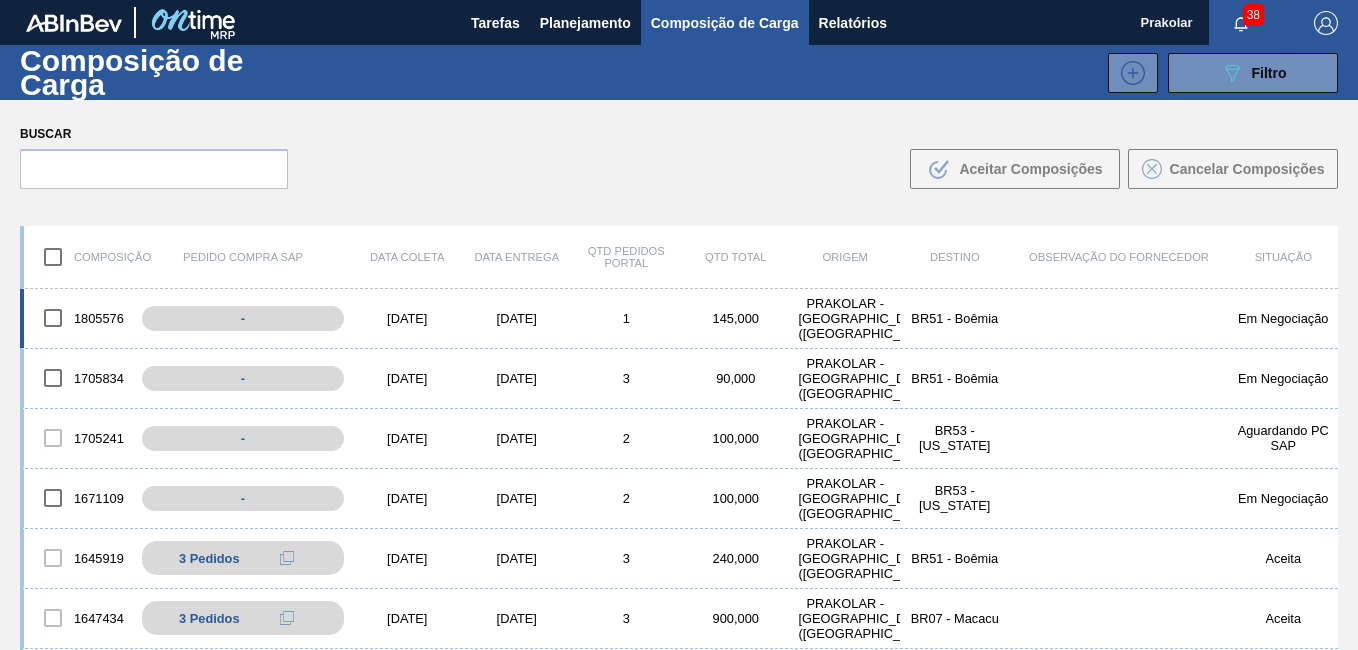click on "1805576 - 16/08/2025 18/08/2025 1 145,000 PRAKOLAR - SÃO PAULO (SP) BR51 - Boêmia Em Negociação" at bounding box center (679, 319) 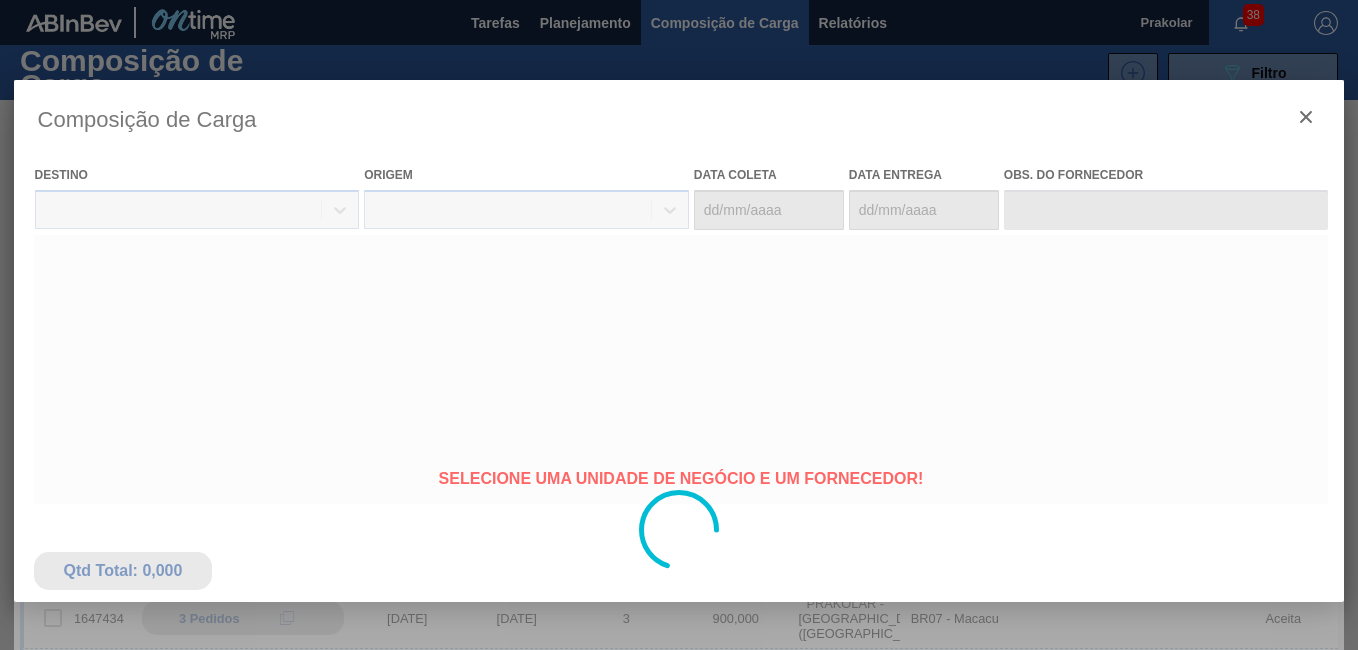 type on "[DATE]" 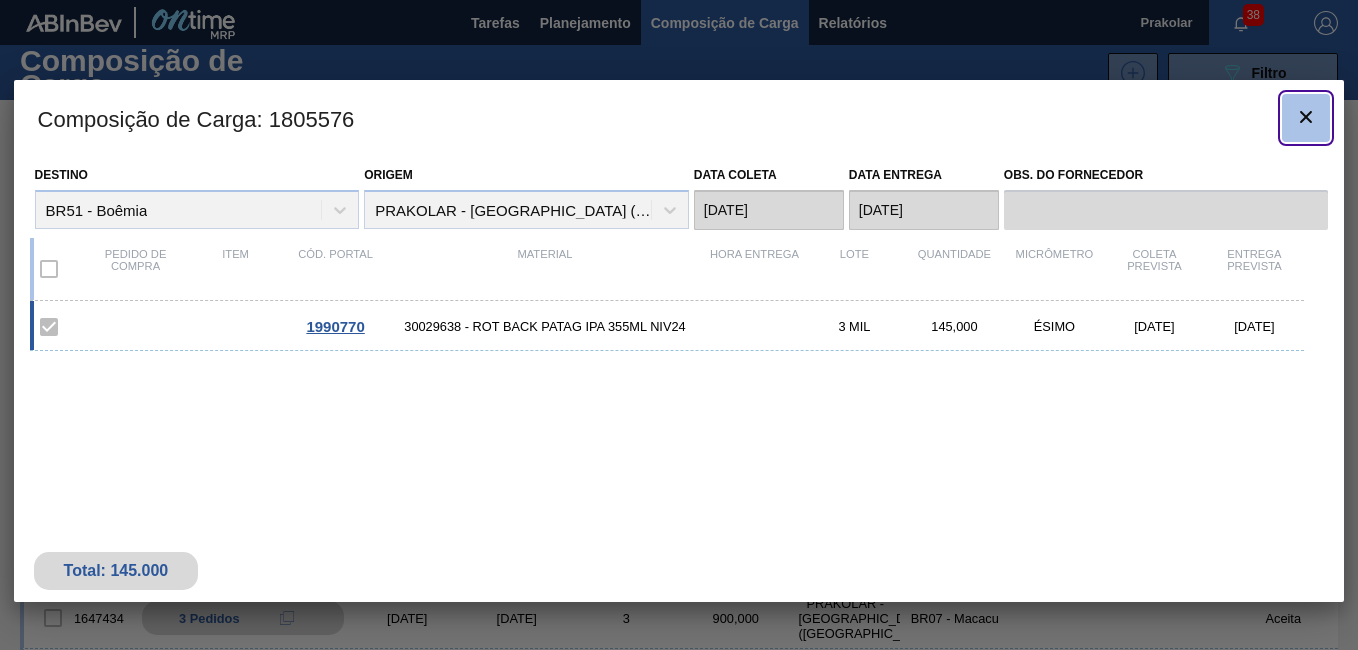 click 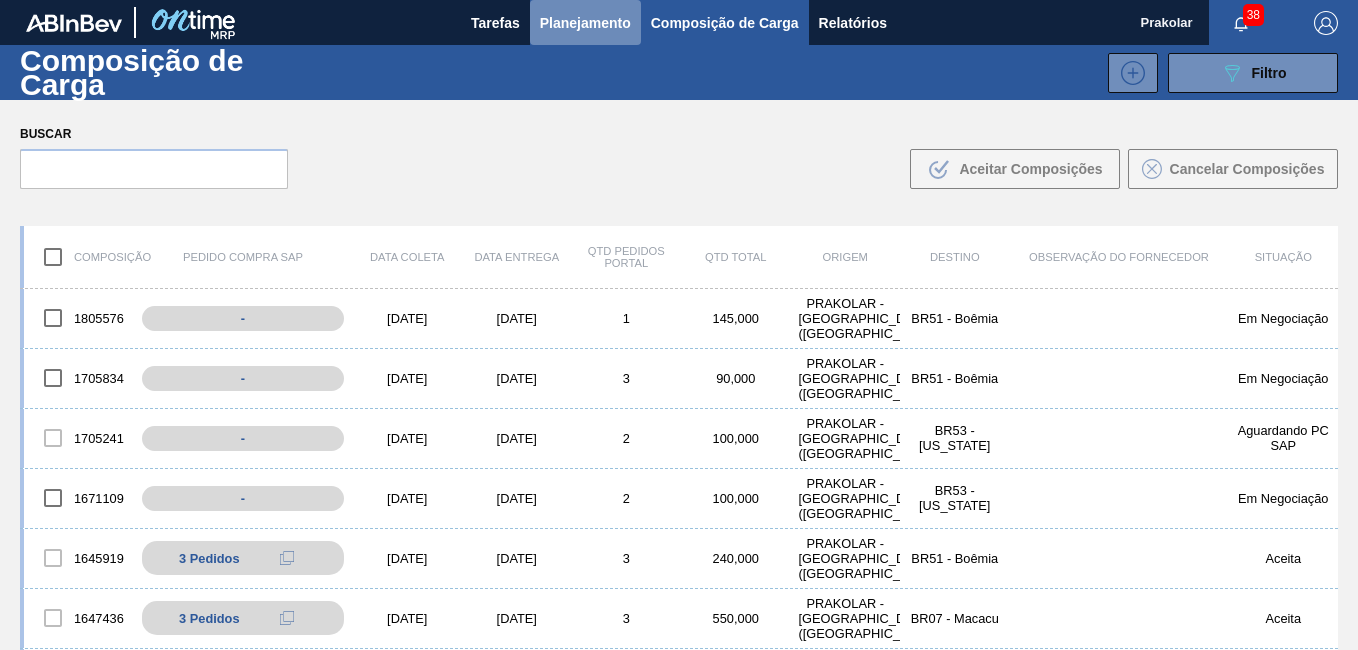 click on "Planejamento" at bounding box center (585, 23) 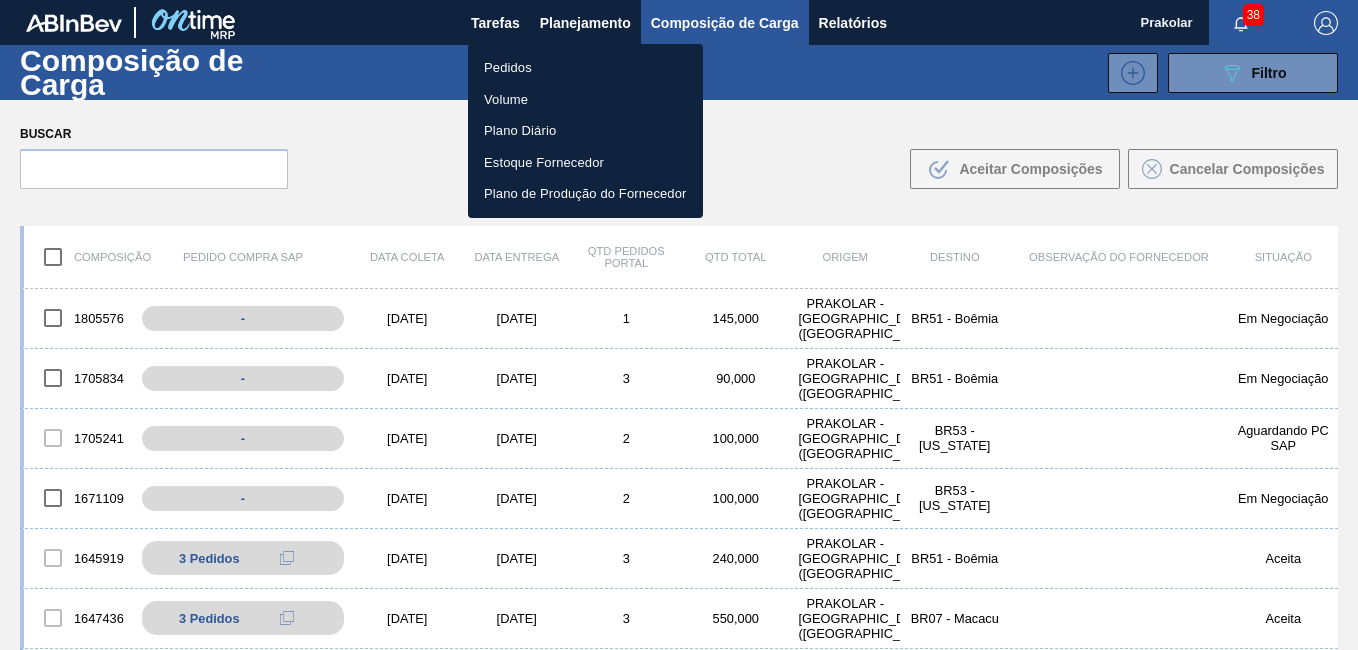 drag, startPoint x: 536, startPoint y: 70, endPoint x: 550, endPoint y: 84, distance: 19.79899 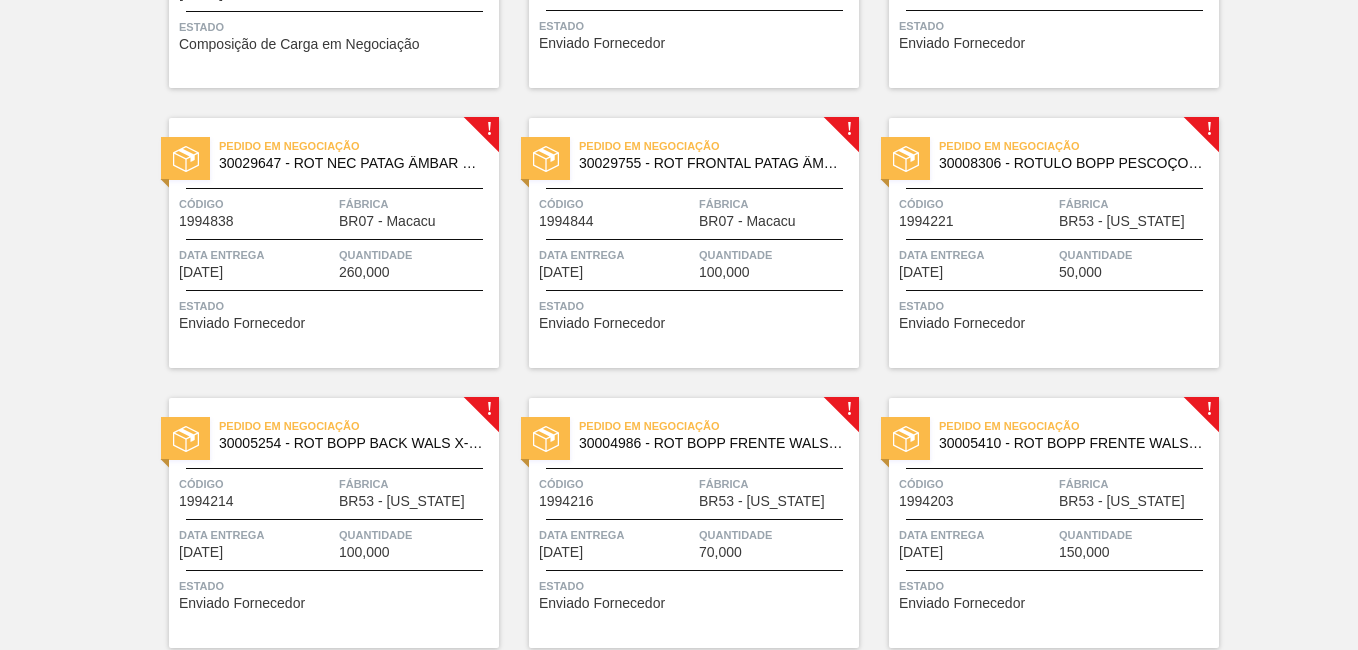 scroll, scrollTop: 1532, scrollLeft: 0, axis: vertical 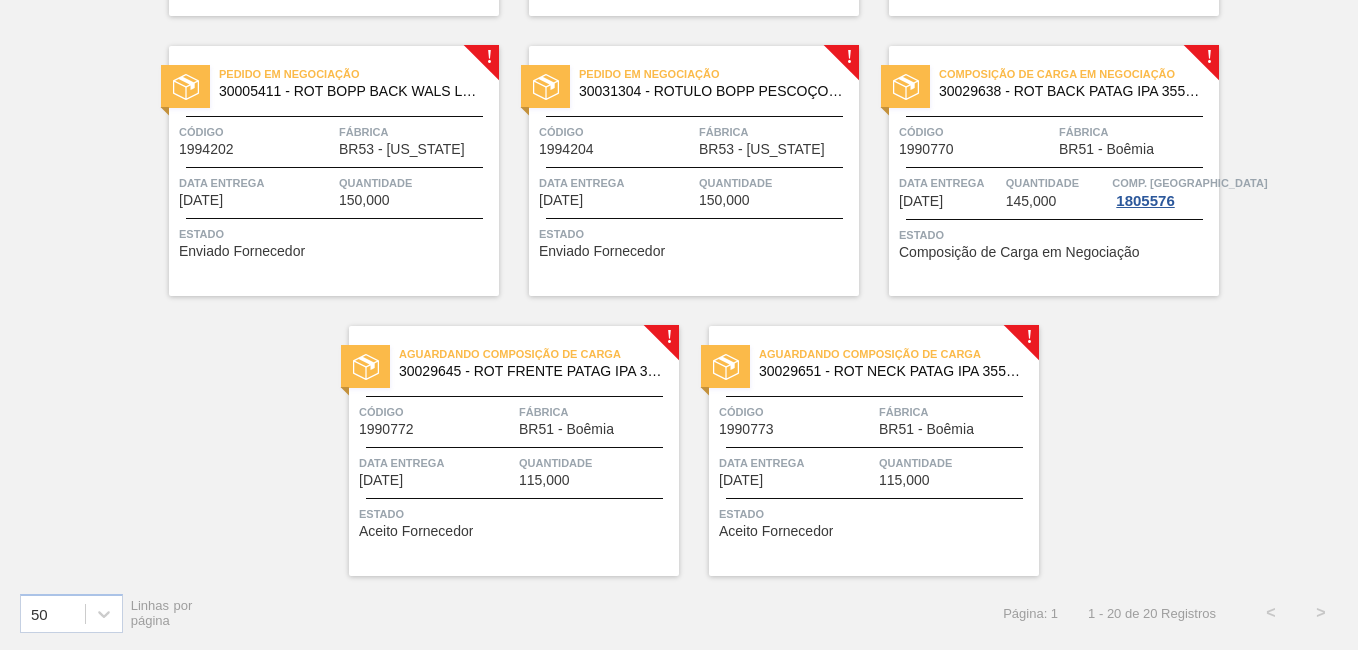 click on "Fábrica" at bounding box center [956, 412] 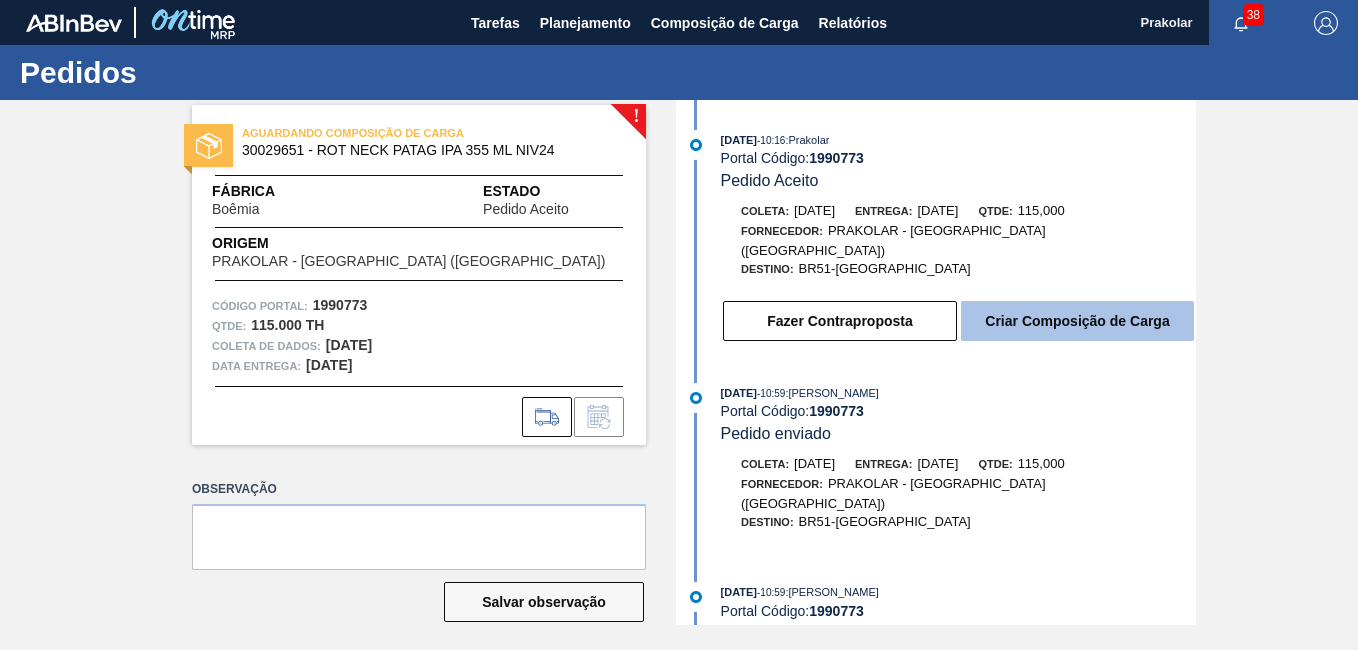 click on "Criar Composição de Carga" at bounding box center [1077, 321] 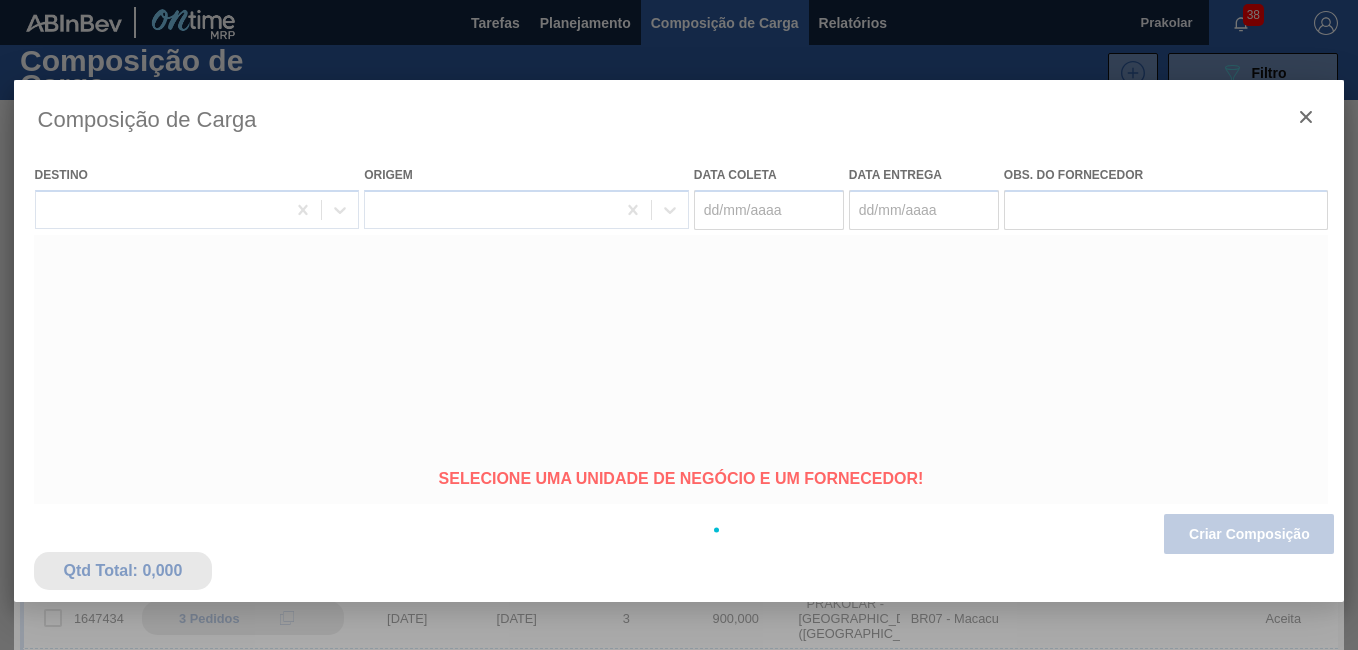 type on "[DATE]" 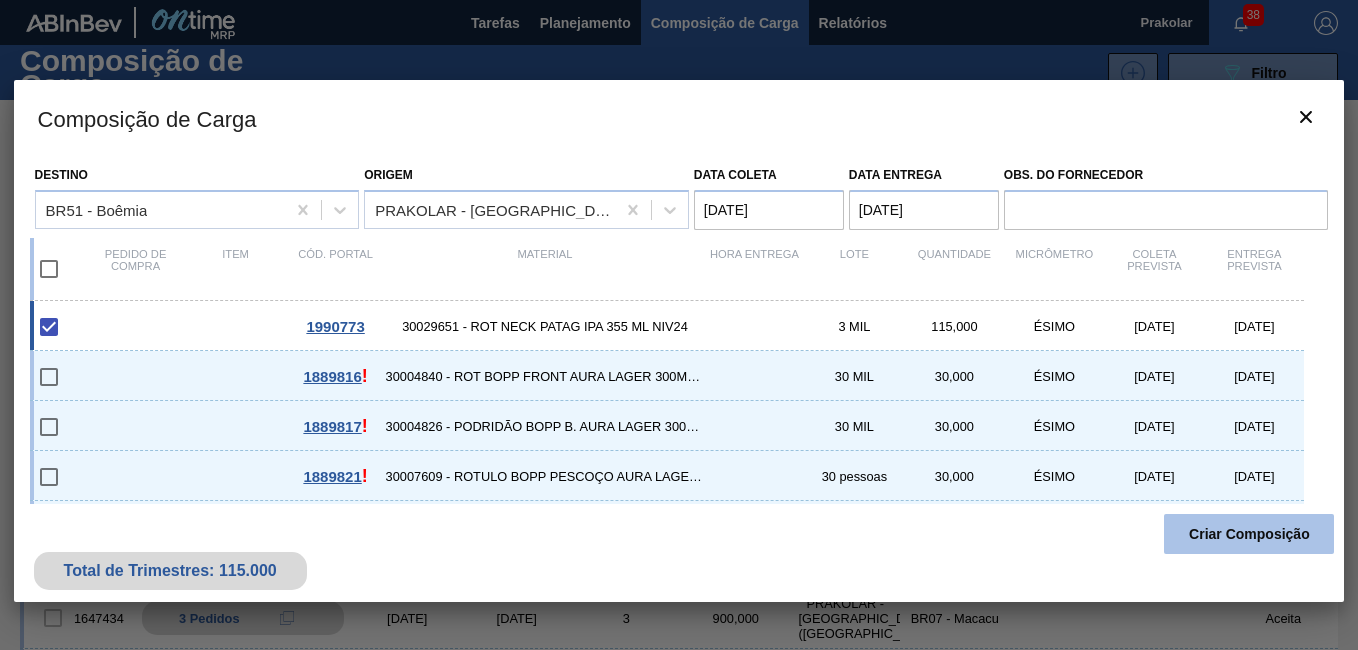 click on "Criar Composição" at bounding box center [1249, 534] 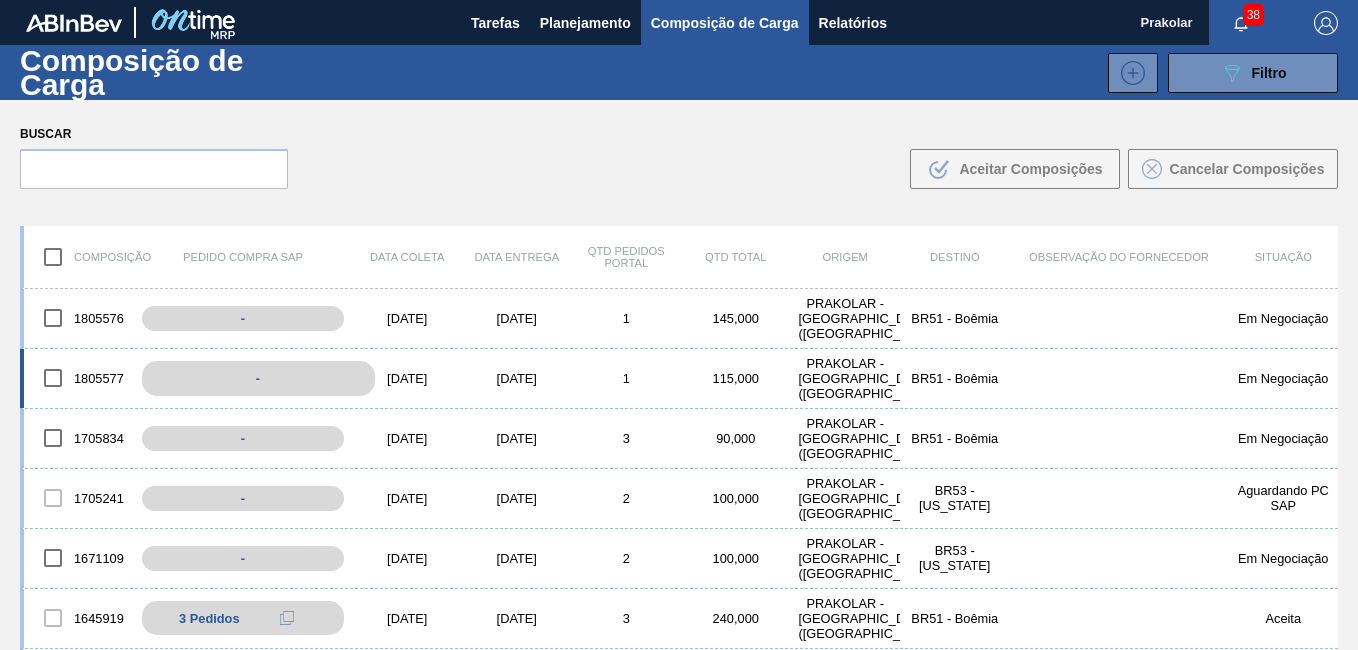 click on "-" at bounding box center [258, 378] 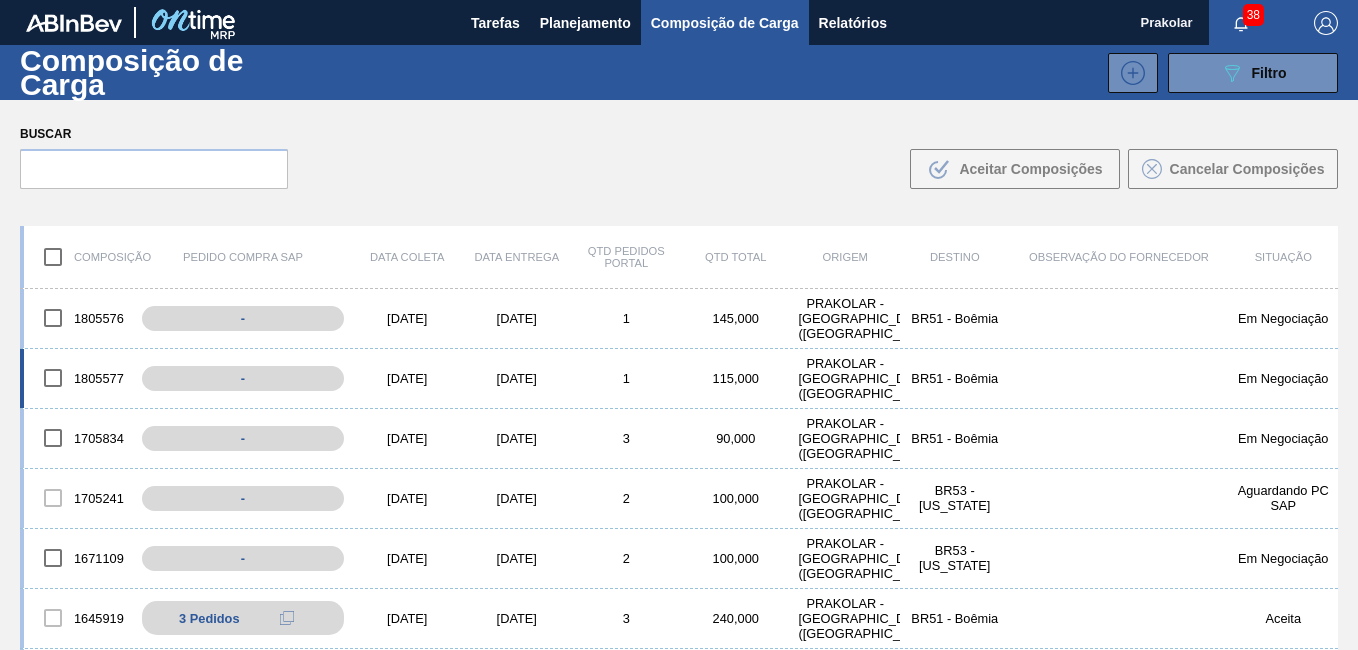 click on "[DATE]" at bounding box center (517, 378) 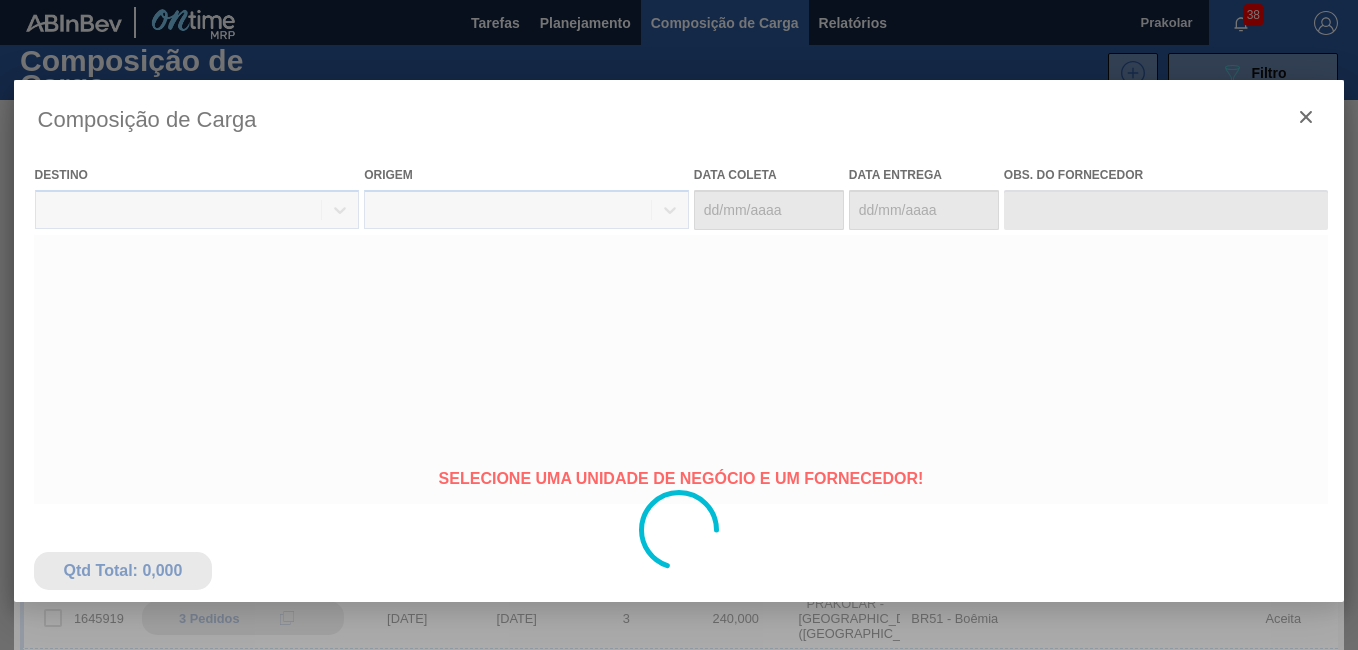 type on "[DATE]" 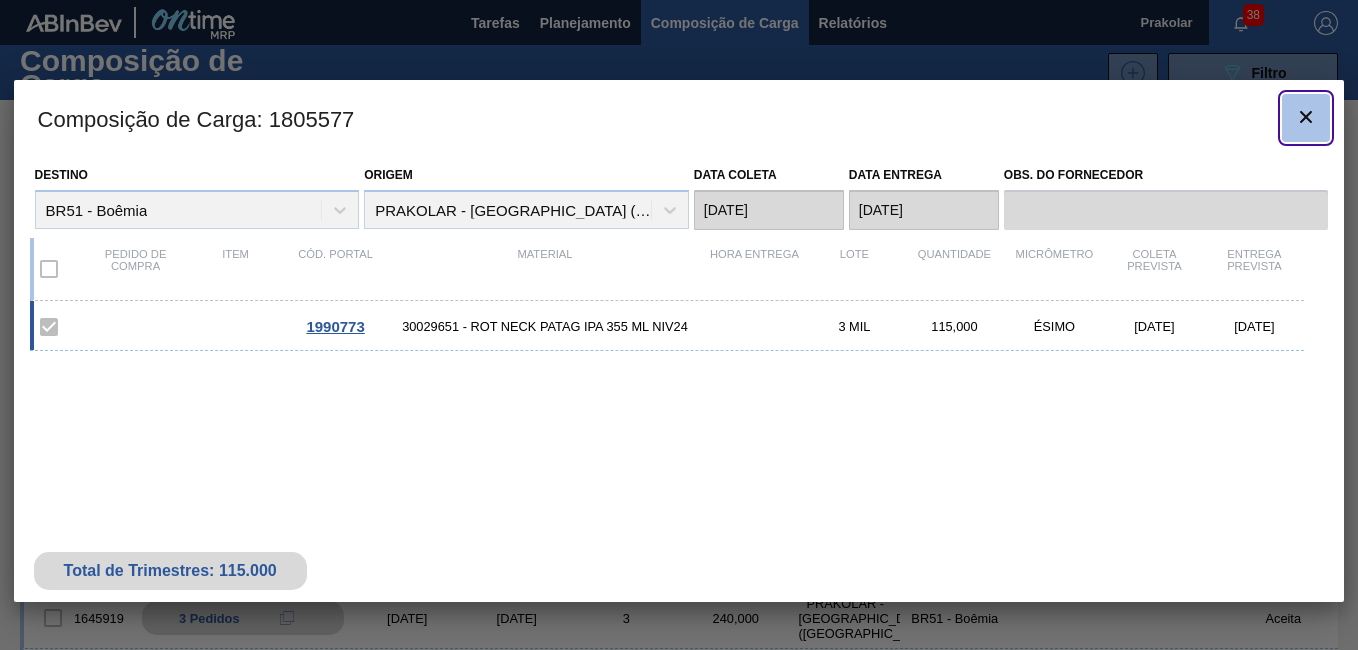 click 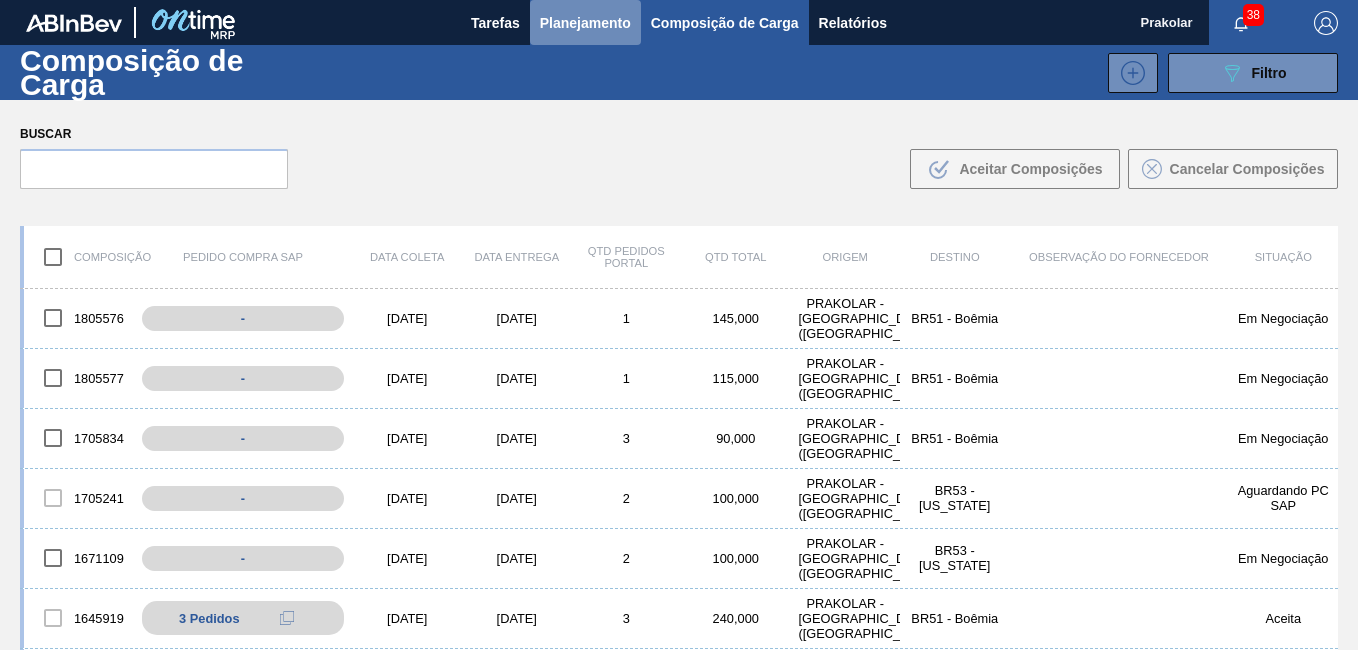 click on "Planejamento" at bounding box center [585, 23] 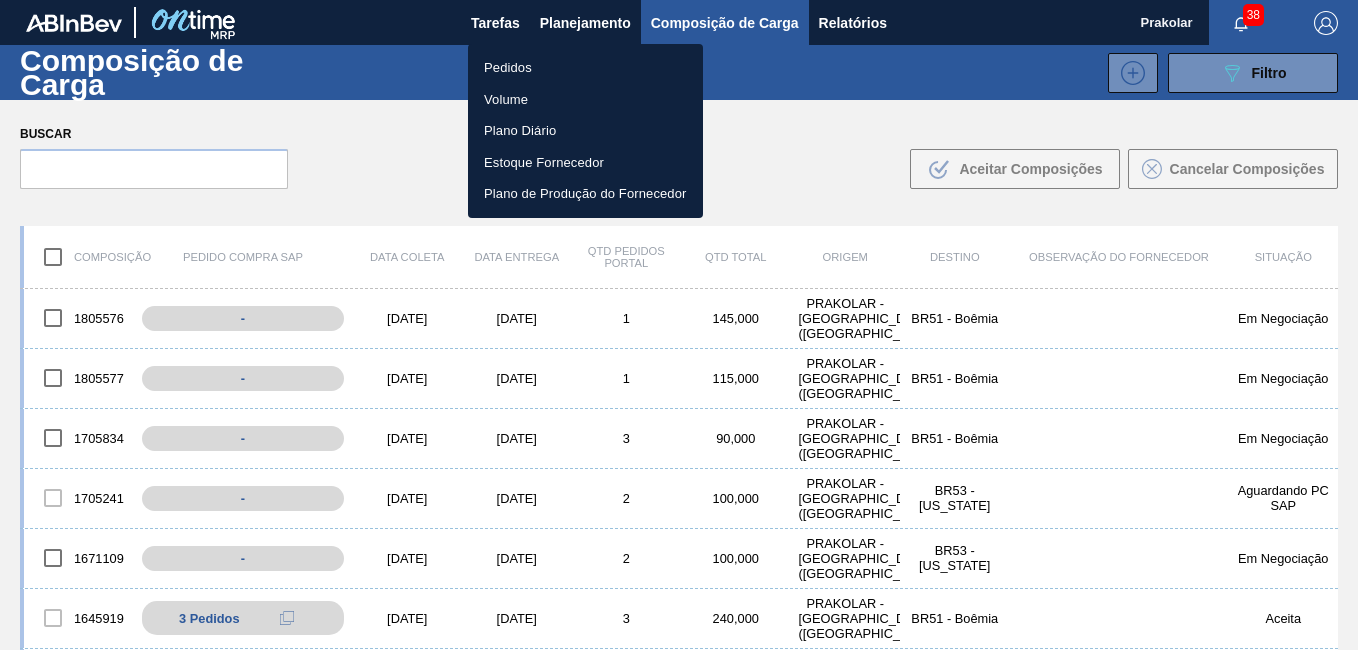 click on "Pedidos" at bounding box center (585, 68) 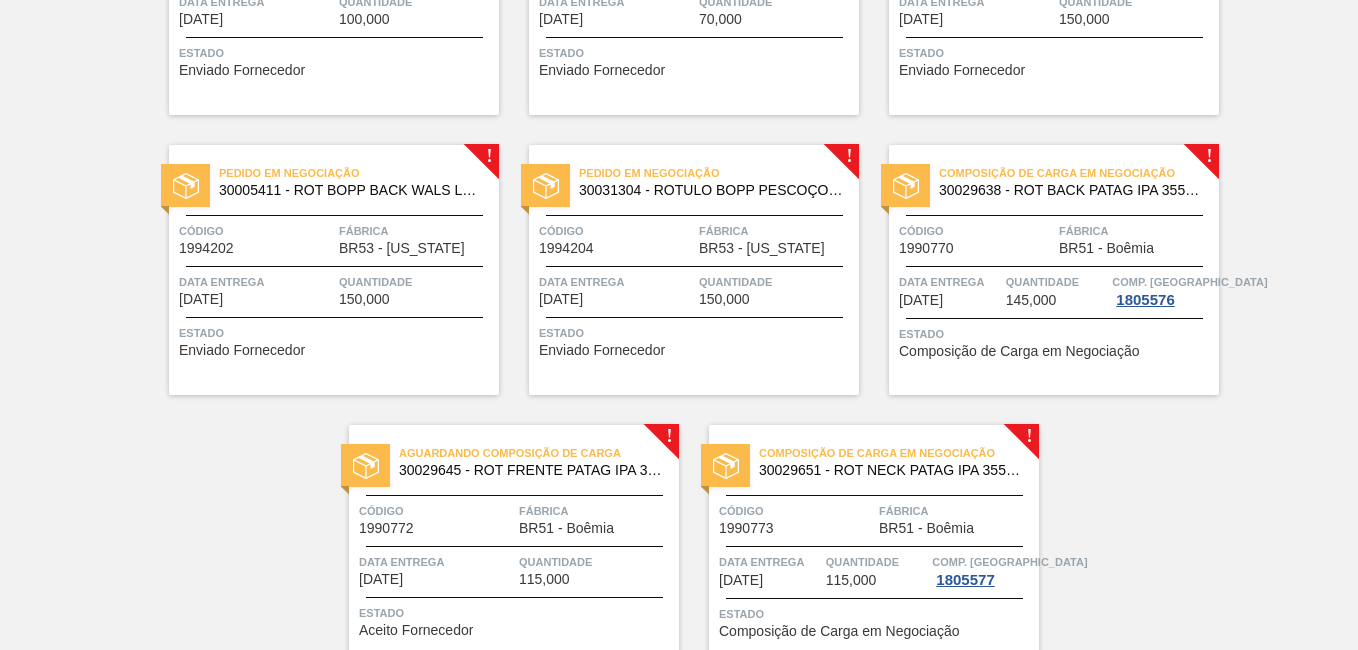 scroll, scrollTop: 1532, scrollLeft: 0, axis: vertical 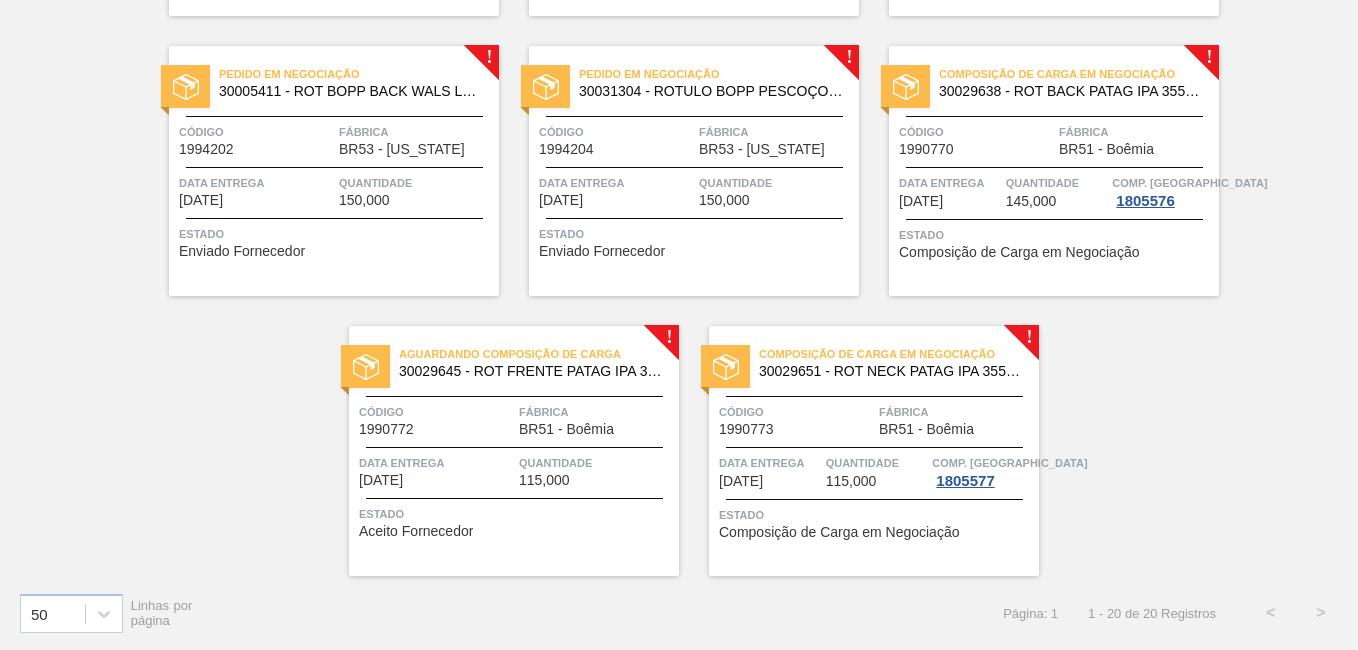 click on "Código 1990772 Fábrica BR51 - Boêmia" at bounding box center (514, 419) 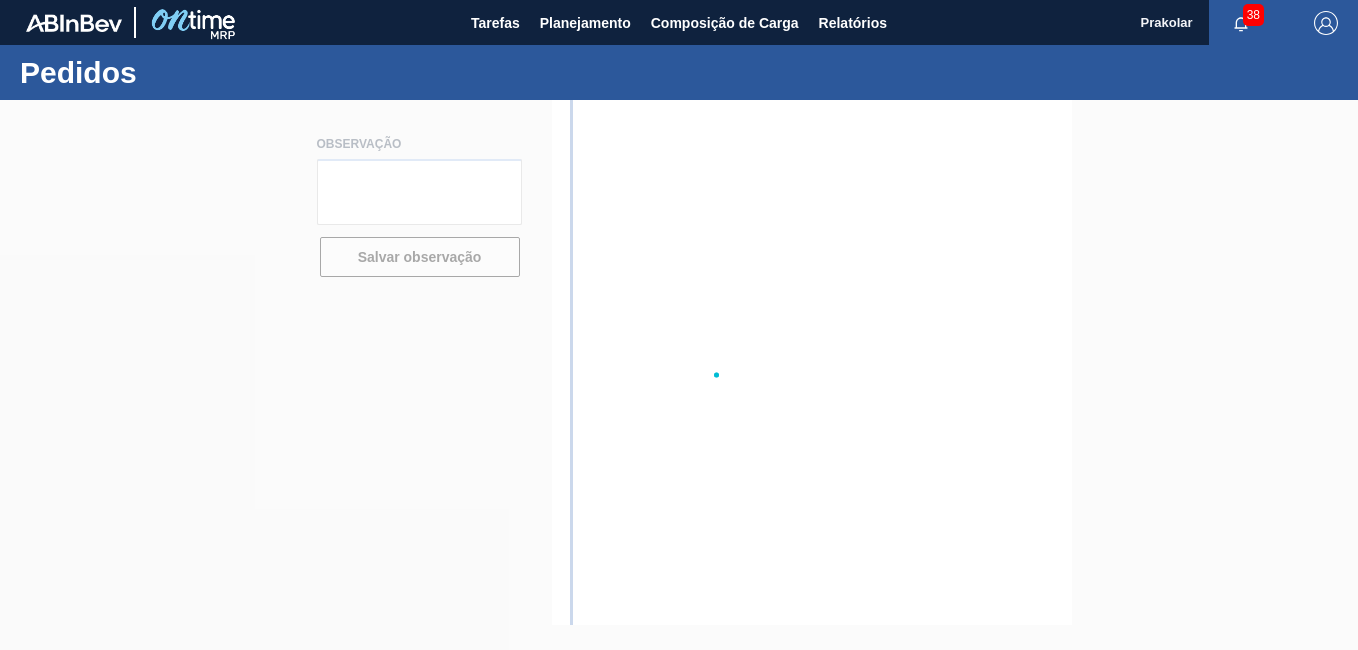 scroll, scrollTop: 0, scrollLeft: 0, axis: both 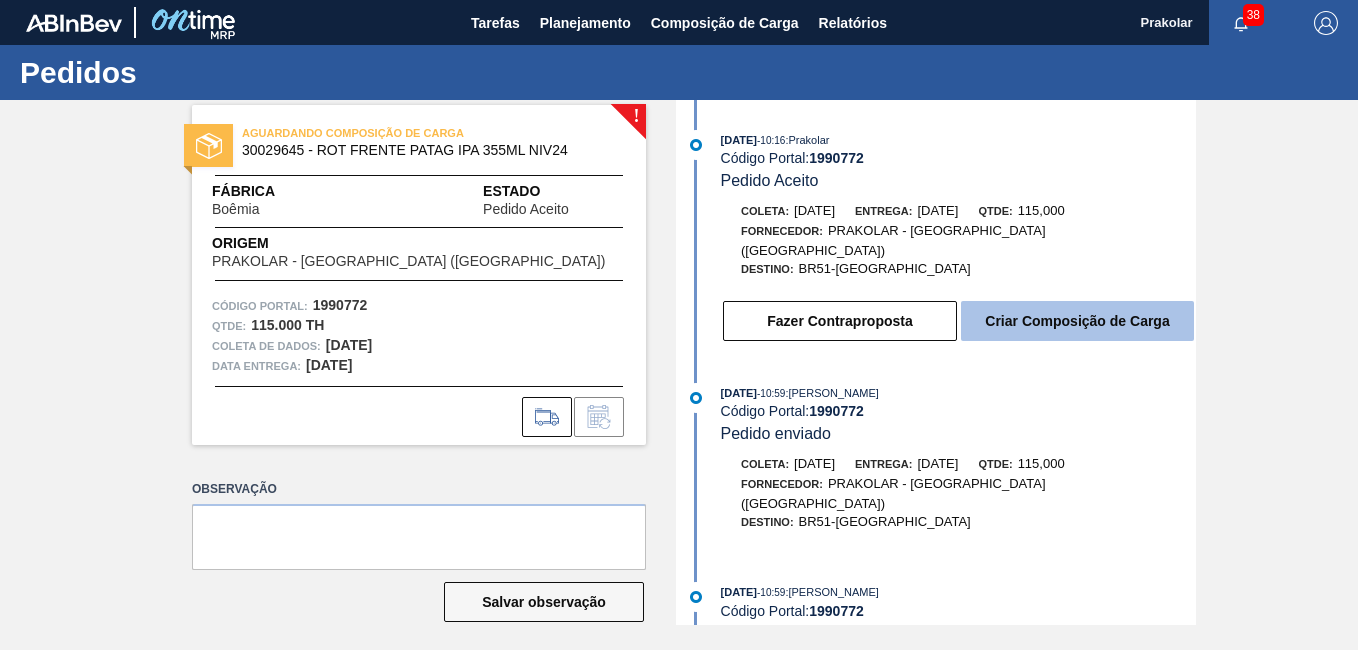 click on "Criar Composição de Carga" at bounding box center [1077, 321] 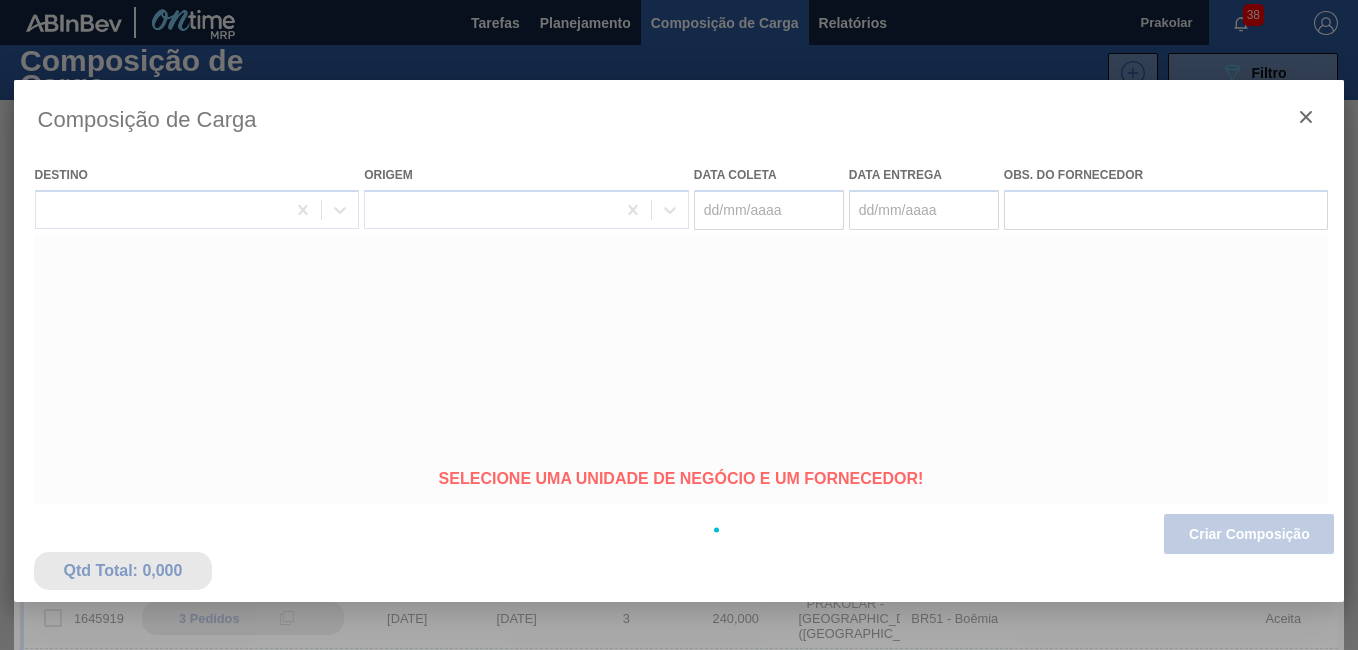 type on "[DATE]" 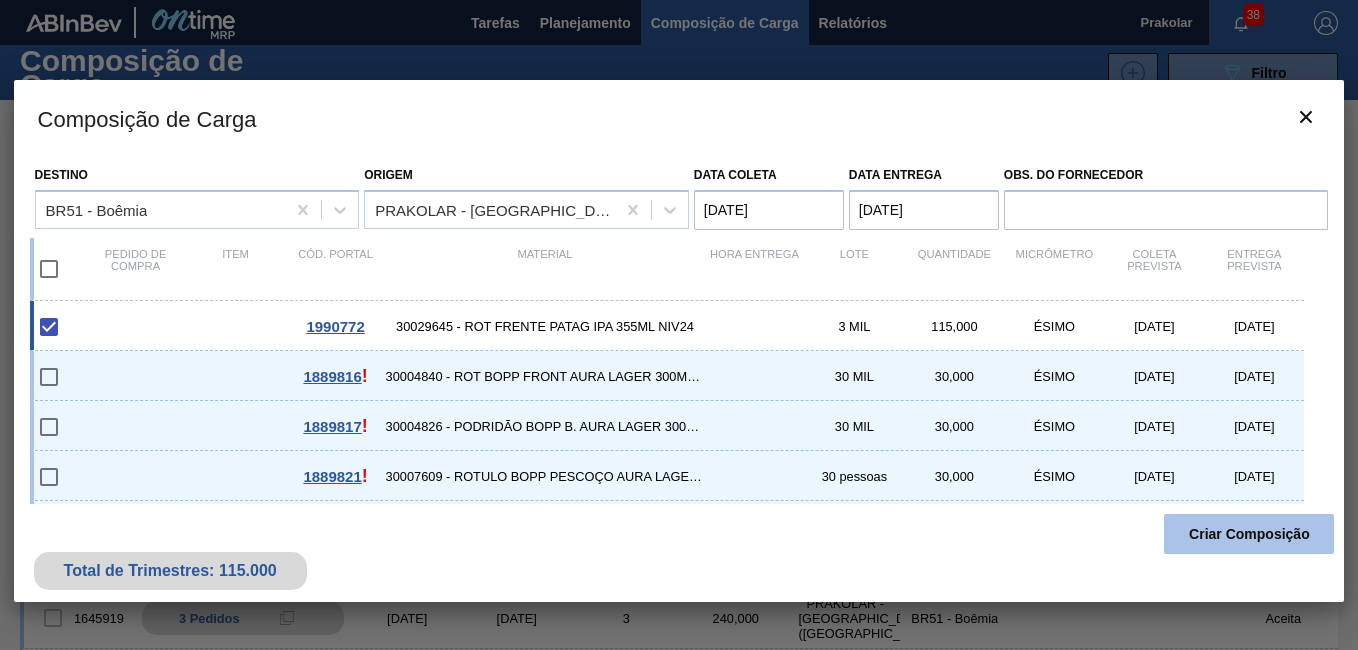click on "Criar Composição" at bounding box center (1249, 534) 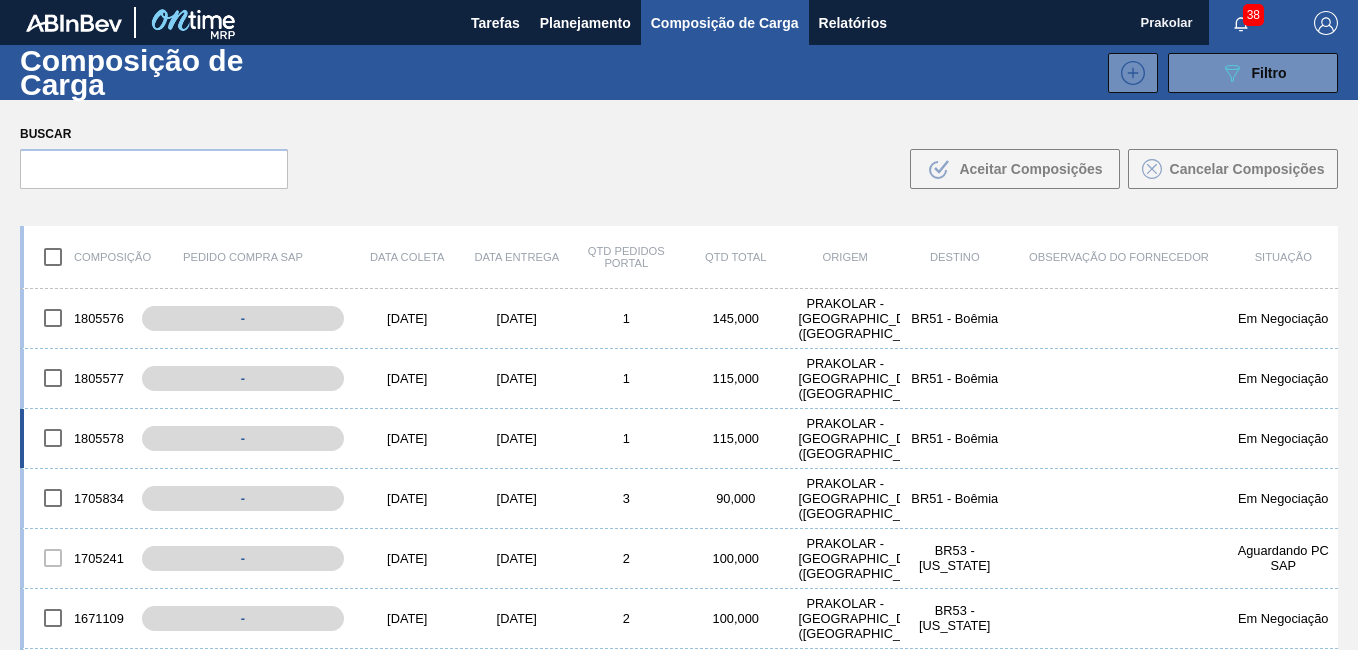 click on "[DATE]" at bounding box center (408, 438) 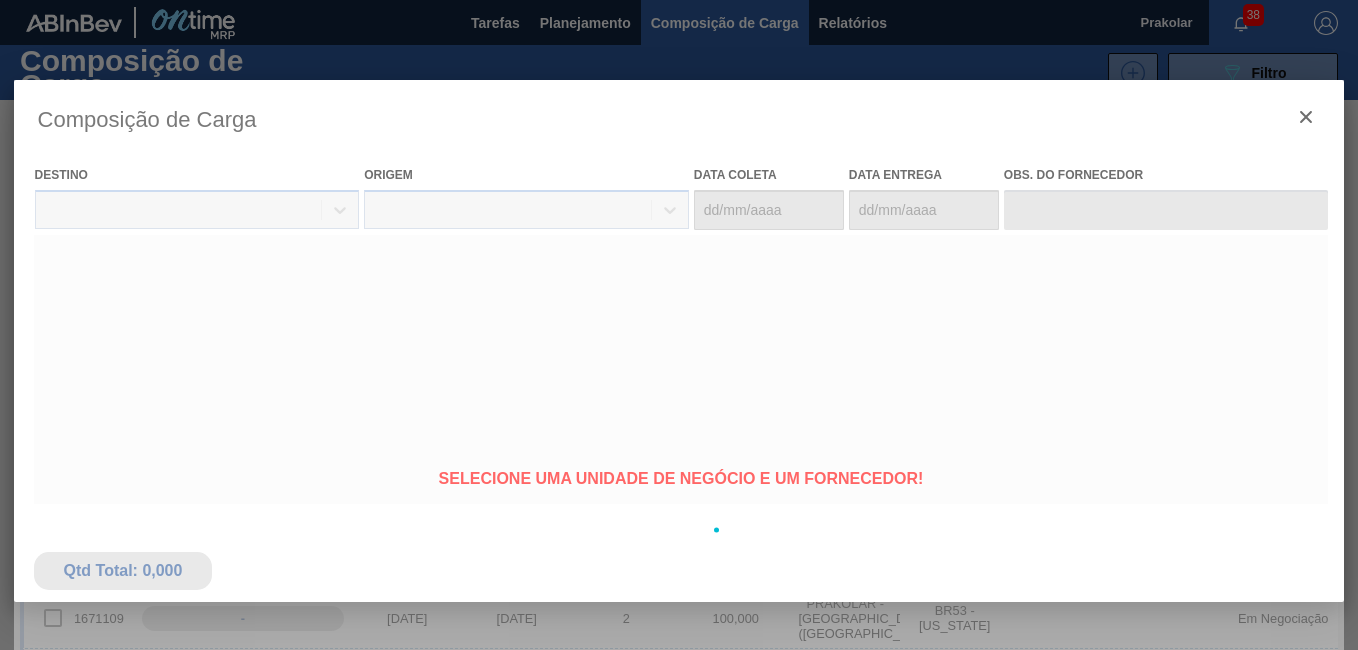 type on "[DATE]" 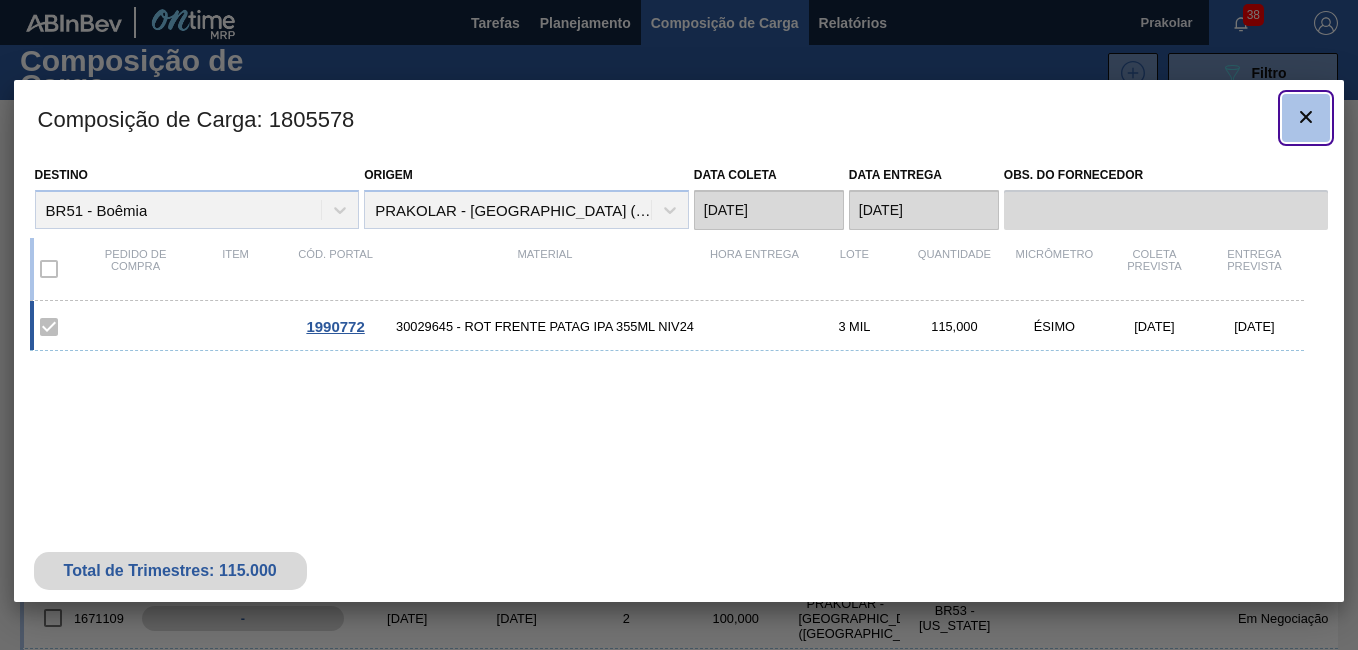 click 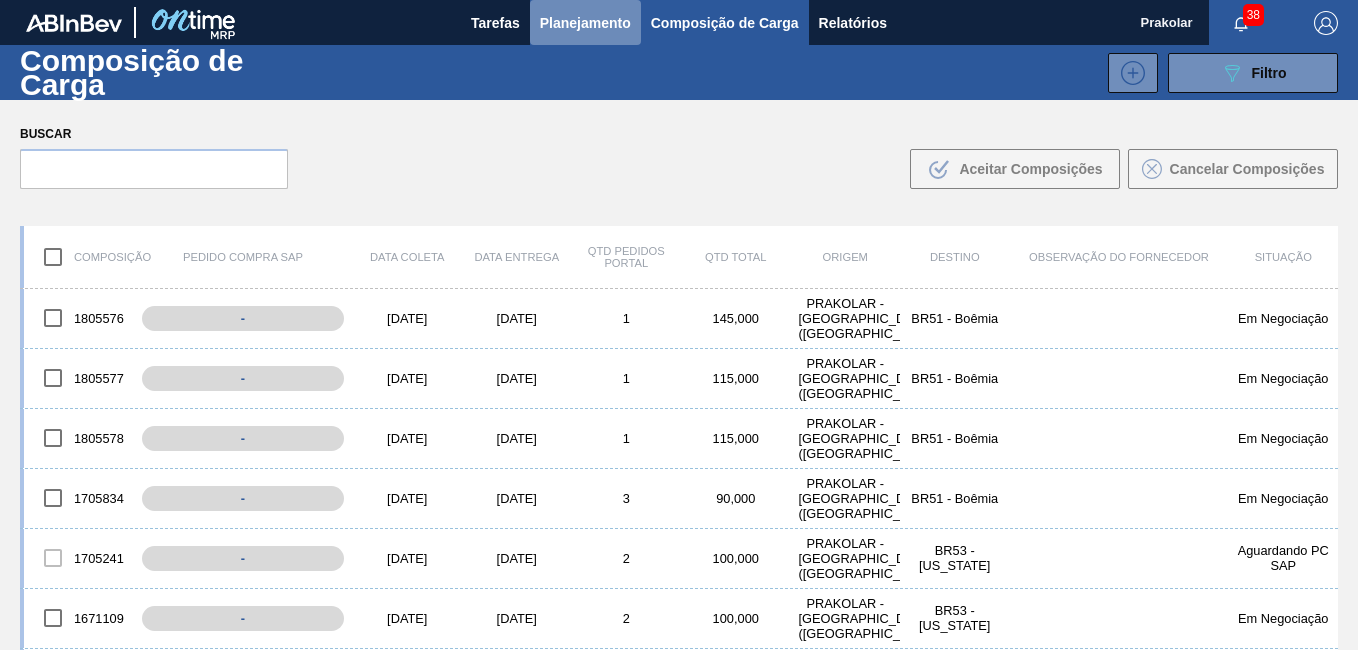 click on "Planejamento" at bounding box center (585, 22) 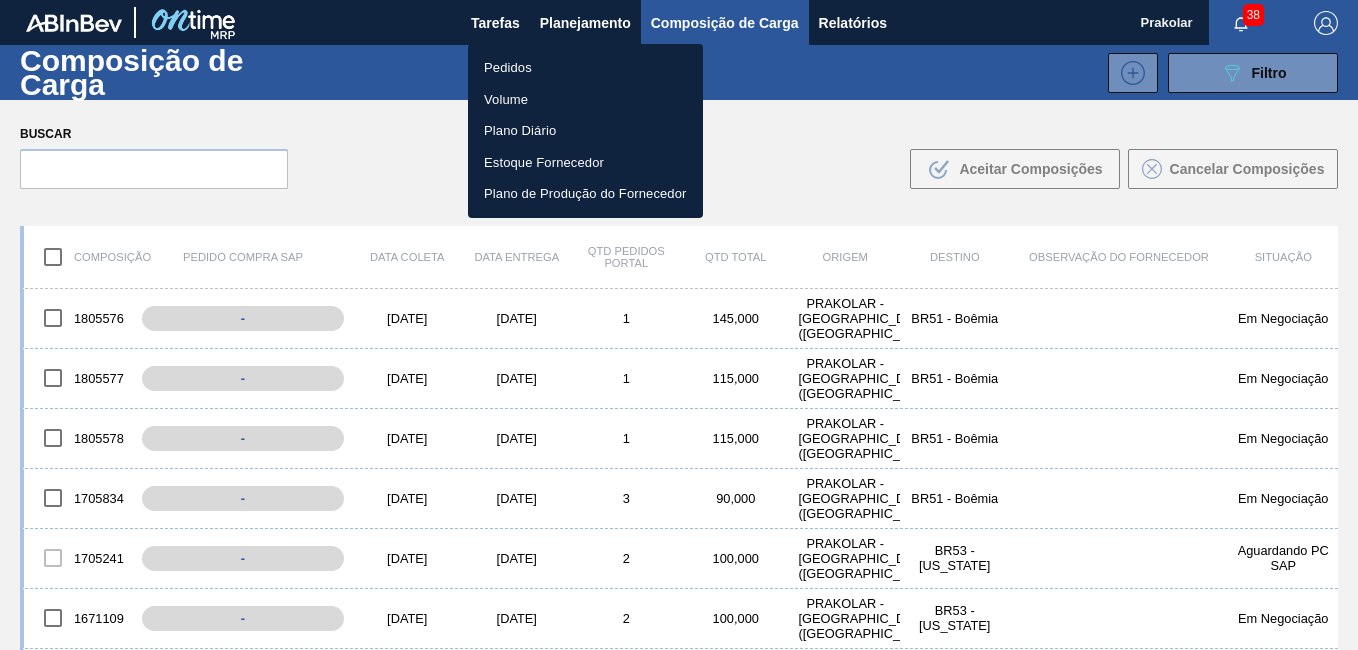 click on "Pedidos" at bounding box center [585, 68] 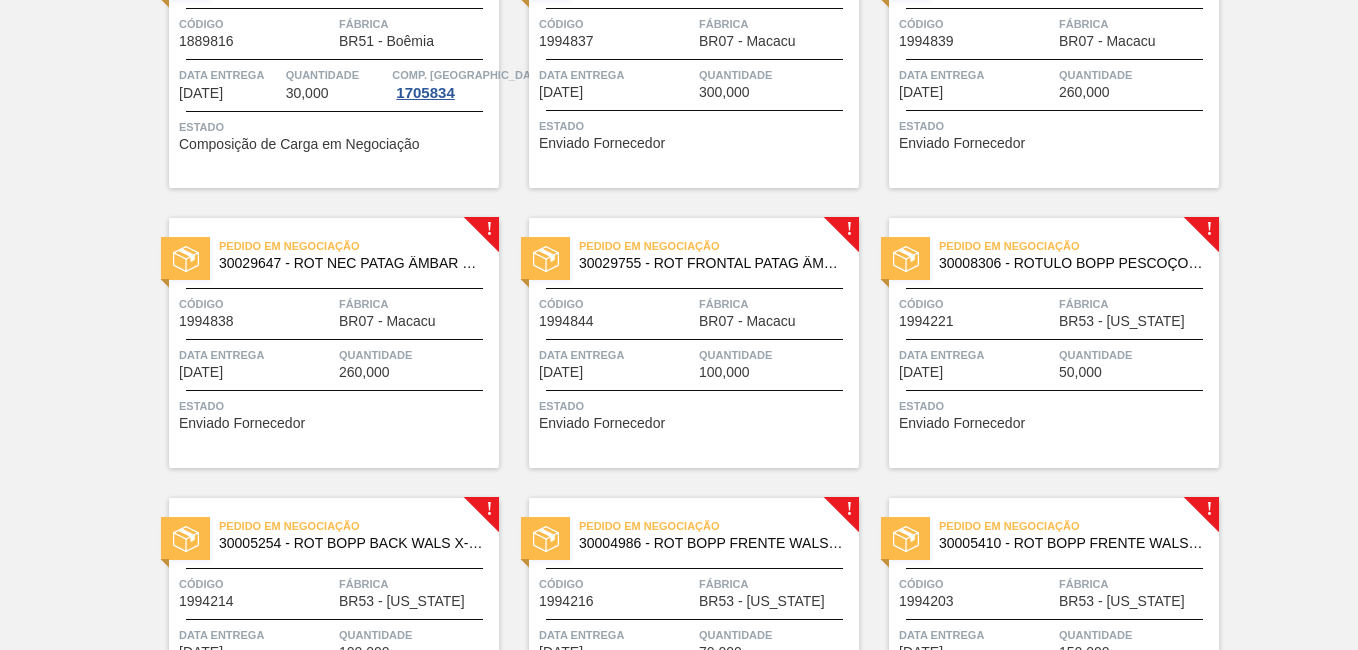 scroll, scrollTop: 700, scrollLeft: 0, axis: vertical 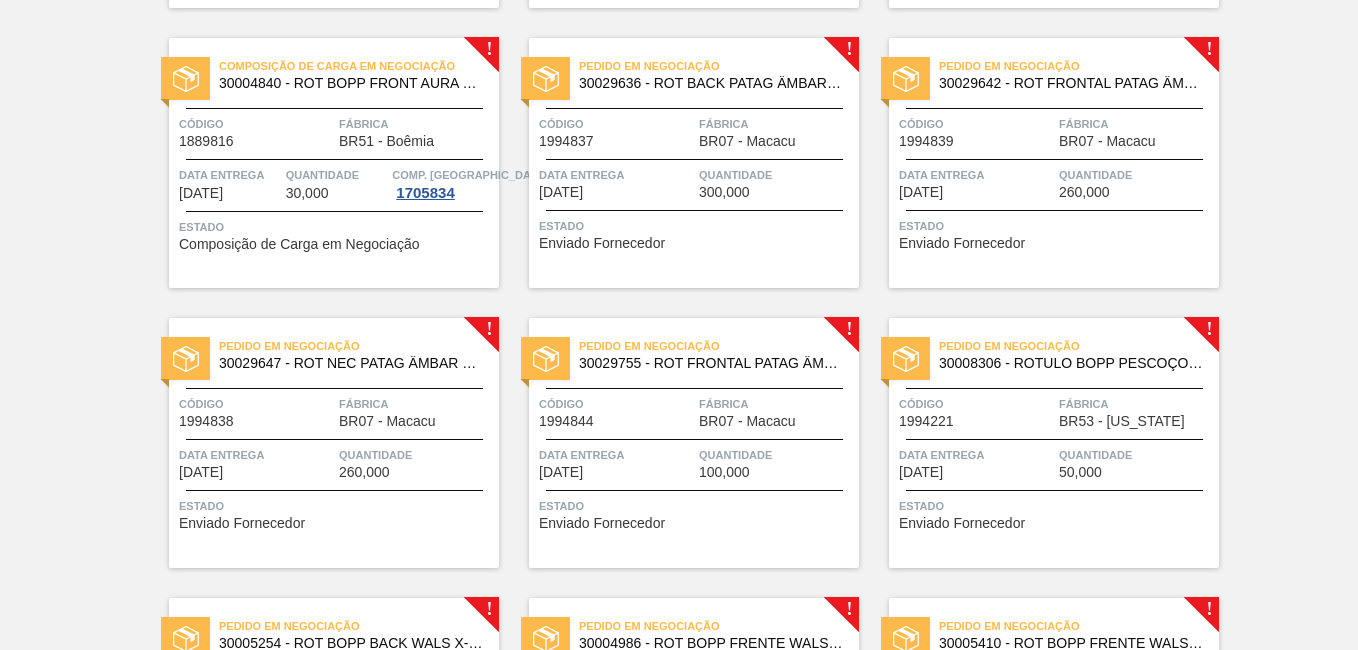 click on "Quantidade" at bounding box center [776, 175] 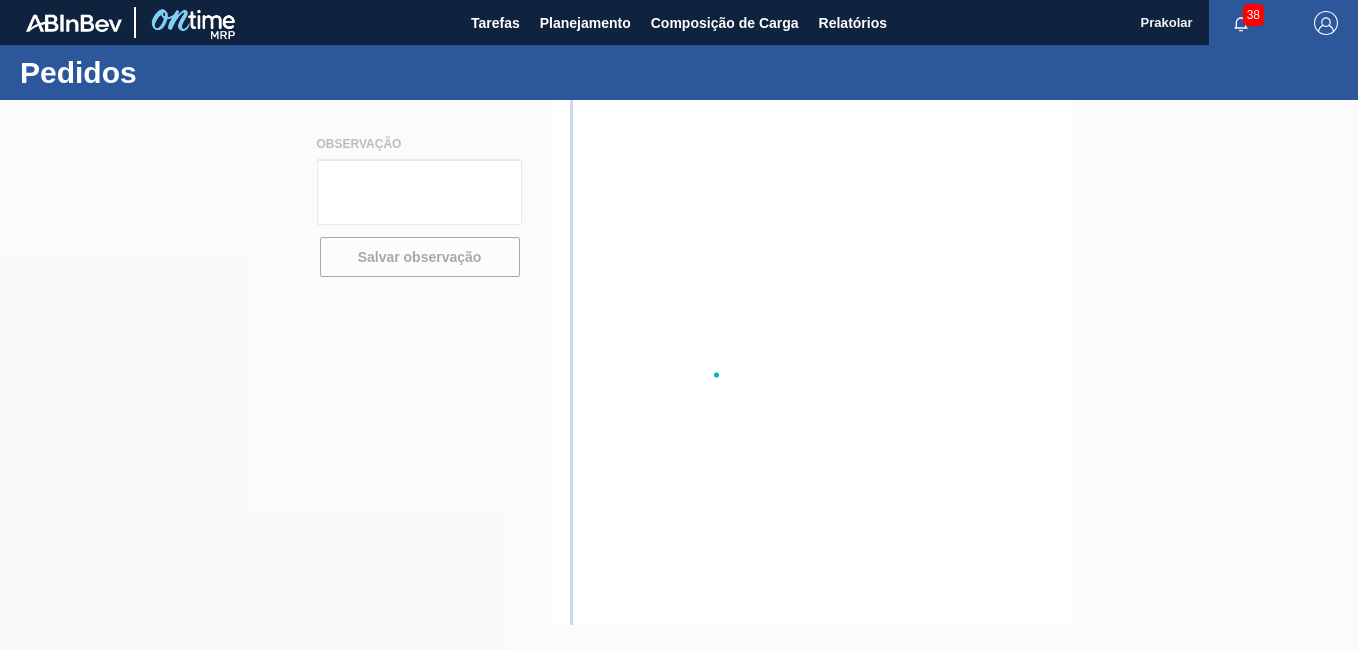 scroll, scrollTop: 0, scrollLeft: 0, axis: both 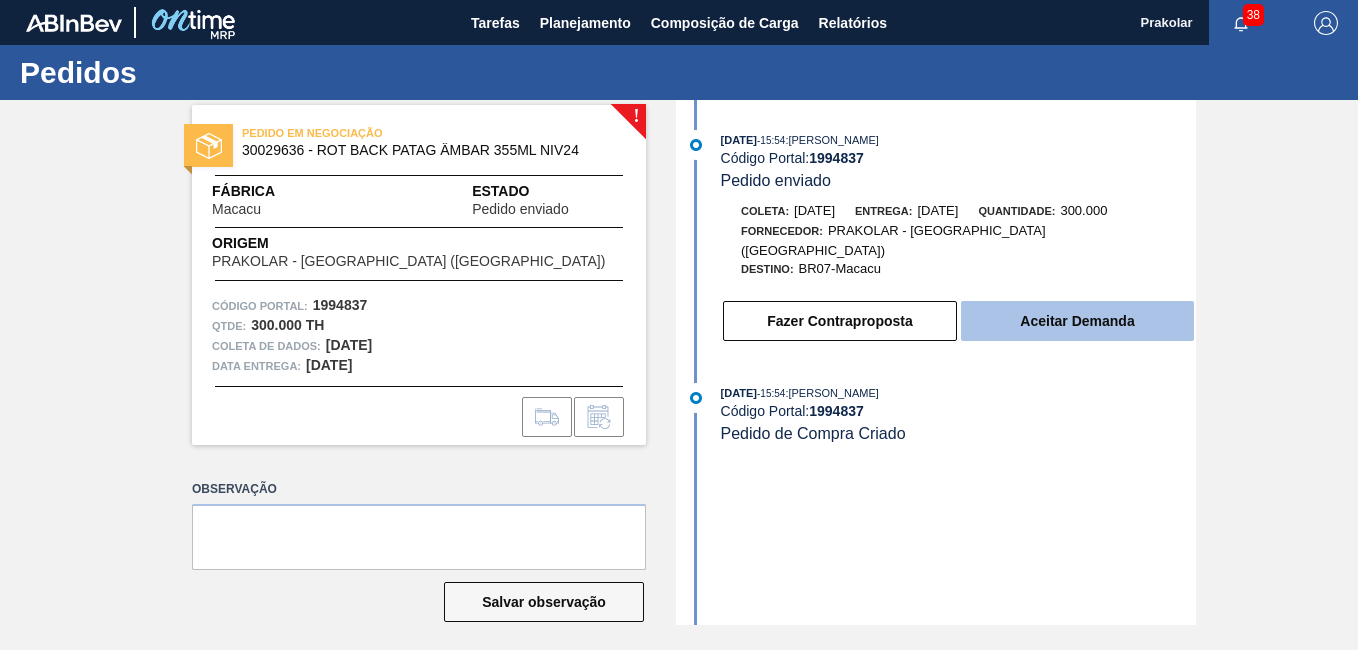 click on "Aceitar Demanda" at bounding box center [1077, 321] 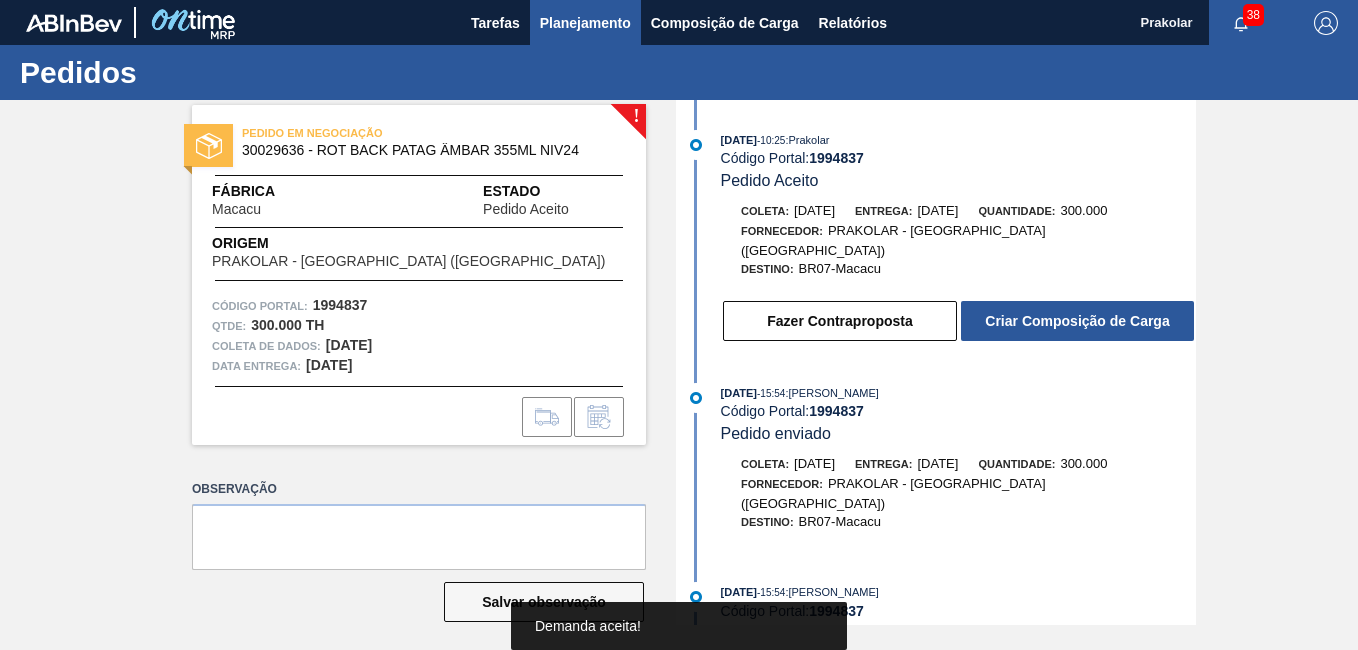 click on "Planejamento" at bounding box center (585, 23) 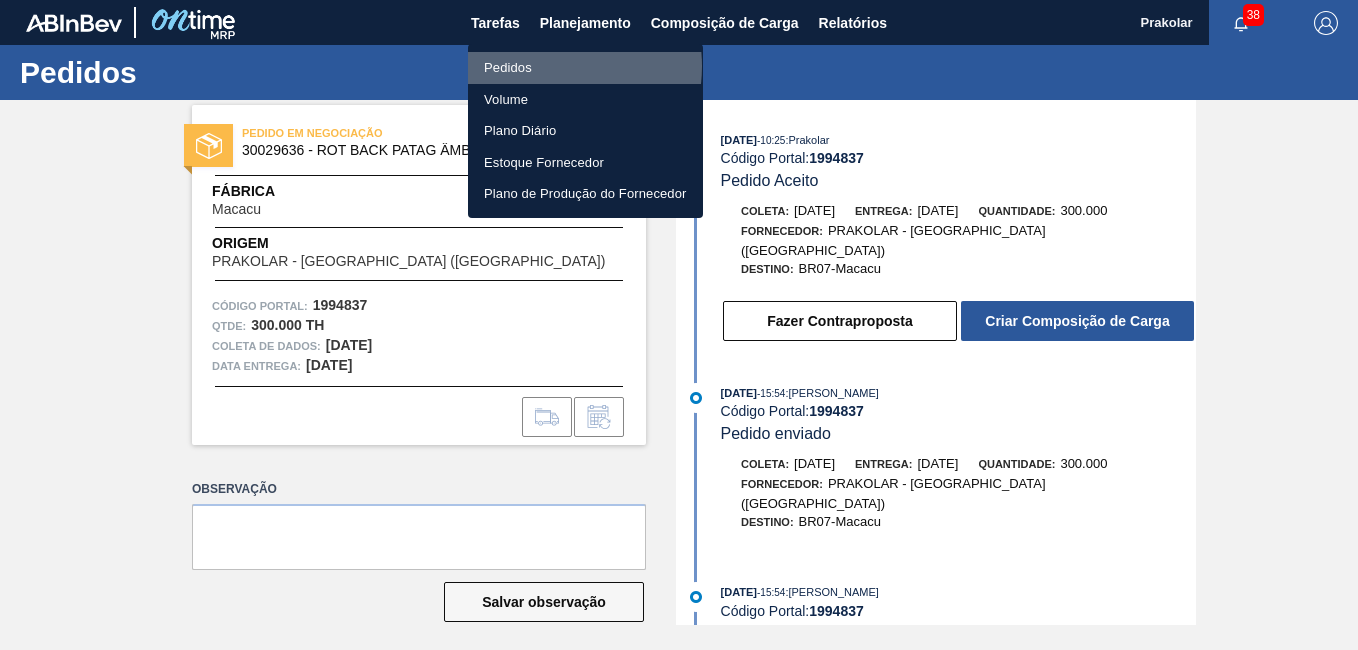 click on "Pedidos" at bounding box center [585, 68] 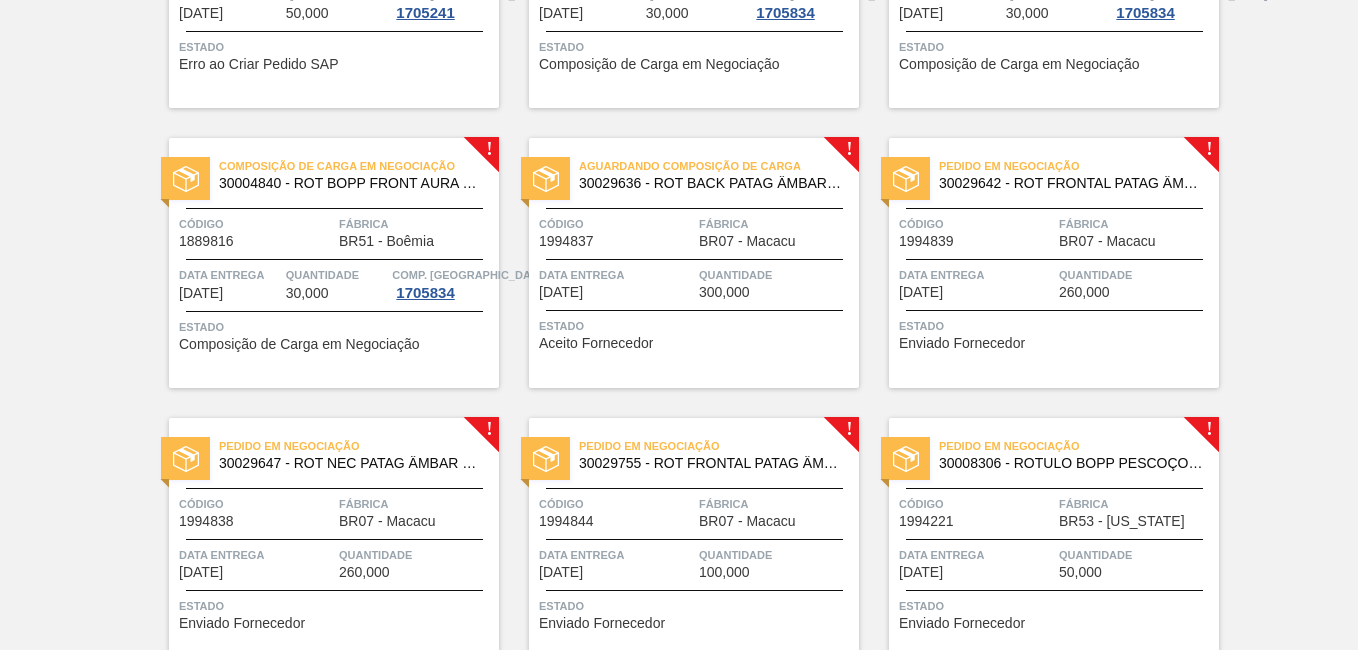 scroll, scrollTop: 700, scrollLeft: 0, axis: vertical 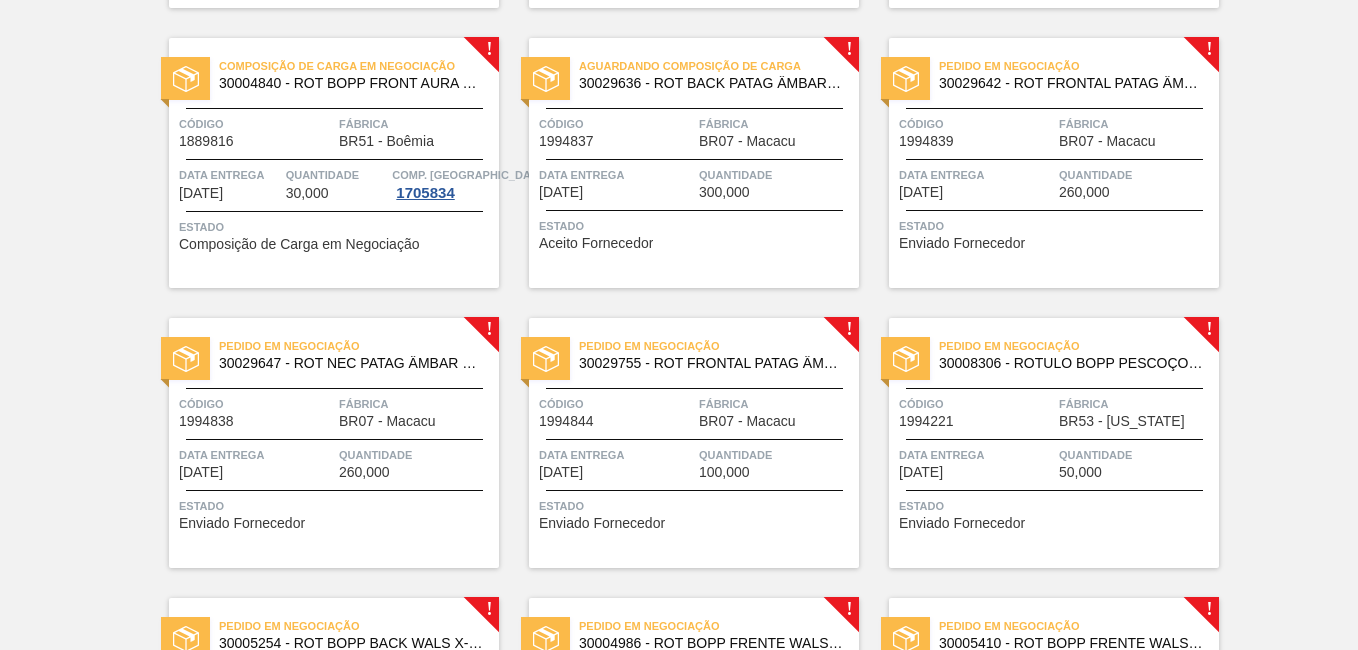 click on "Quantidade" at bounding box center [1136, 175] 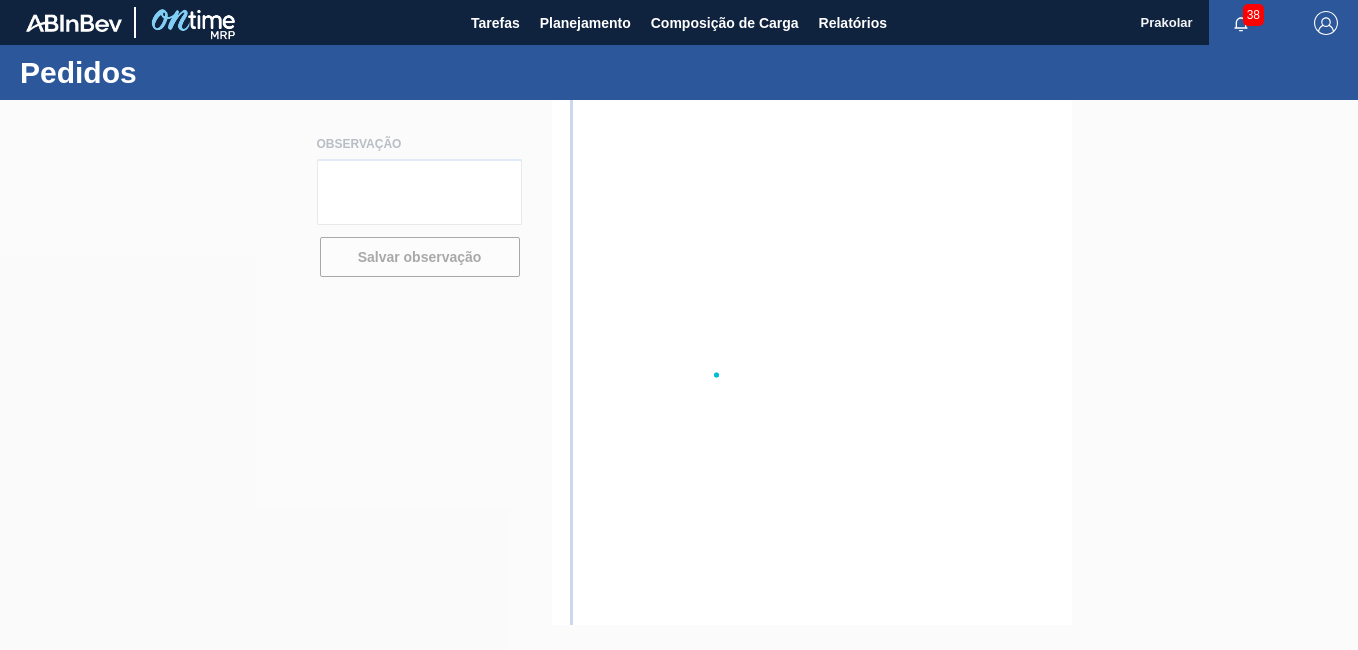 scroll, scrollTop: 0, scrollLeft: 0, axis: both 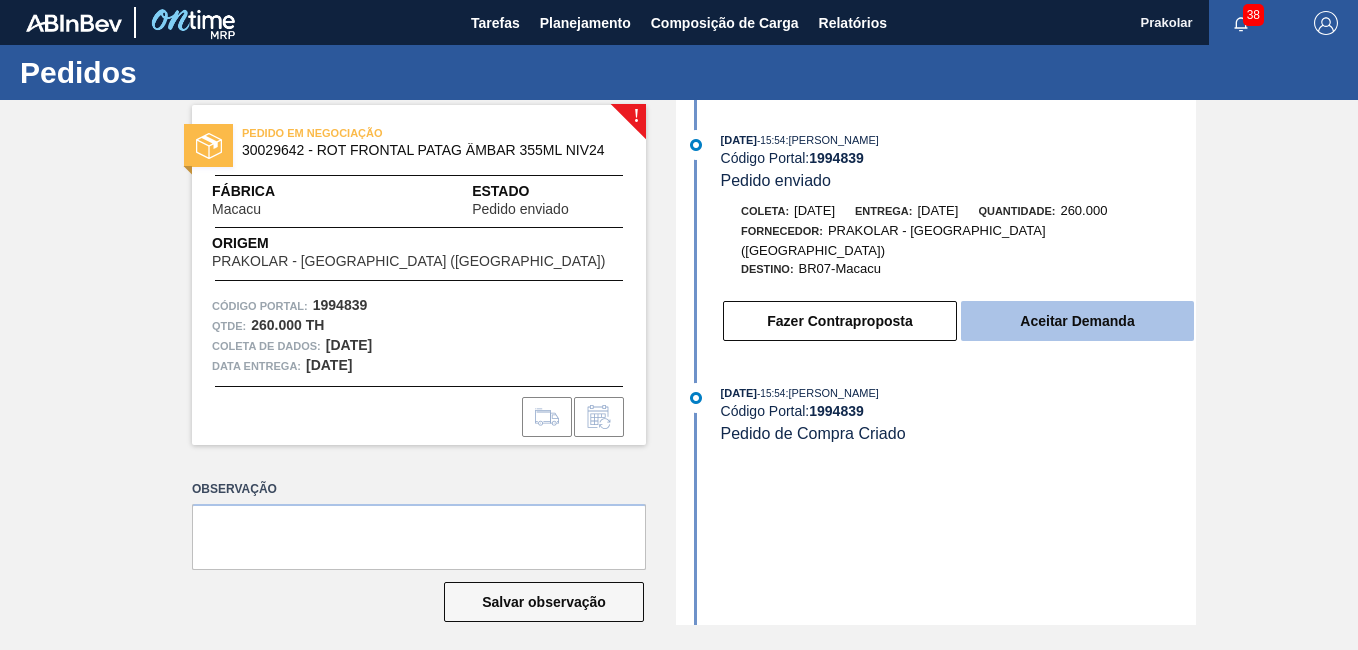 click on "Aceitar Demanda" at bounding box center (1077, 321) 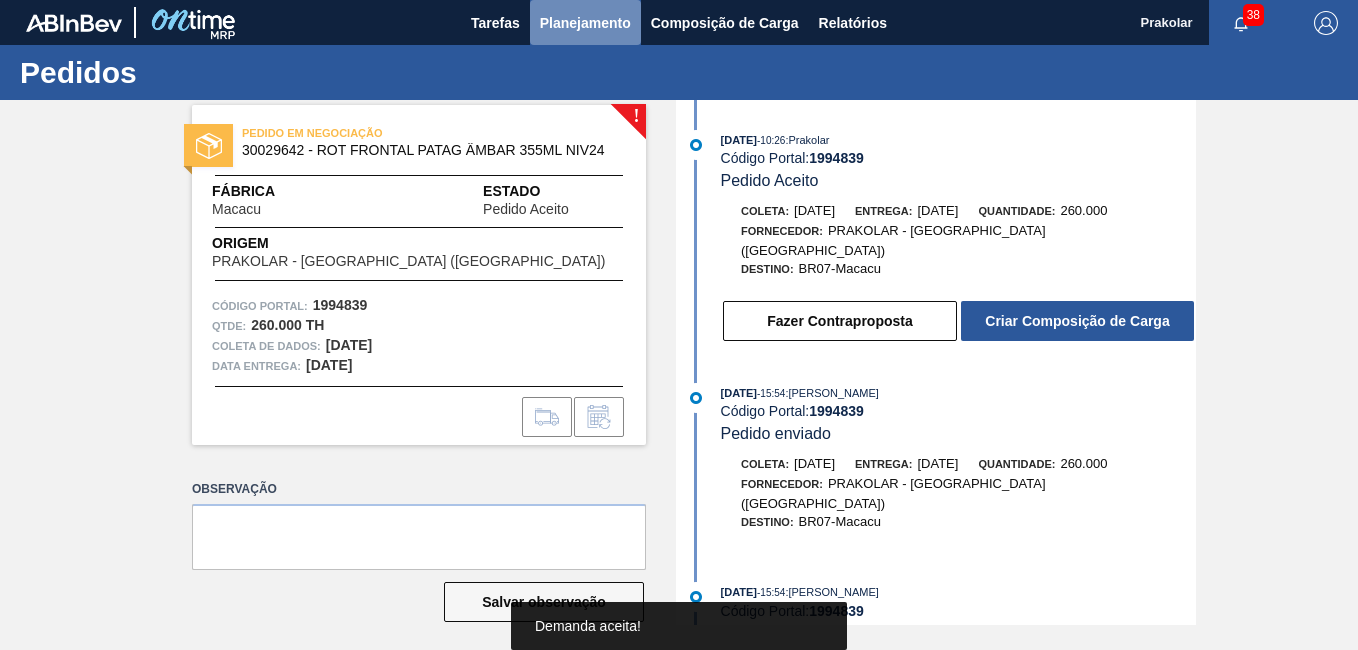 click on "Planejamento" at bounding box center [585, 23] 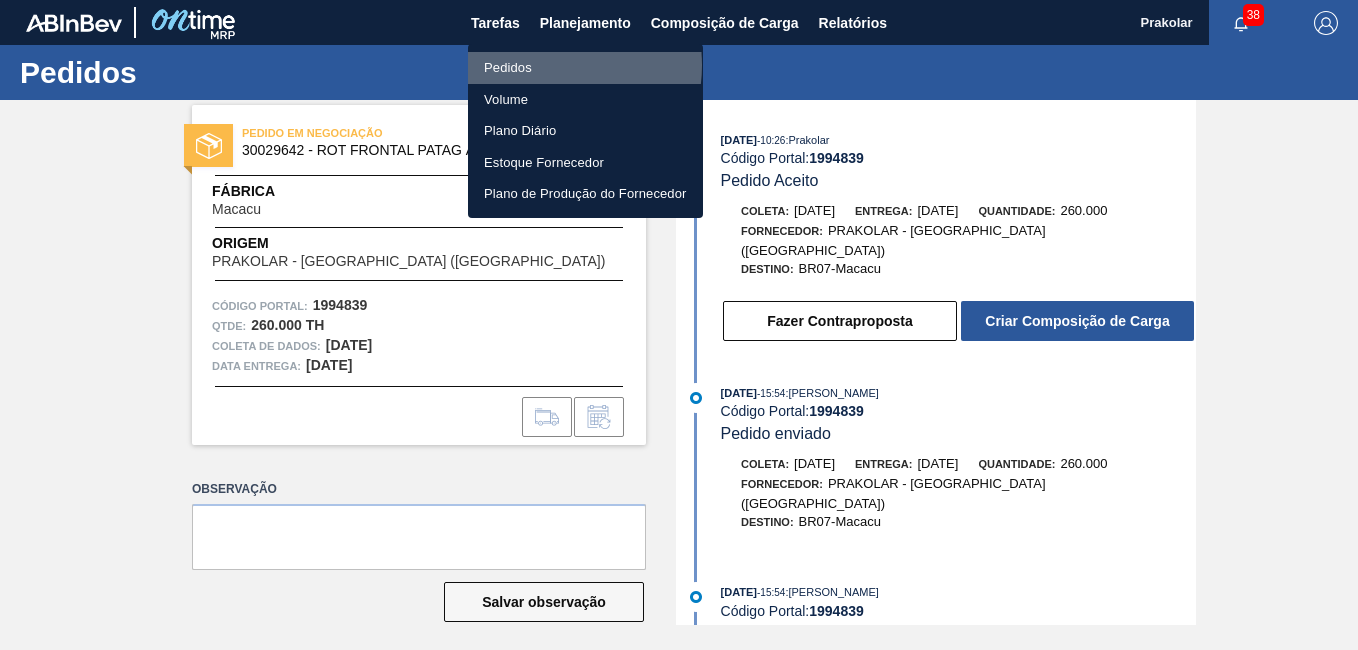click on "Pedidos" at bounding box center (585, 68) 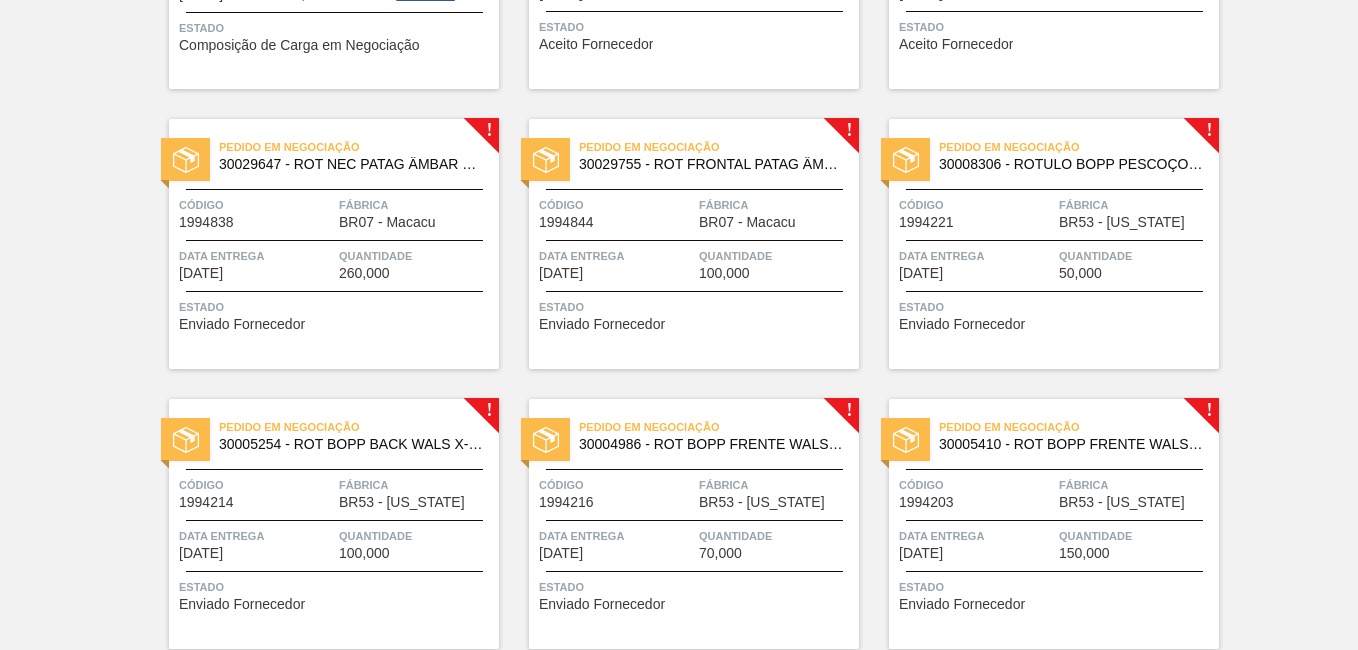 scroll, scrollTop: 900, scrollLeft: 0, axis: vertical 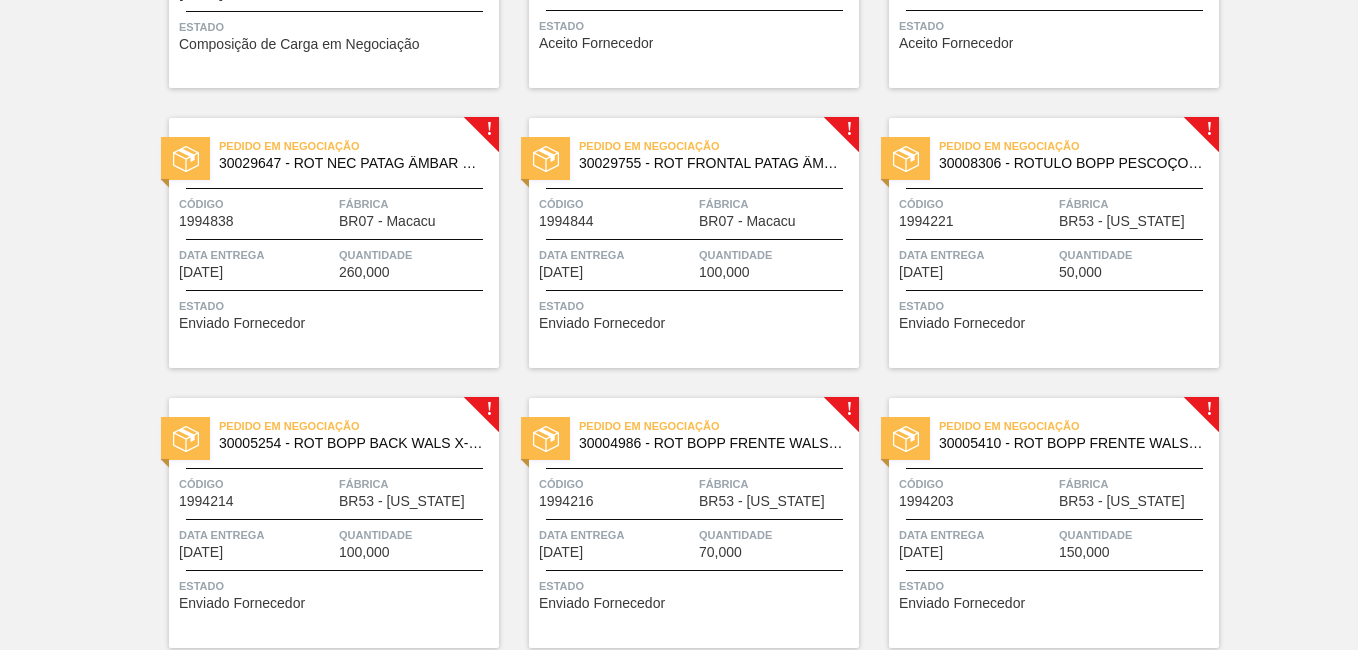 click on "Pedido em Negociação 30029647 - ROT NEC PATAG ÂMBAR LAGER AA 355ML NIV24 Código 1994838 Fábrica BR07 - Macacu Data entrega 07/08/2025 Quantidade 260,000 Estado Enviado Fornecedor" at bounding box center (334, 243) 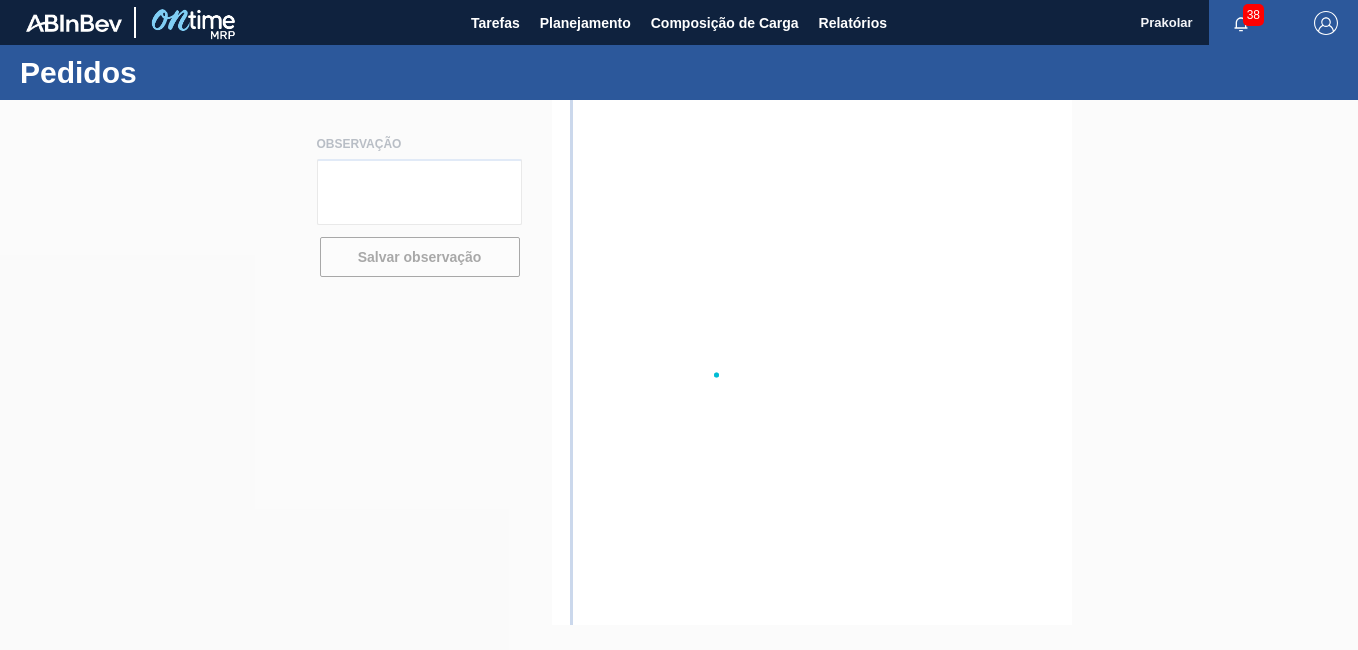 scroll, scrollTop: 0, scrollLeft: 0, axis: both 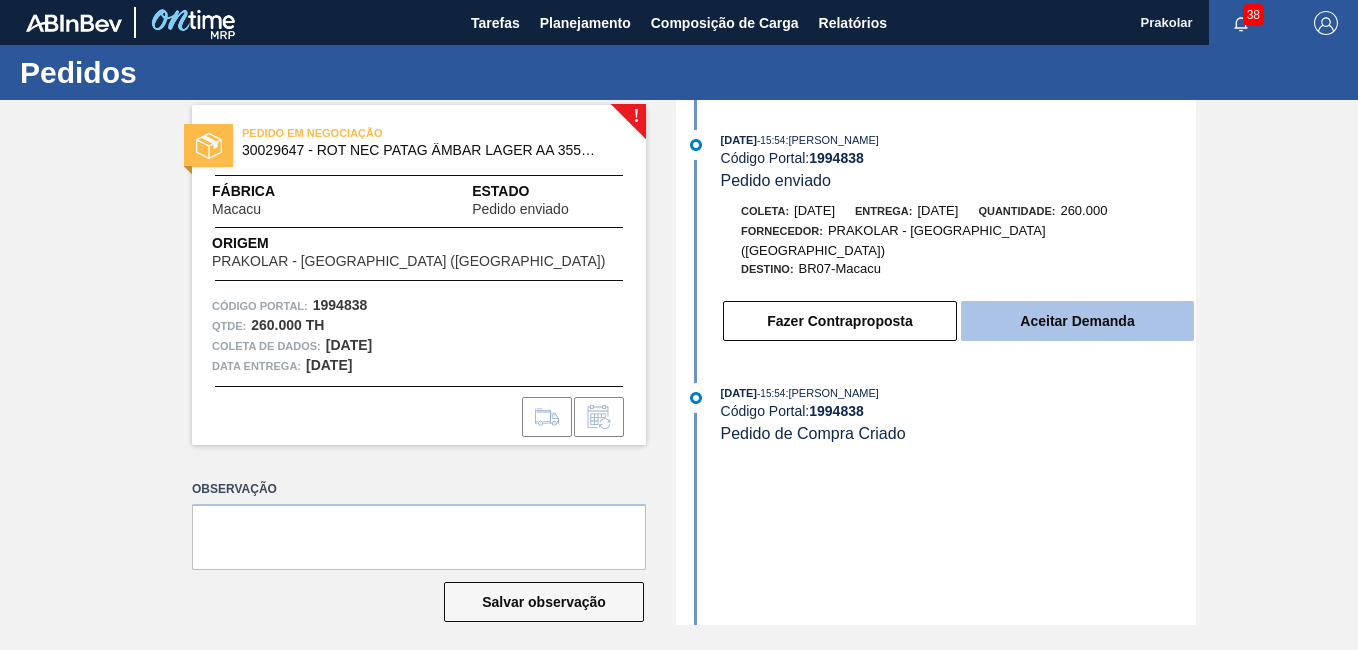 click on "Aceitar Demanda" at bounding box center [1077, 321] 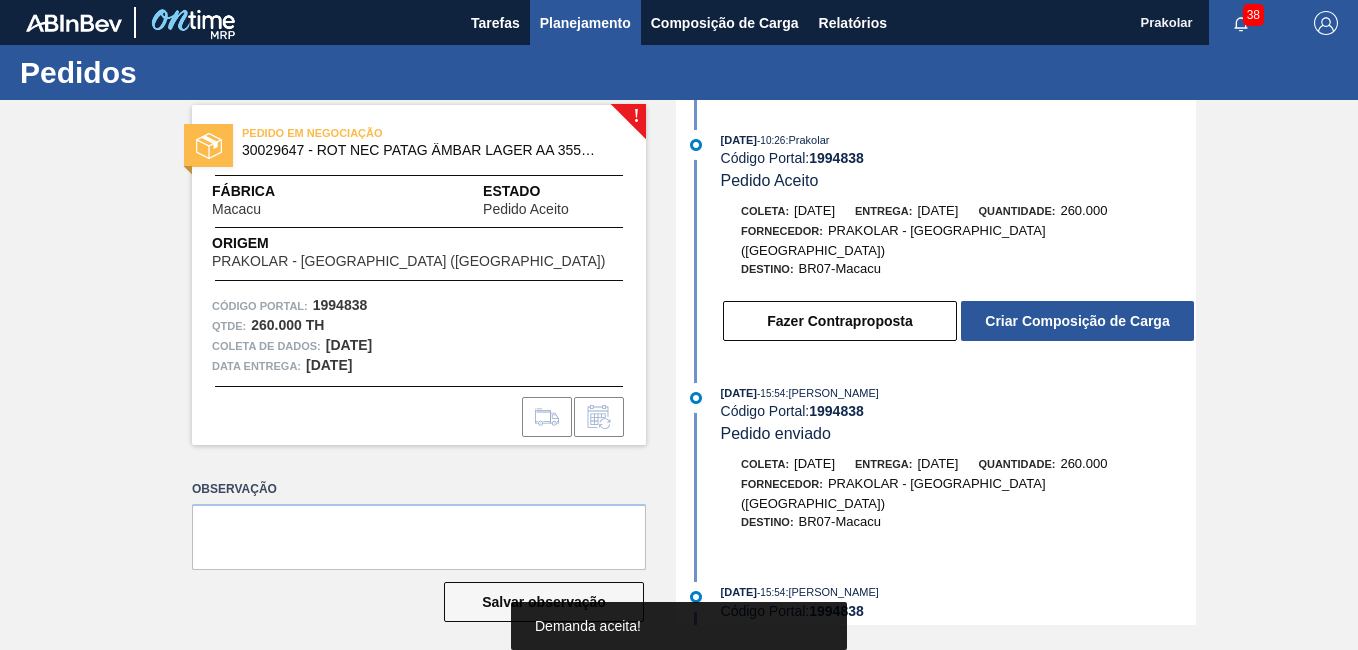click on "Planejamento" at bounding box center (585, 23) 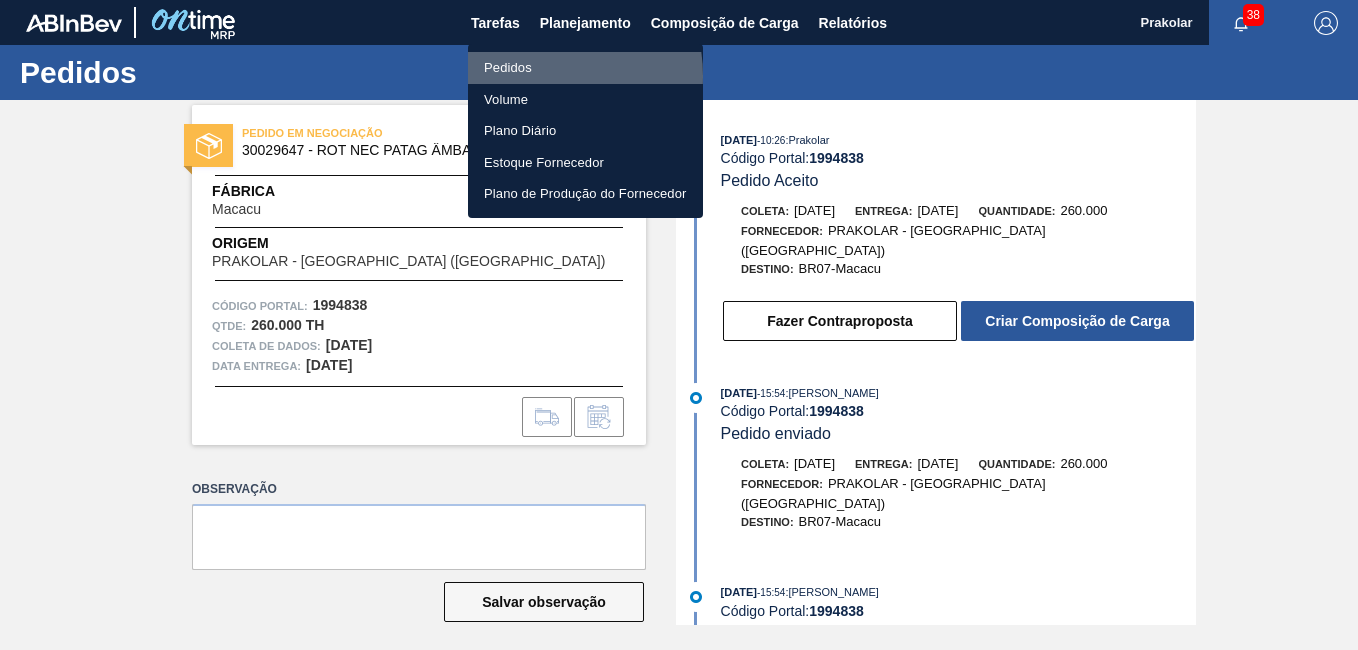 click on "Pedidos" at bounding box center (585, 68) 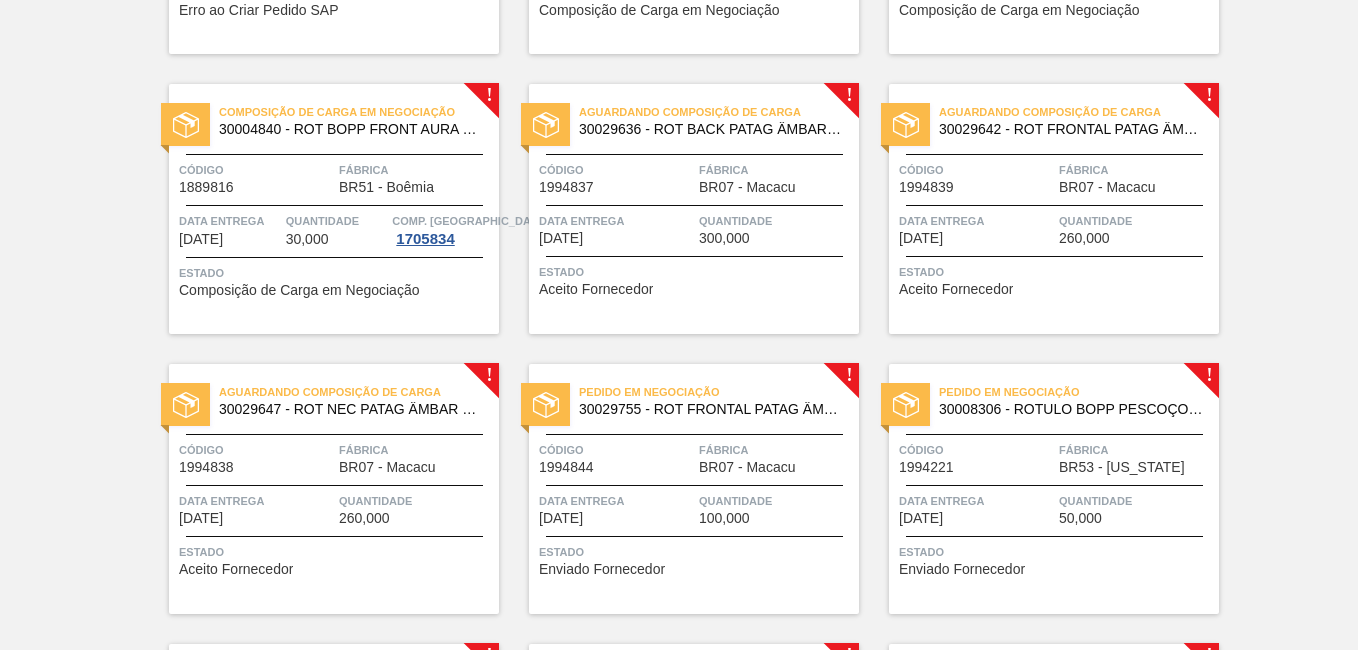 scroll, scrollTop: 700, scrollLeft: 0, axis: vertical 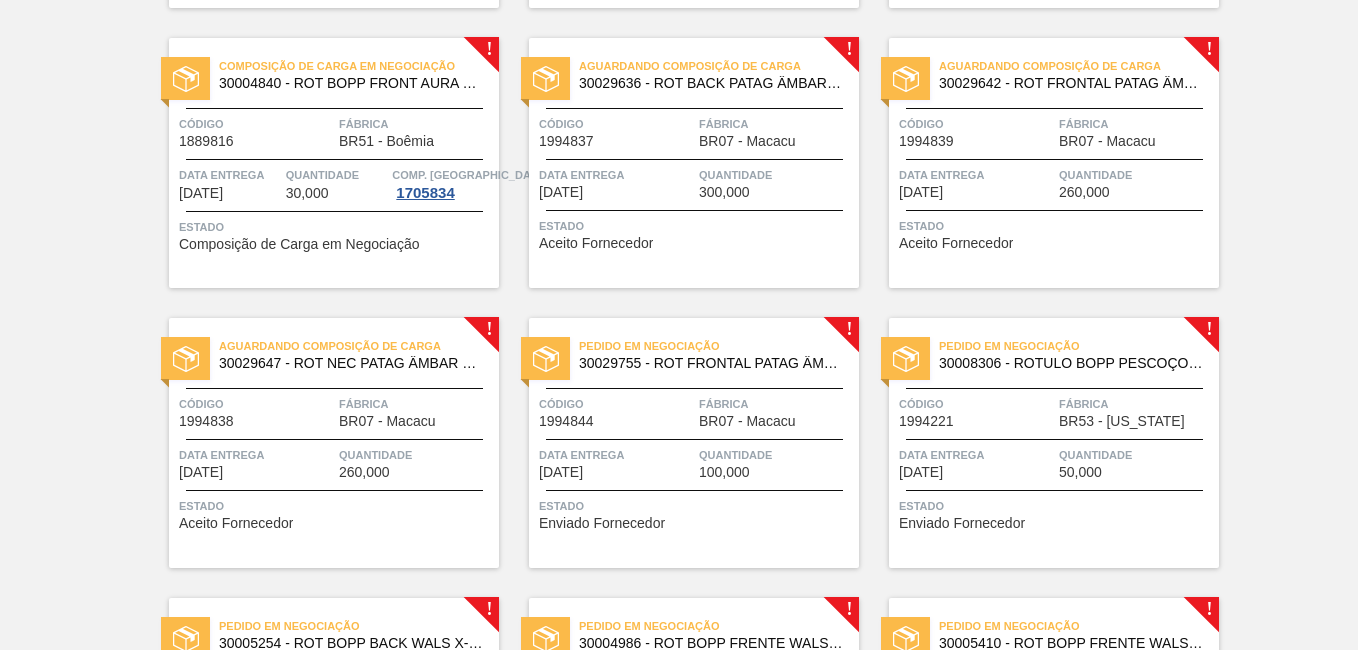 click on "Pedido em Negociação 30029755 - ROT FRONTAL PATAG ÂMBAR 740ML NIV24 Código 1994844 Fábrica BR07 - Macacu Data entrega 07/08/2025 Quantidade 100,000 Estado Enviado Fornecedor" at bounding box center (694, 443) 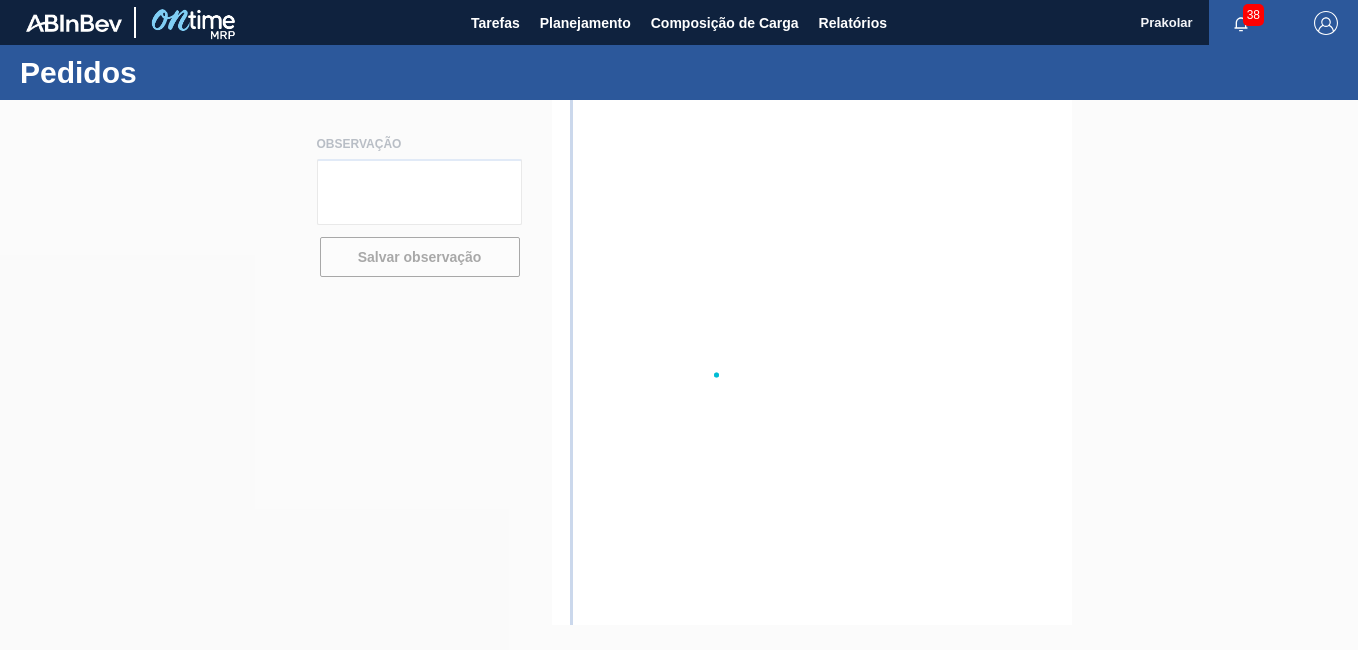 scroll, scrollTop: 0, scrollLeft: 0, axis: both 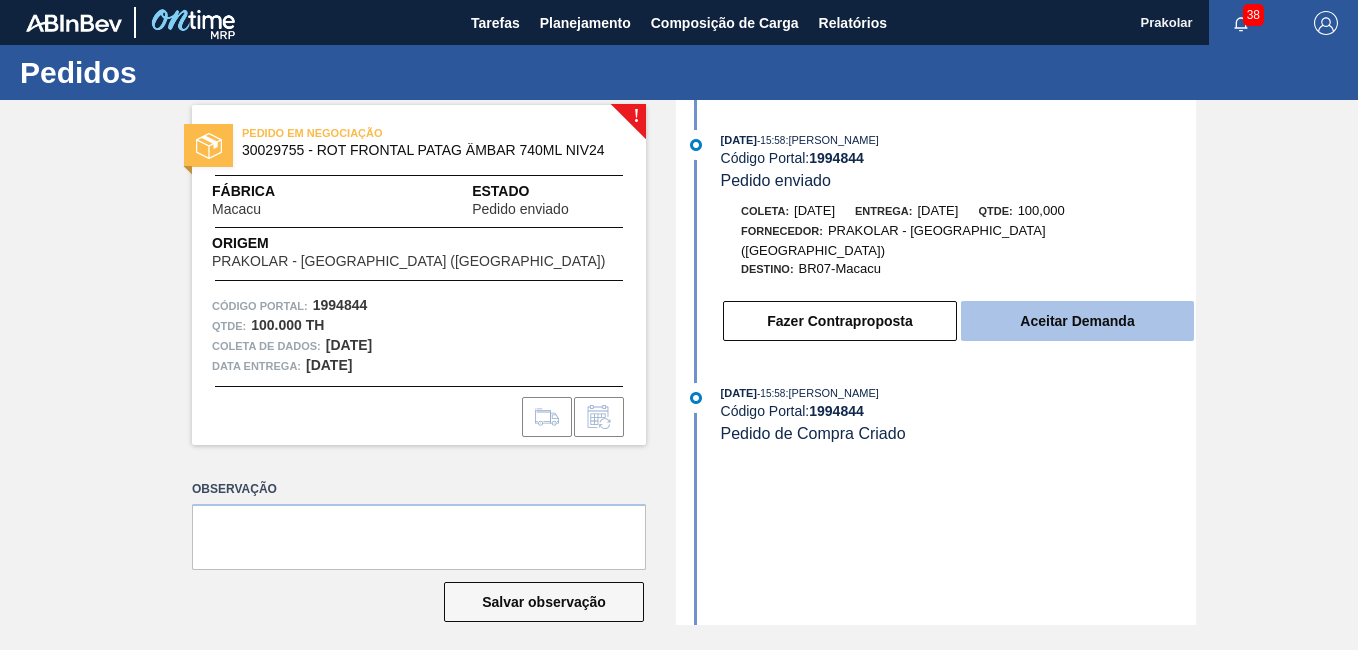 click on "Aceitar Demanda" at bounding box center (1077, 321) 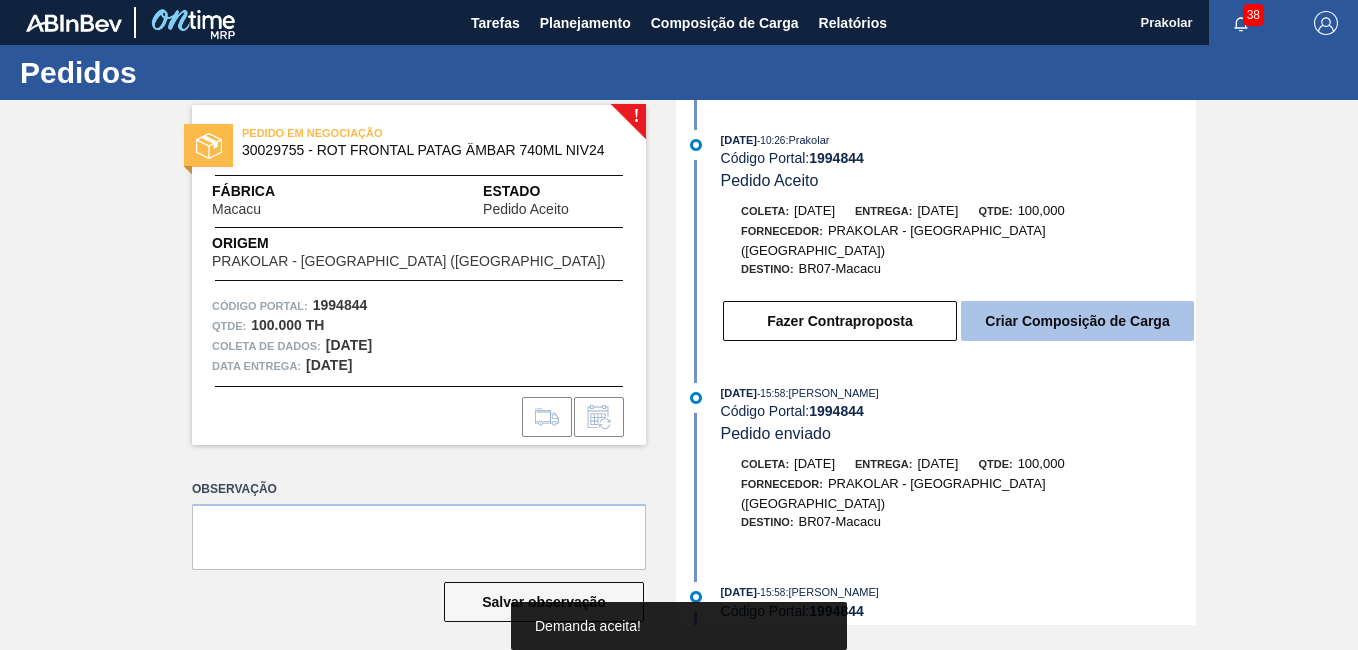 click on "Criar Composição de Carga" at bounding box center (1077, 321) 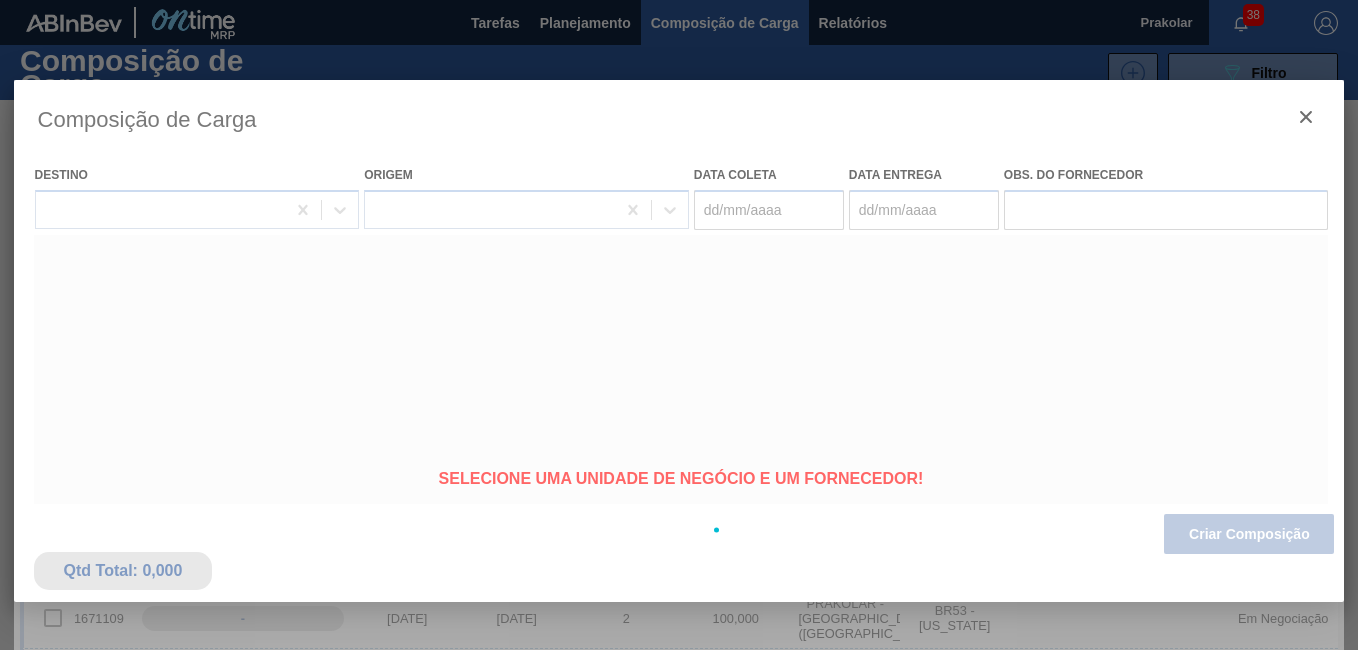 type on "[DATE]" 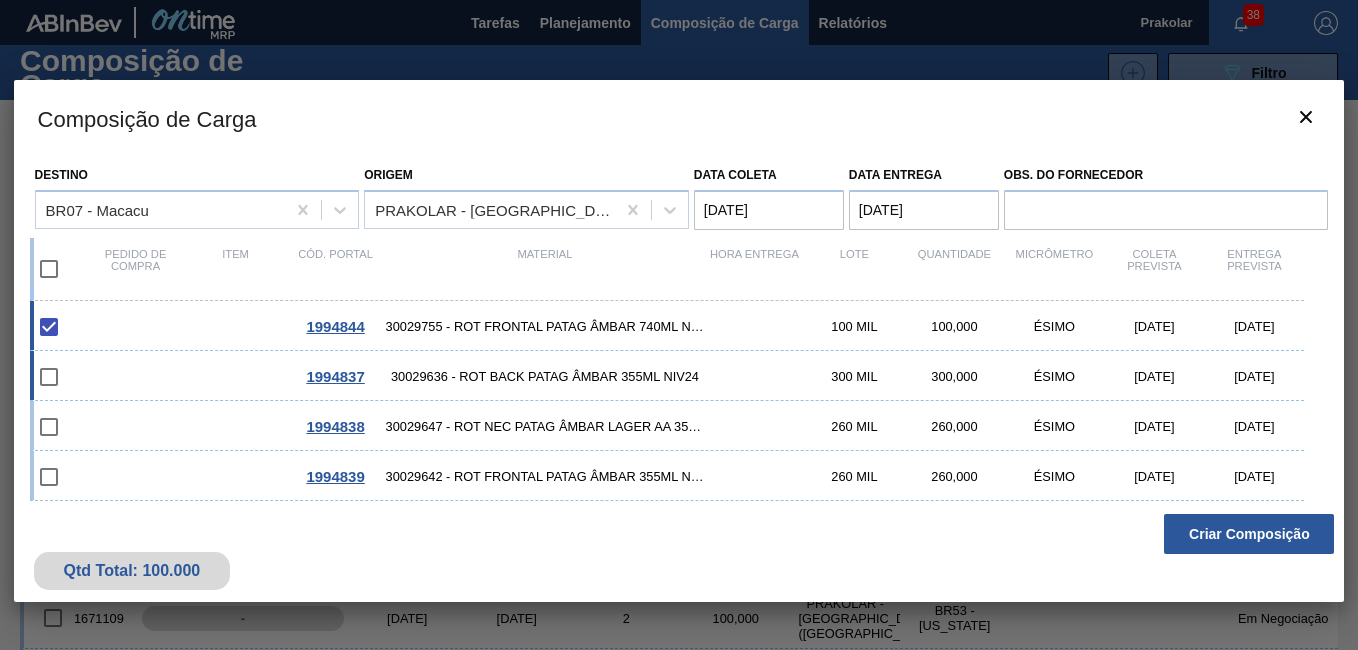 drag, startPoint x: 55, startPoint y: 375, endPoint x: 47, endPoint y: 399, distance: 25.298222 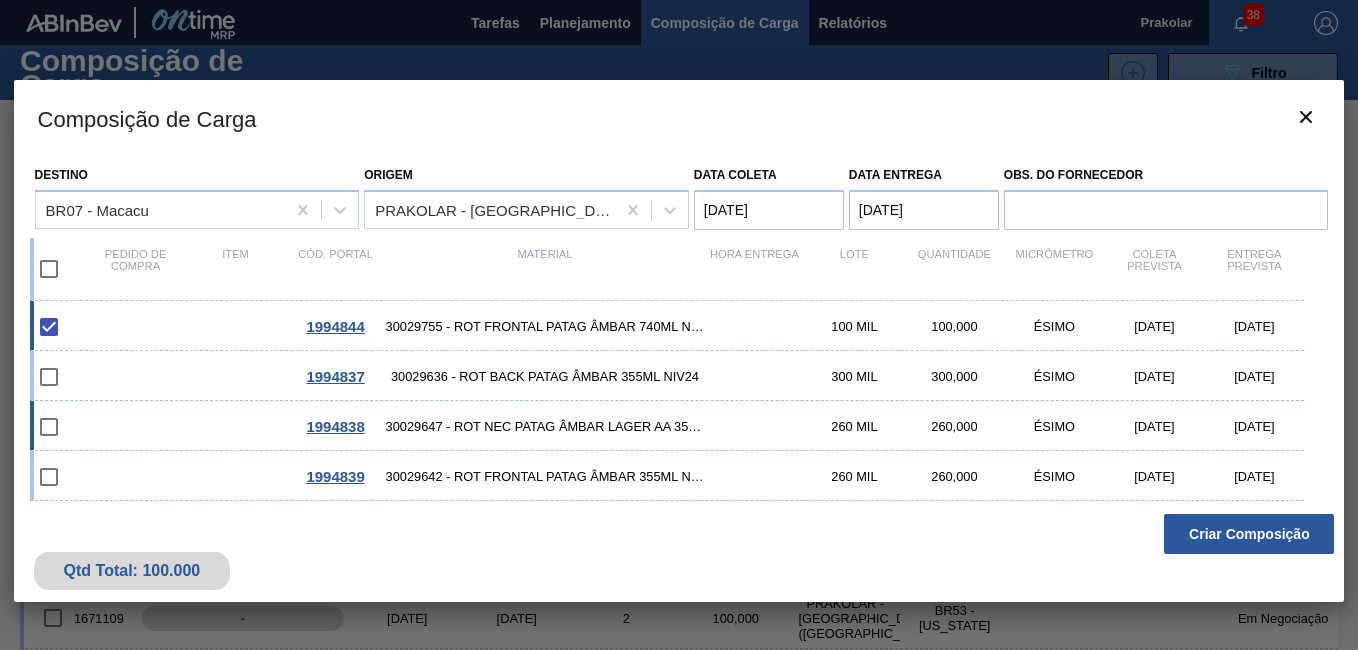 click at bounding box center [49, 427] 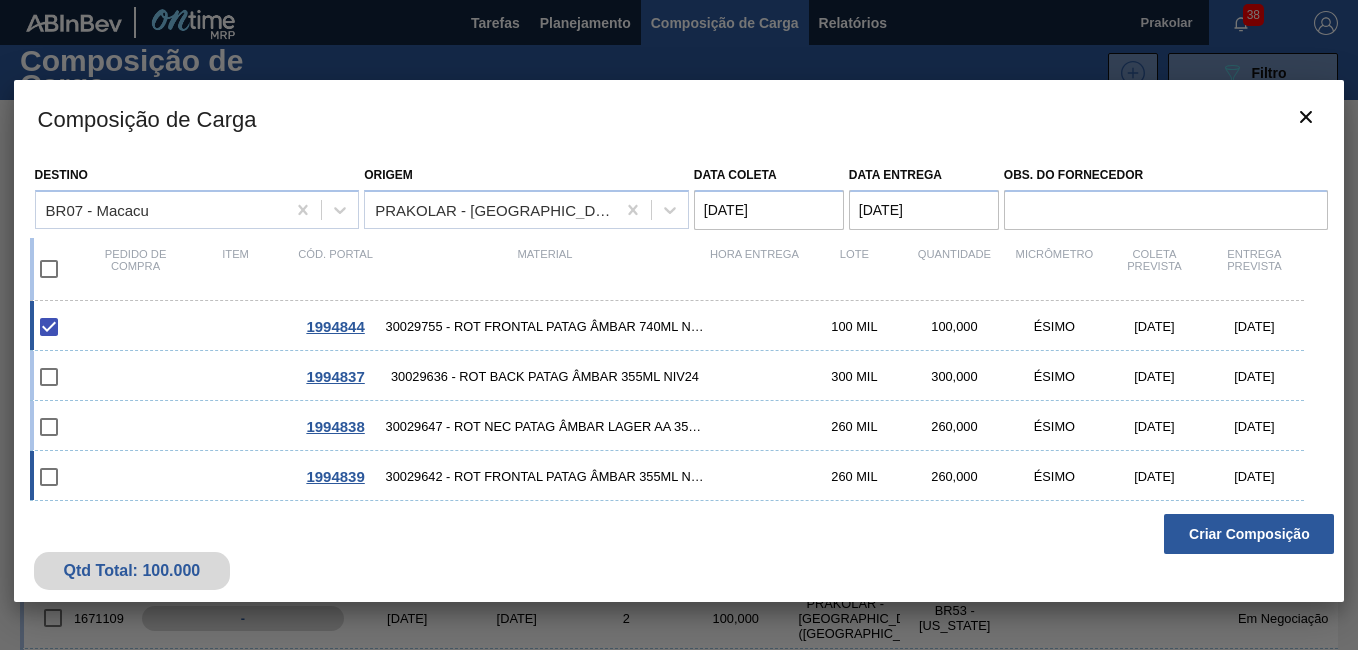 drag, startPoint x: 48, startPoint y: 460, endPoint x: 53, endPoint y: 477, distance: 17.720045 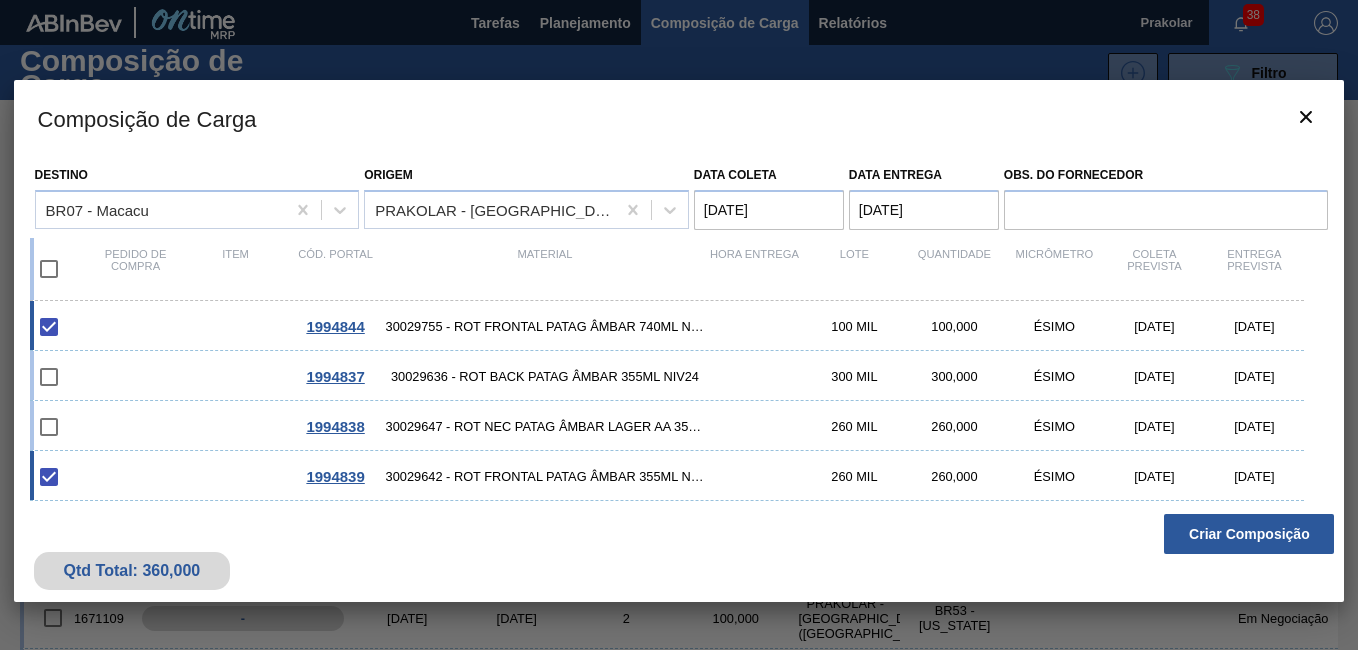 click at bounding box center [49, 477] 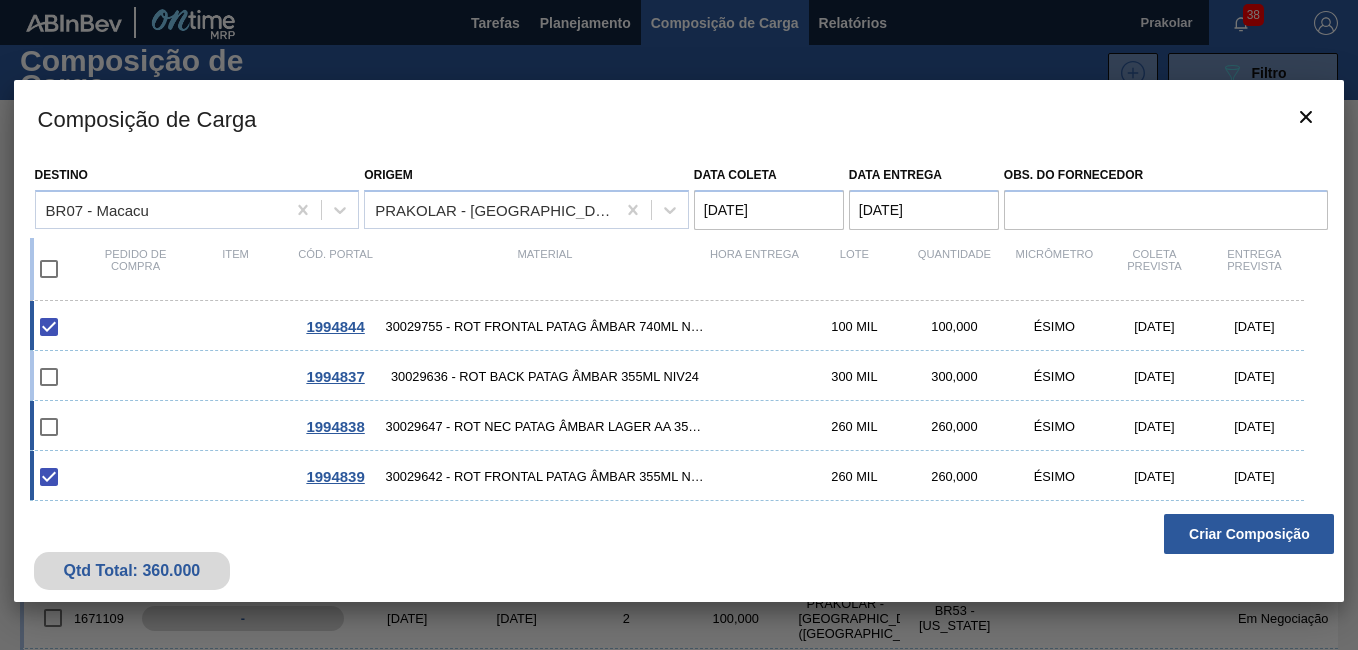 click at bounding box center (49, 427) 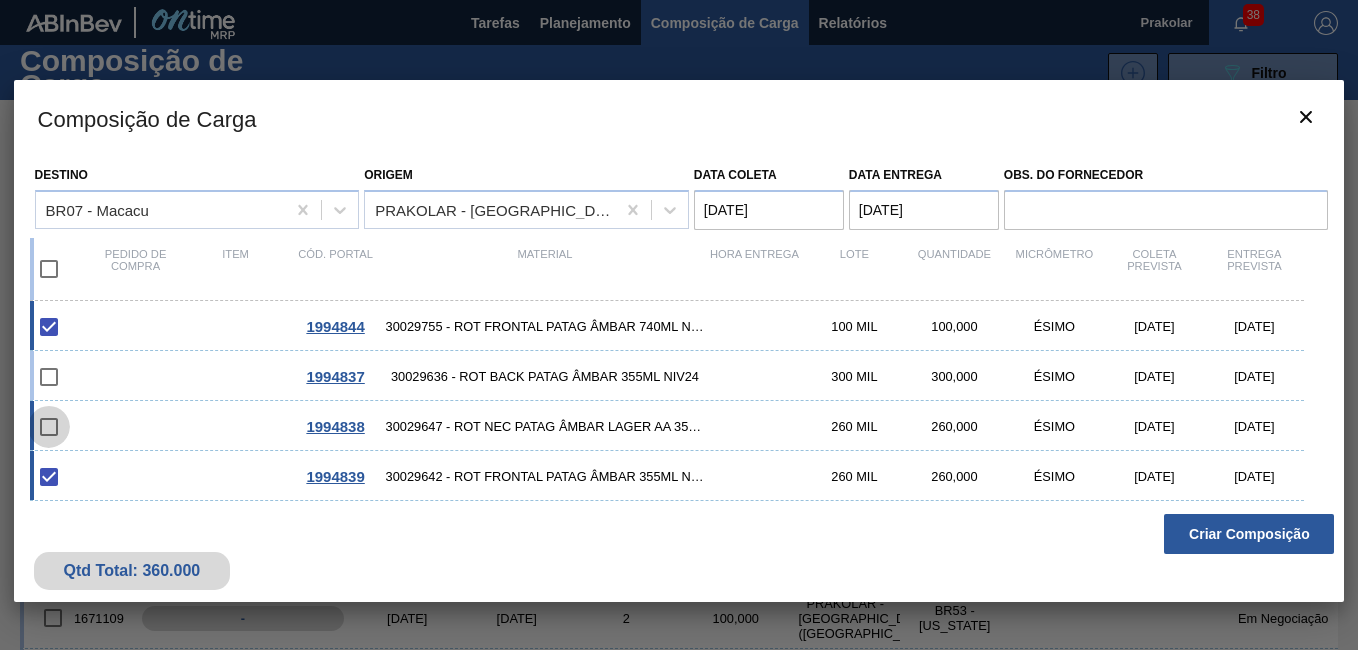 click at bounding box center (49, 427) 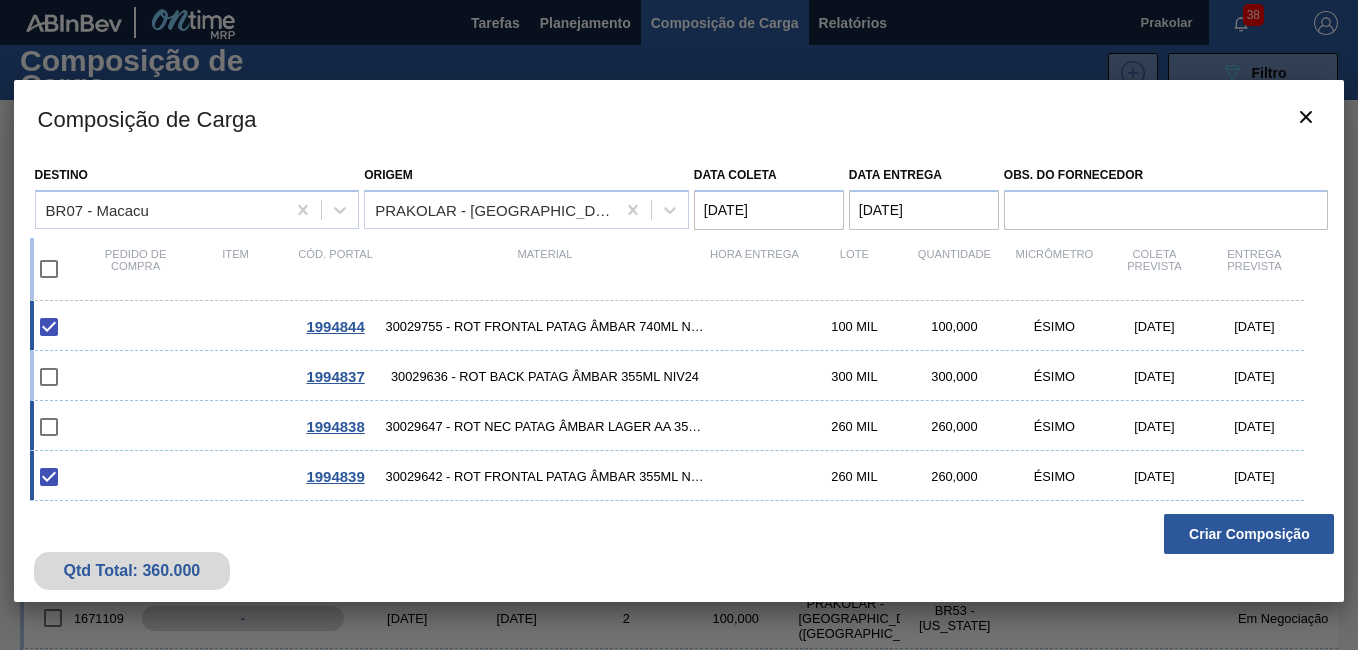 click on "1994838 30029647 - ROT NEC PATAG ÂMBAR LAGER AA 355ML NIV24 260 MIL 260,000 ÉSIMO 06/08/2025 07/08/2025" at bounding box center (667, 426) 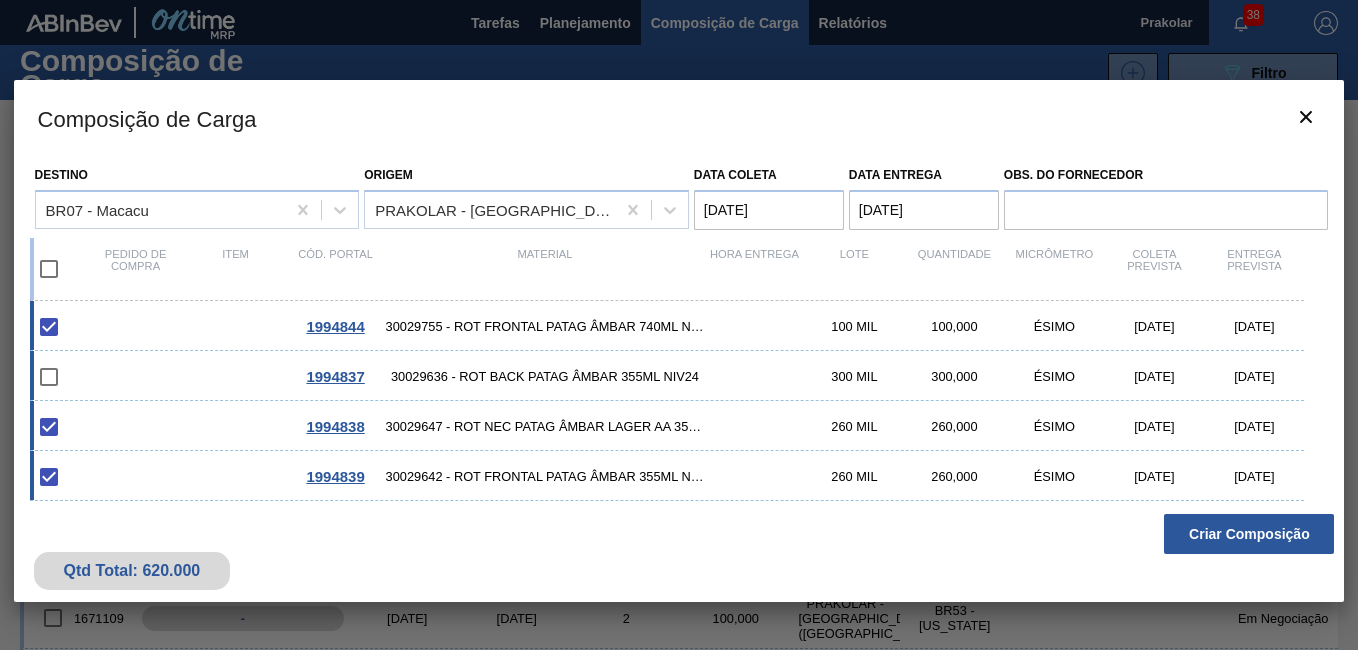 click at bounding box center [49, 377] 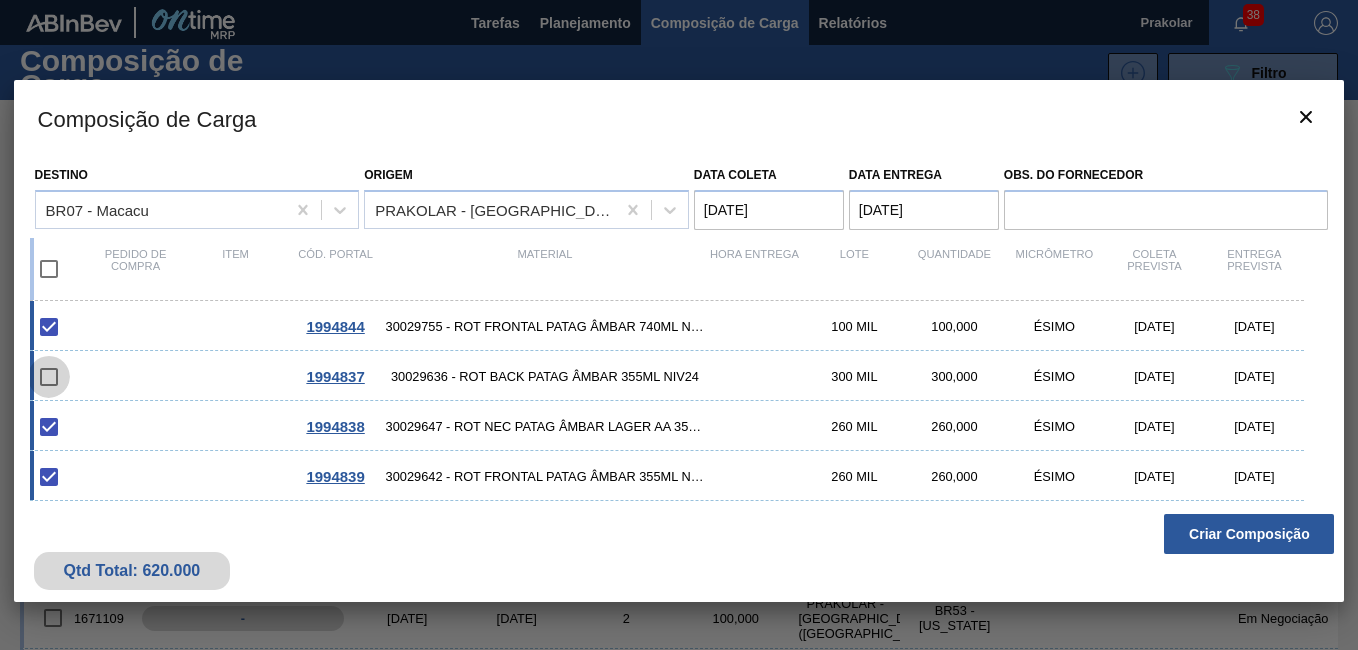 click at bounding box center [49, 377] 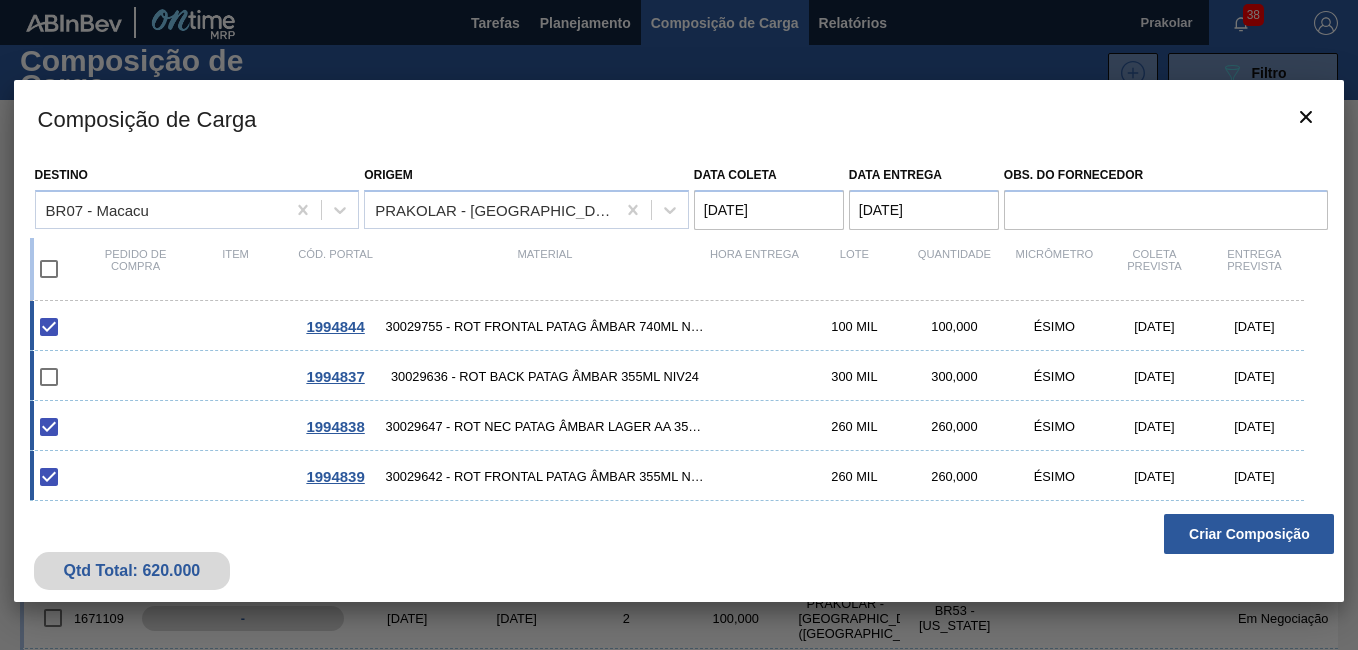 drag, startPoint x: 75, startPoint y: 373, endPoint x: 64, endPoint y: 363, distance: 14.866069 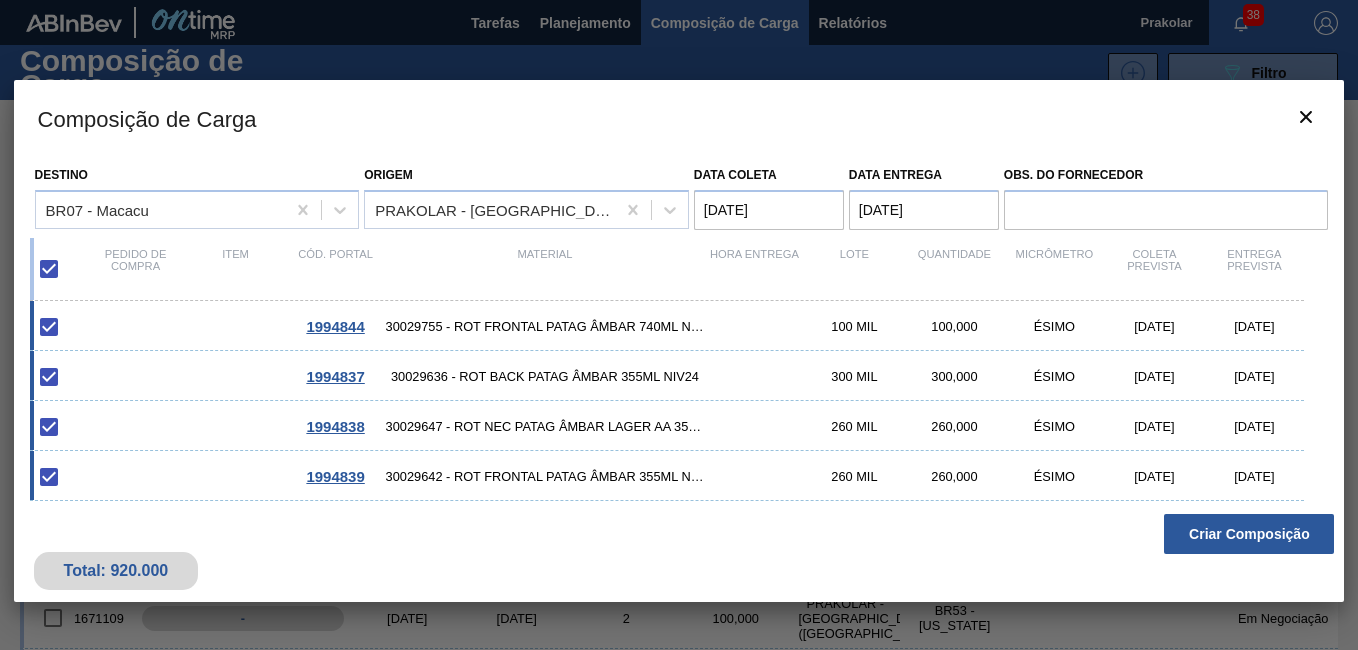 click on "[DATE]" at bounding box center [769, 210] 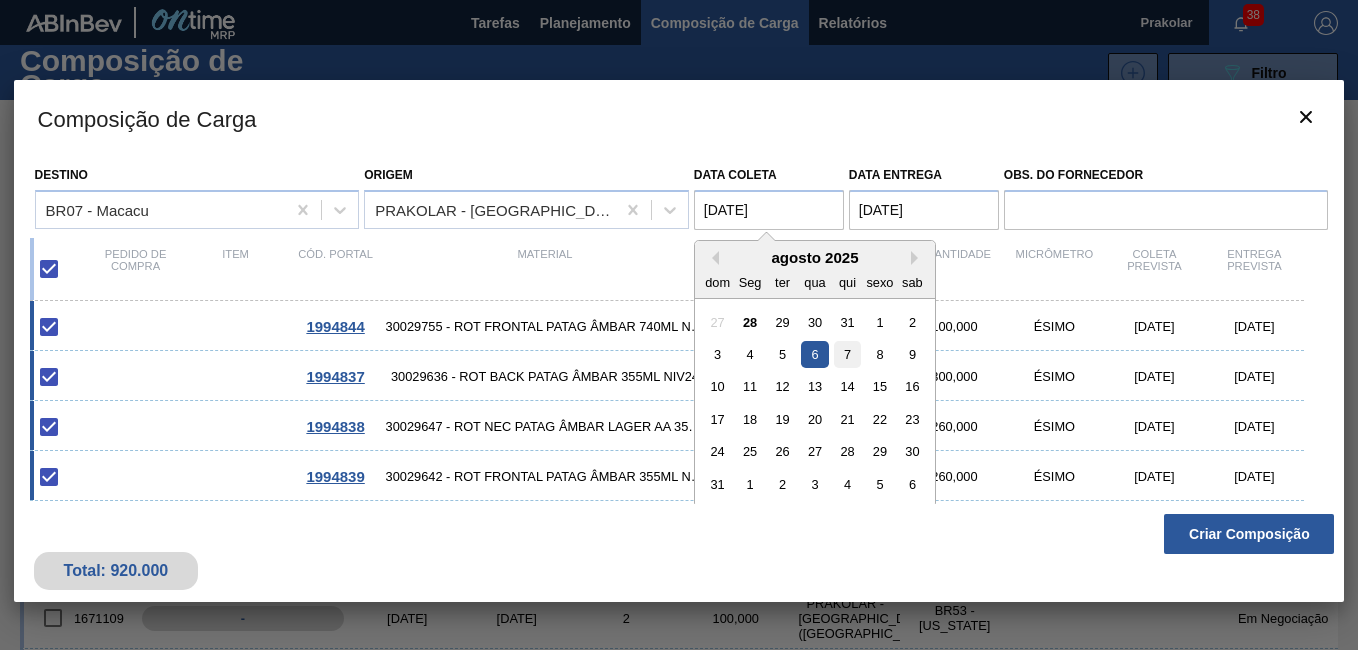 click on "7" at bounding box center [847, 354] 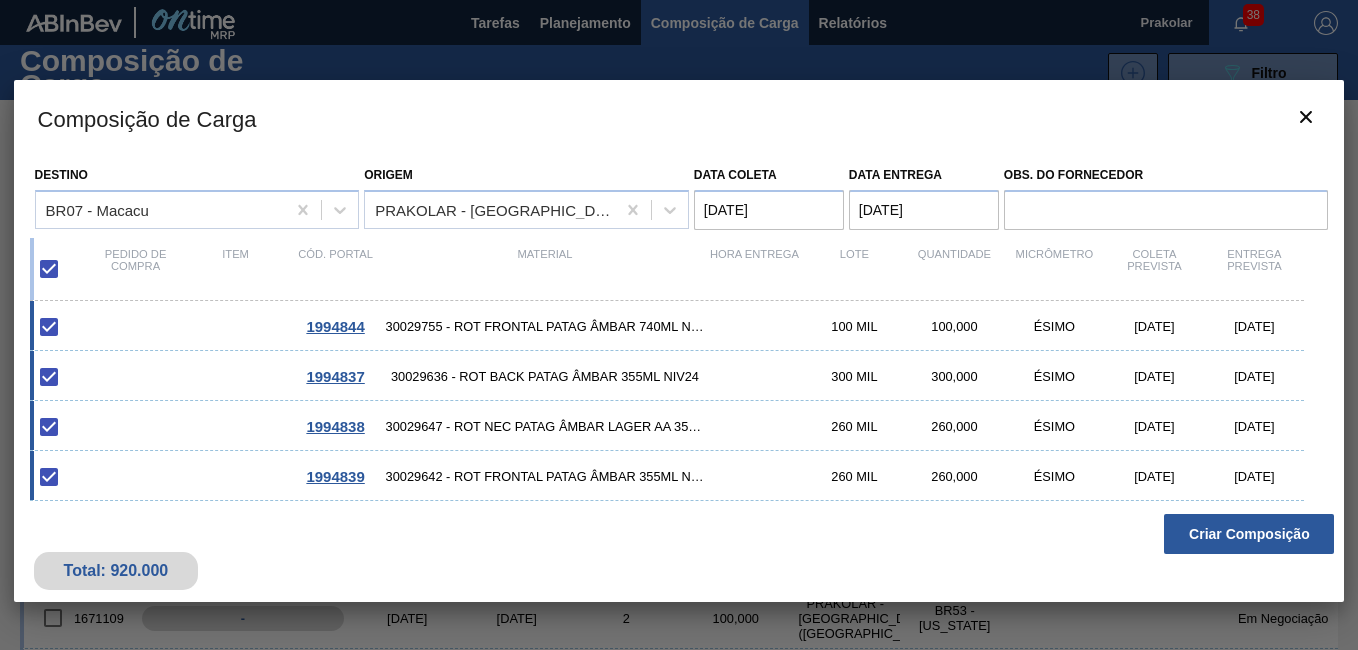 click on "[DATE]" at bounding box center (924, 210) 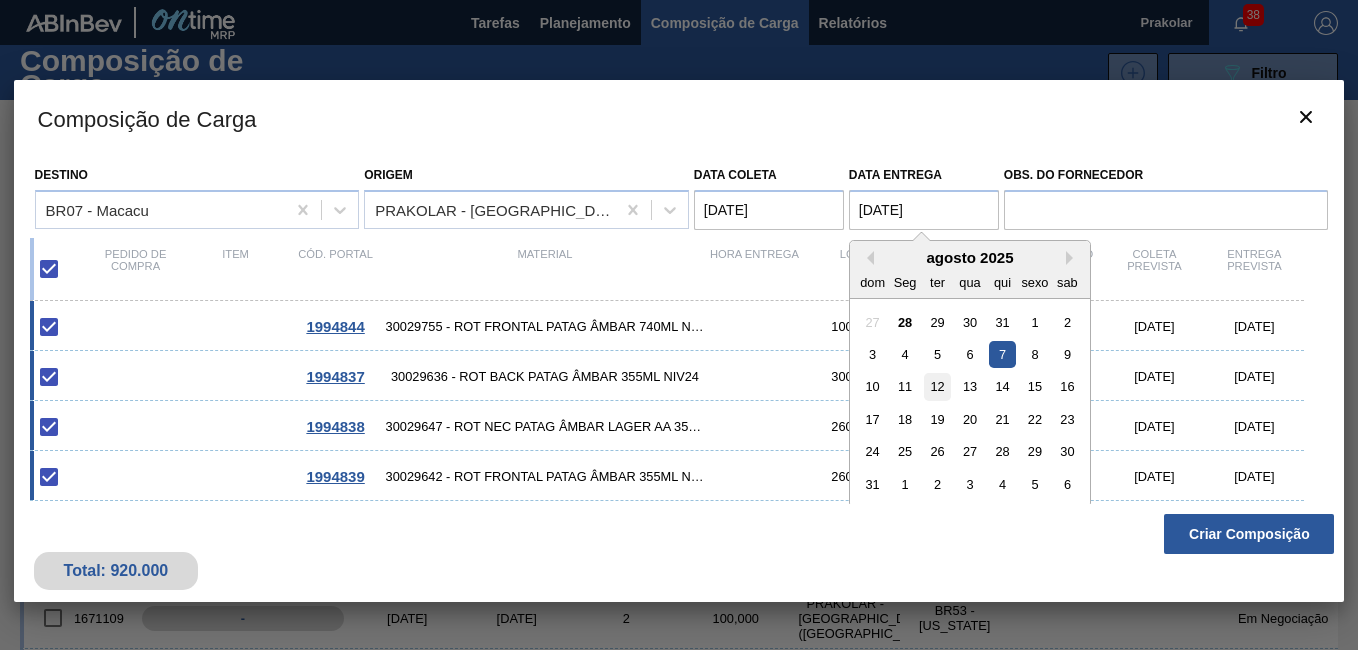 click on "12" at bounding box center (937, 386) 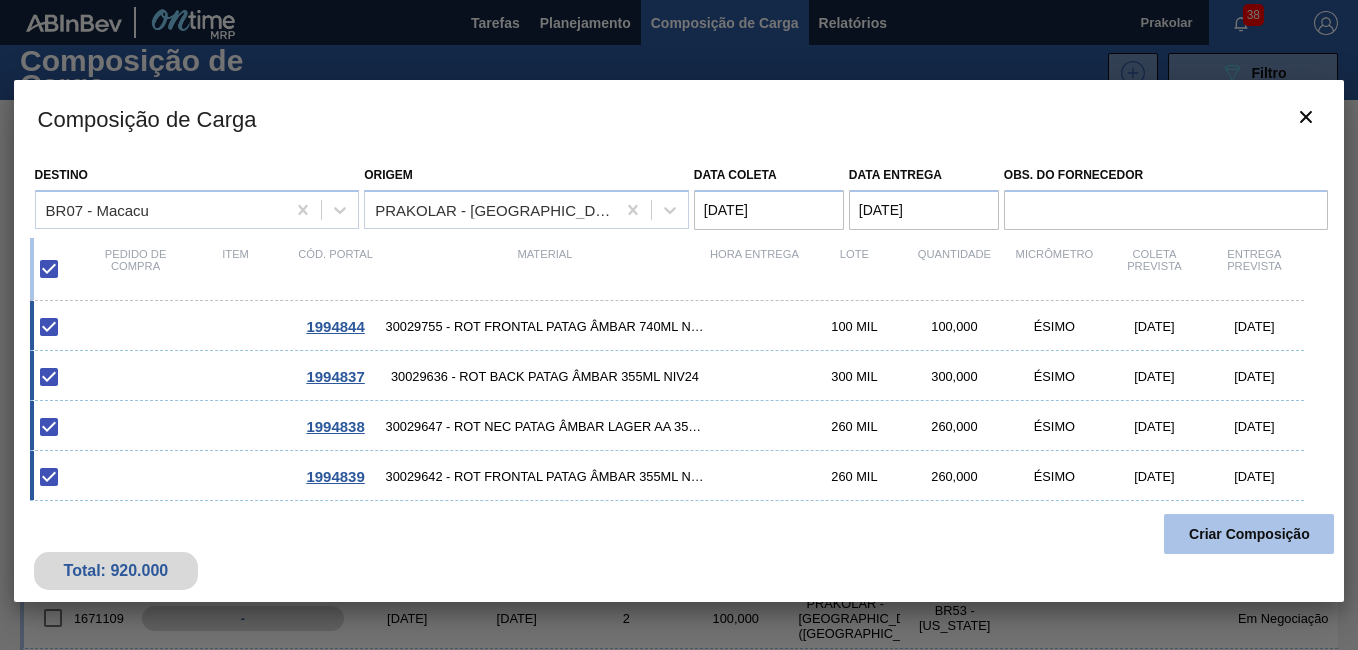 click on "Criar Composição" at bounding box center [1249, 534] 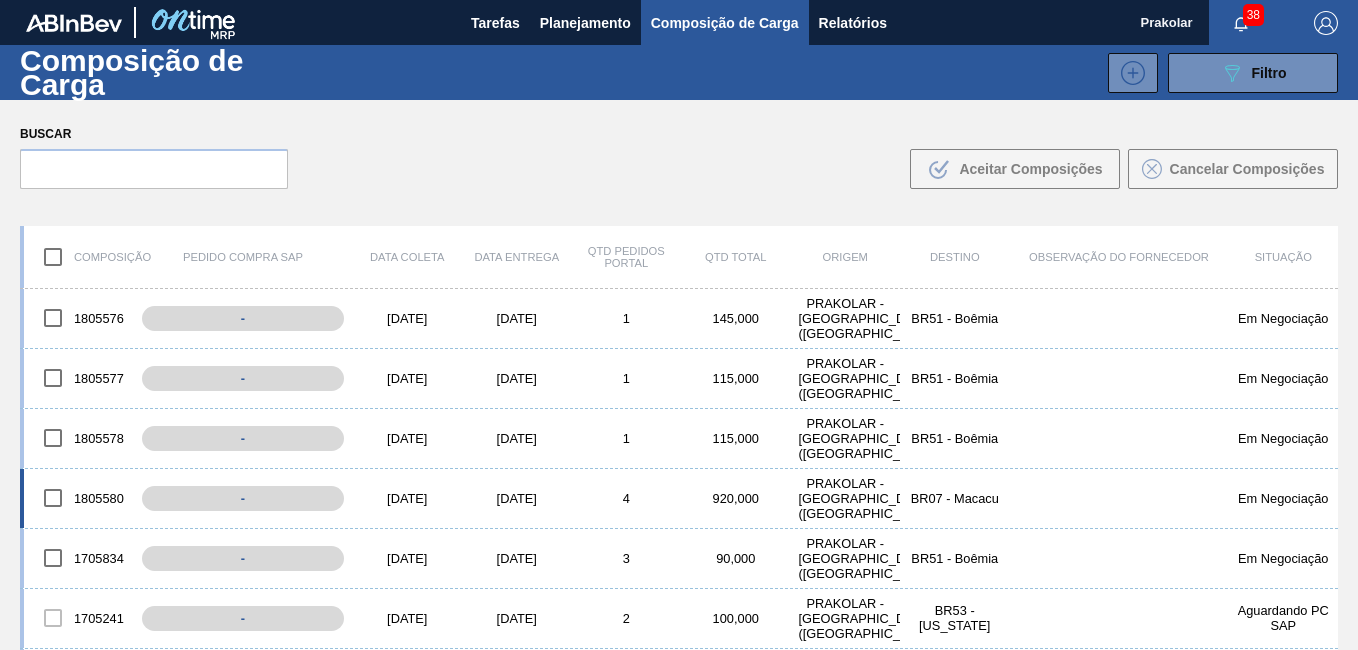 click on "[DATE]" at bounding box center [517, 498] 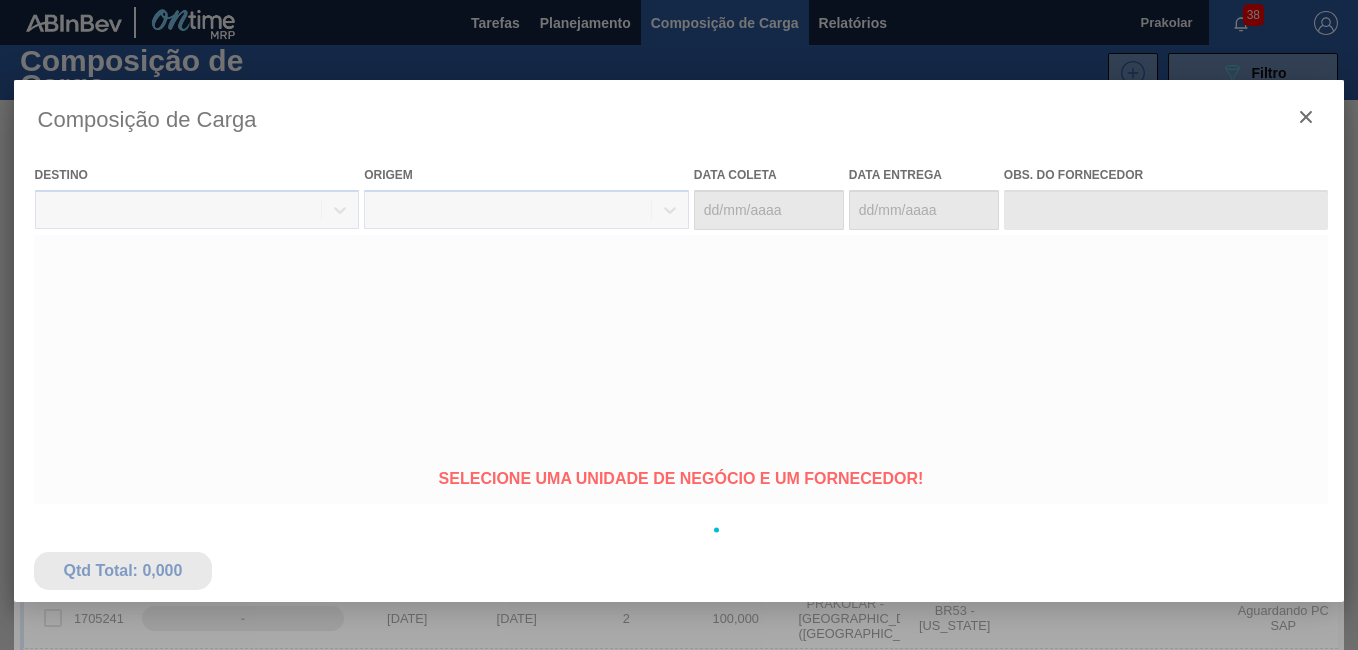 type on "[DATE]" 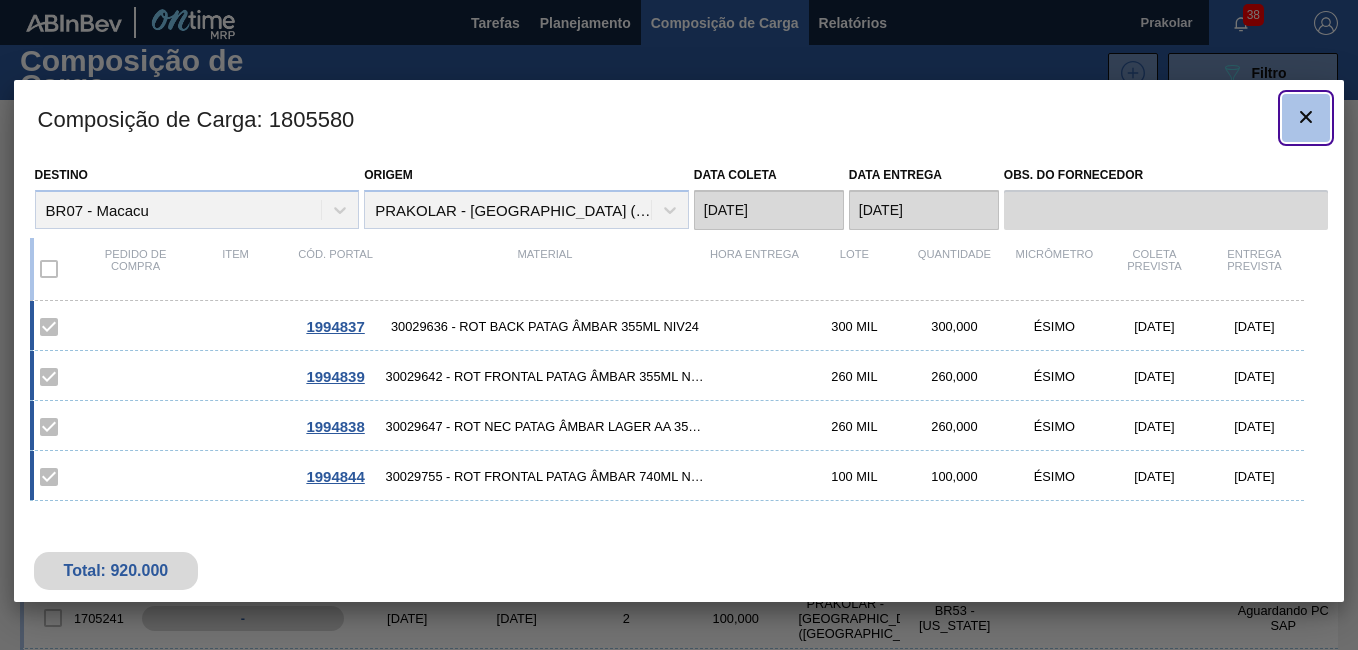 click 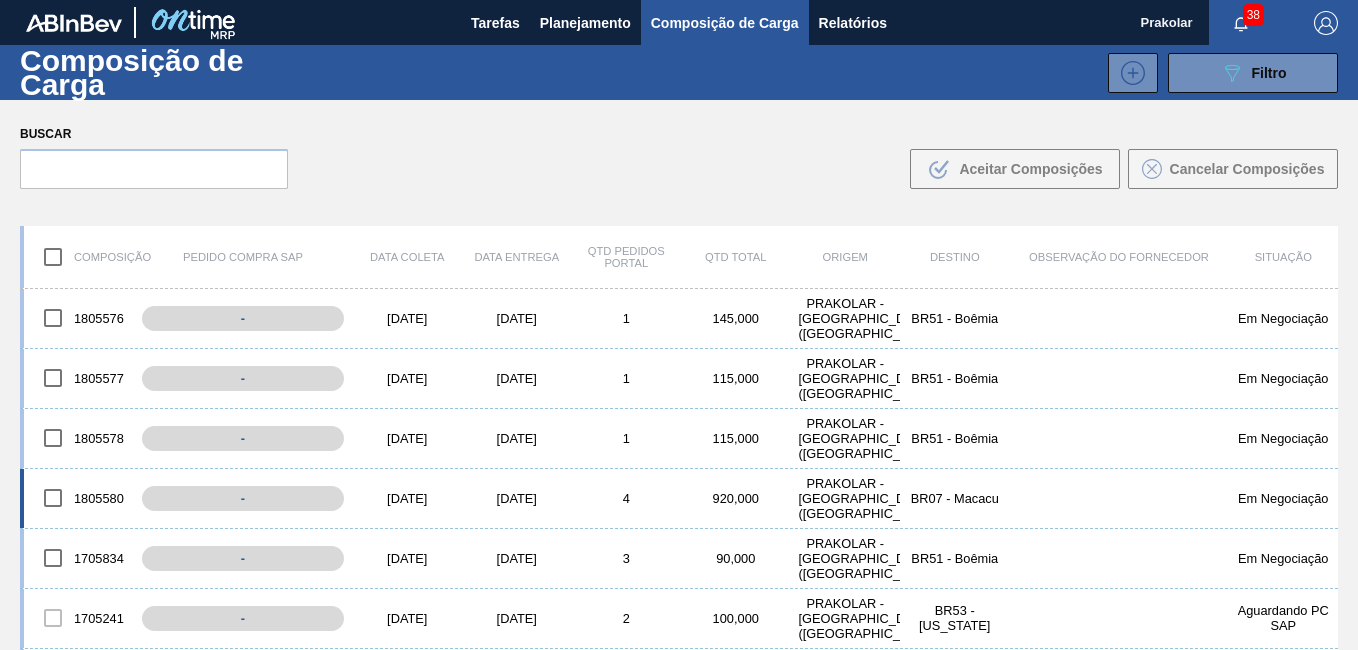 click on "[DATE]" at bounding box center (517, 498) 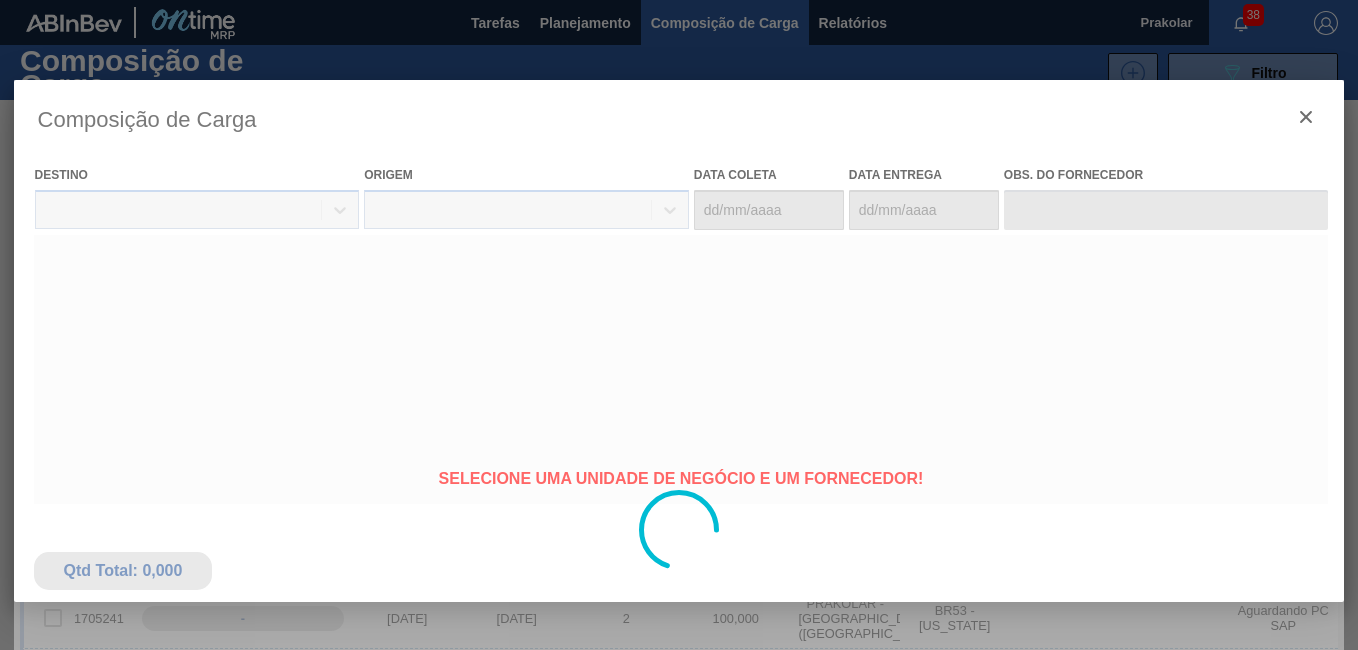 type on "[DATE]" 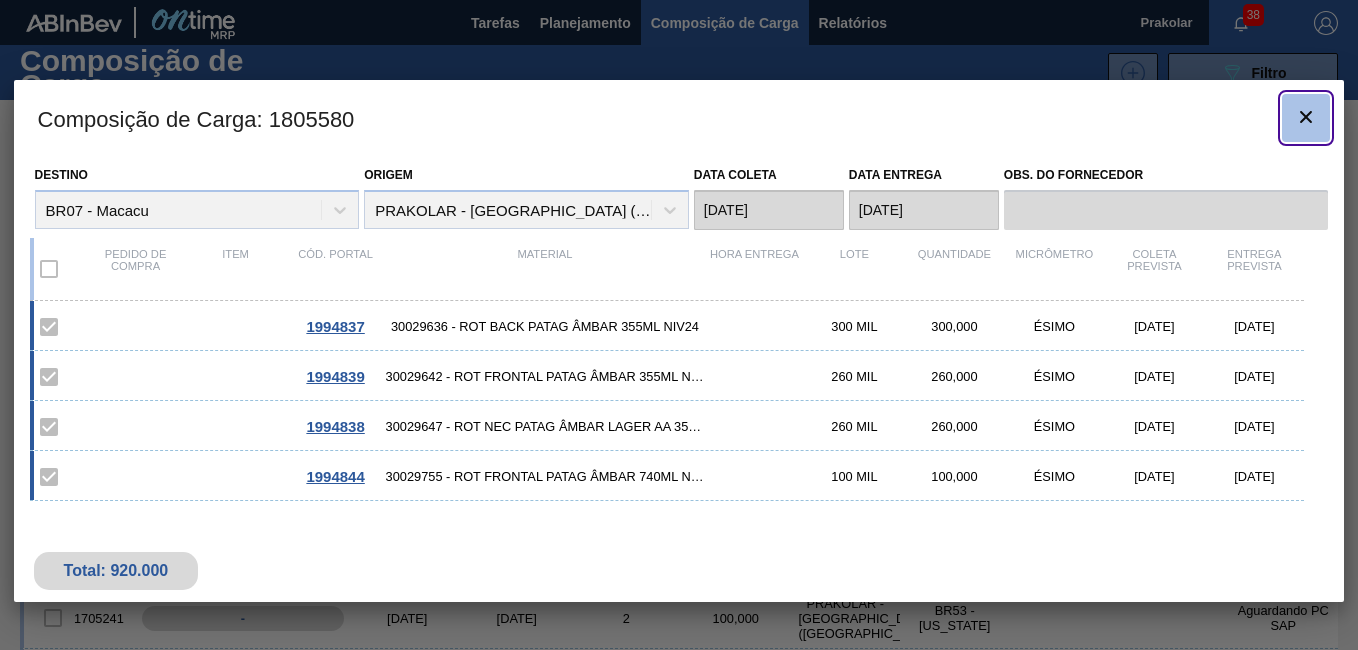 click 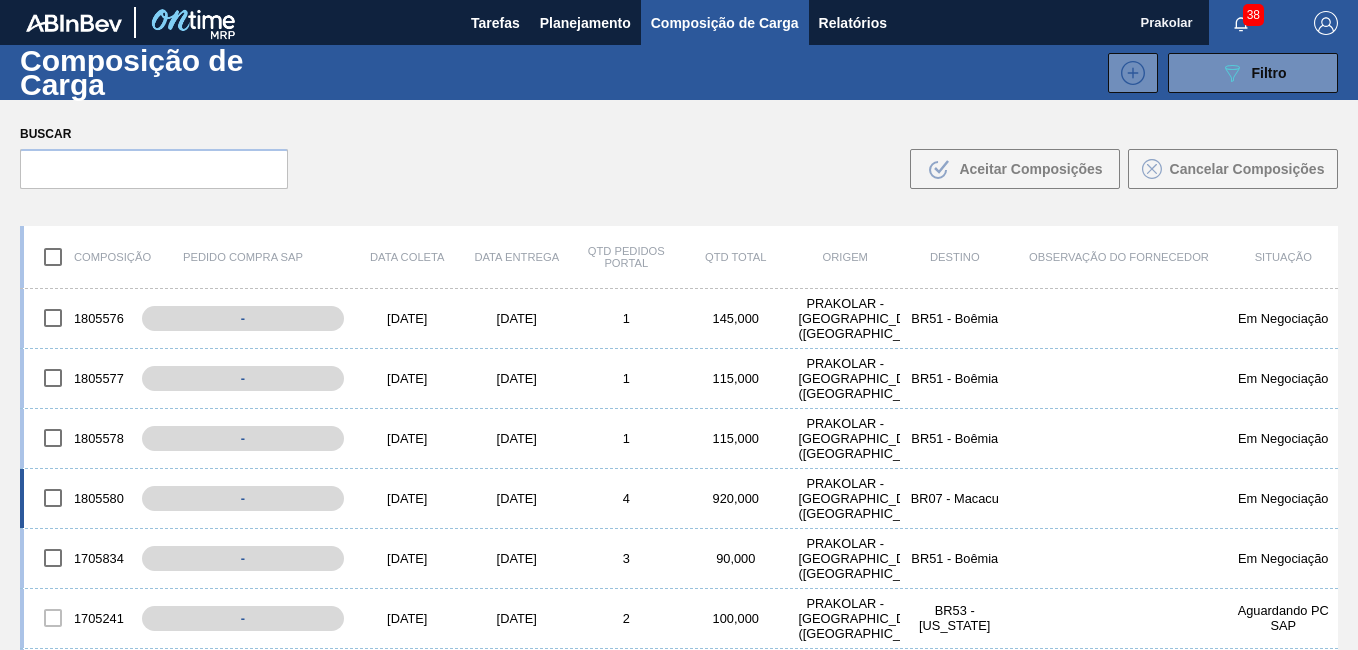click on "[DATE]" at bounding box center [517, 498] 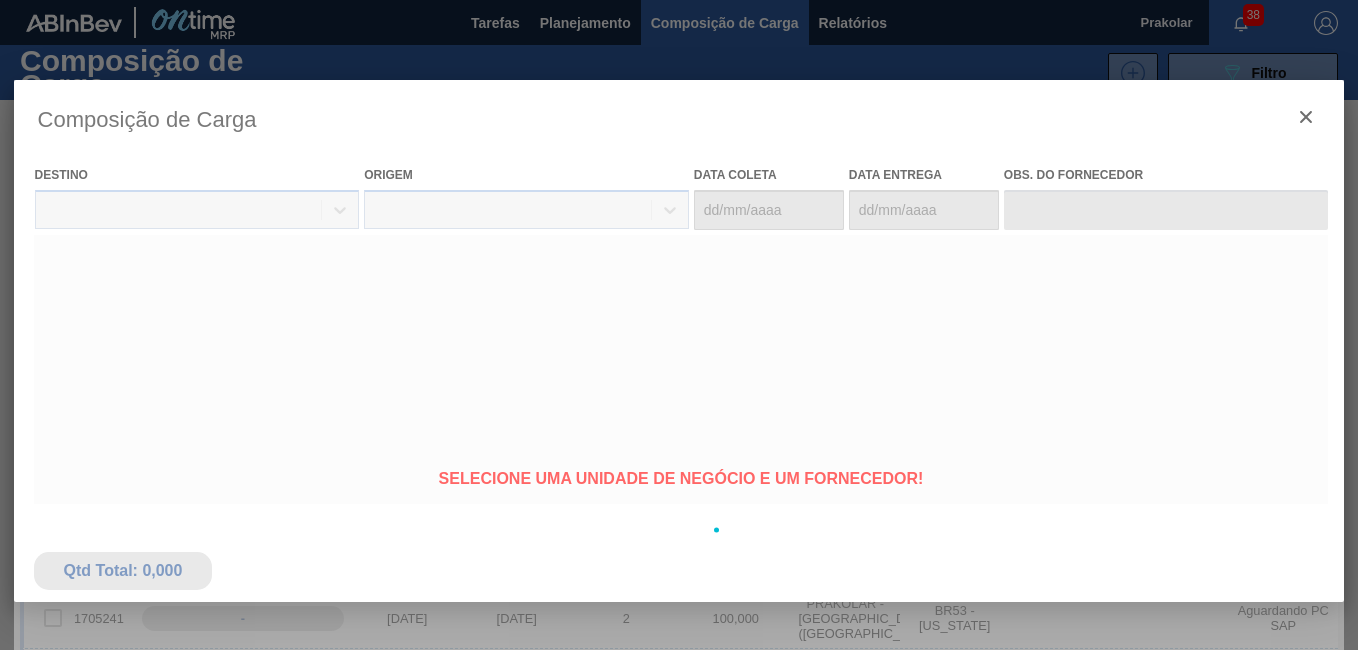 type on "[DATE]" 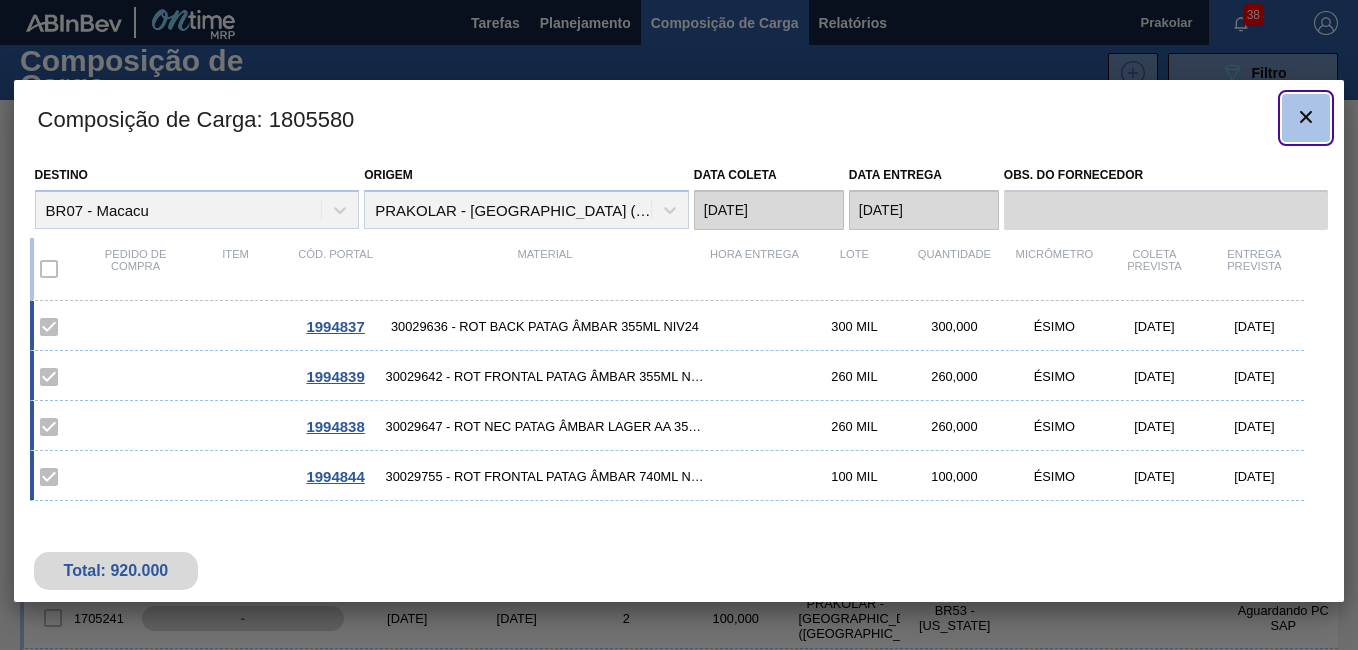 click 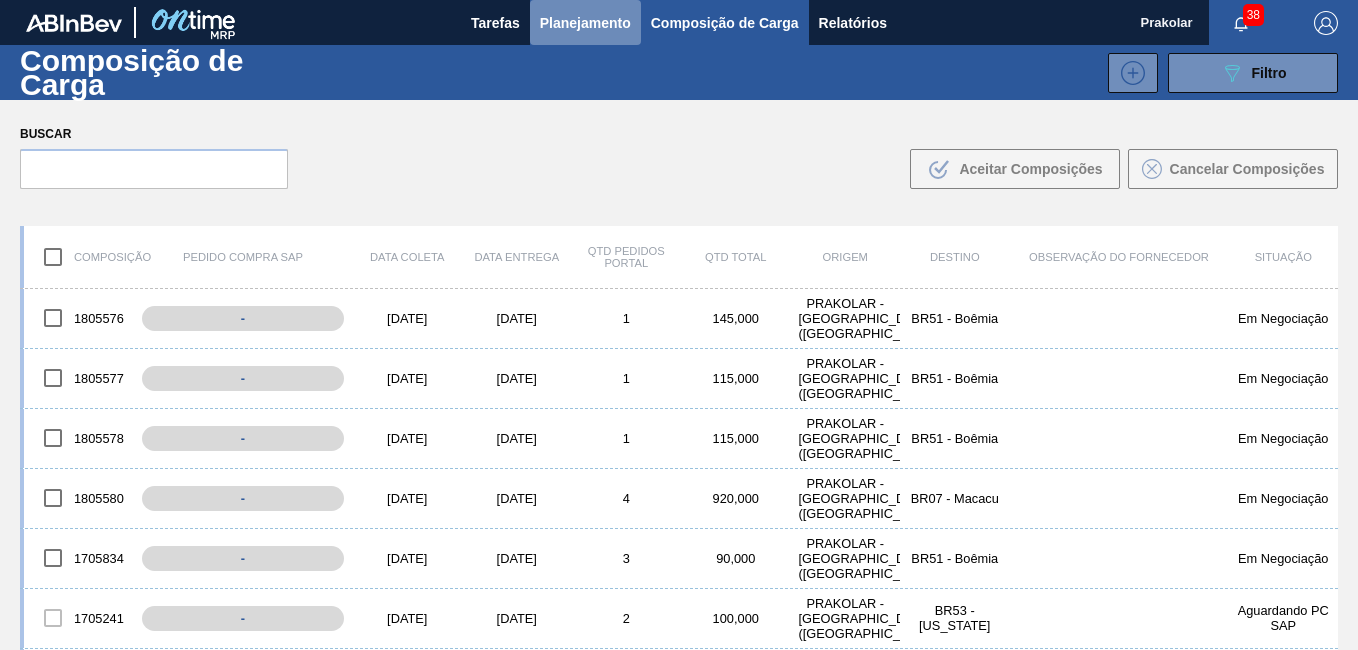 click on "Planejamento" at bounding box center (585, 23) 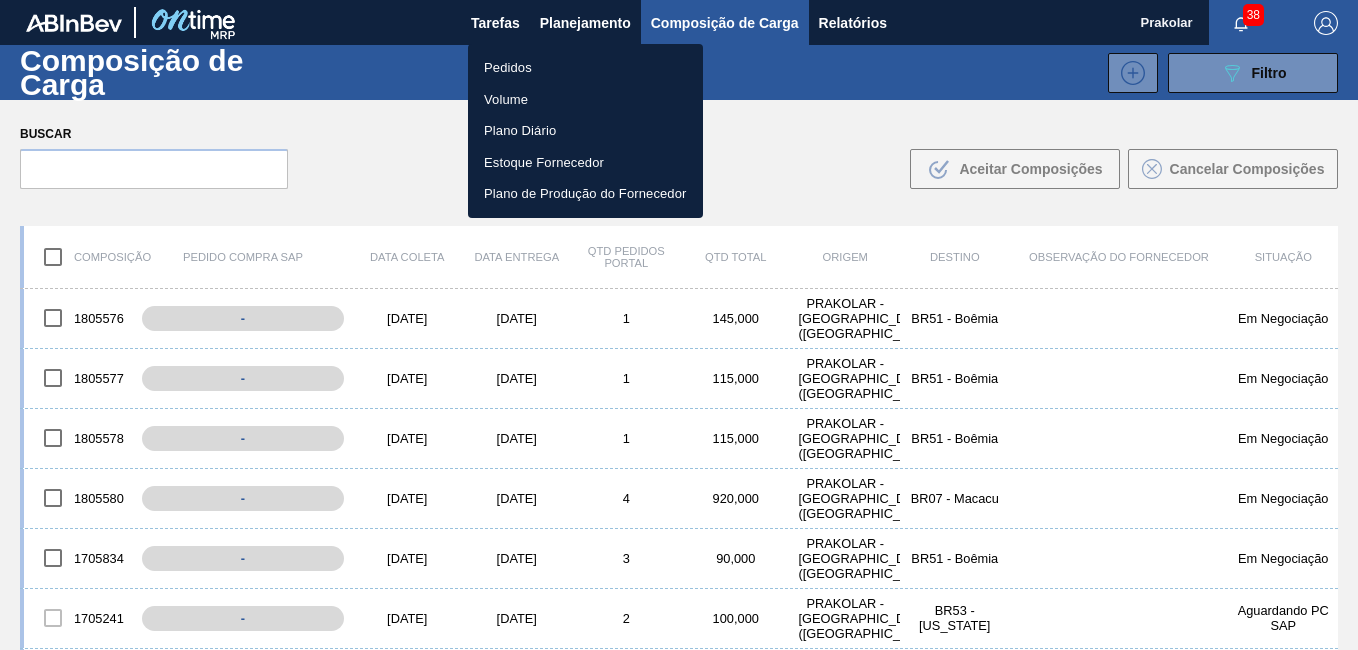 drag, startPoint x: 542, startPoint y: 70, endPoint x: 567, endPoint y: 79, distance: 26.57066 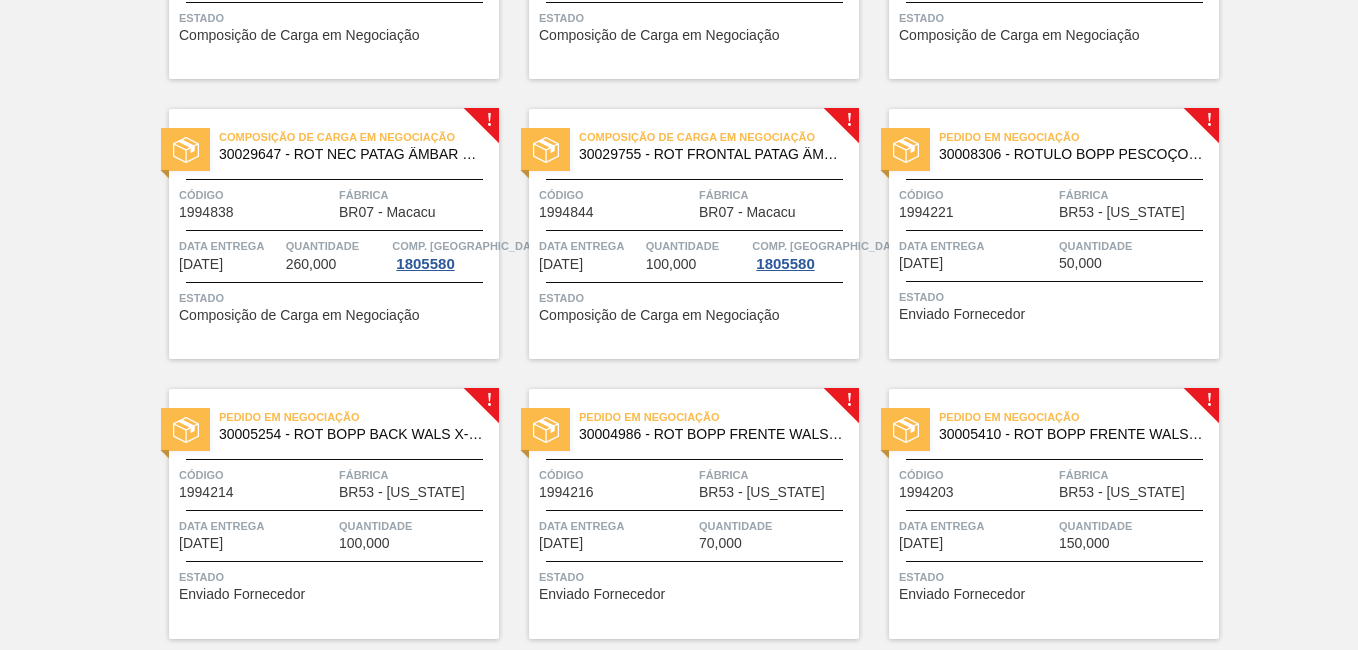 scroll, scrollTop: 900, scrollLeft: 0, axis: vertical 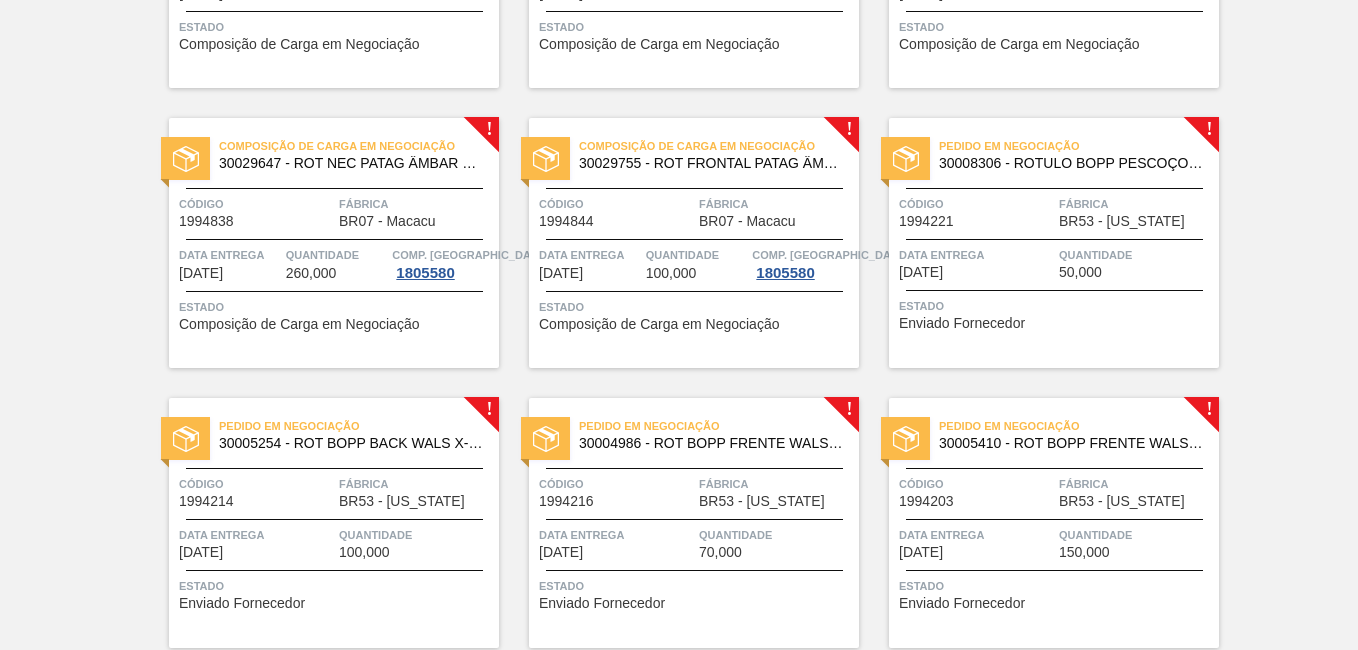click on "Pedido em Negociação 30008306 - ROTULO BOPP PESCOÇO WALS X-WALS 600ML Código 1994221 Fábrica BR53 - Colorado Data entrega 12/08/2025 Quantidade 50,000 Estado Enviado Fornecedor" at bounding box center (1054, 243) 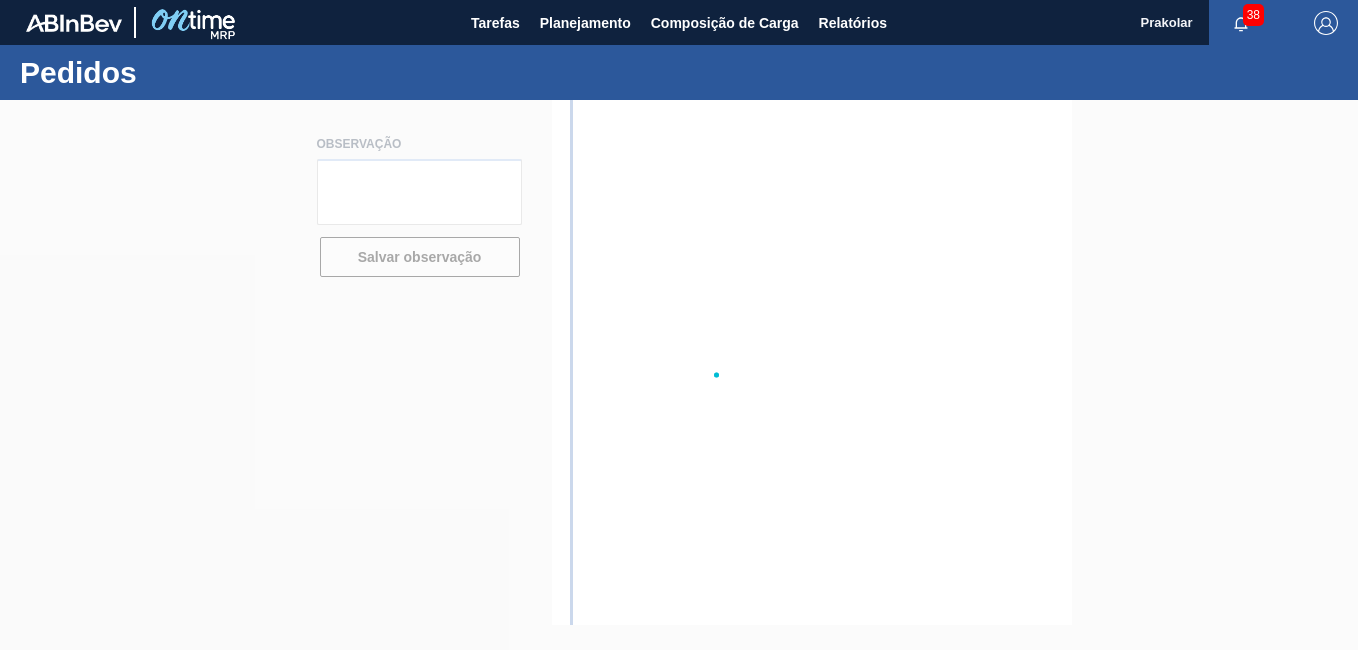 scroll, scrollTop: 0, scrollLeft: 0, axis: both 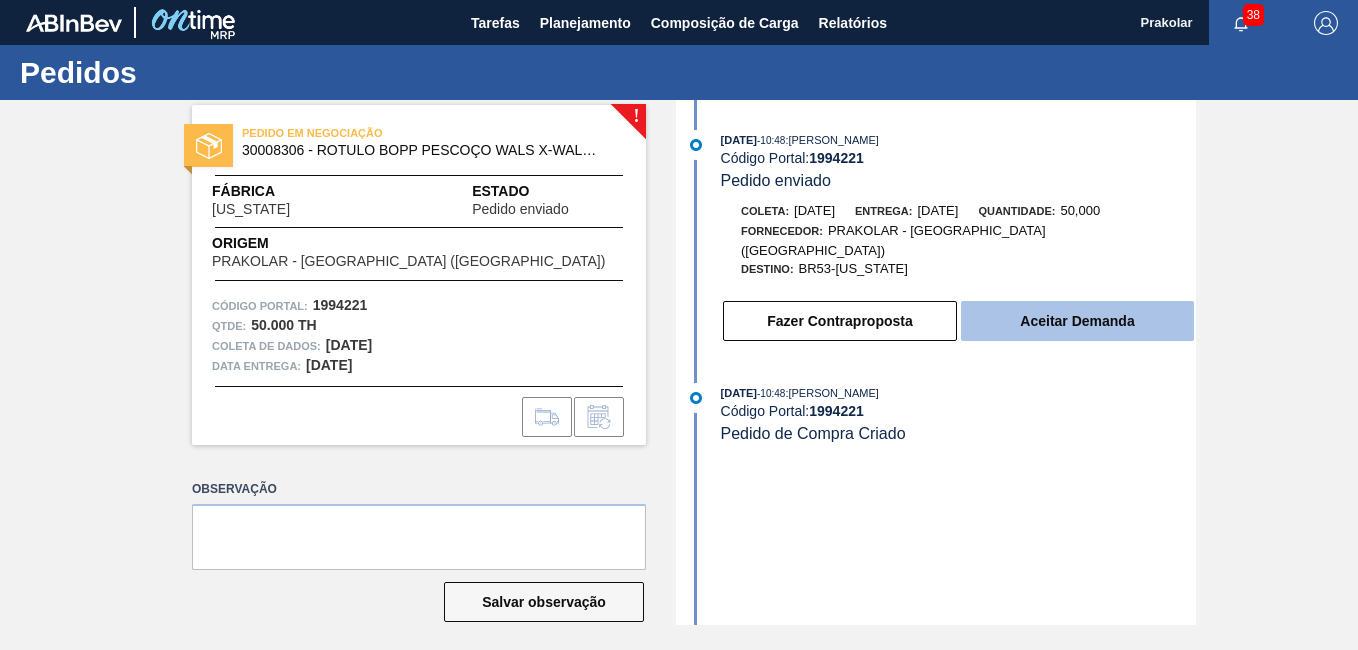 click on "Aceitar Demanda" at bounding box center [1077, 321] 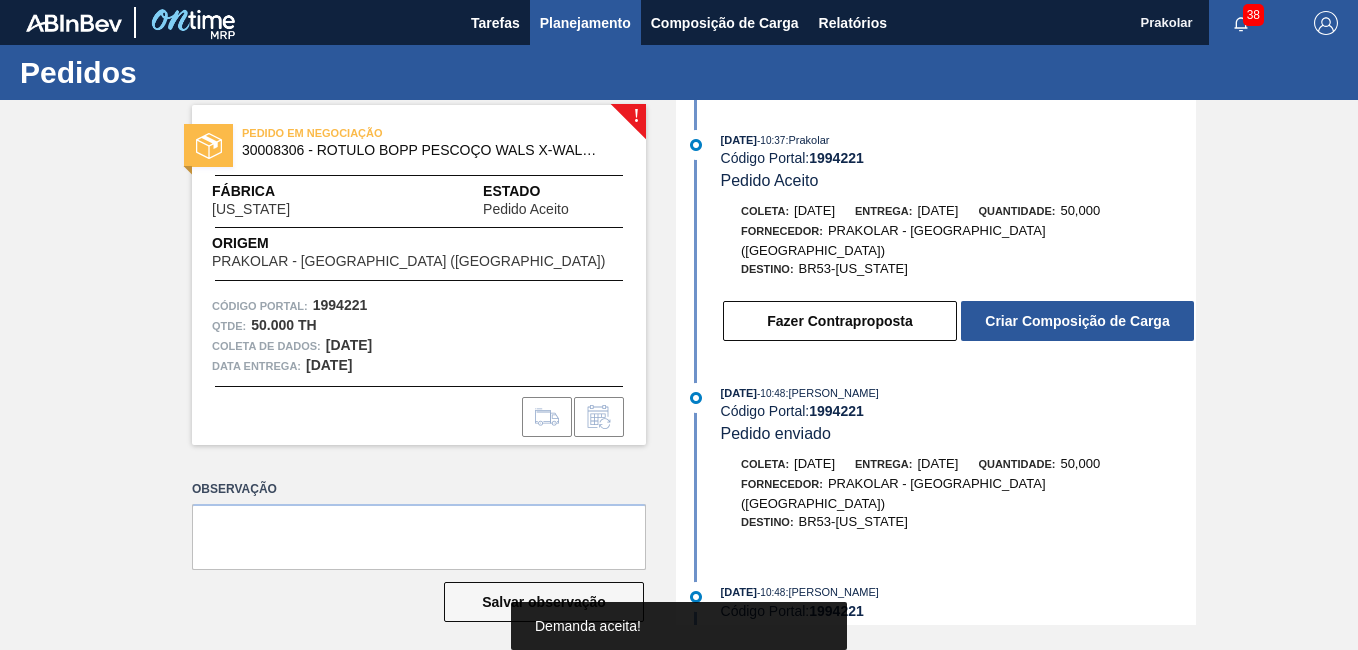 click on "Planejamento" at bounding box center [585, 23] 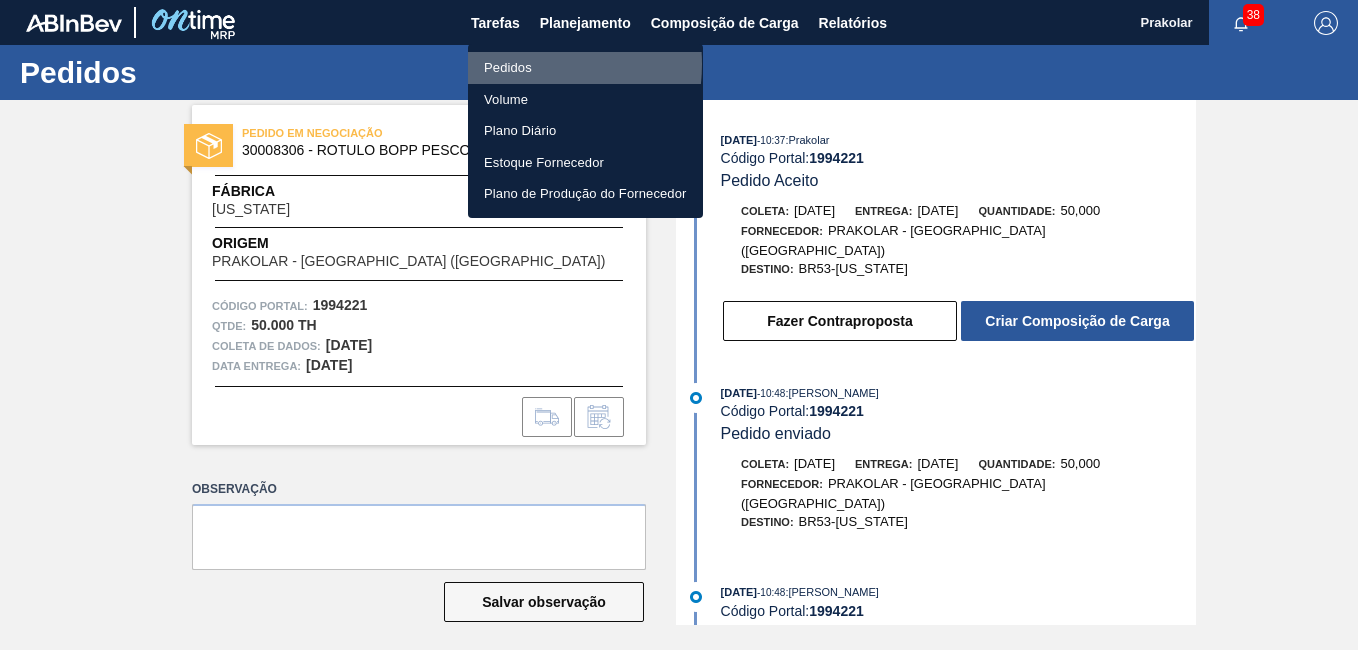 click on "Pedidos" at bounding box center [585, 68] 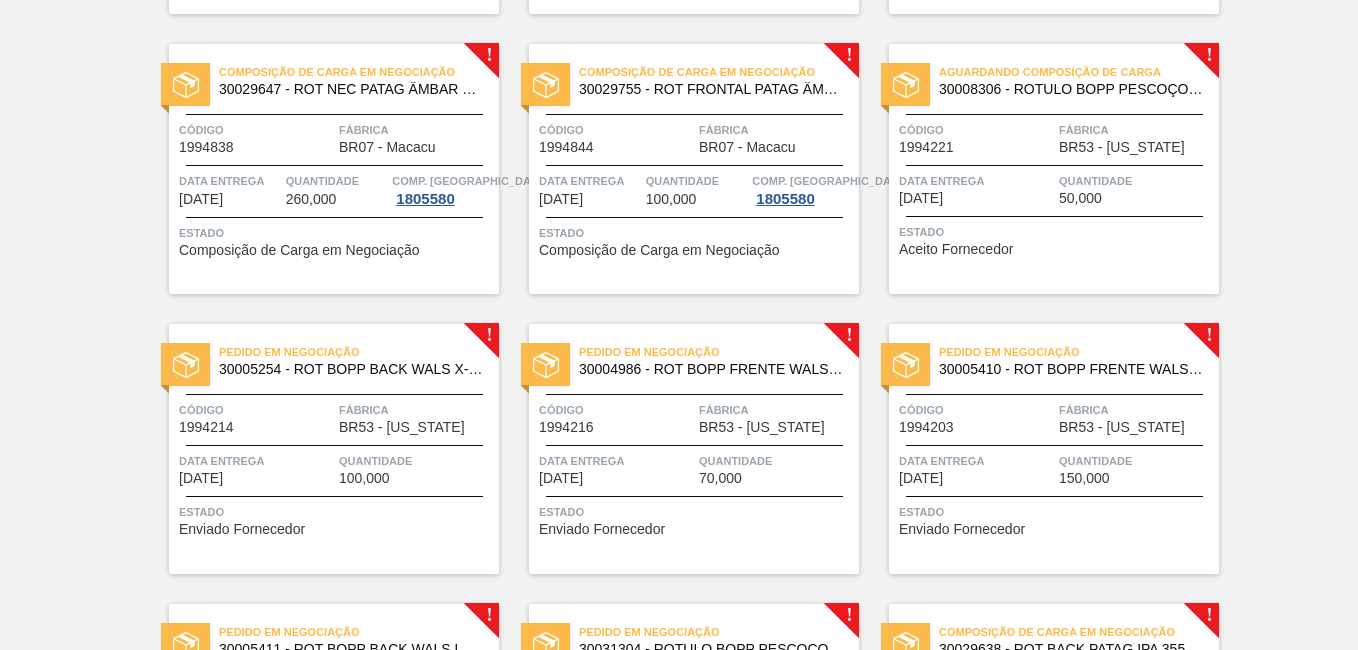 scroll, scrollTop: 1000, scrollLeft: 0, axis: vertical 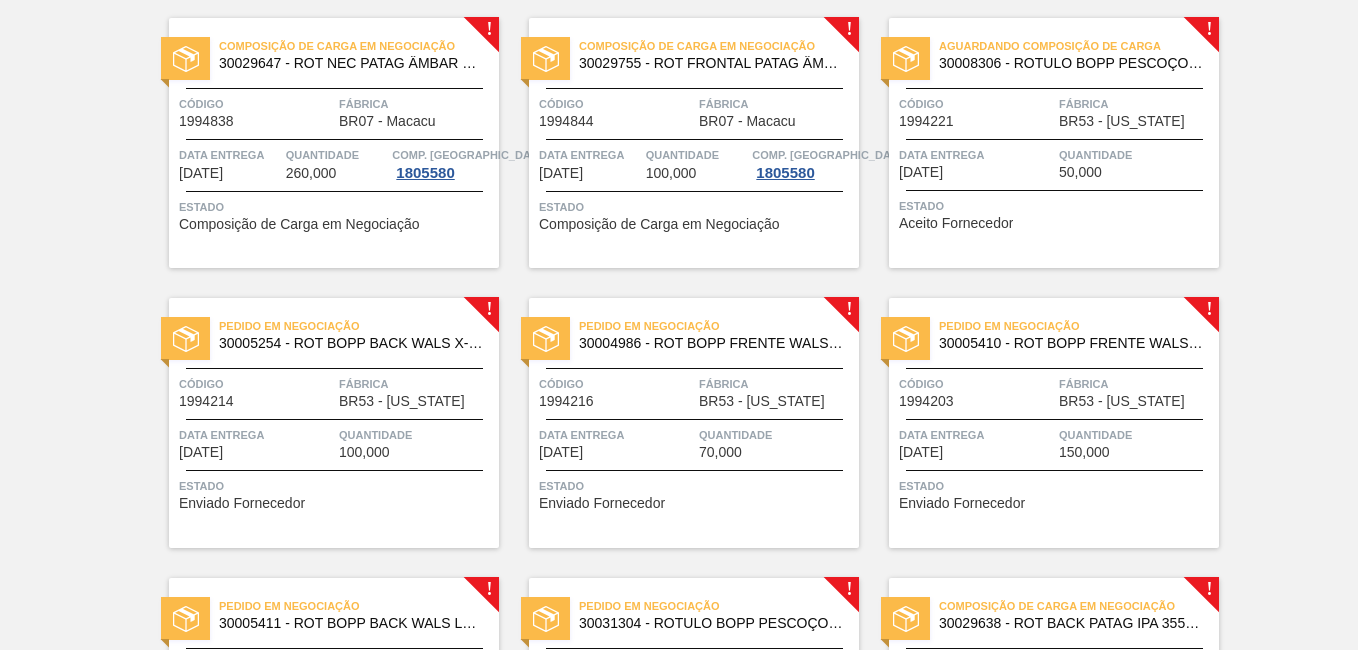 click on "BR53 - [US_STATE]" at bounding box center [402, 401] 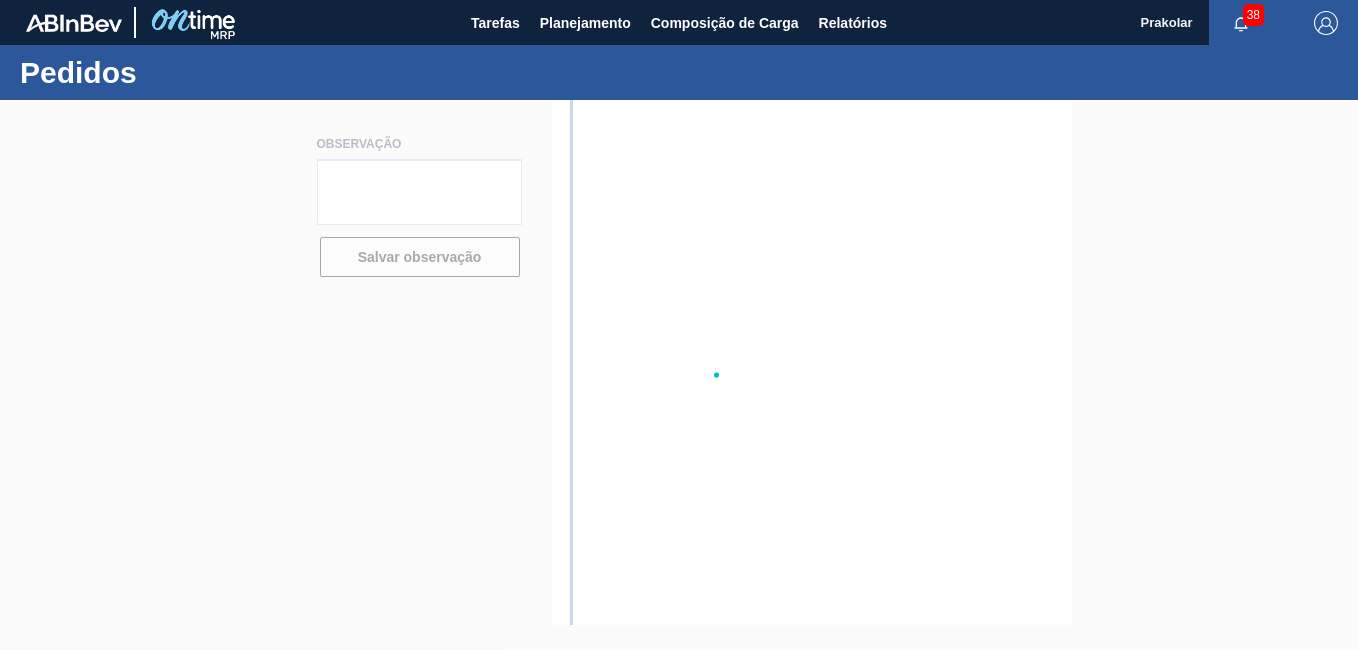 scroll, scrollTop: 0, scrollLeft: 0, axis: both 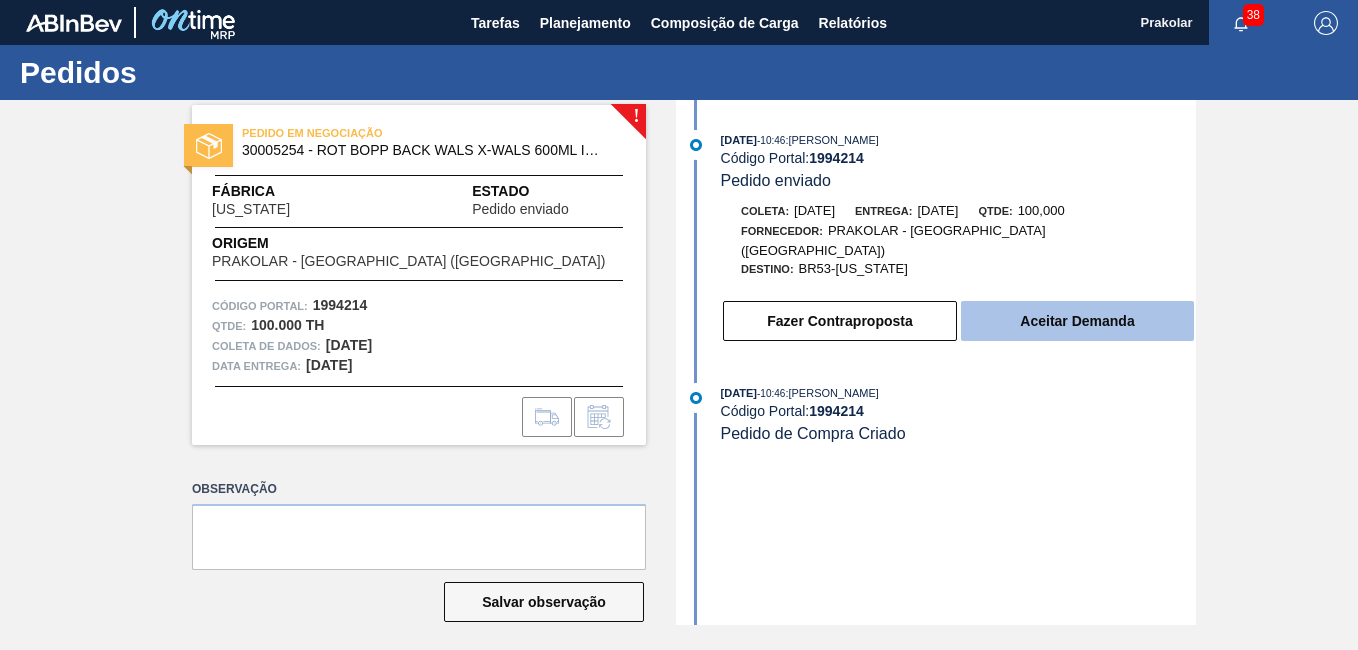 click on "Aceitar Demanda" at bounding box center [1077, 321] 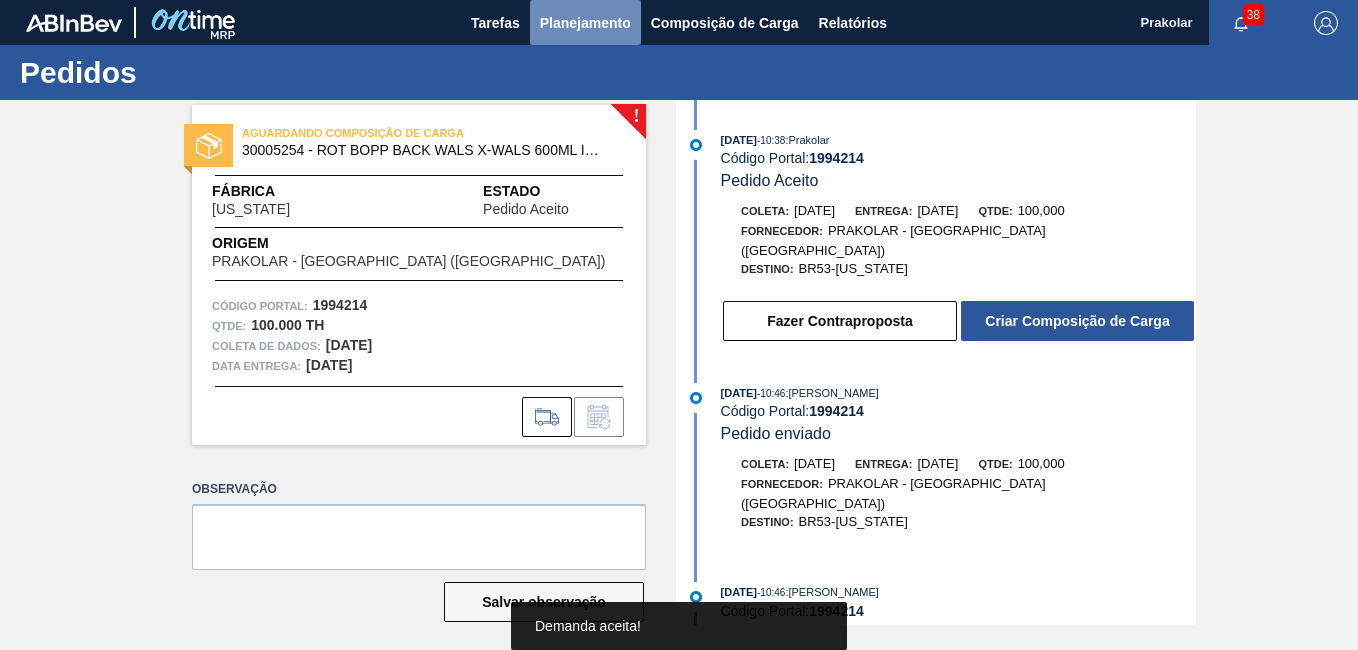 click on "Planejamento" at bounding box center (585, 23) 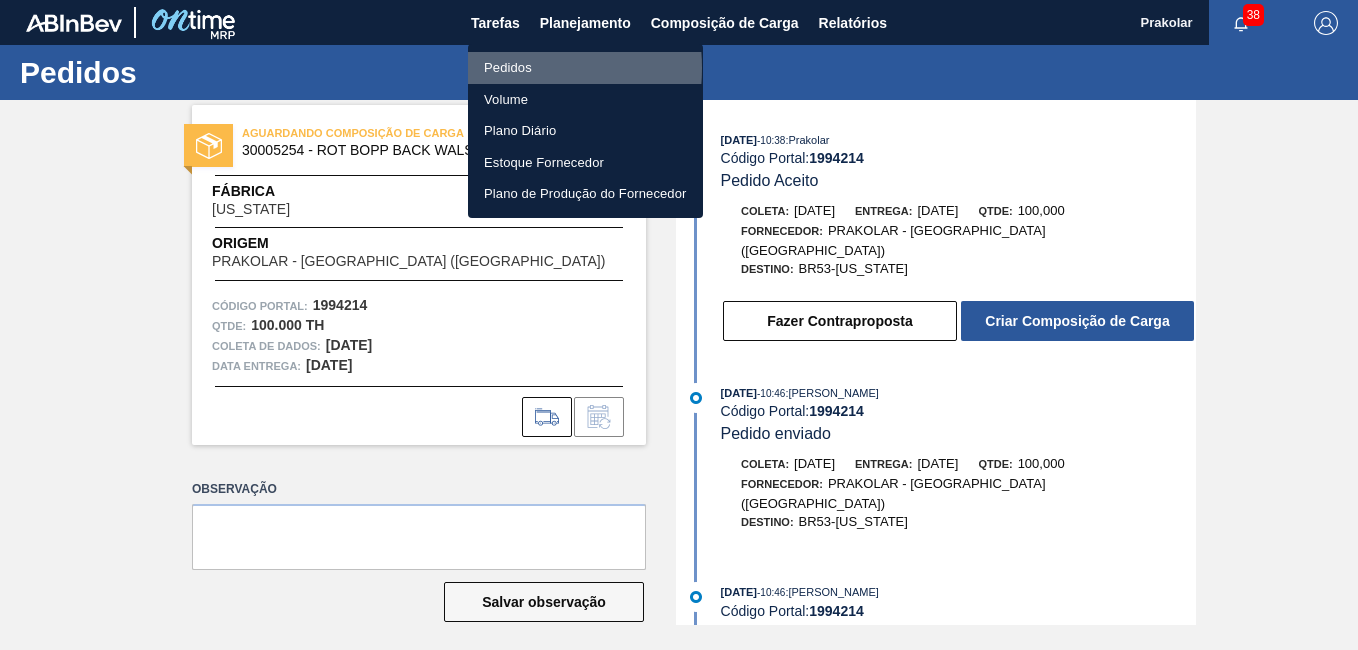 click on "Pedidos" at bounding box center [585, 68] 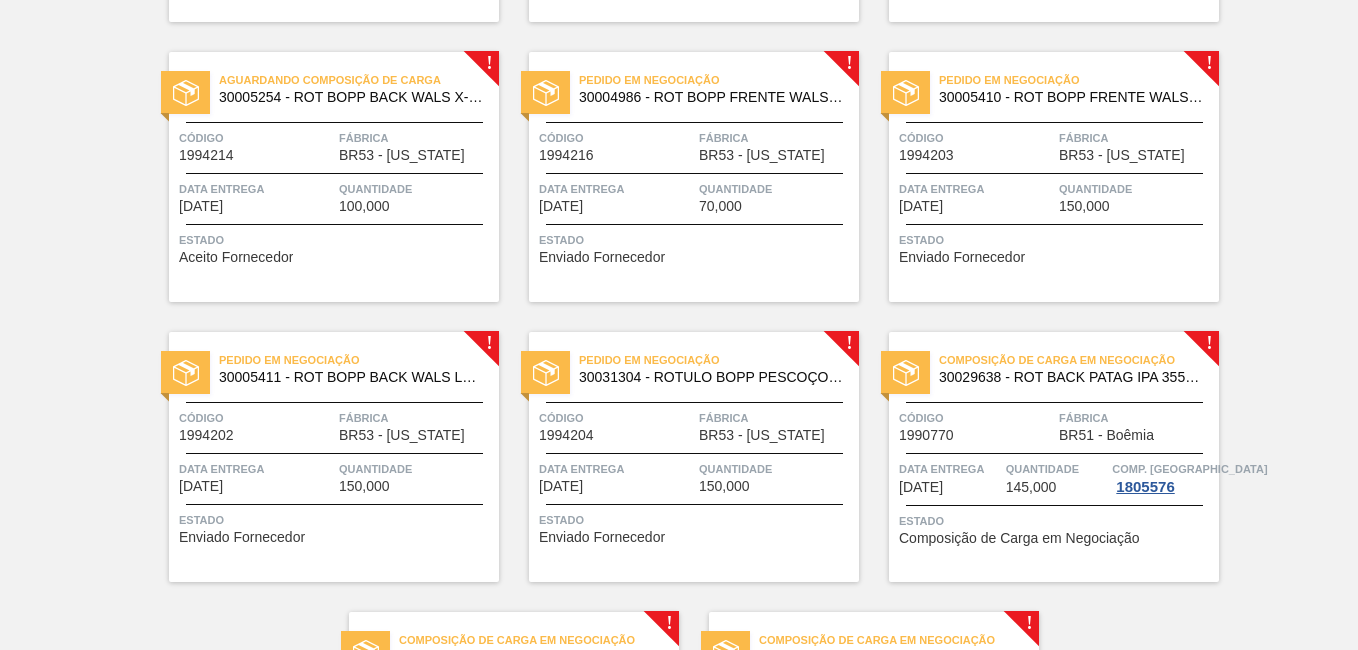 scroll, scrollTop: 1300, scrollLeft: 0, axis: vertical 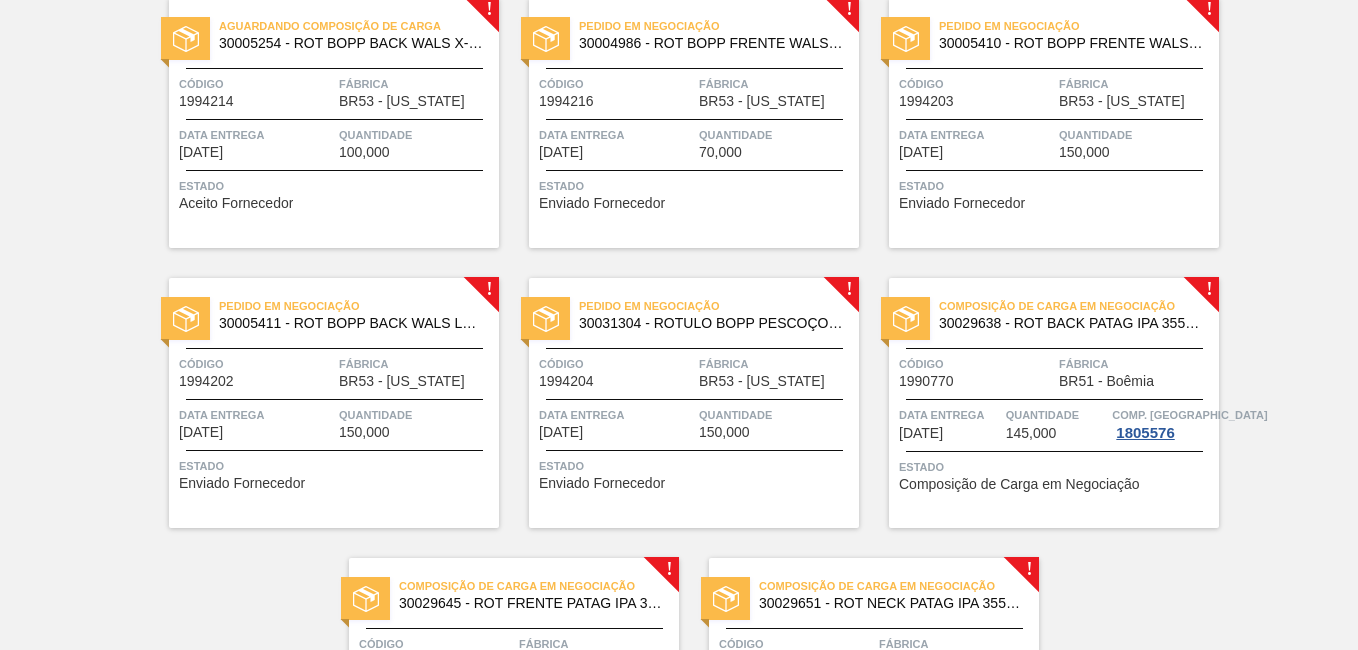 click at bounding box center [694, 119] 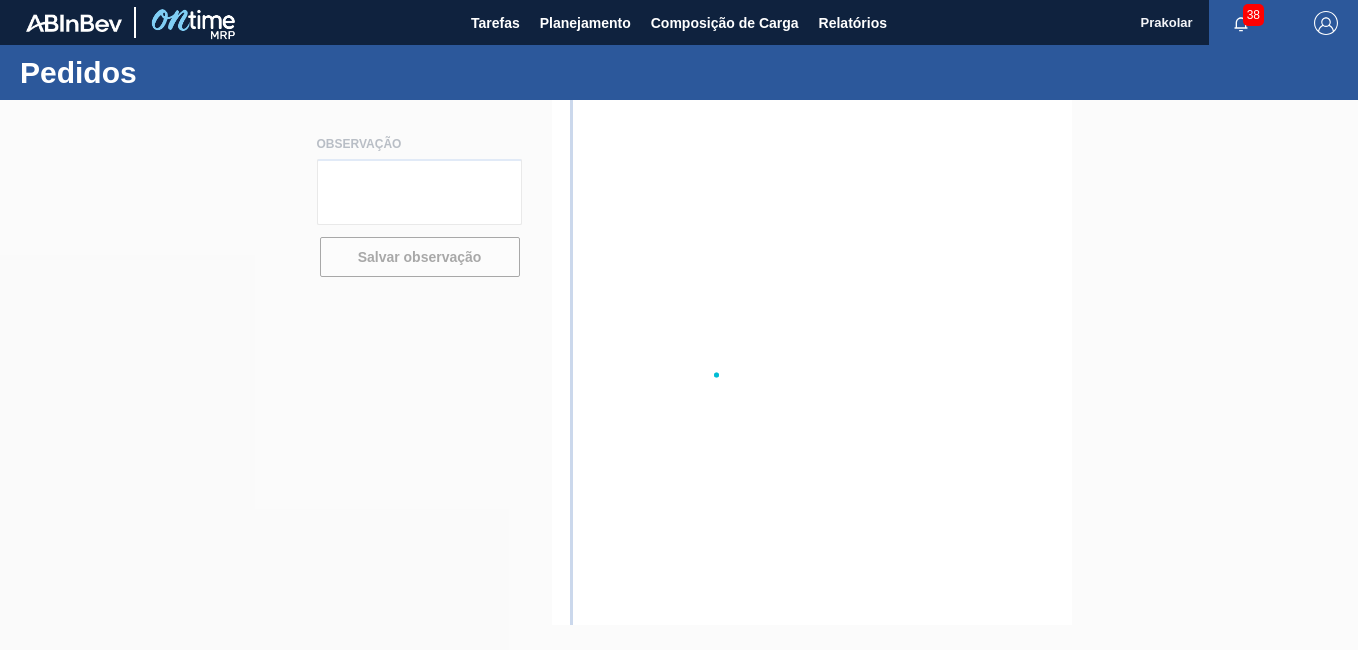 scroll, scrollTop: 0, scrollLeft: 0, axis: both 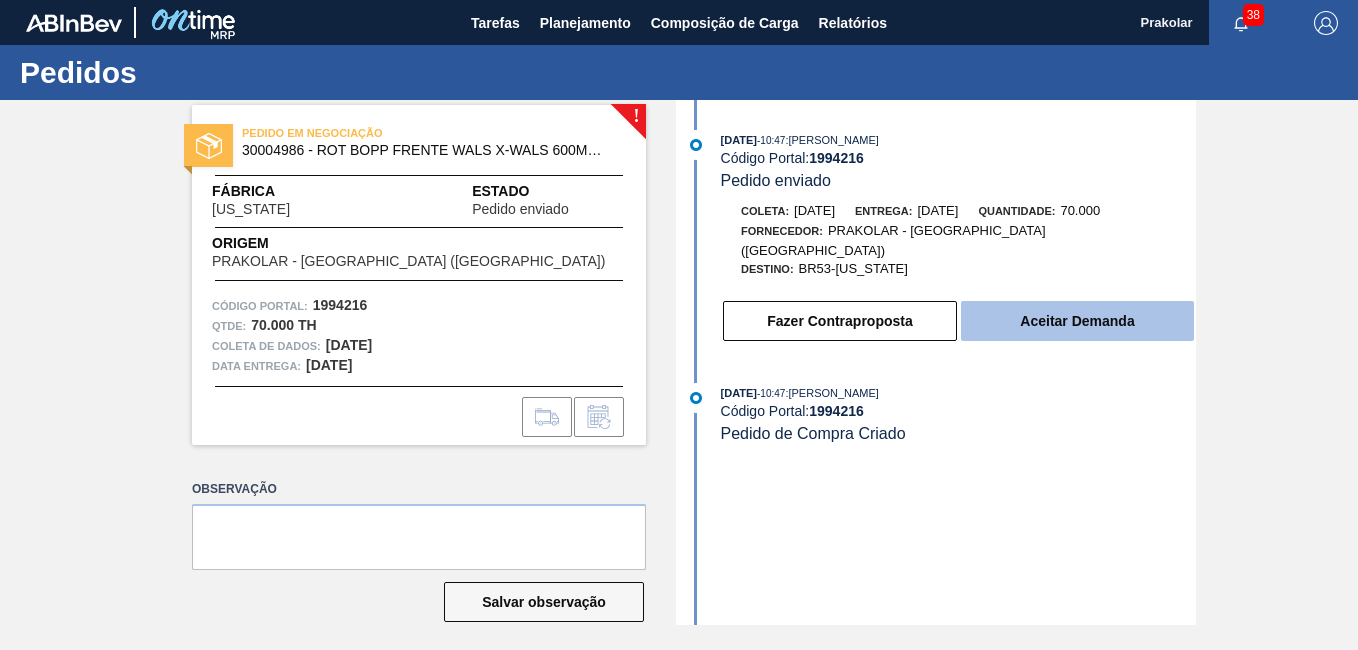 click on "Aceitar Demanda" at bounding box center (1077, 321) 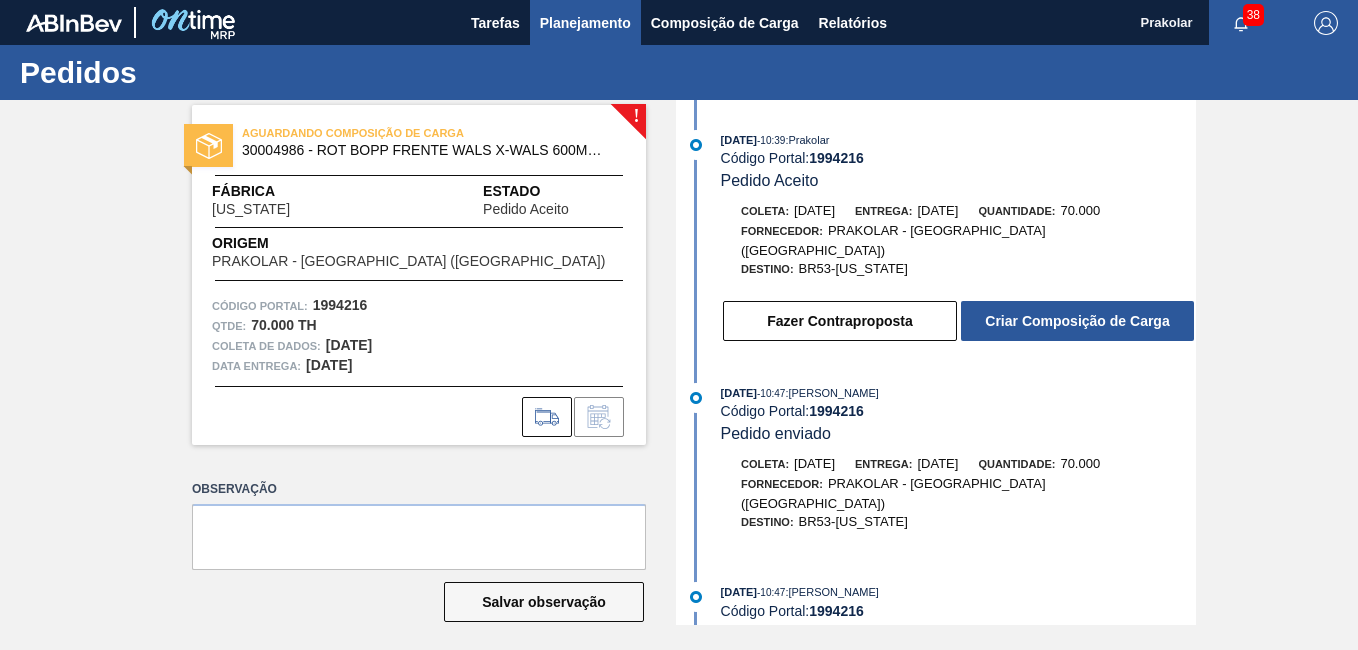 click on "Planejamento" at bounding box center [585, 23] 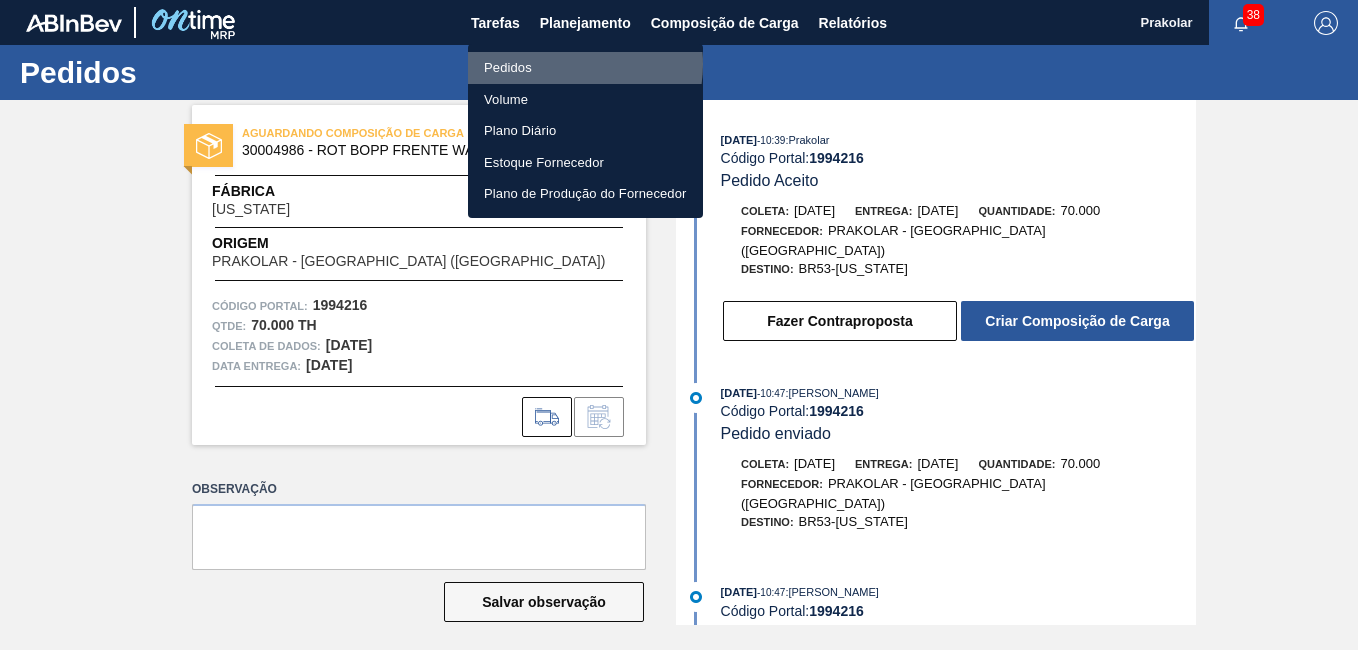 click on "Pedidos" at bounding box center [585, 68] 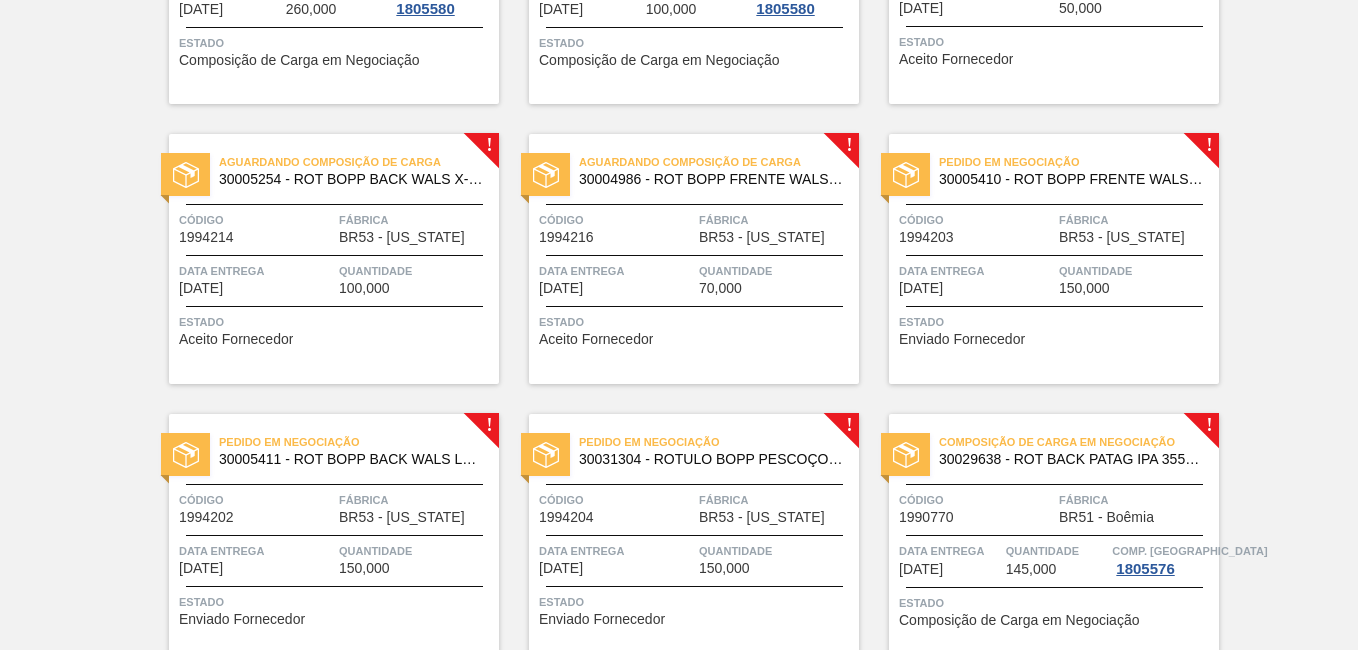 scroll, scrollTop: 1200, scrollLeft: 0, axis: vertical 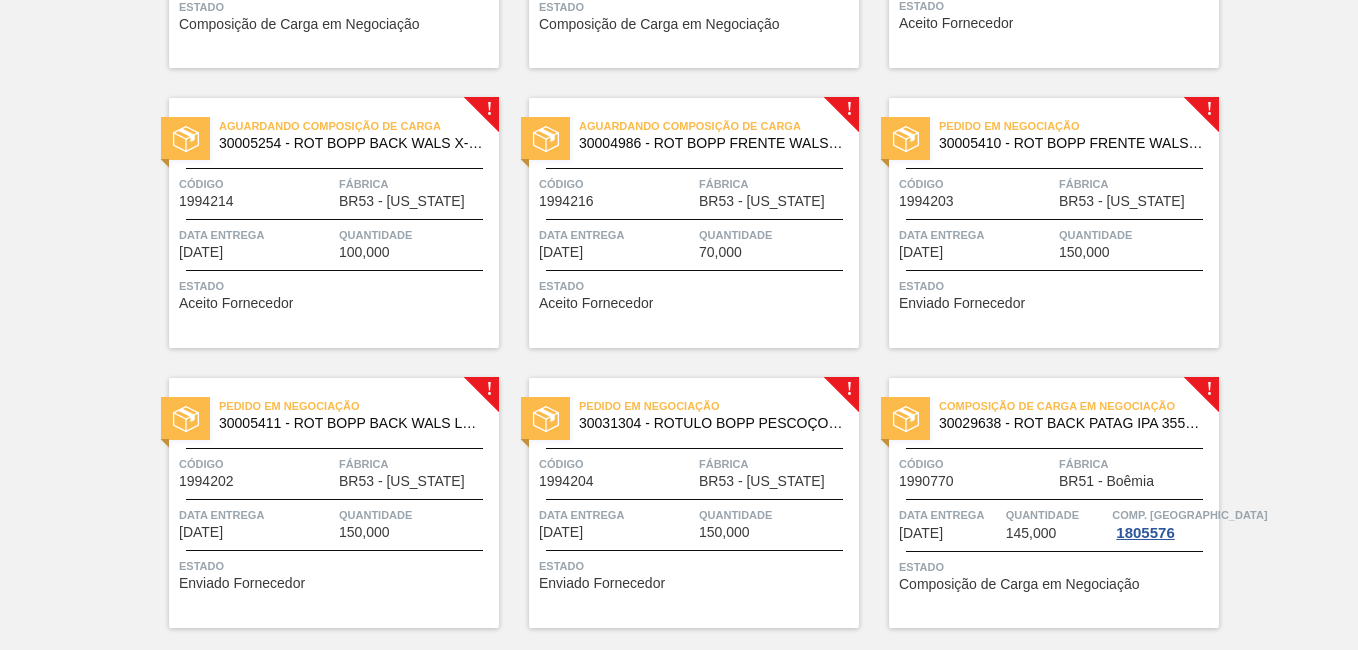 click on "Quantidade" at bounding box center (1136, 235) 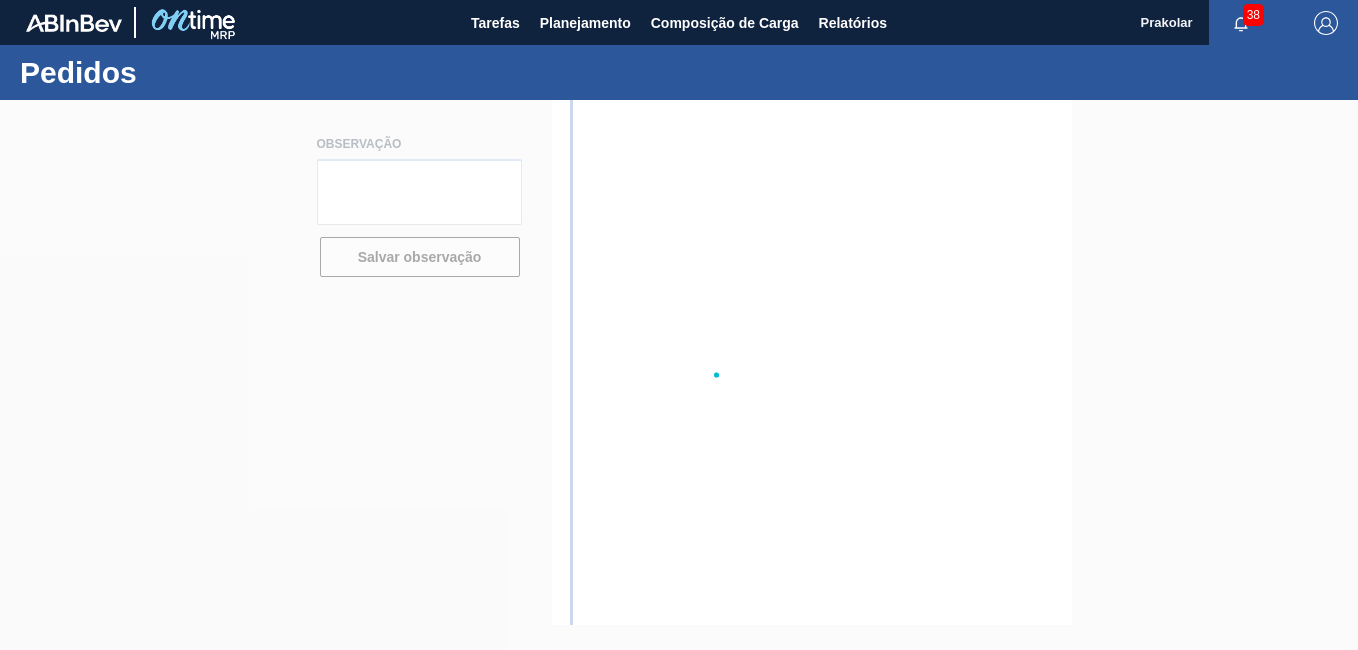 scroll, scrollTop: 0, scrollLeft: 0, axis: both 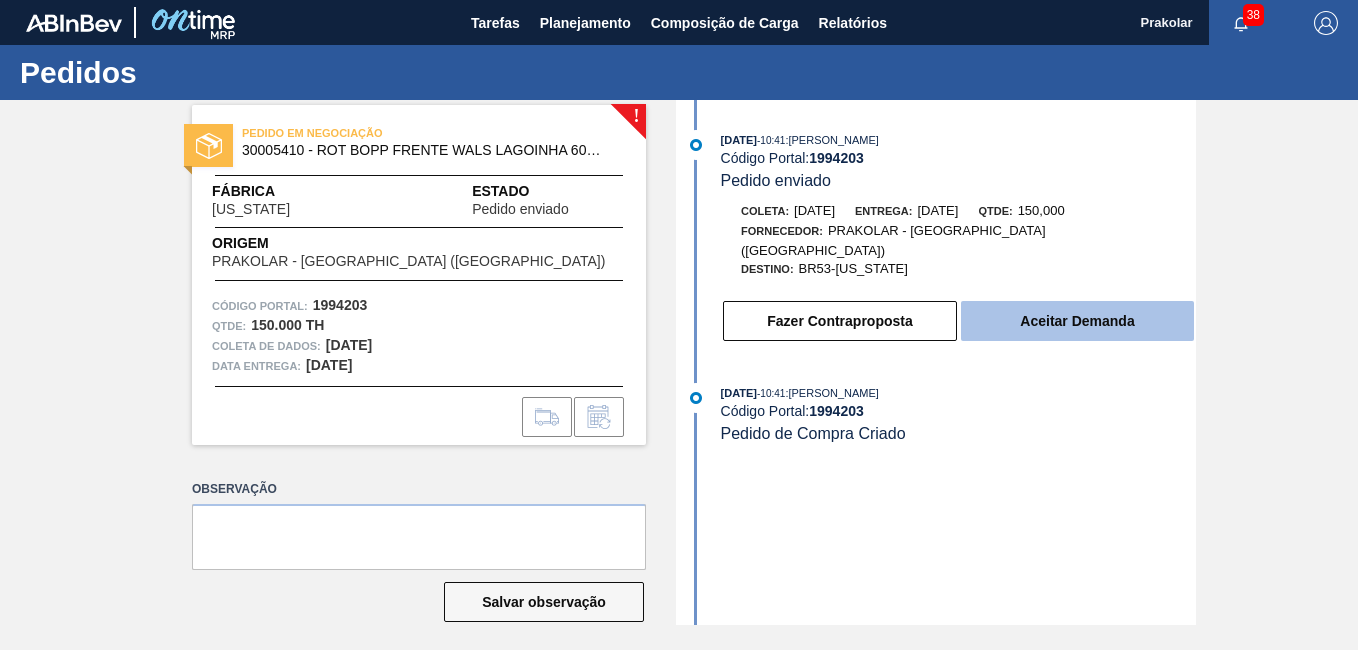 click on "Aceitar Demanda" at bounding box center [1077, 321] 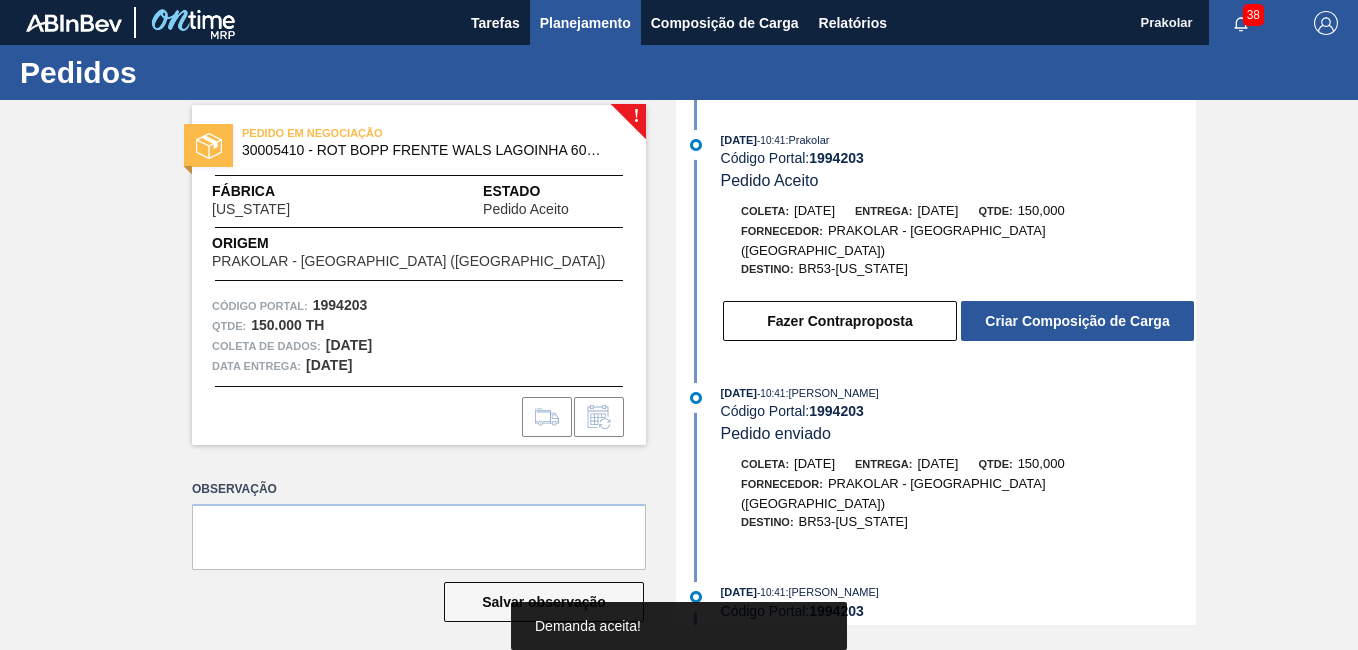 click on "Planejamento" at bounding box center (585, 23) 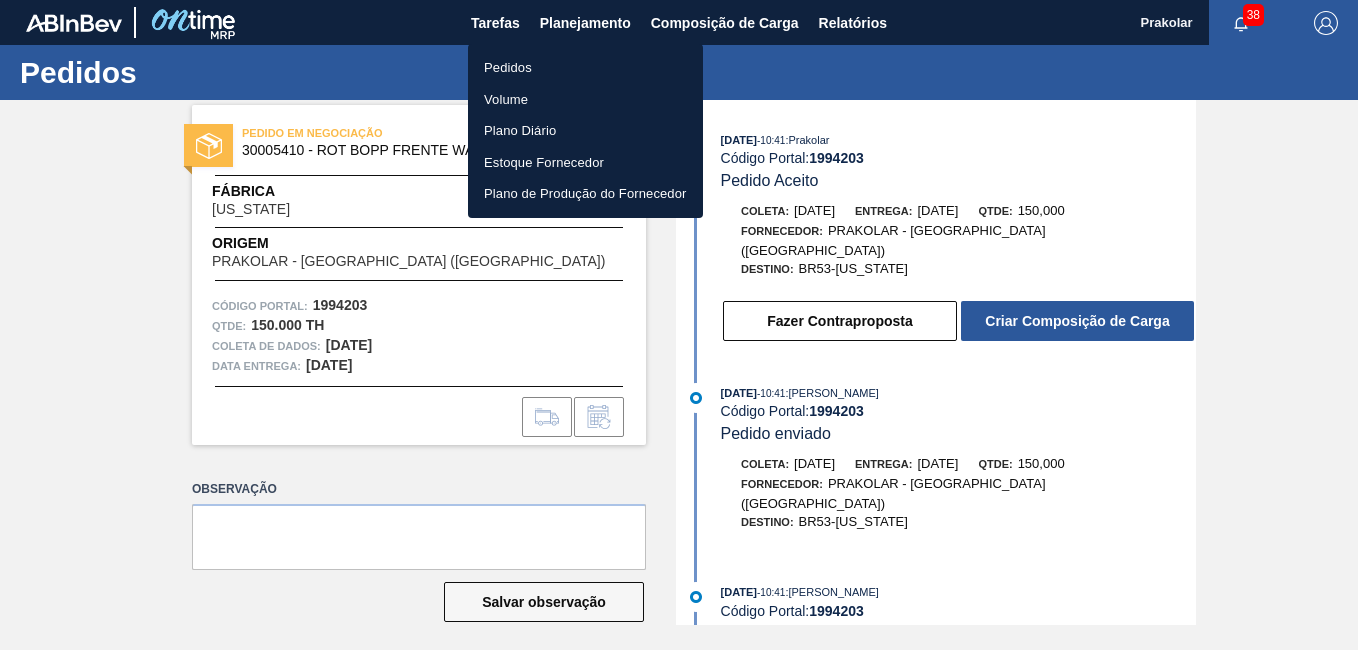 click on "Pedidos" at bounding box center [585, 68] 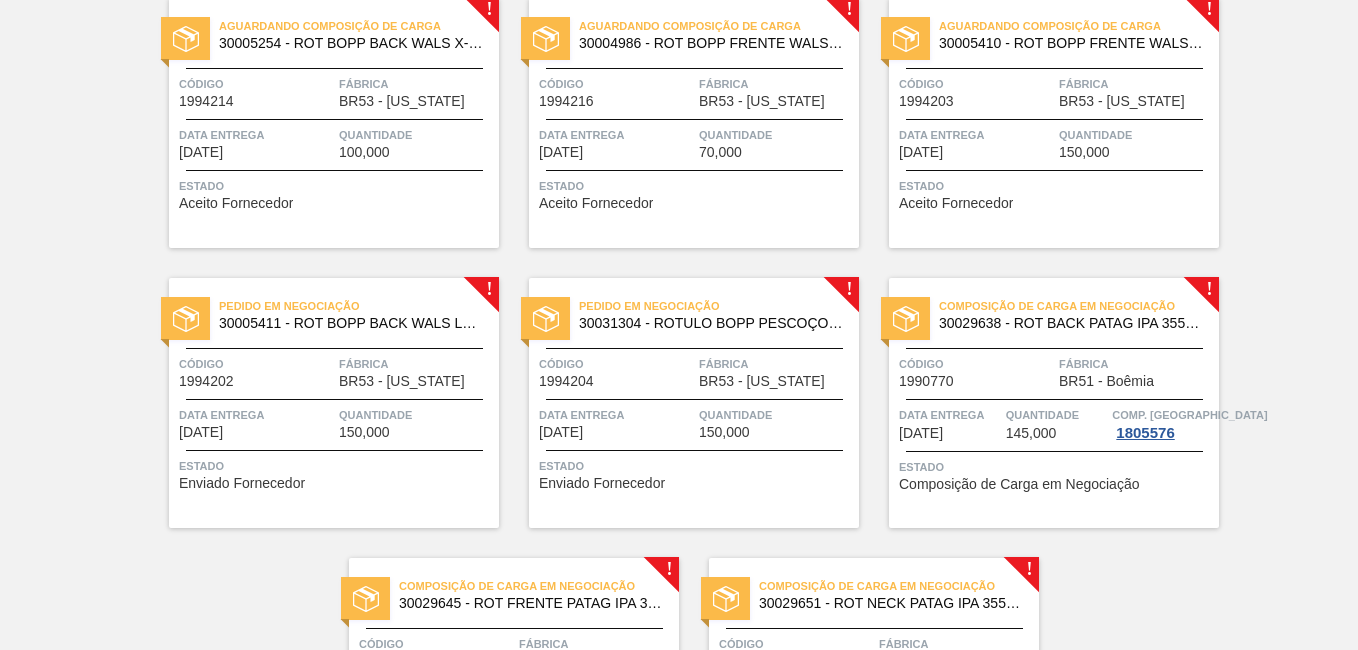 scroll, scrollTop: 1400, scrollLeft: 0, axis: vertical 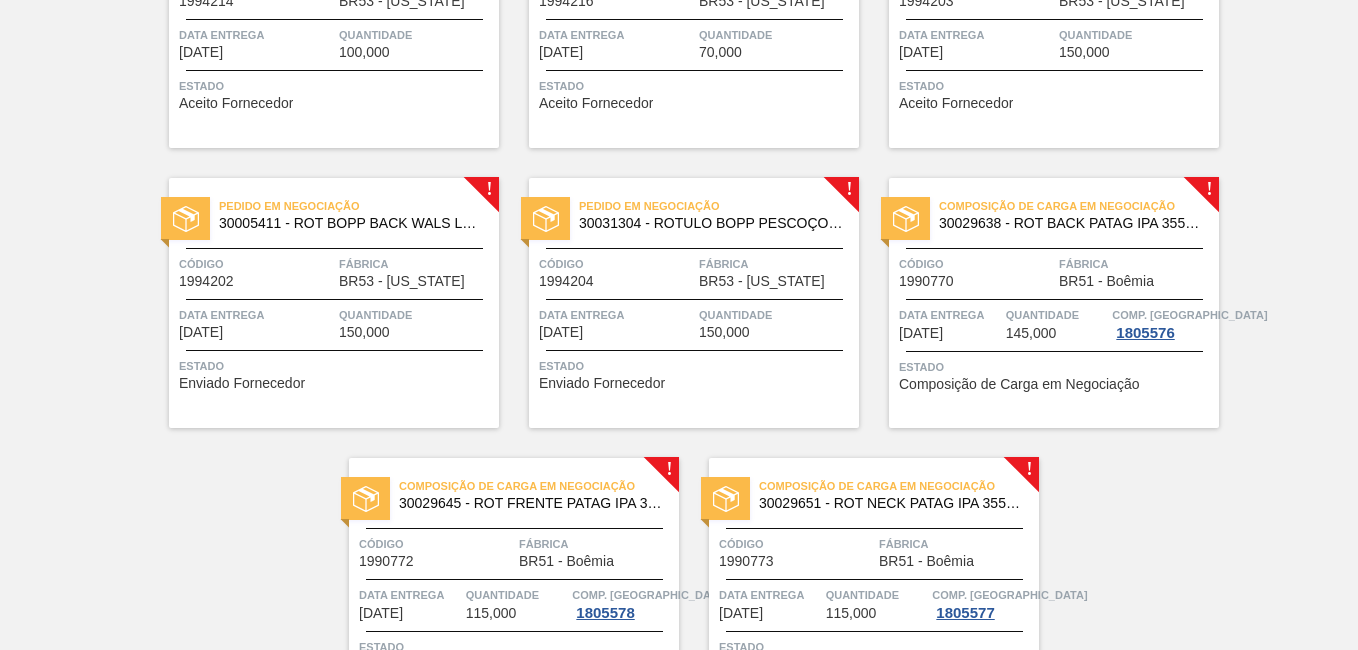 click on "Quantidade 150,000" at bounding box center [416, 322] 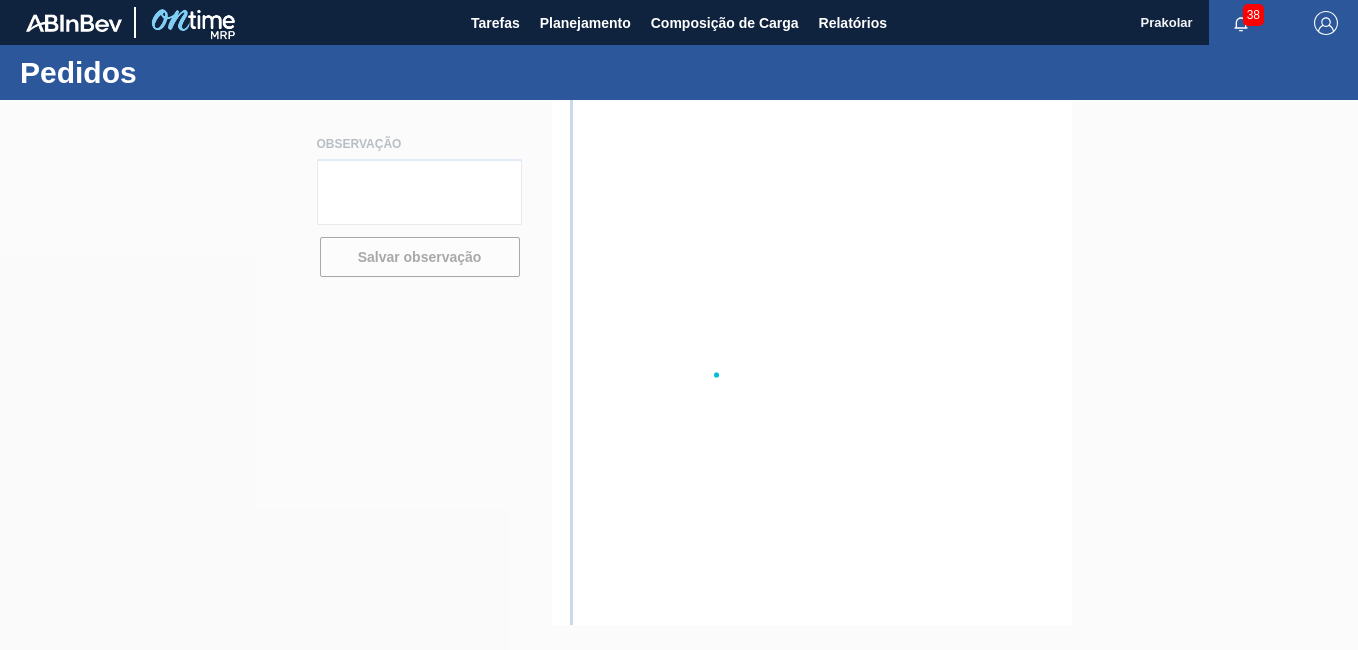 scroll, scrollTop: 0, scrollLeft: 0, axis: both 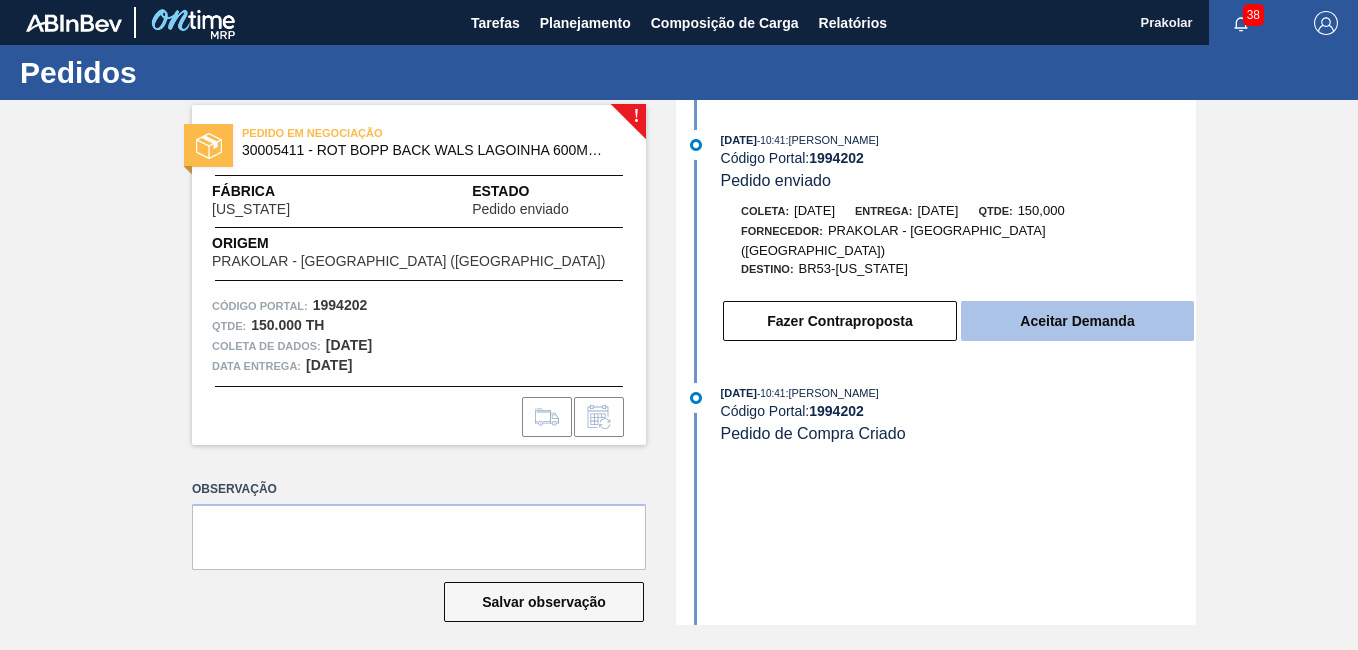 click on "Aceitar Demanda" at bounding box center [1077, 321] 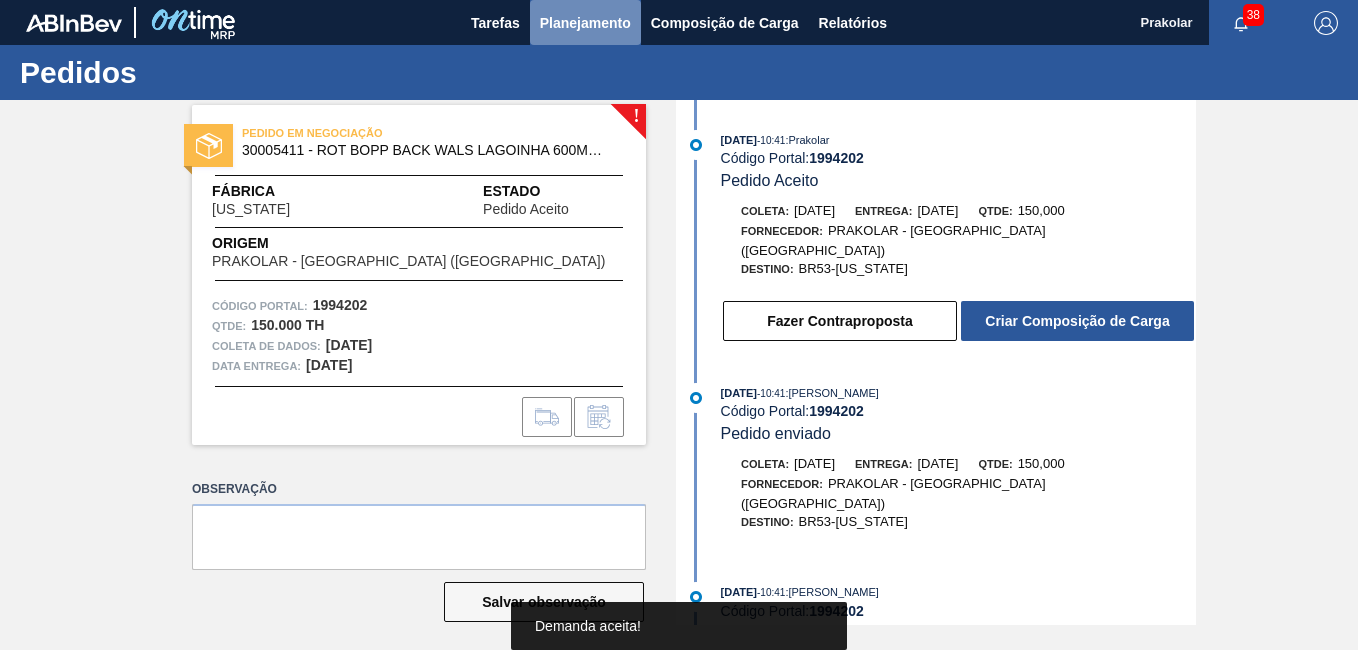 click on "Planejamento" at bounding box center (585, 23) 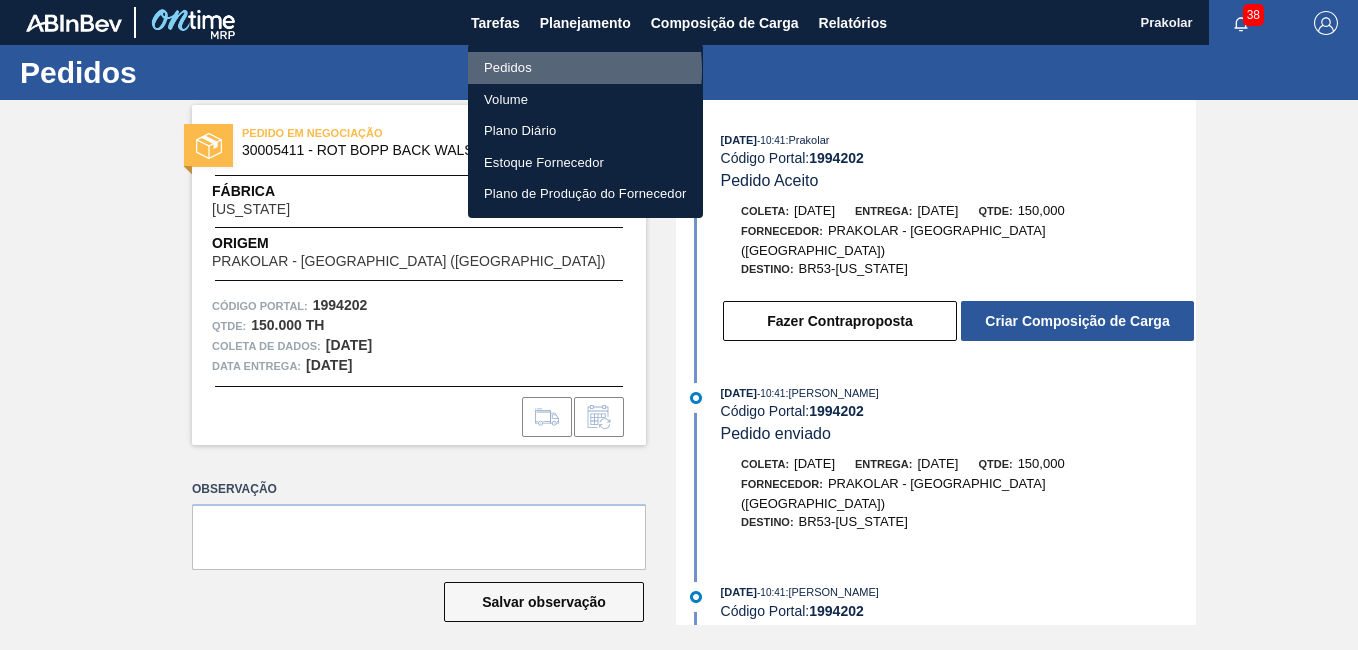 click on "Pedidos" at bounding box center (585, 68) 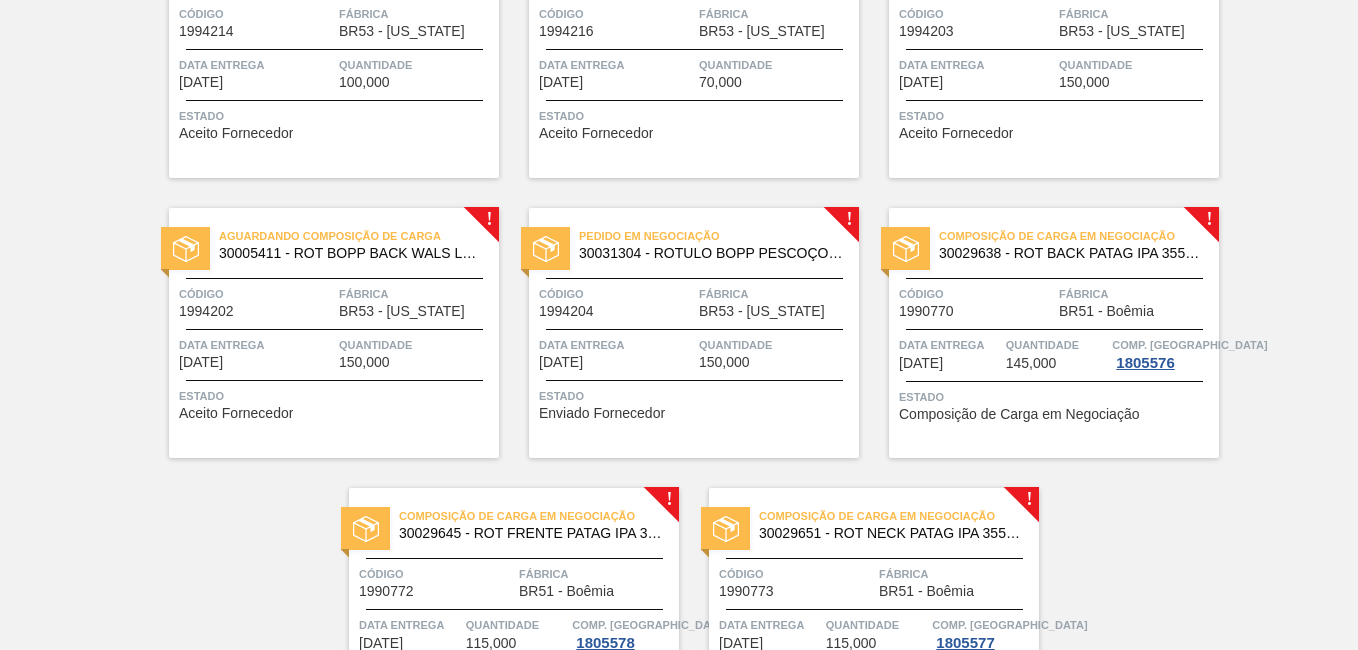 scroll, scrollTop: 1532, scrollLeft: 0, axis: vertical 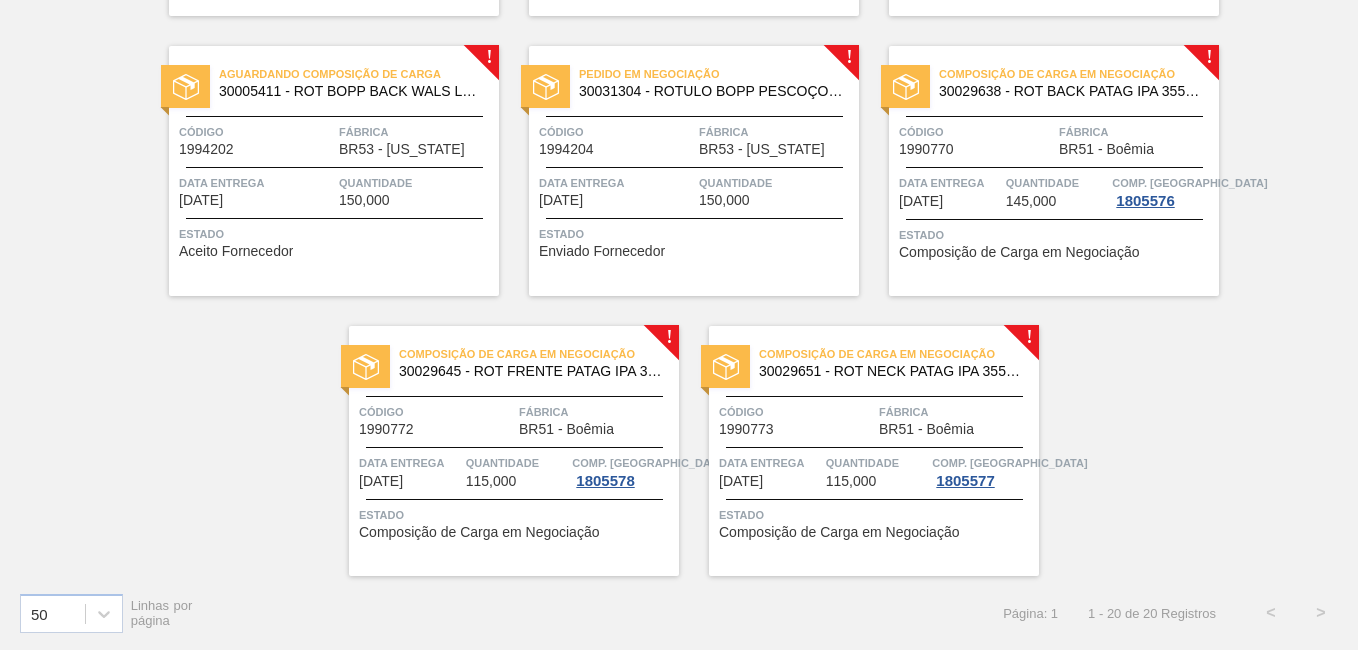 click on "Quantidade" at bounding box center (776, 183) 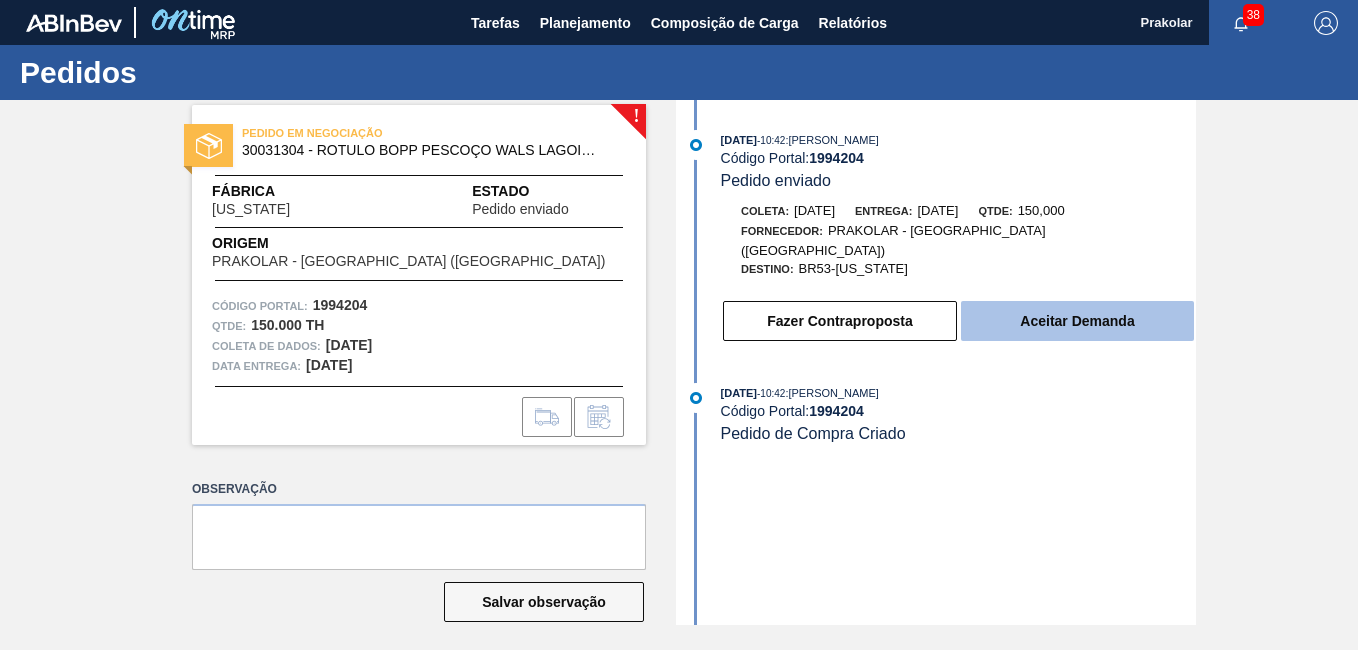 click on "Aceitar Demanda" at bounding box center [1077, 321] 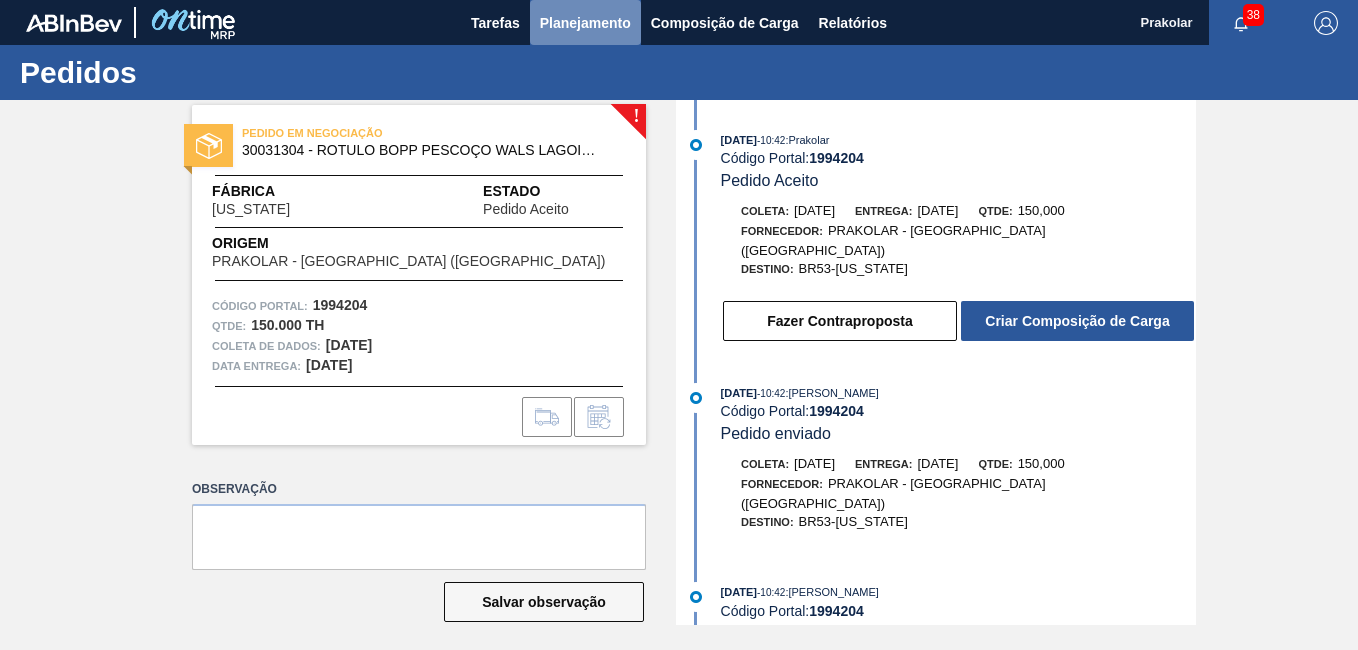 click on "Planejamento" at bounding box center [585, 23] 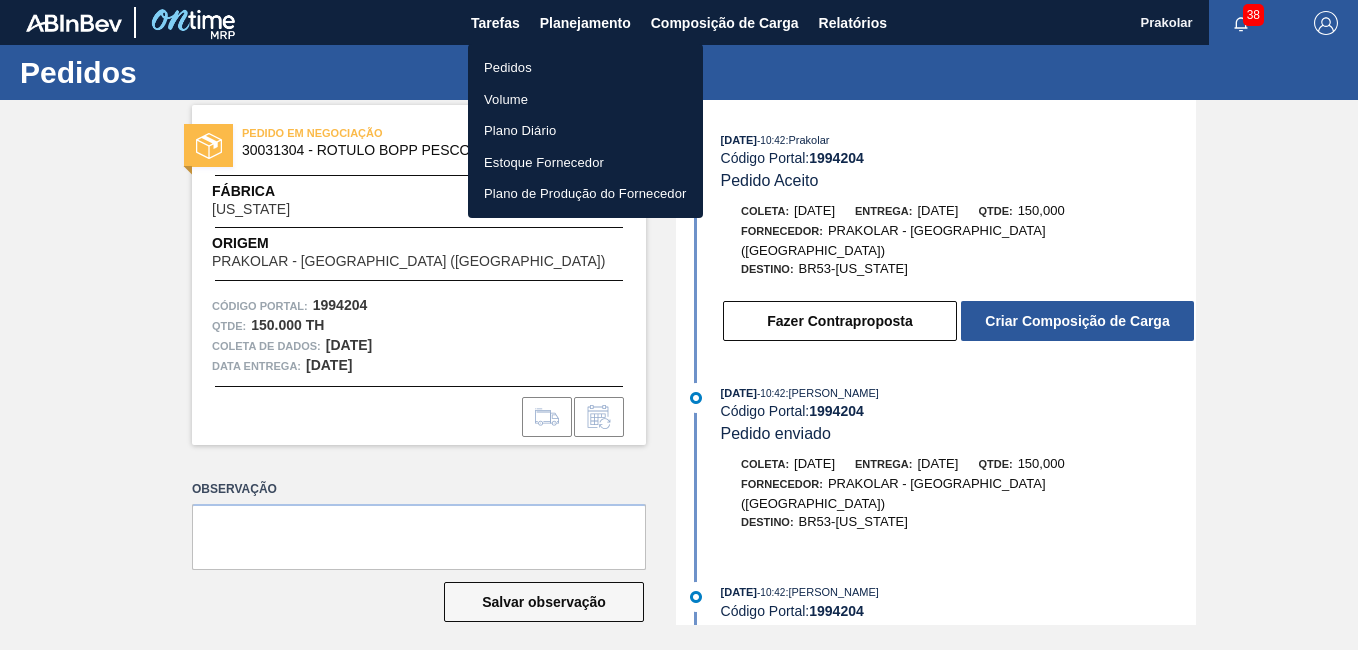 click on "Pedidos" at bounding box center [585, 68] 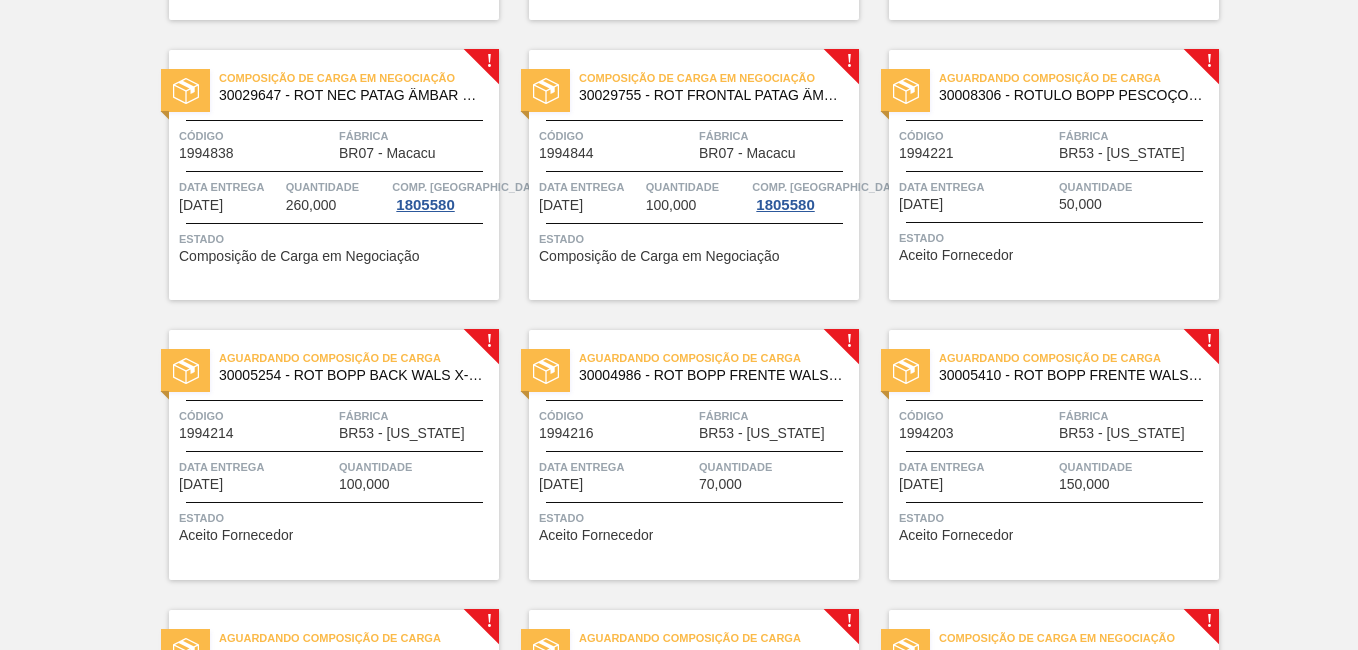 scroll, scrollTop: 932, scrollLeft: 0, axis: vertical 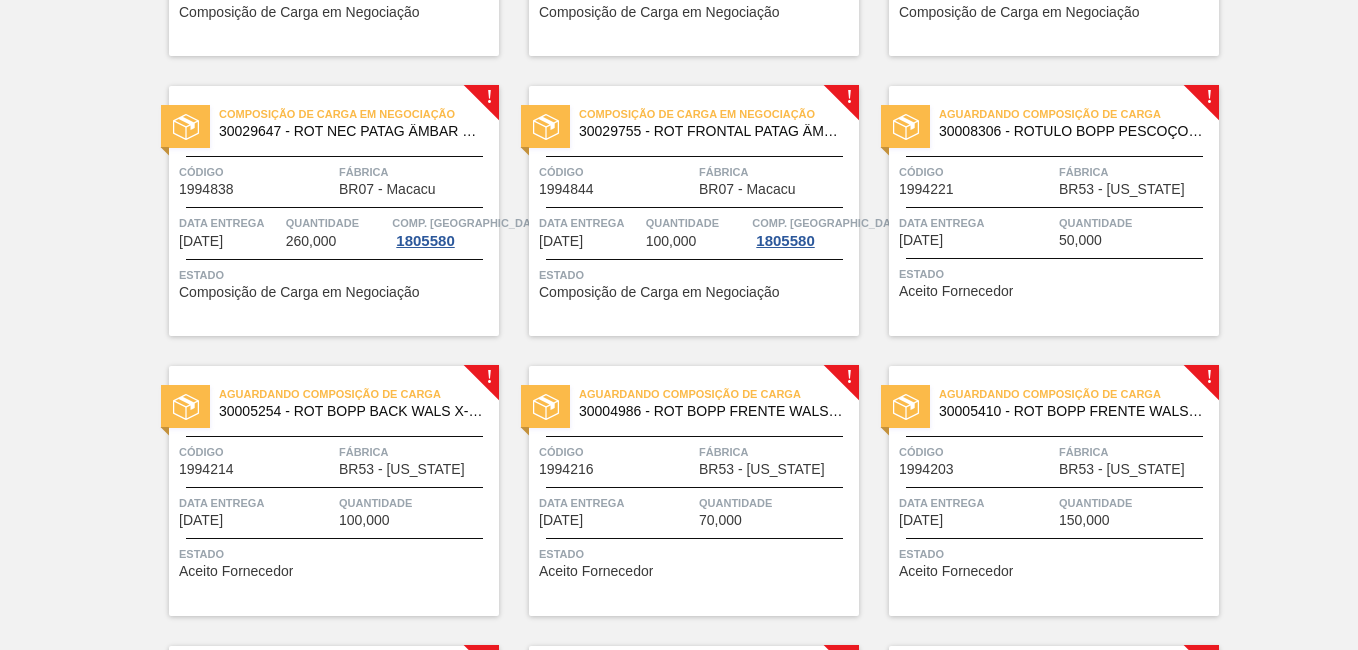 click on "Quantidade" at bounding box center (1136, 223) 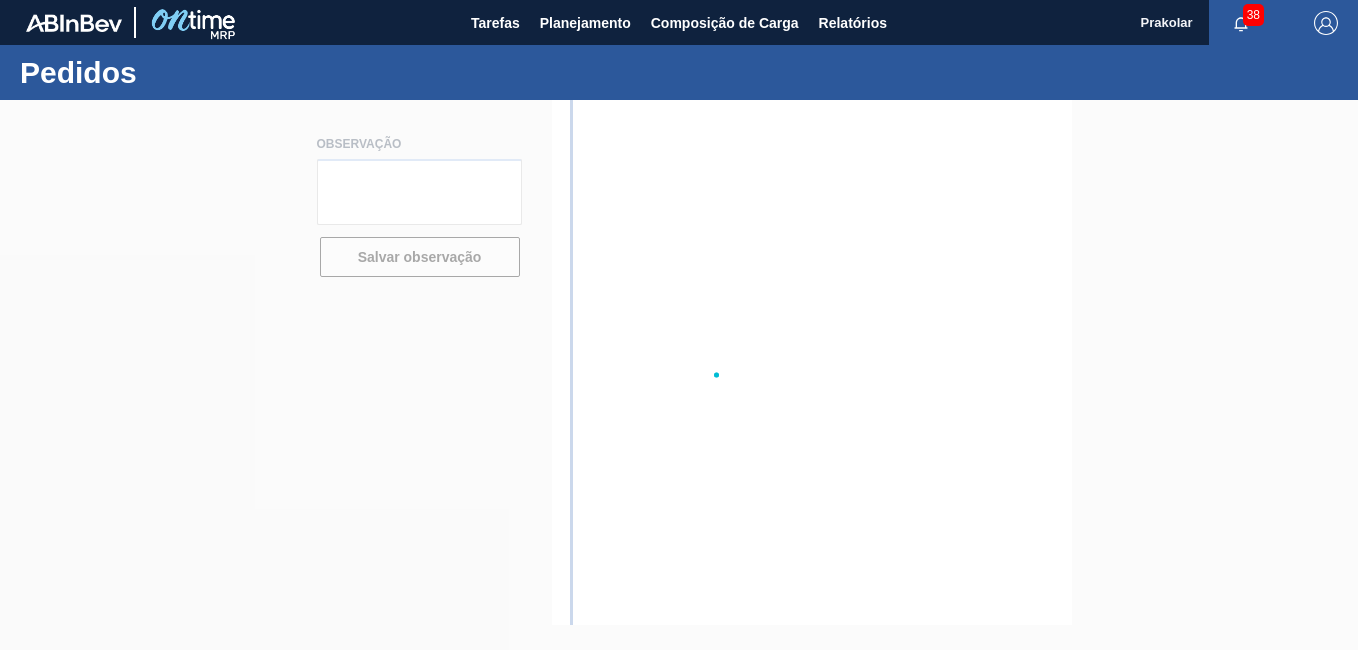 scroll, scrollTop: 0, scrollLeft: 0, axis: both 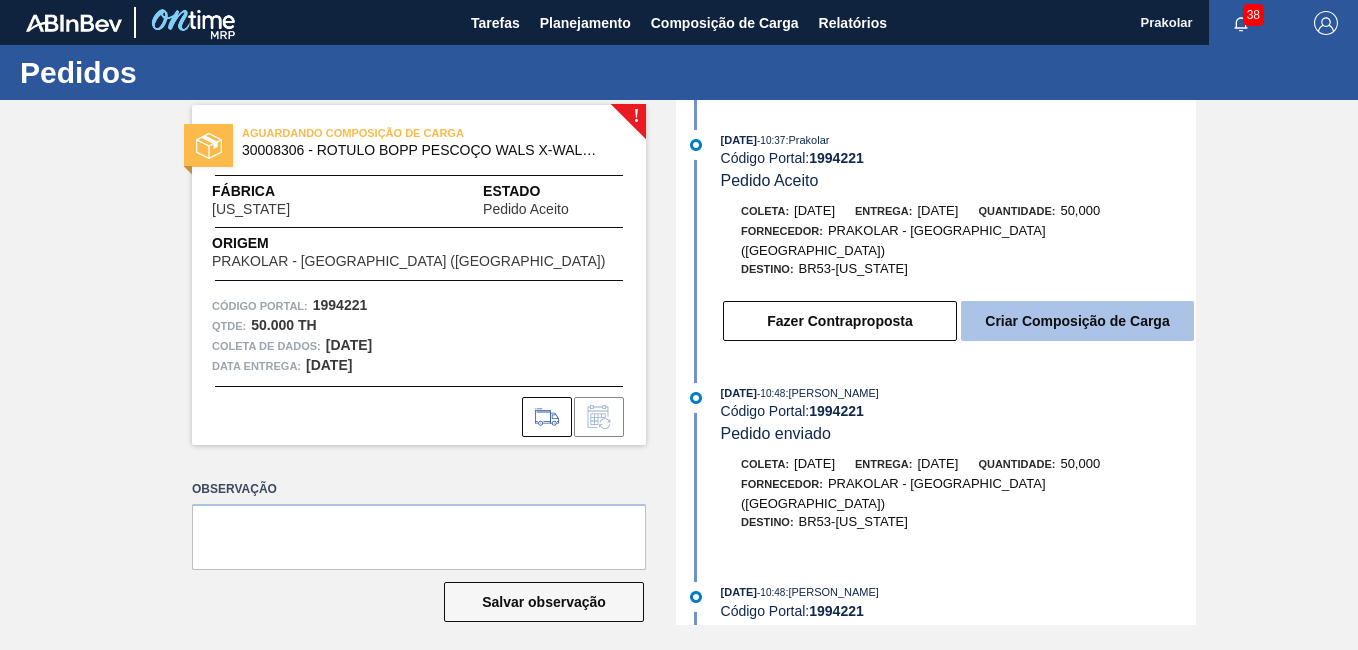 click on "Criar Composição de Carga" at bounding box center [1077, 321] 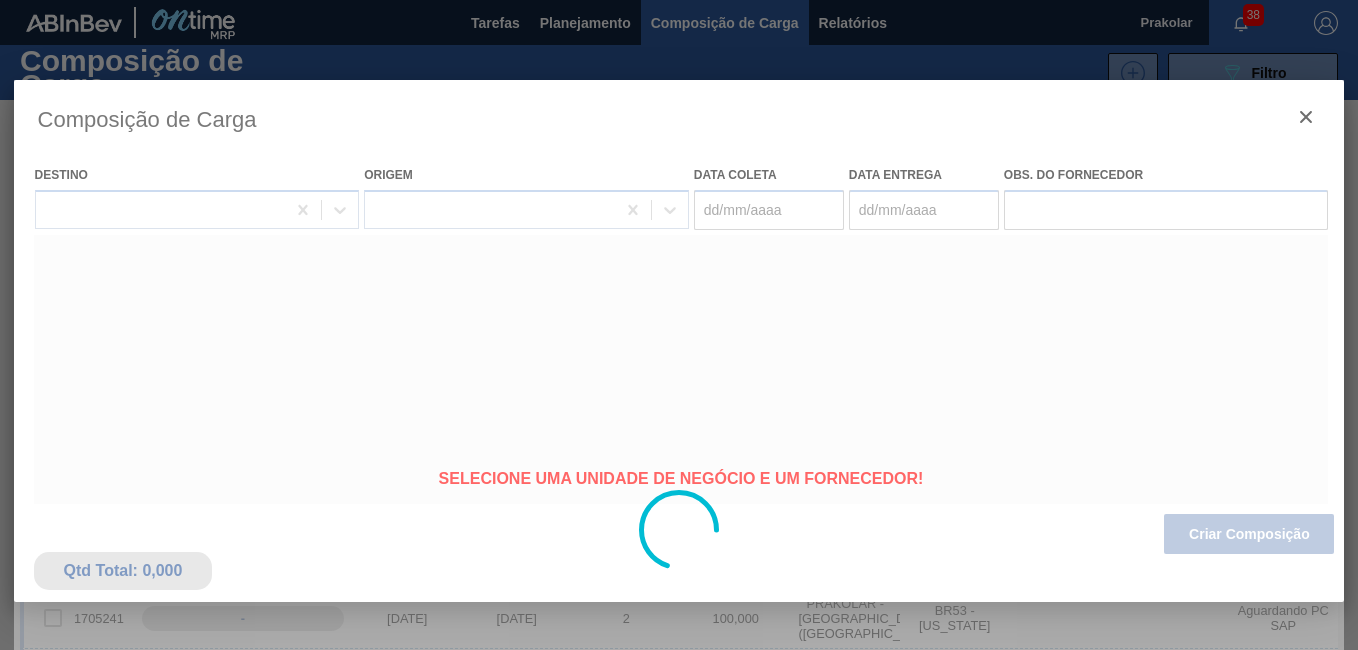 type on "[DATE]" 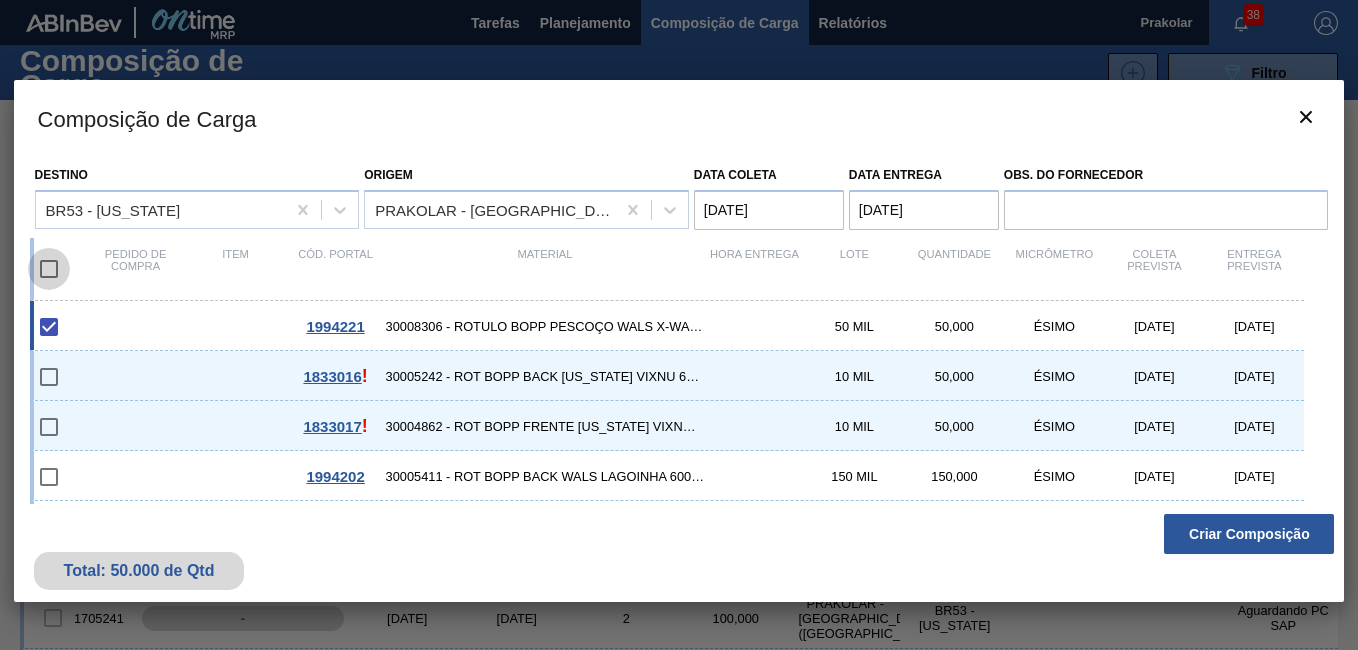 click at bounding box center [49, 269] 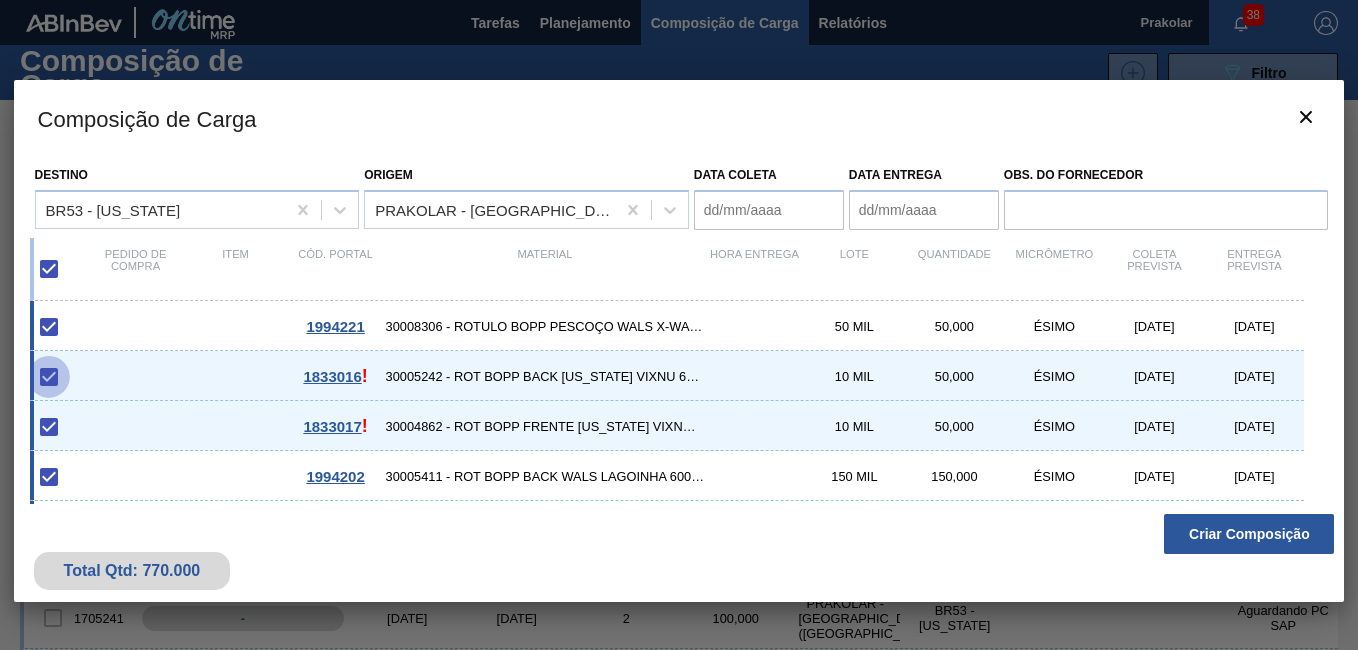 click at bounding box center (49, 377) 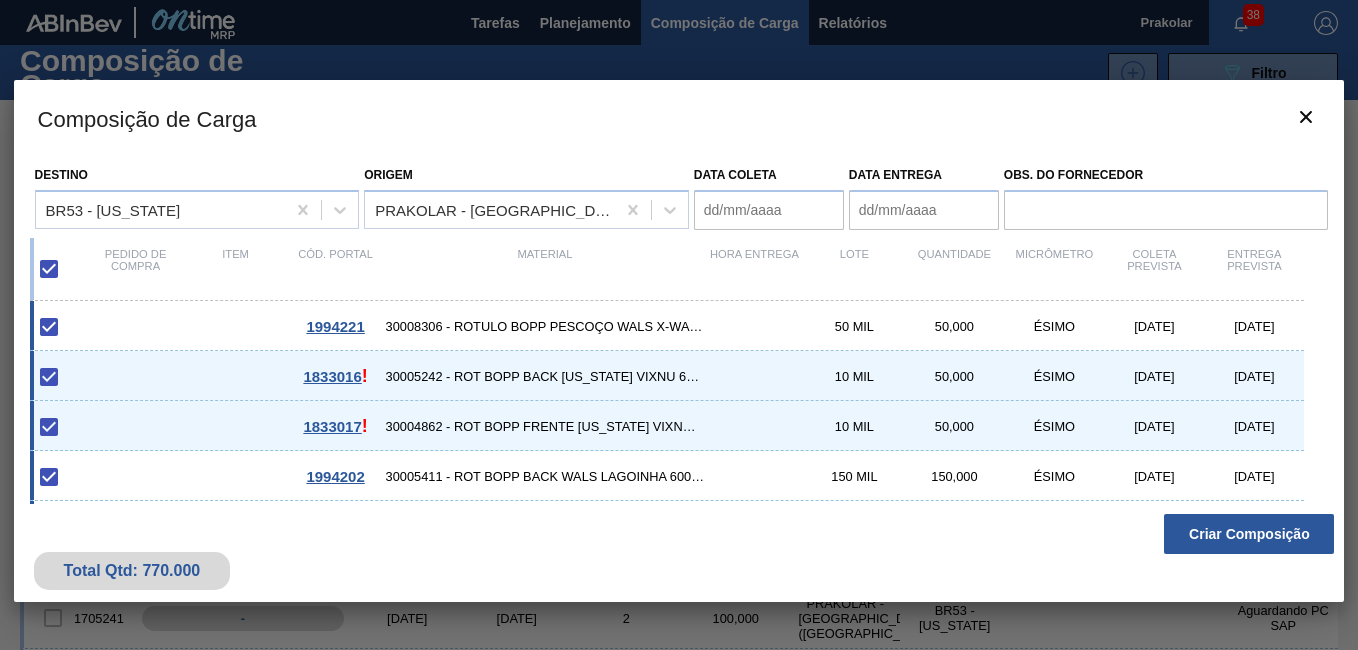 drag, startPoint x: 69, startPoint y: 370, endPoint x: 56, endPoint y: 372, distance: 13.152946 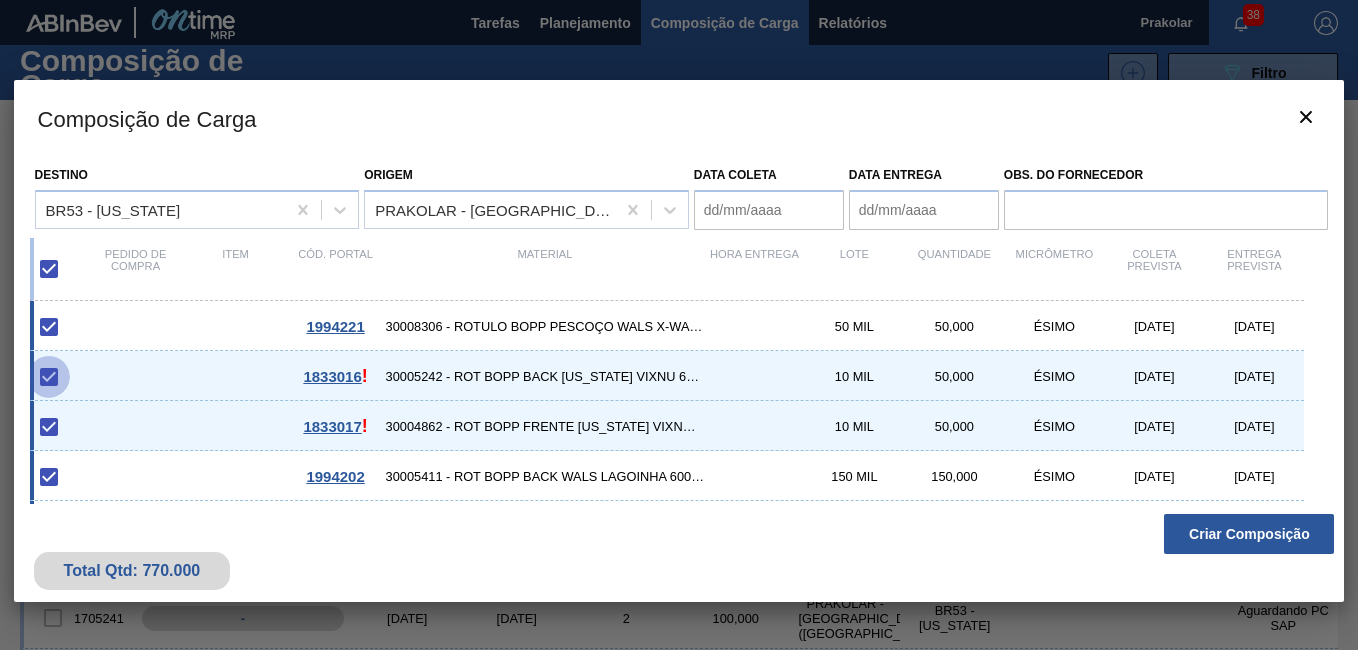 click at bounding box center (49, 377) 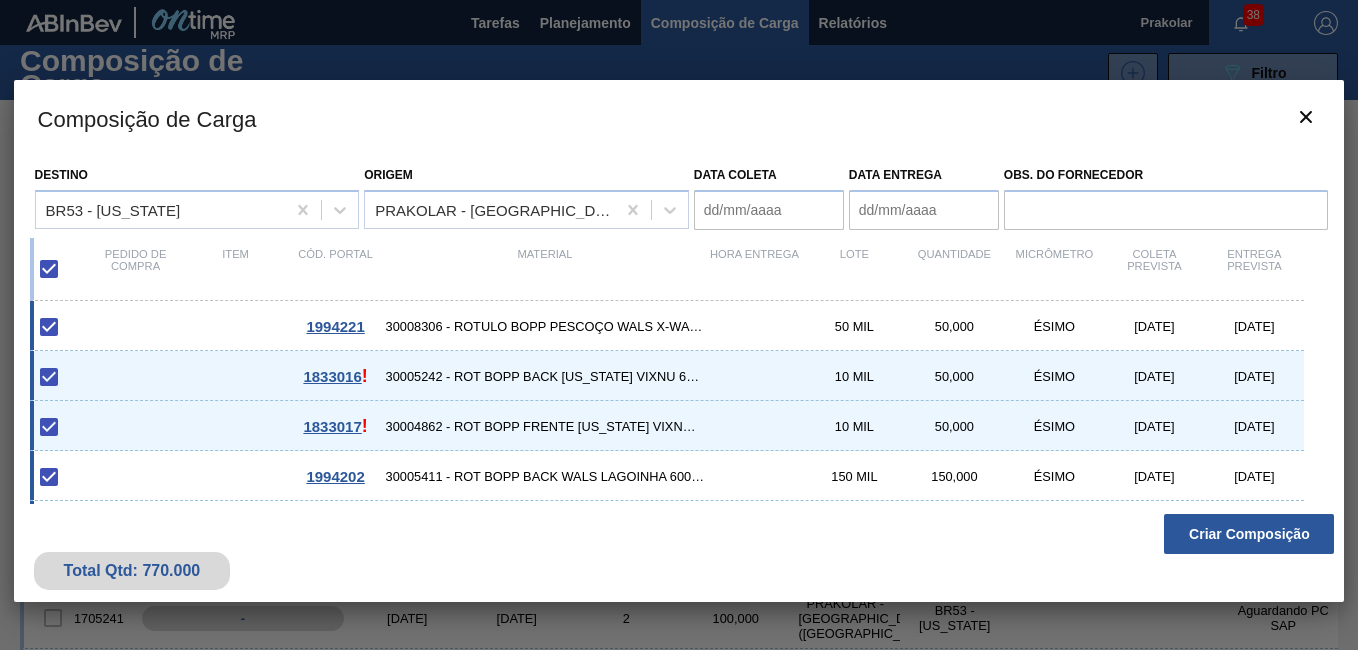 click at bounding box center [49, 377] 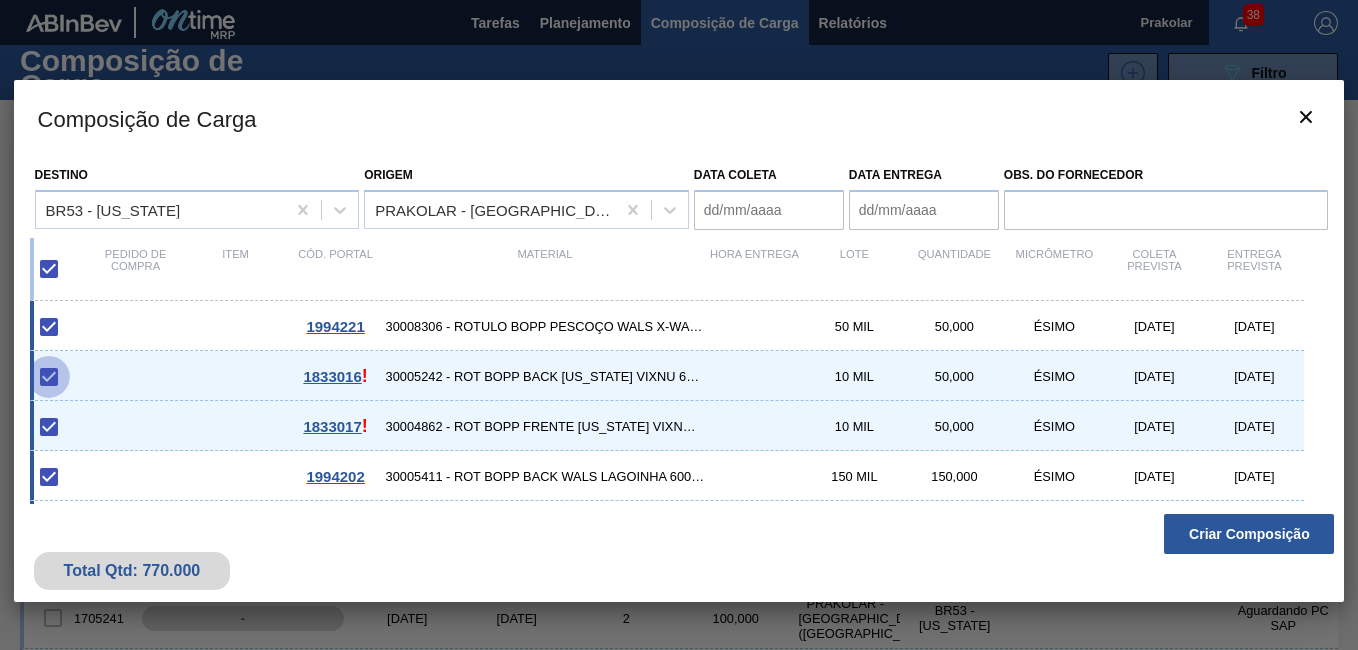 click at bounding box center (49, 377) 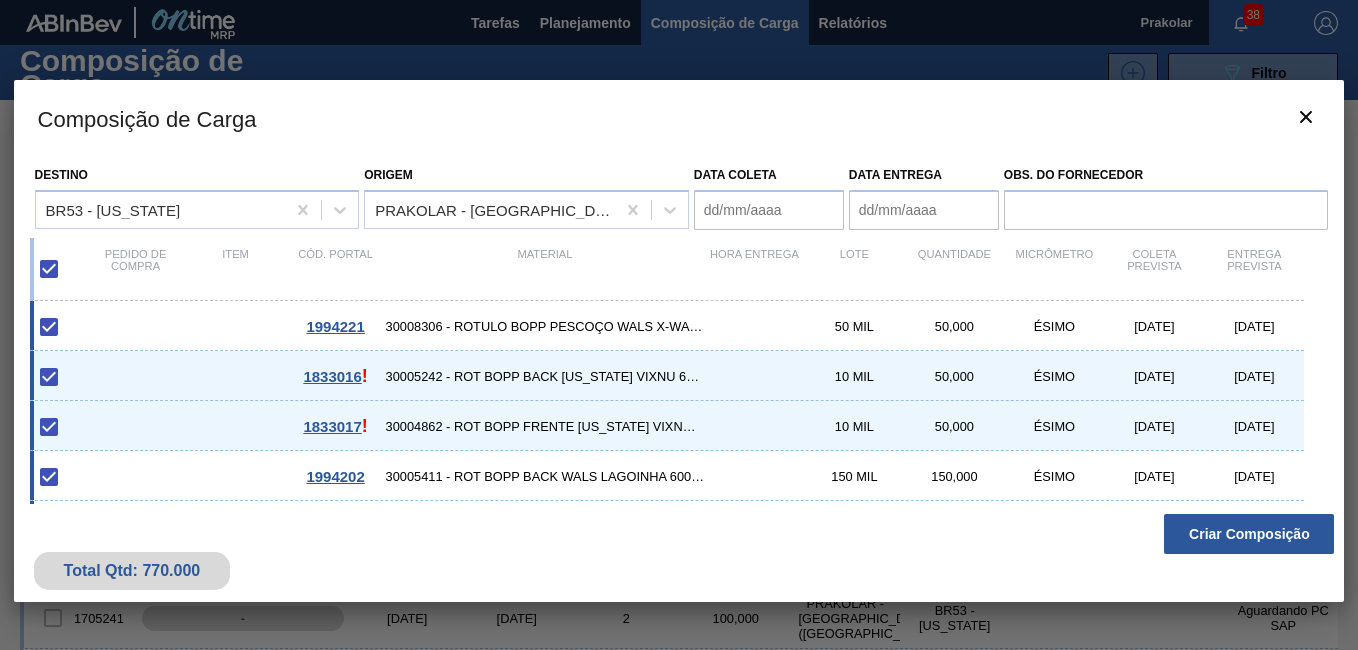 click at bounding box center [49, 377] 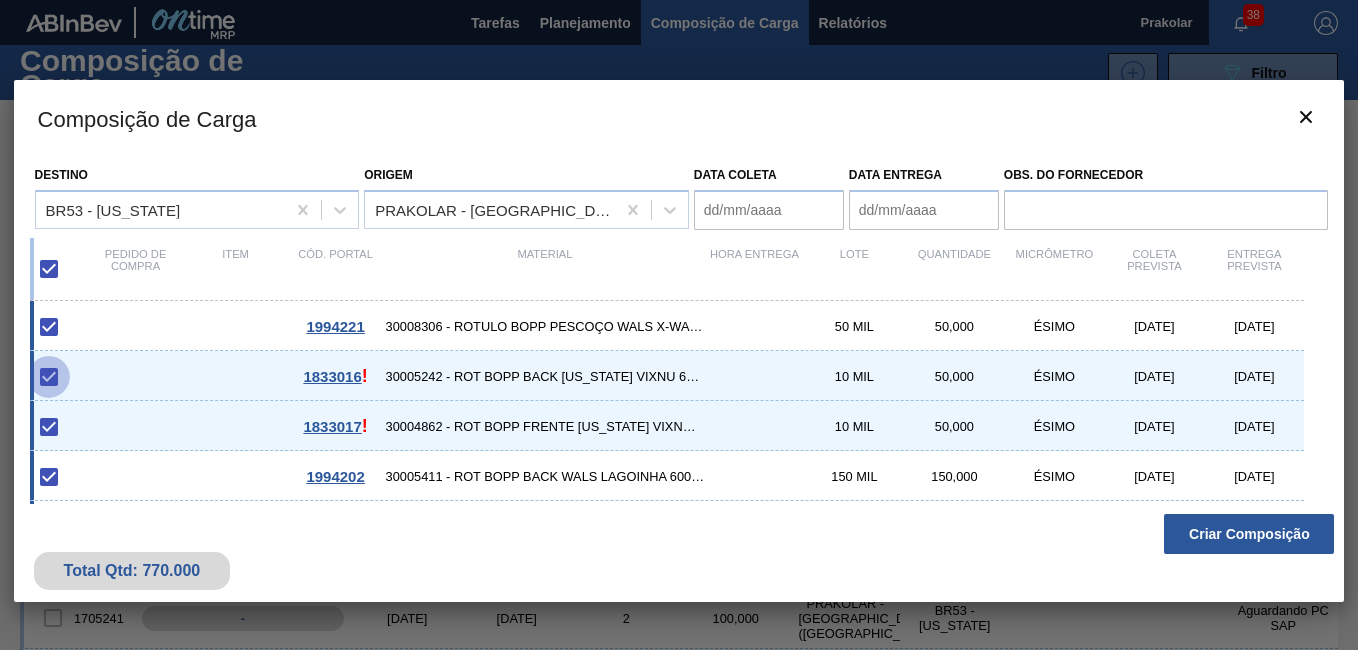 click at bounding box center (49, 377) 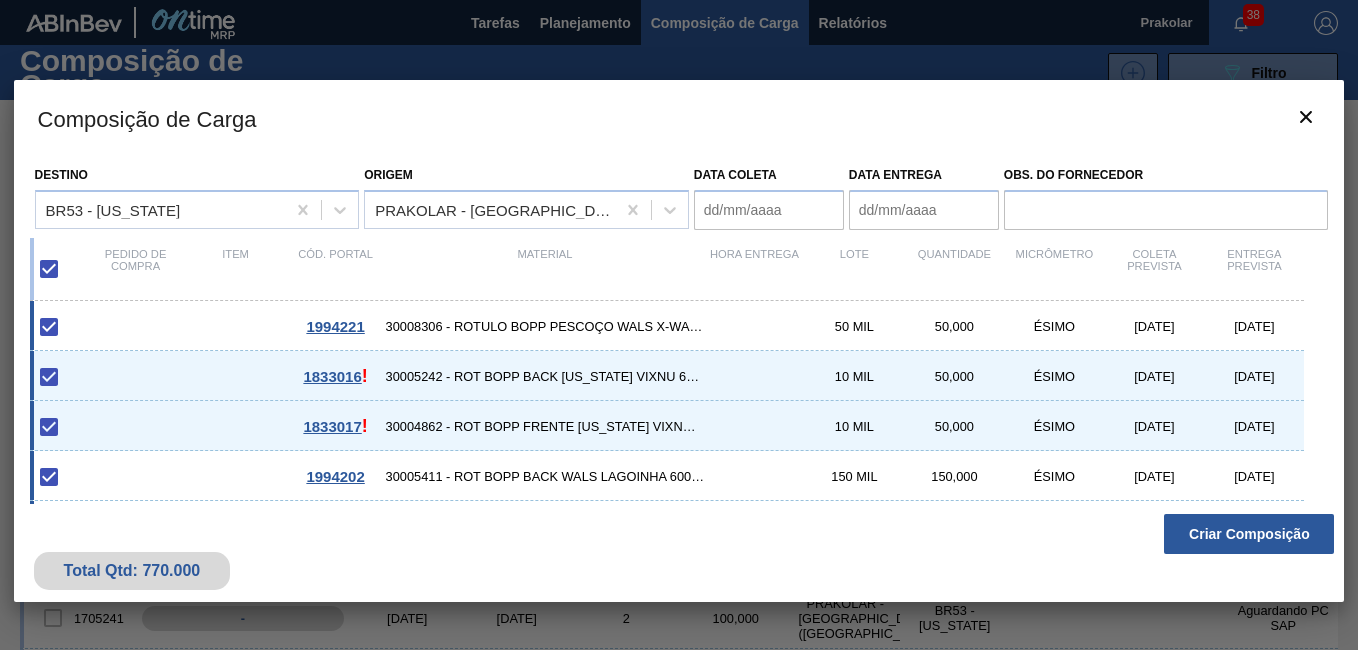 click at bounding box center (49, 377) 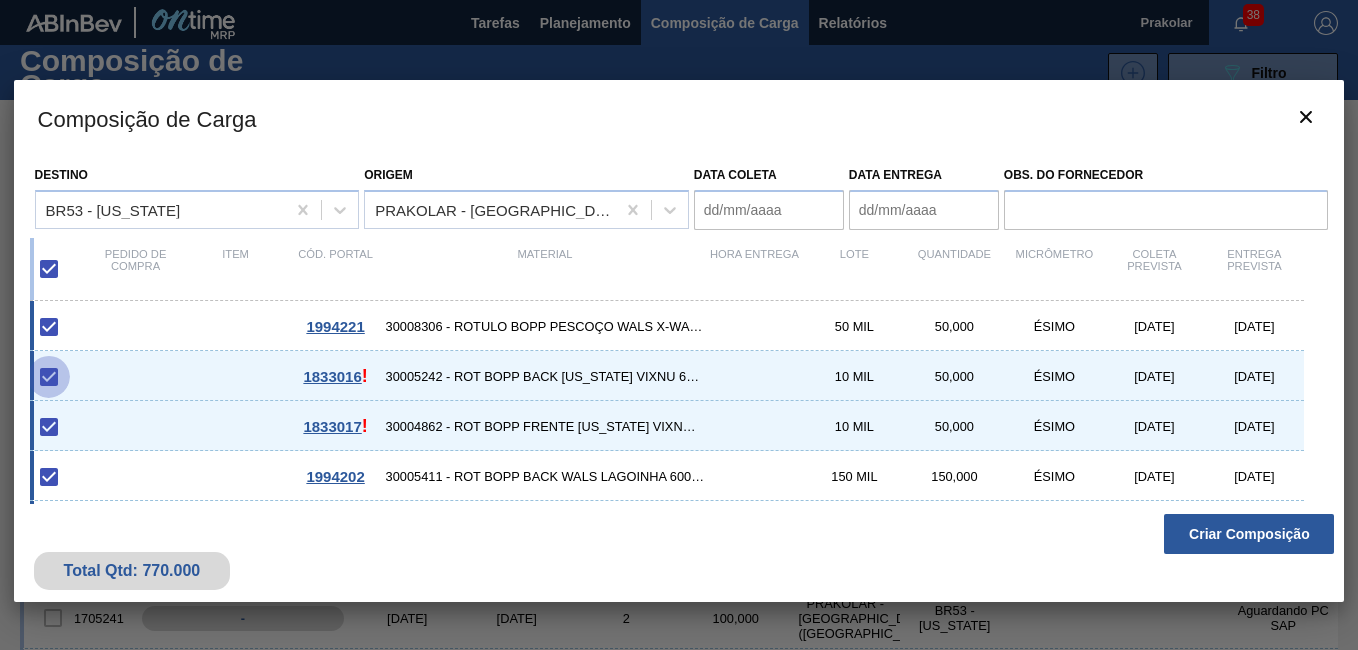 click at bounding box center [49, 377] 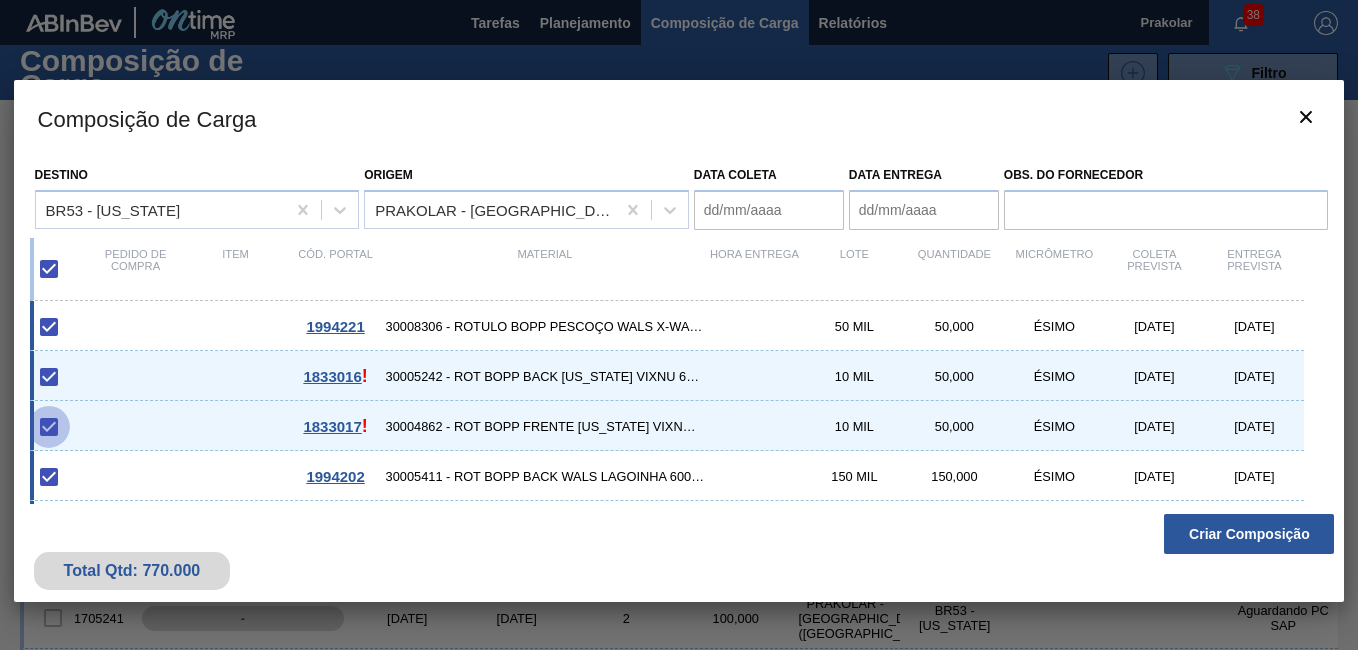 click at bounding box center [49, 427] 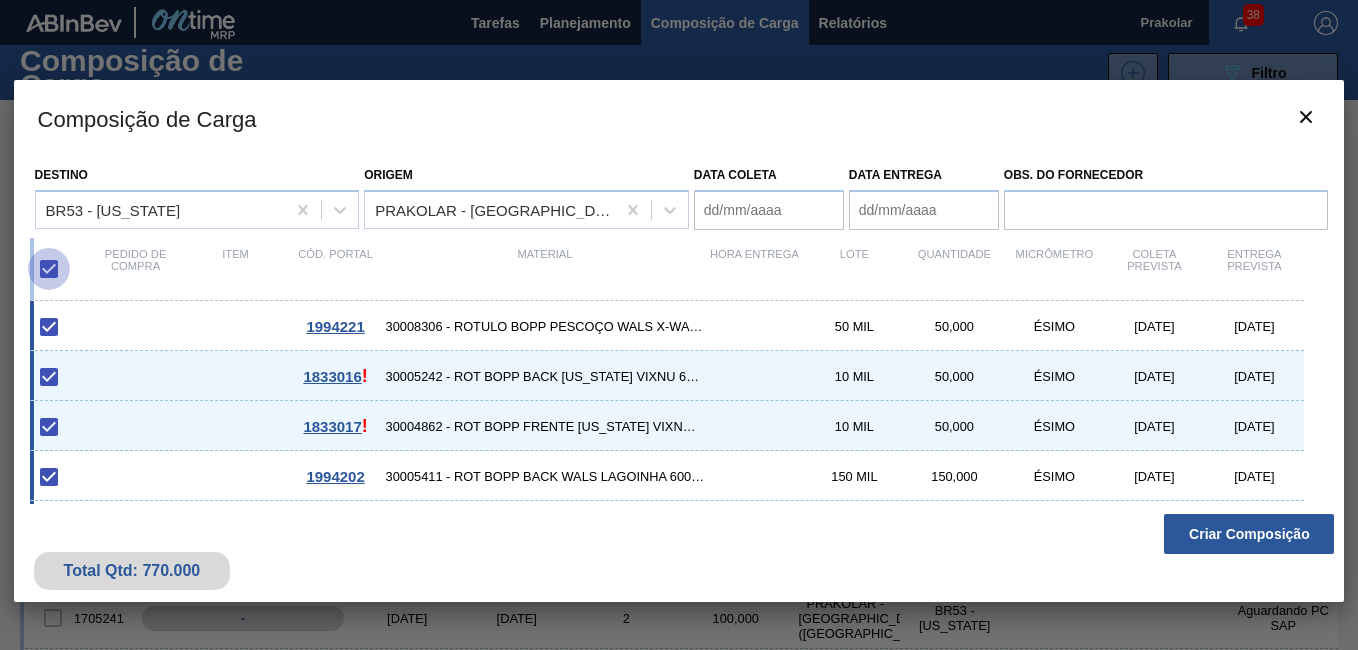click at bounding box center [49, 269] 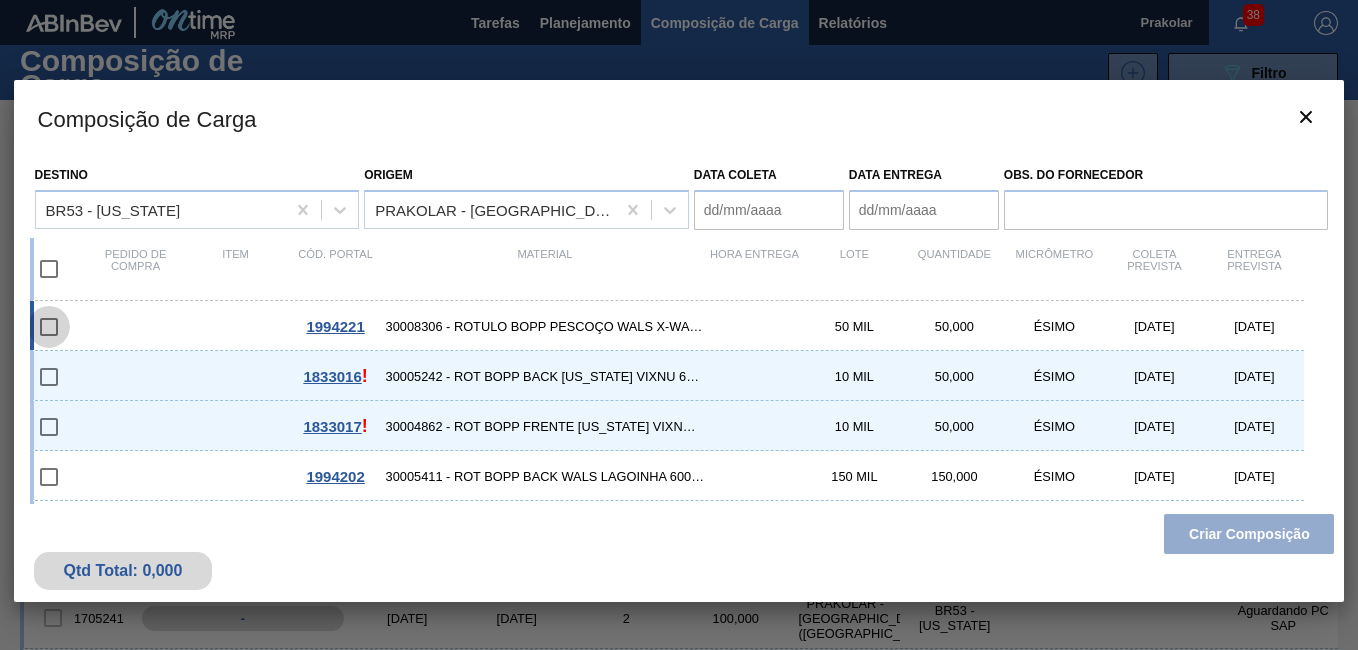click at bounding box center [49, 327] 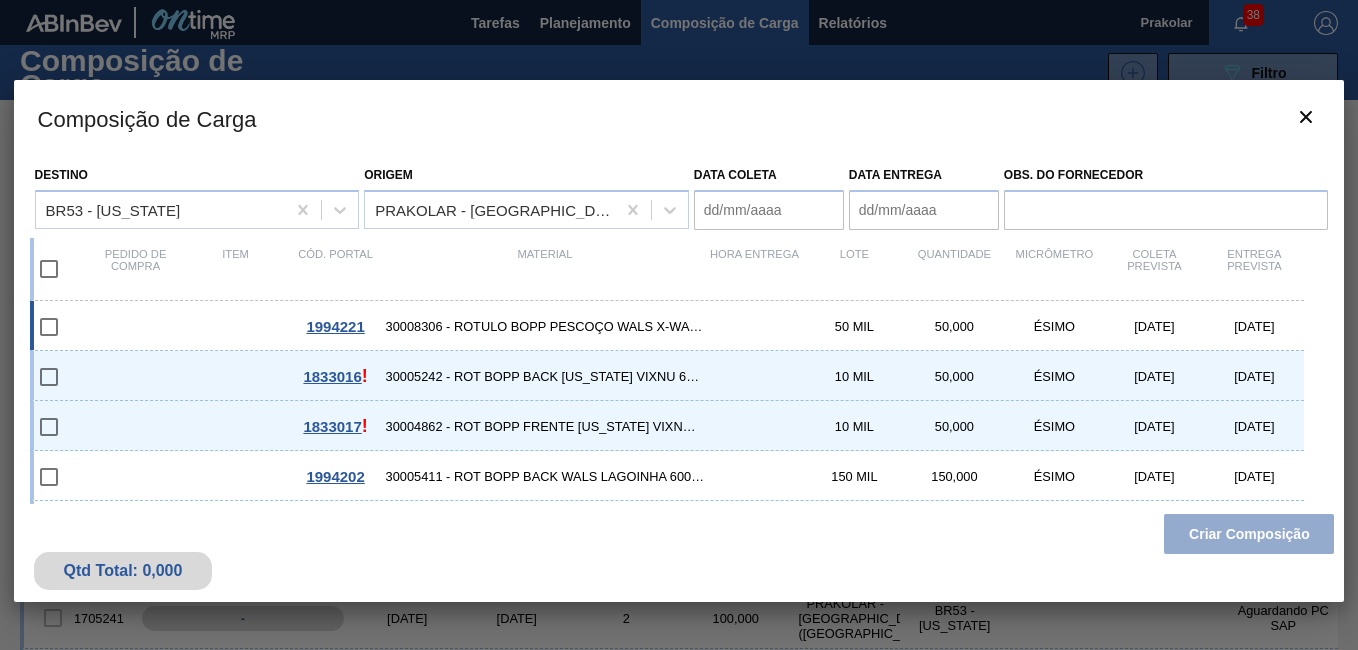 click at bounding box center [49, 327] 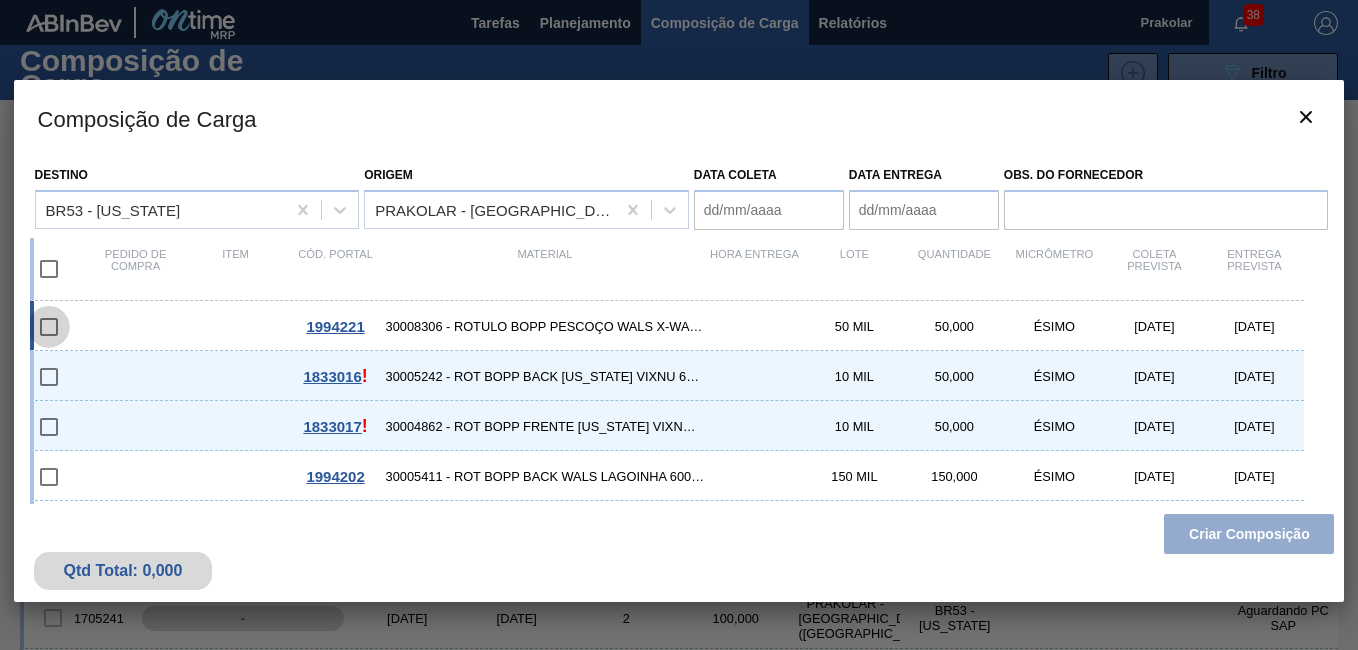 click at bounding box center (49, 327) 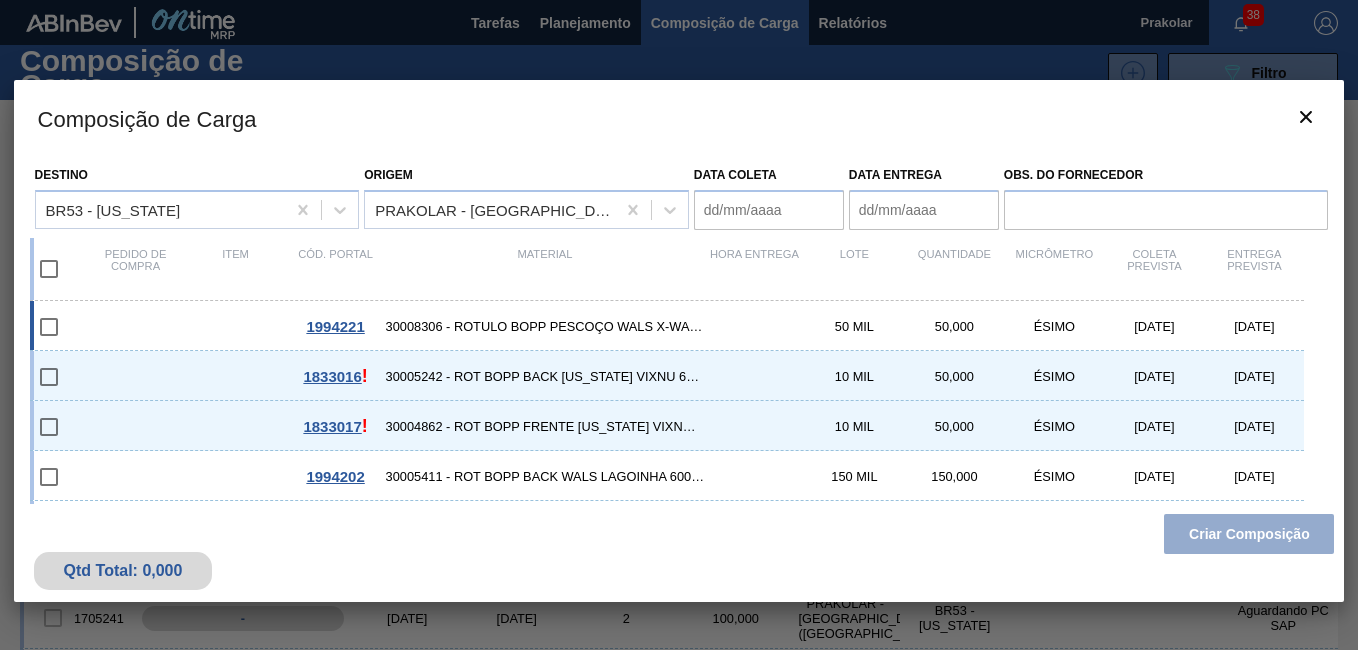 click at bounding box center [49, 327] 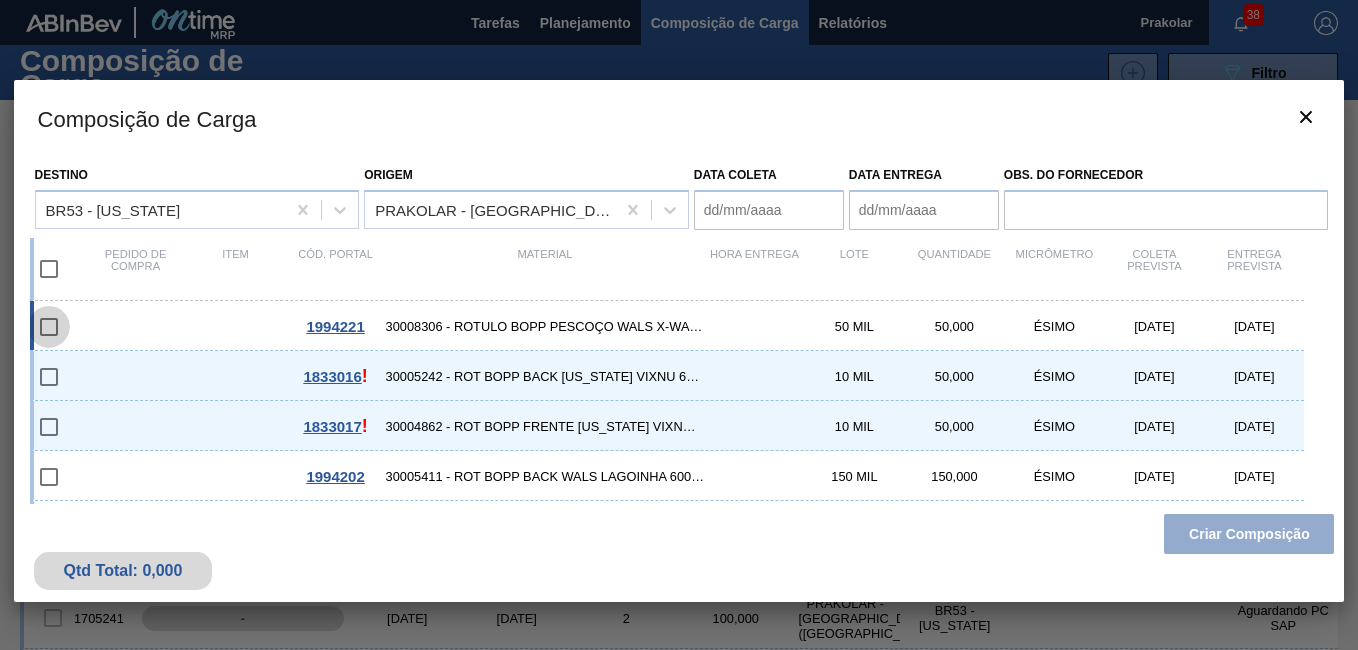 click at bounding box center (49, 327) 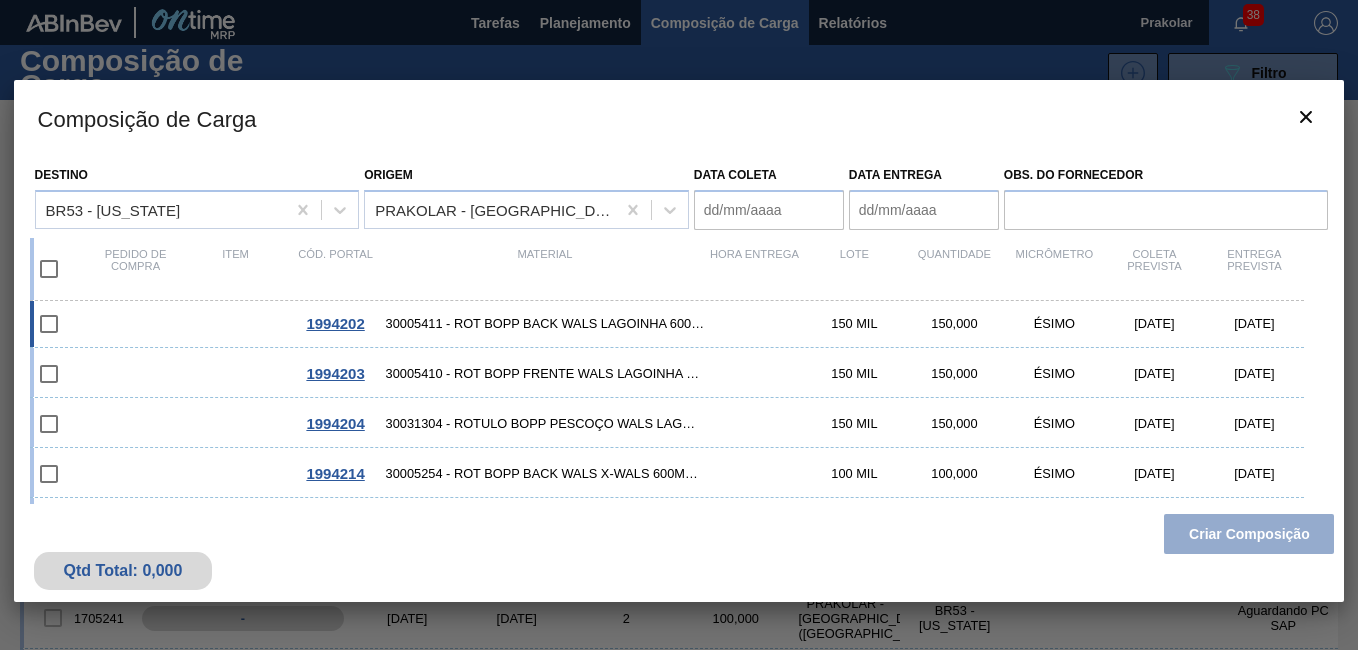 scroll, scrollTop: 0, scrollLeft: 0, axis: both 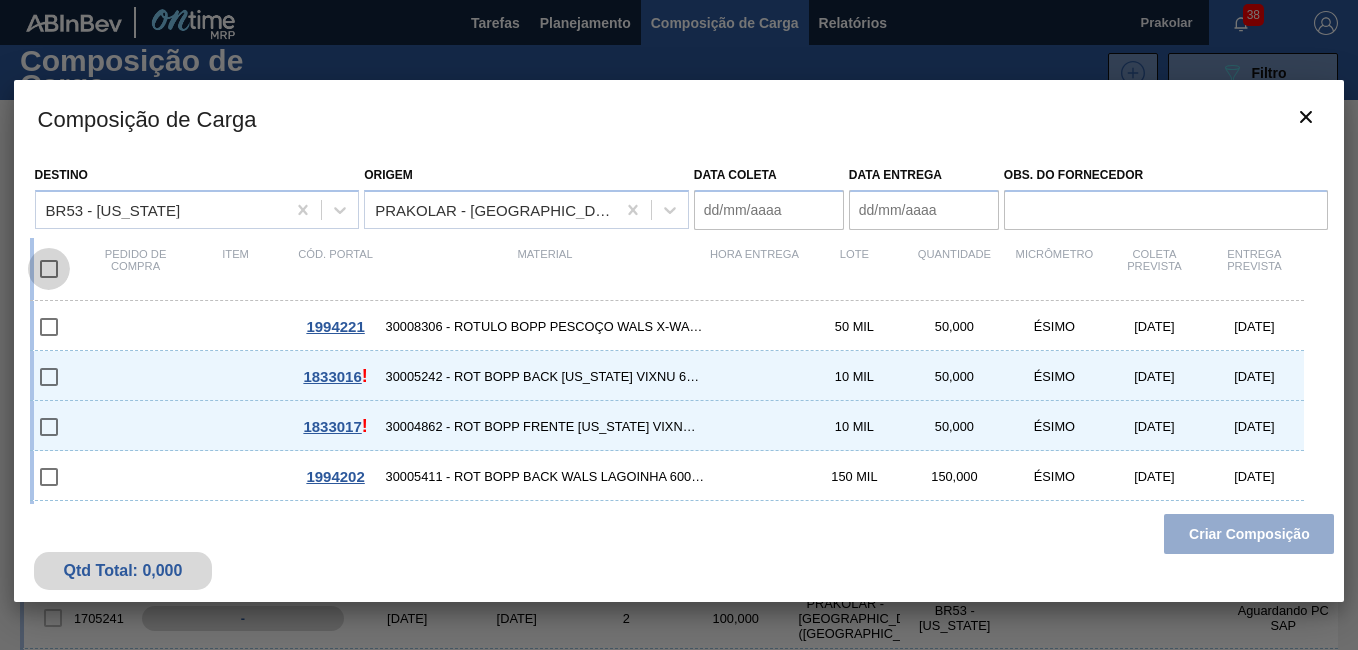 click at bounding box center (49, 269) 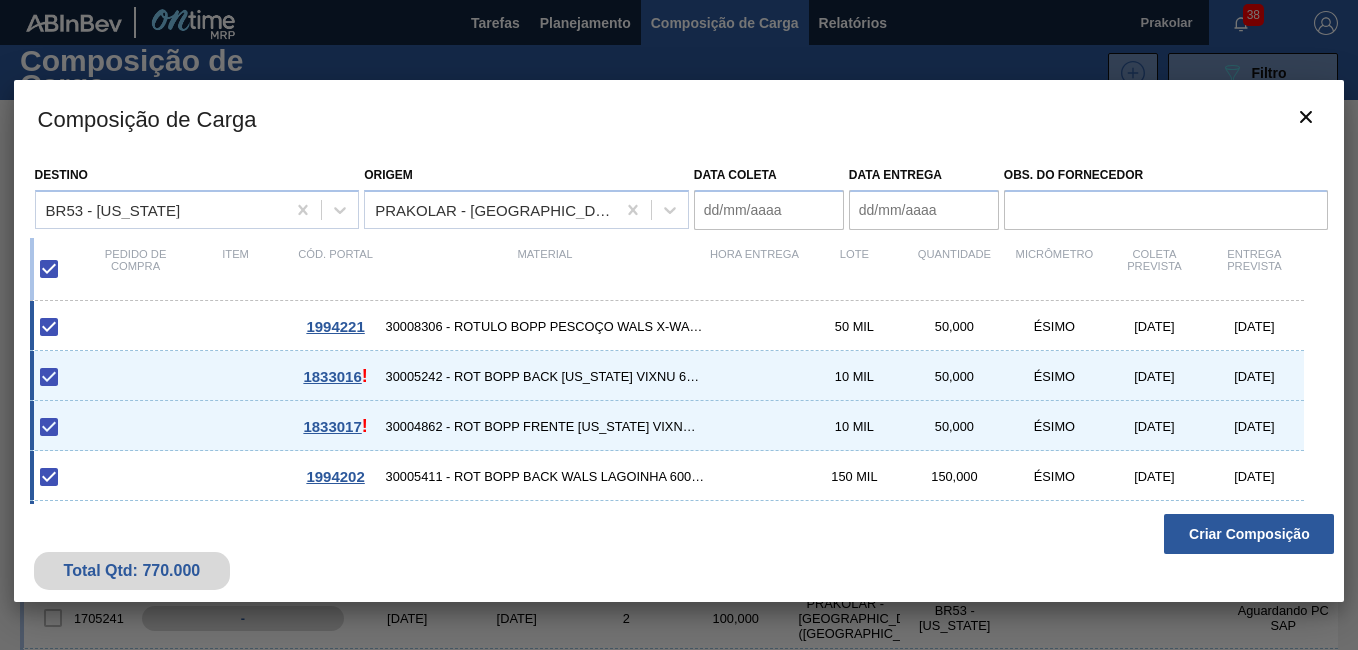 click at bounding box center [49, 377] 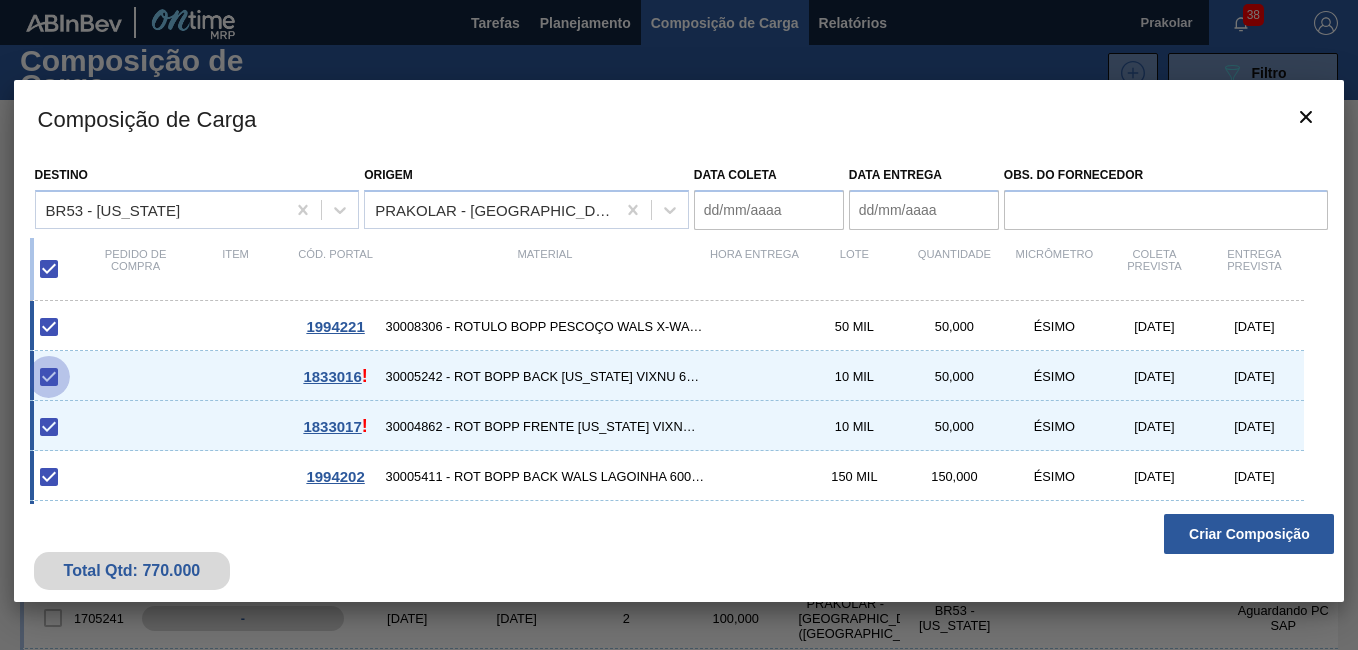 click at bounding box center (49, 377) 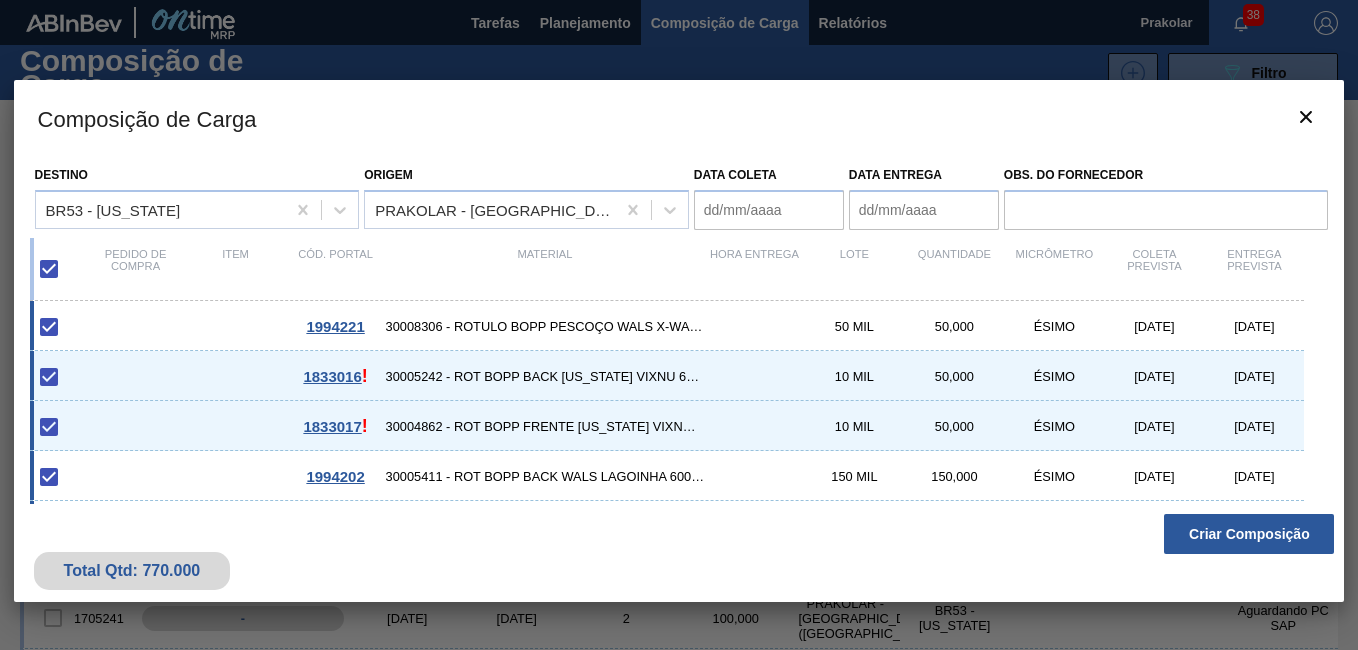 click at bounding box center [49, 377] 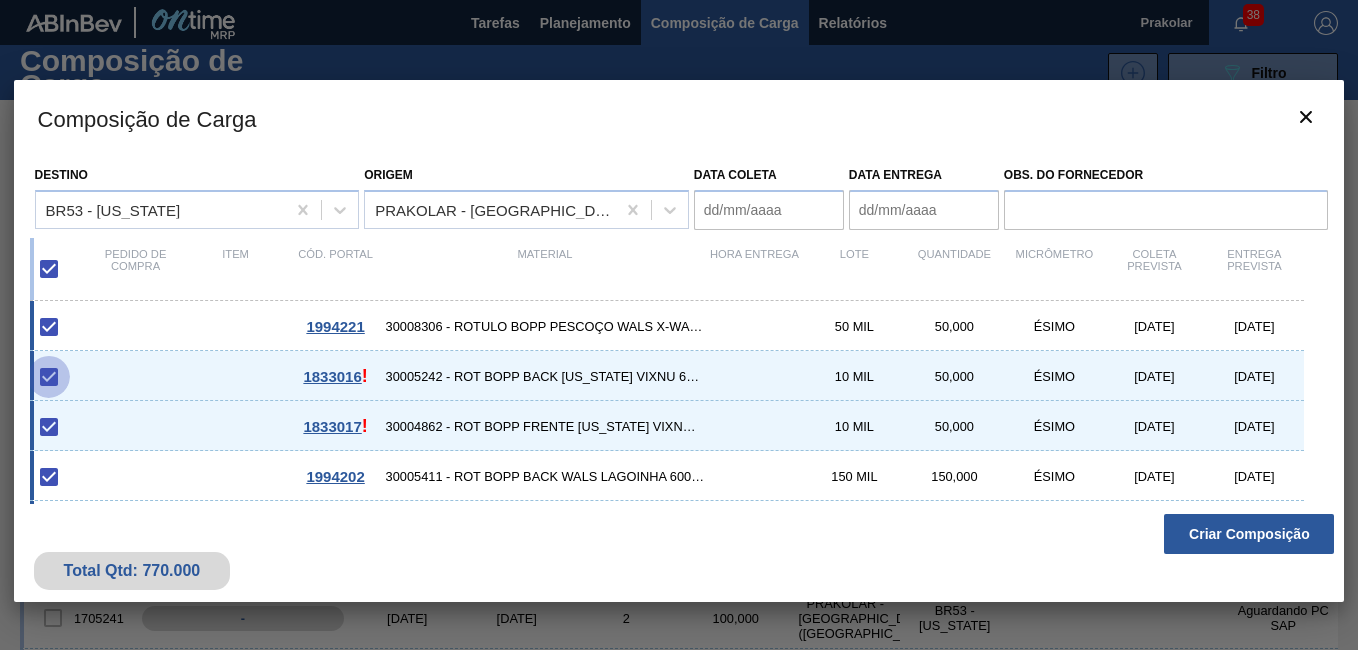 click at bounding box center [49, 377] 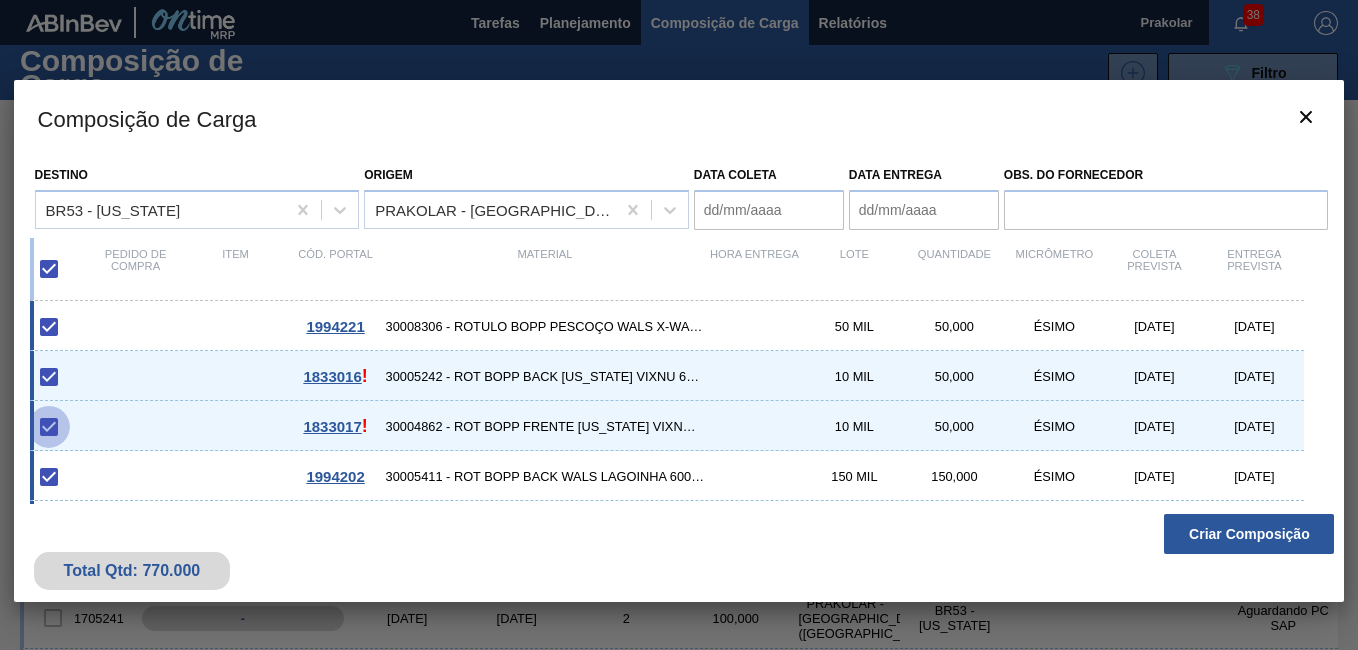 click at bounding box center (49, 427) 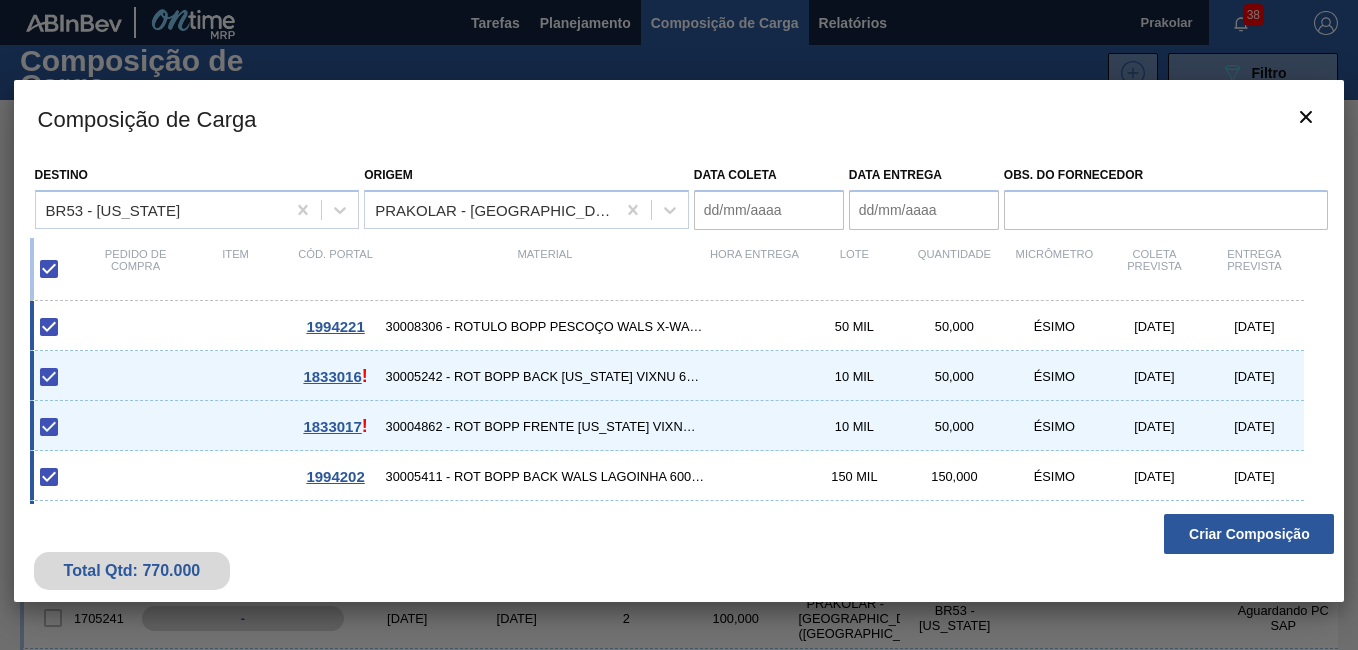 click at bounding box center [49, 427] 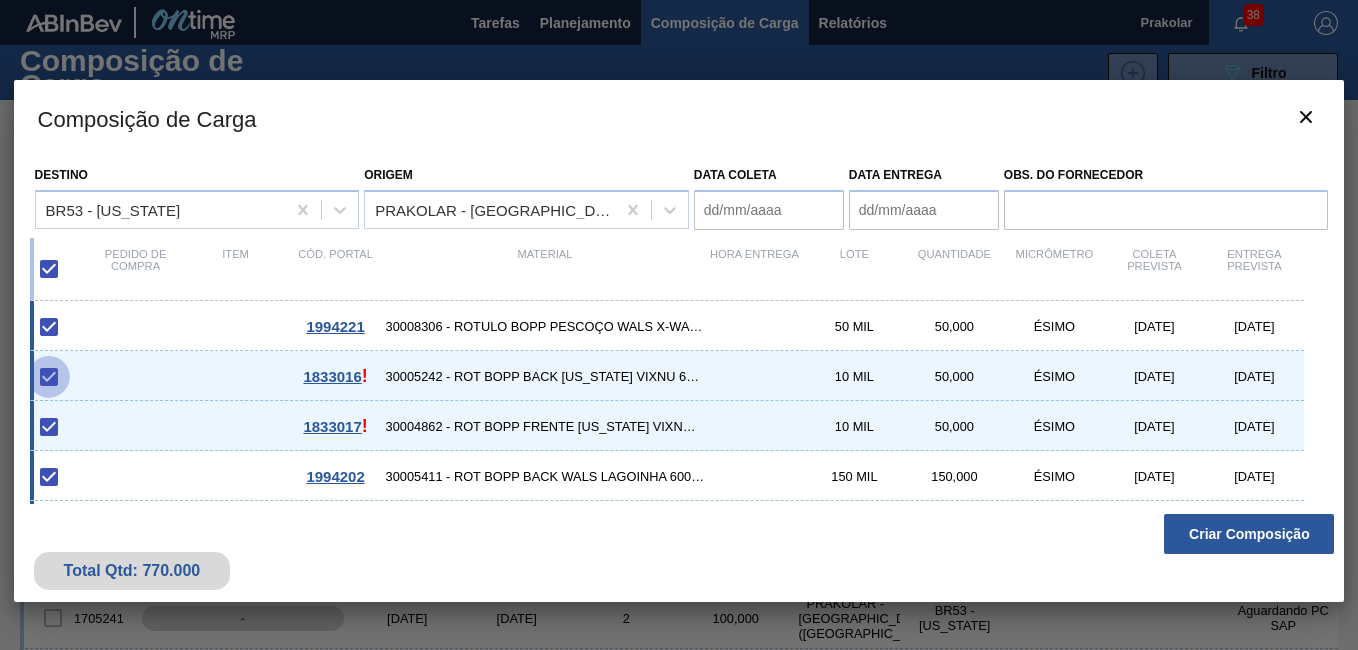 click at bounding box center (49, 377) 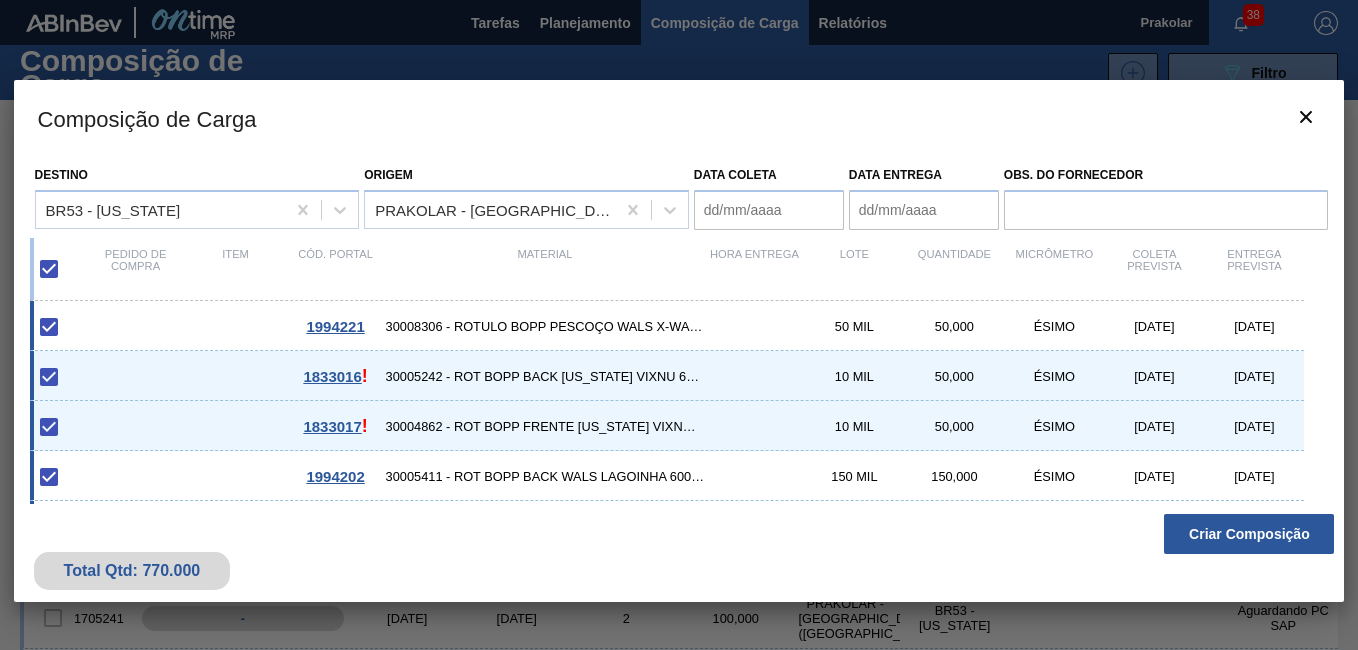click at bounding box center (49, 377) 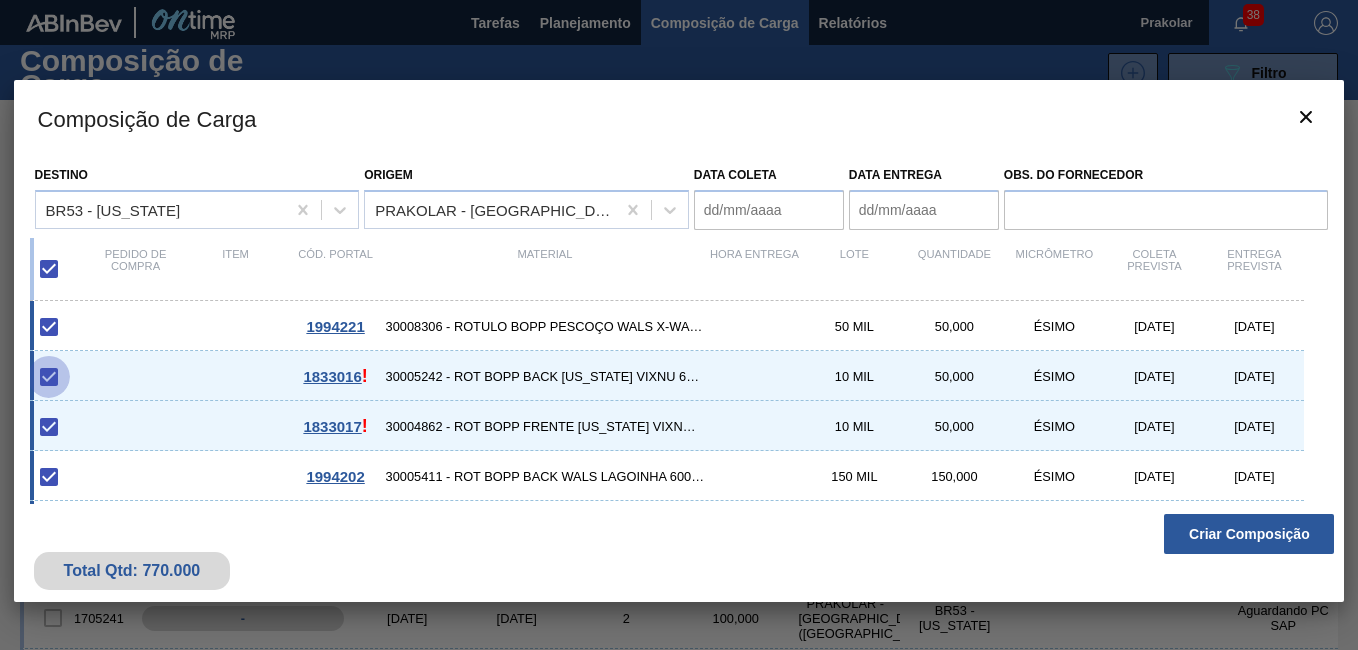 drag, startPoint x: 49, startPoint y: 375, endPoint x: 52, endPoint y: 387, distance: 12.369317 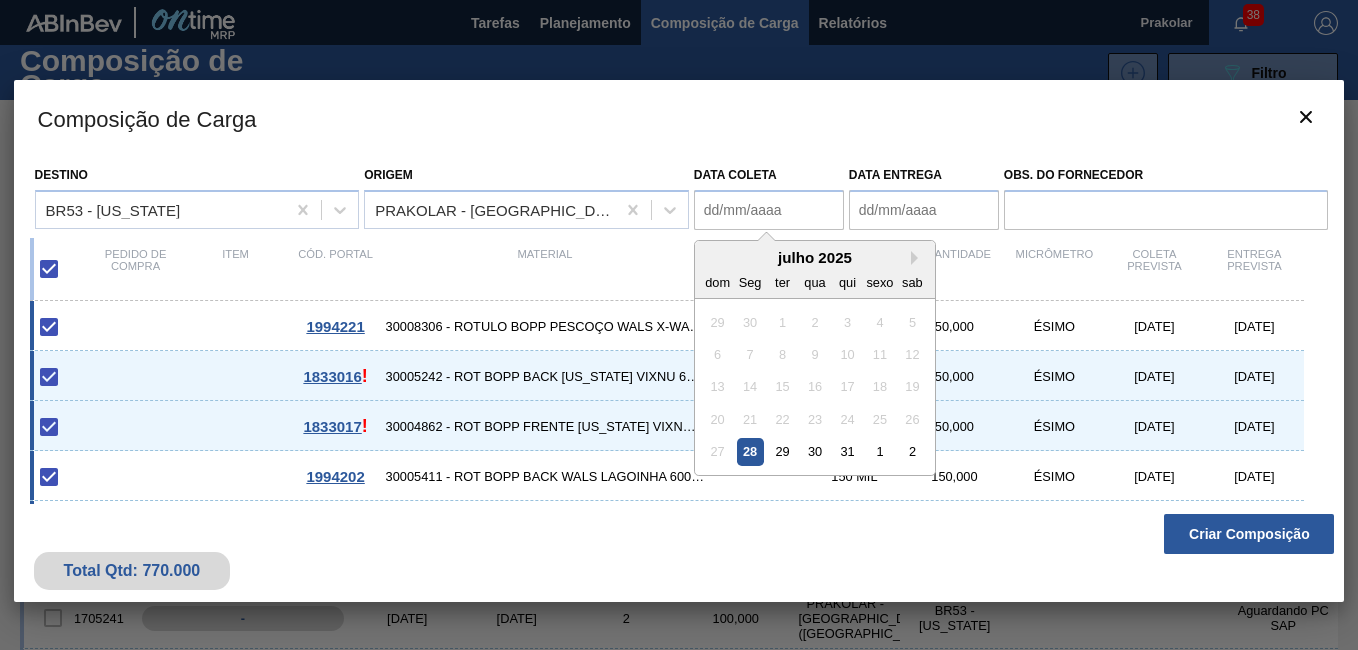 click on "Data coleta" at bounding box center [769, 210] 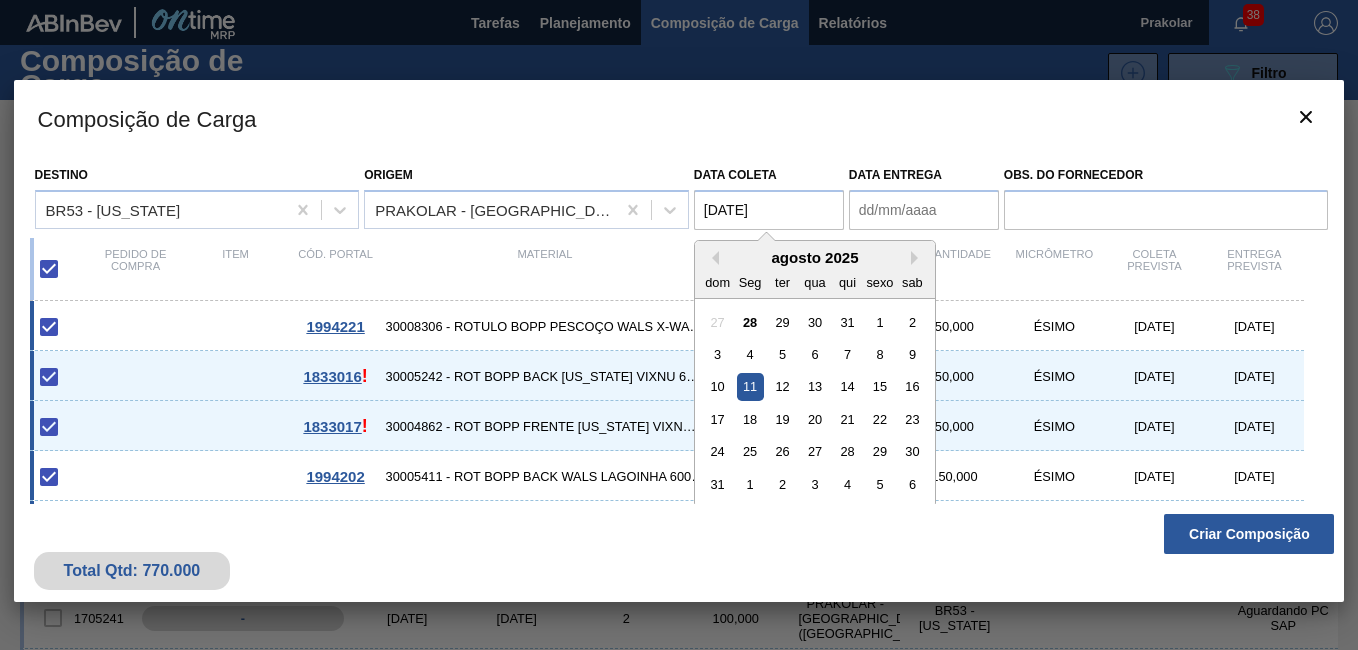 type on "[DATE]" 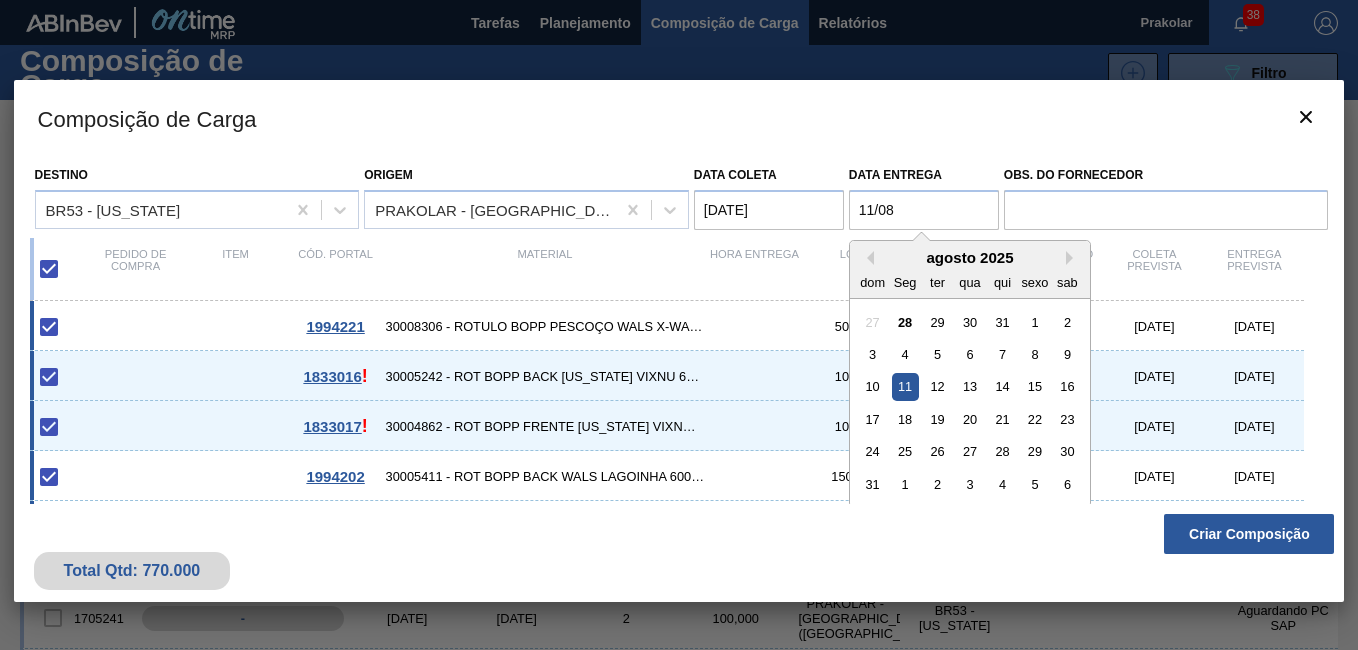 type on "[DATE]" 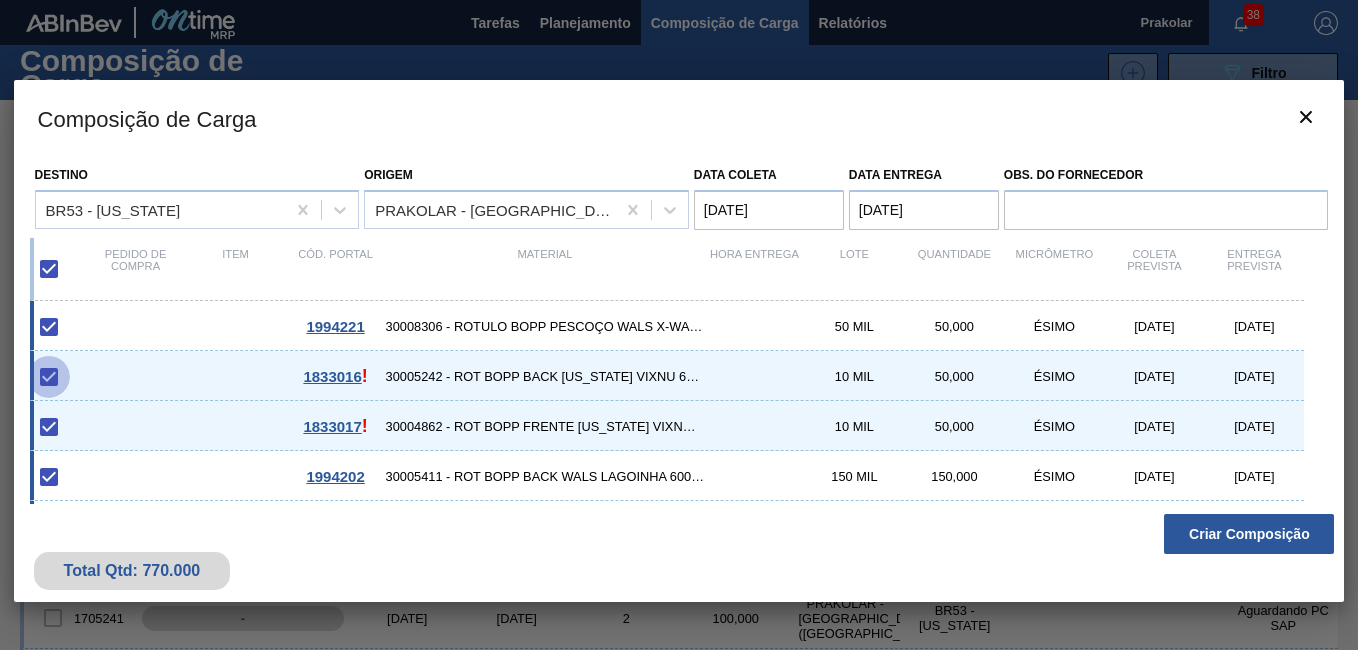 click at bounding box center (49, 377) 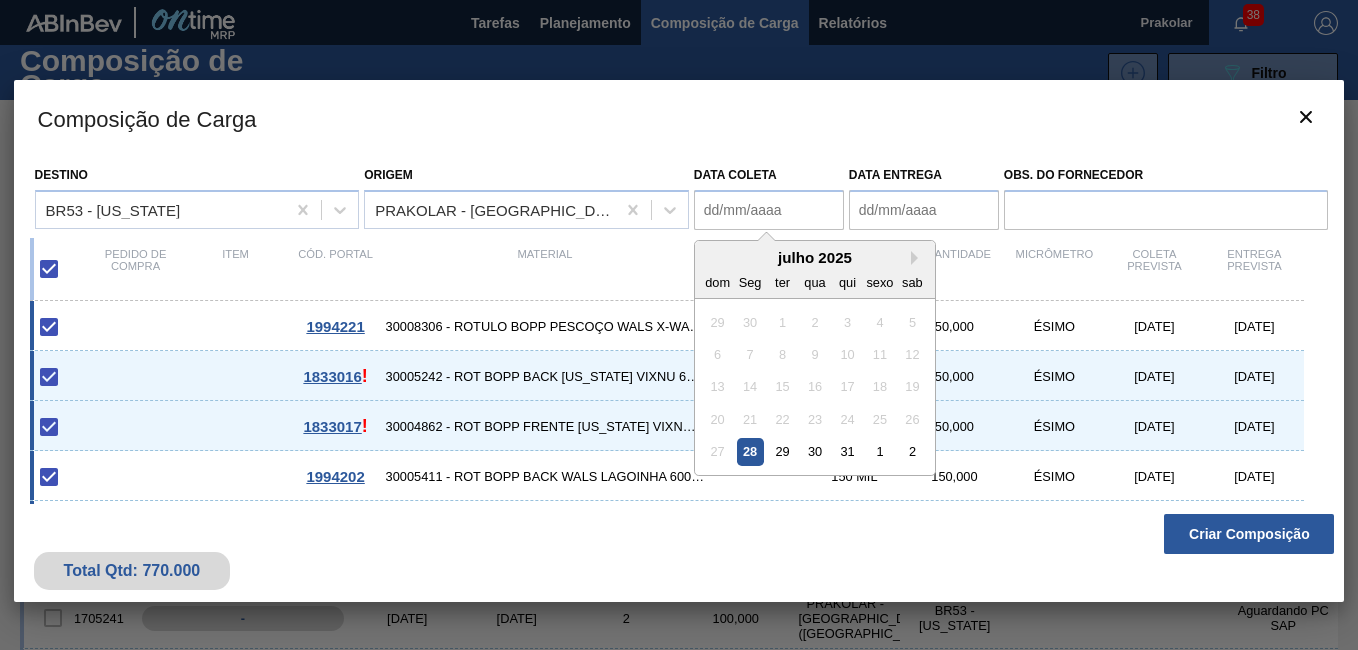 click on "Data coleta" at bounding box center (769, 210) 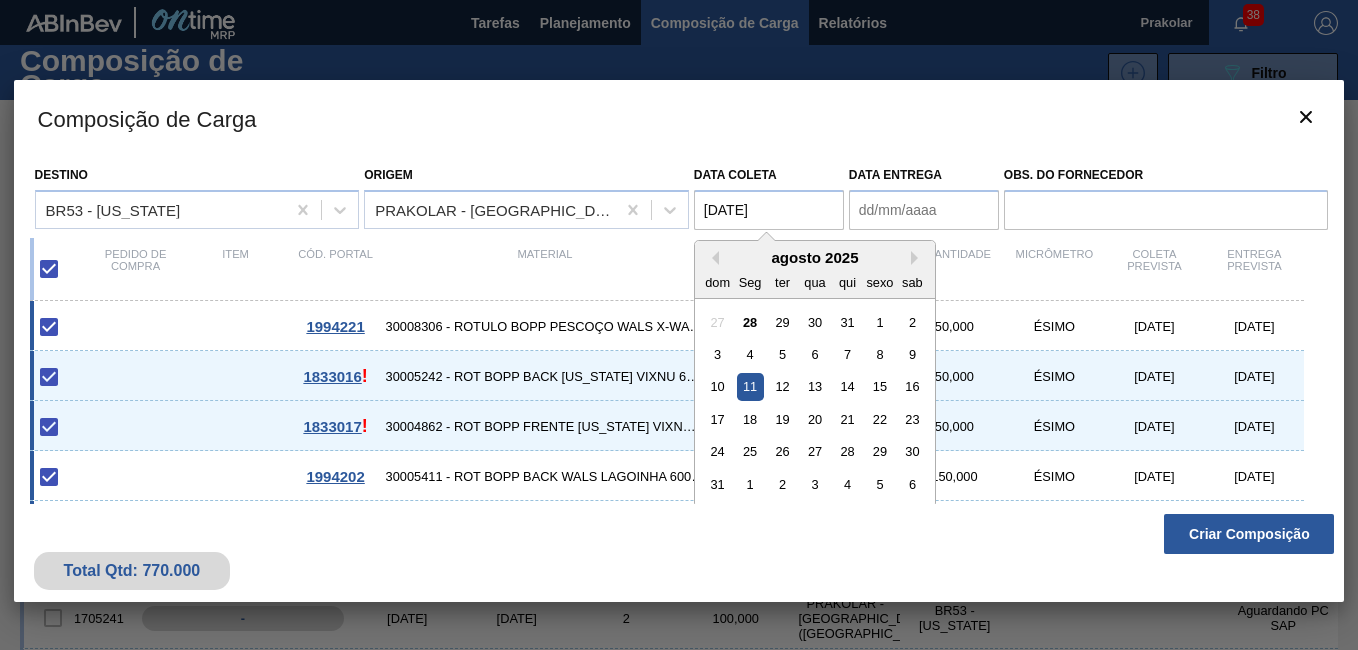 type on "[DATE]" 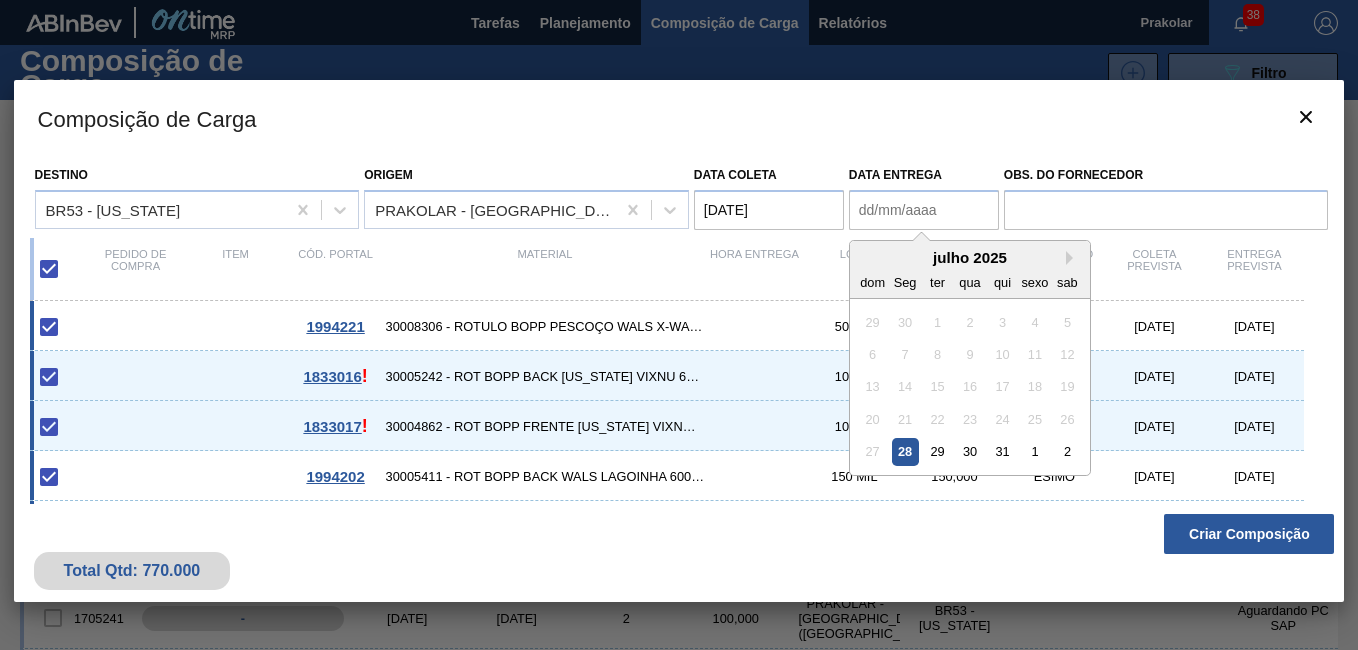click on "Data entrega" at bounding box center (924, 210) 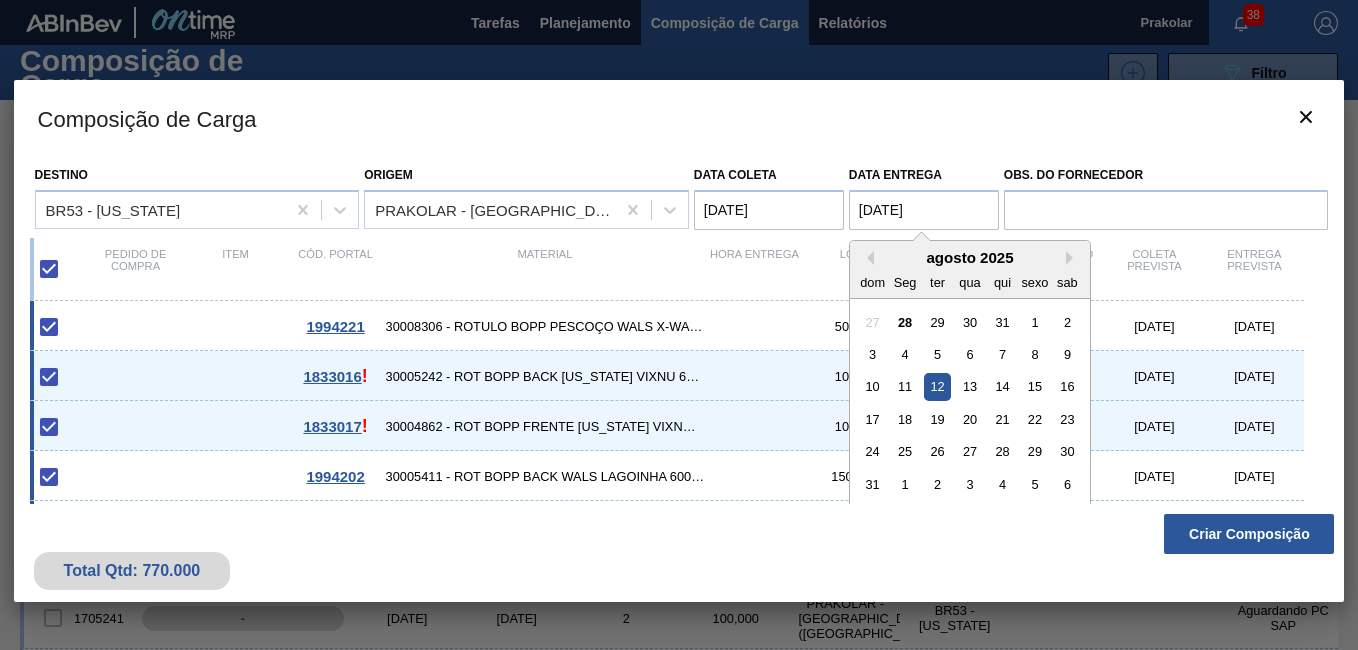 type on "[DATE]" 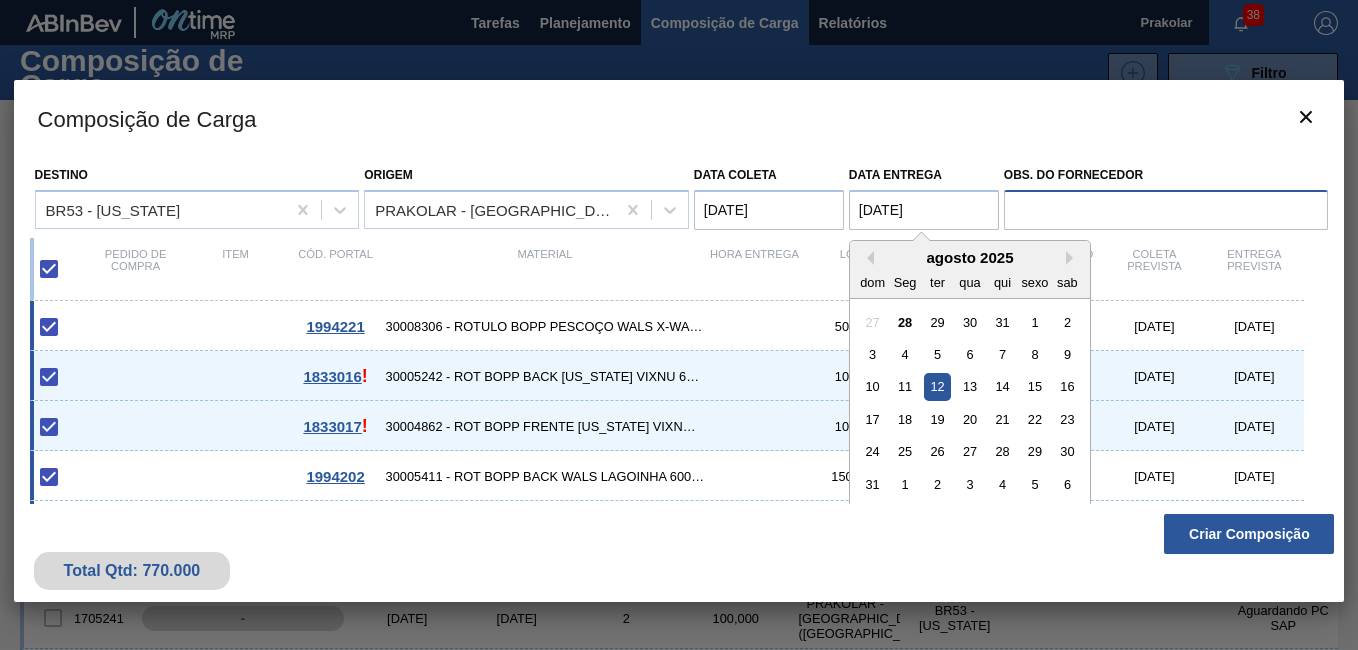 click on "Obs. do Fornecedor" at bounding box center (1166, 210) 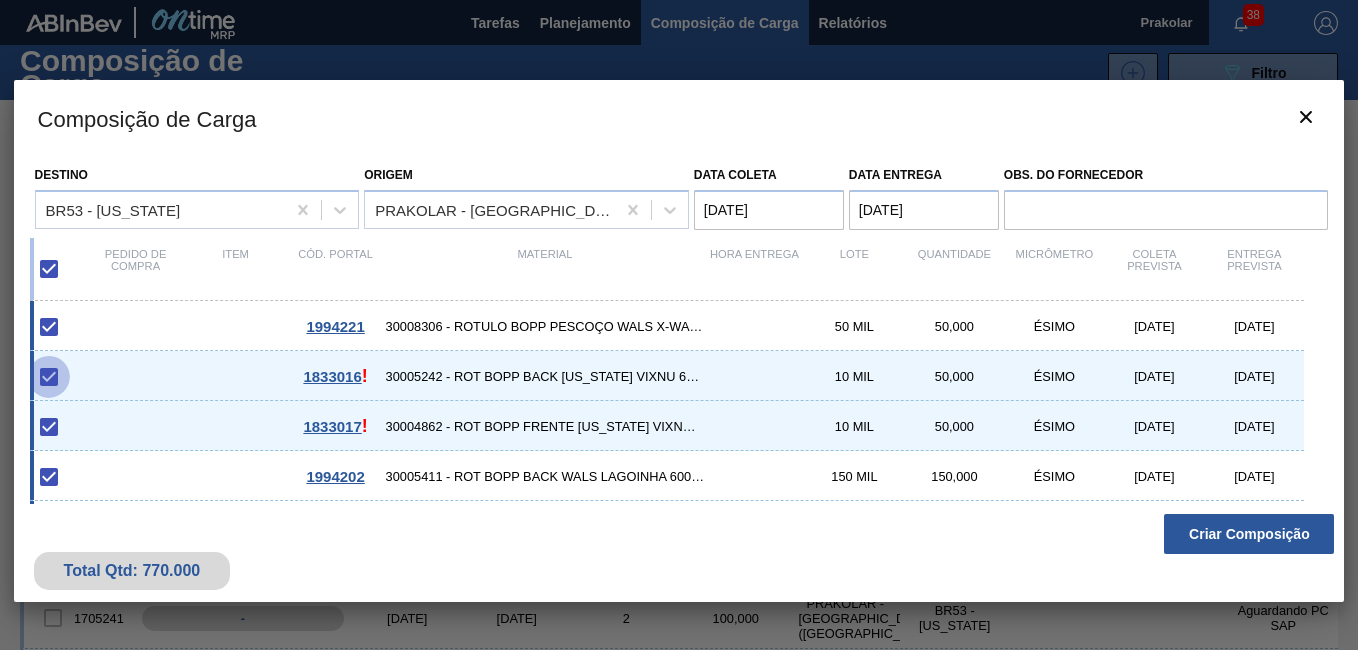 click at bounding box center [49, 377] 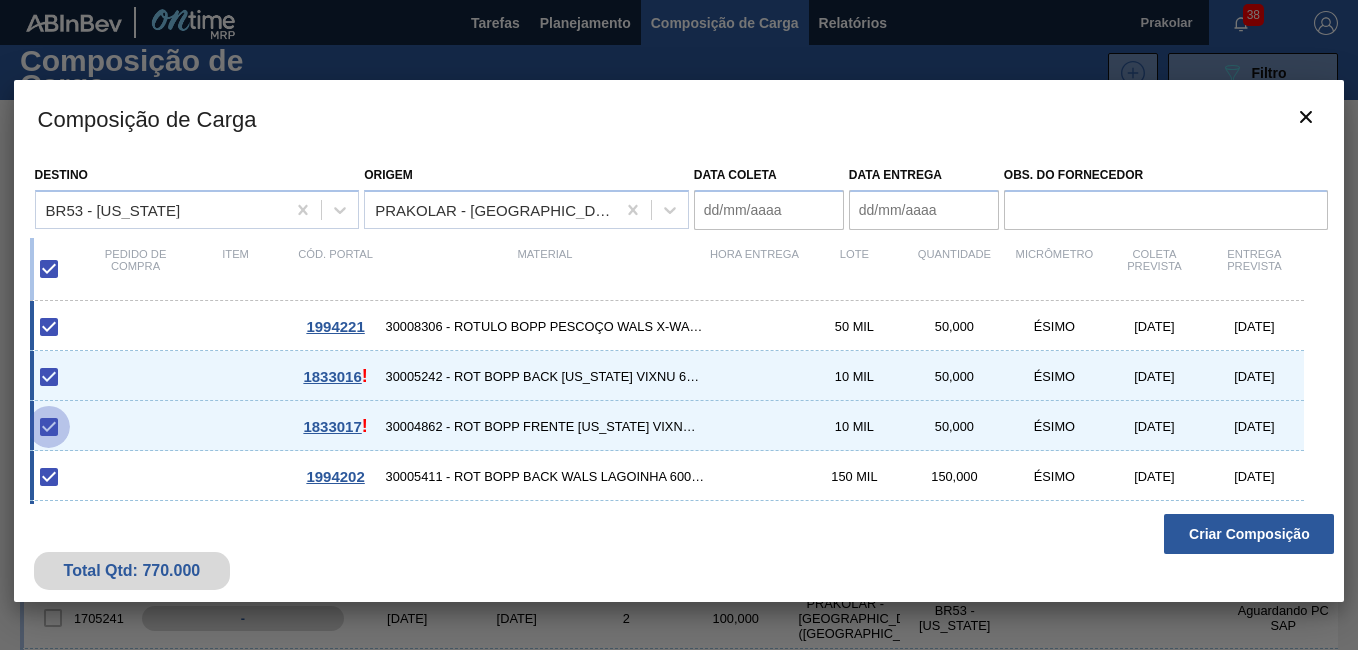 click at bounding box center [49, 427] 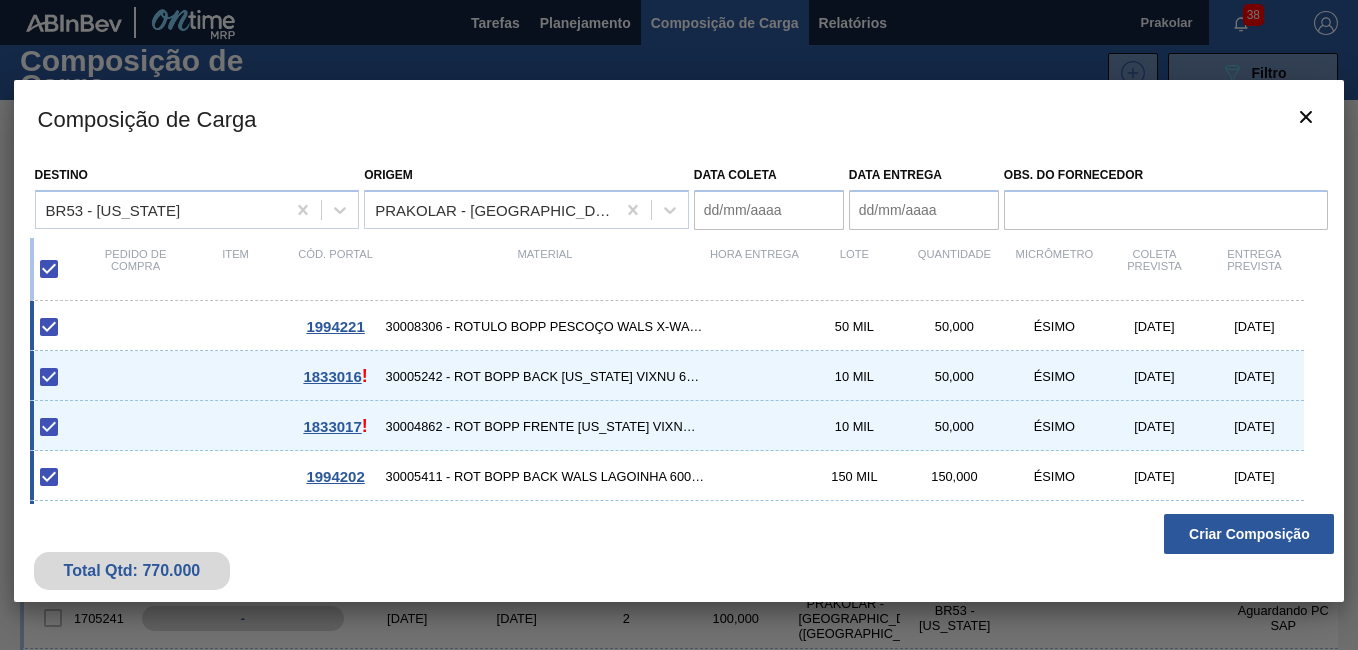 drag, startPoint x: 50, startPoint y: 388, endPoint x: 45, endPoint y: 377, distance: 12.083046 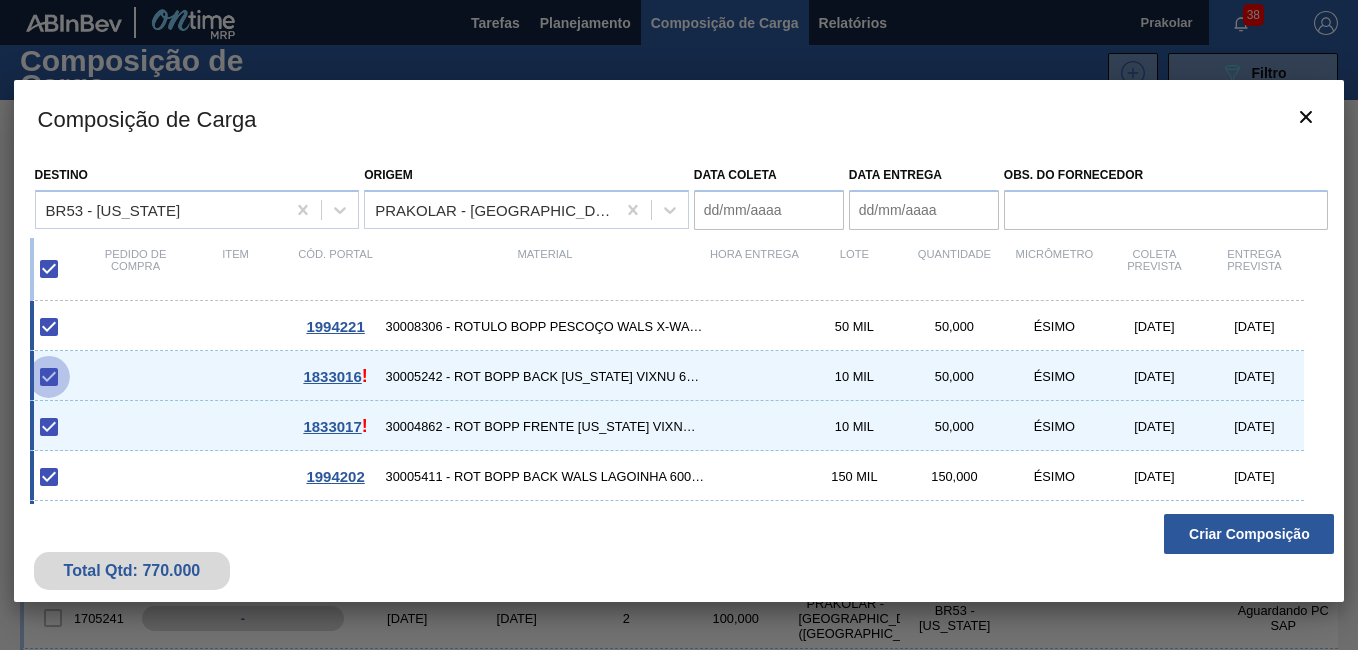 click at bounding box center [49, 377] 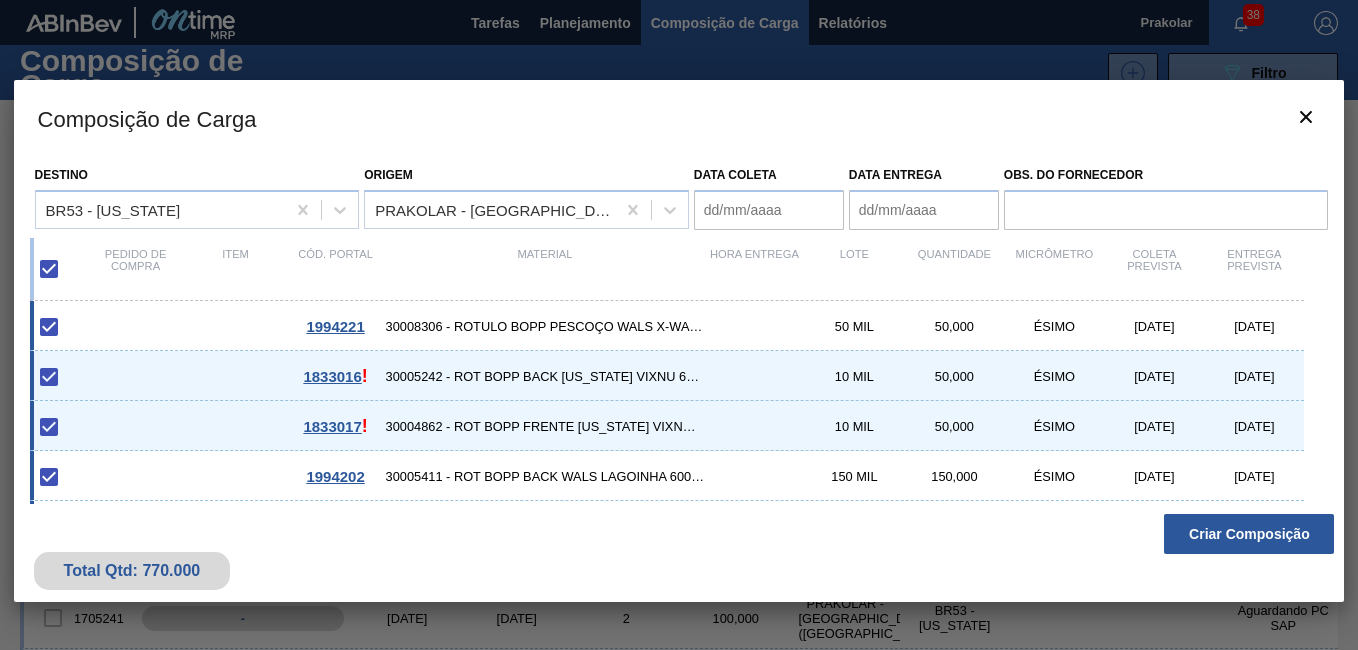 click at bounding box center (49, 427) 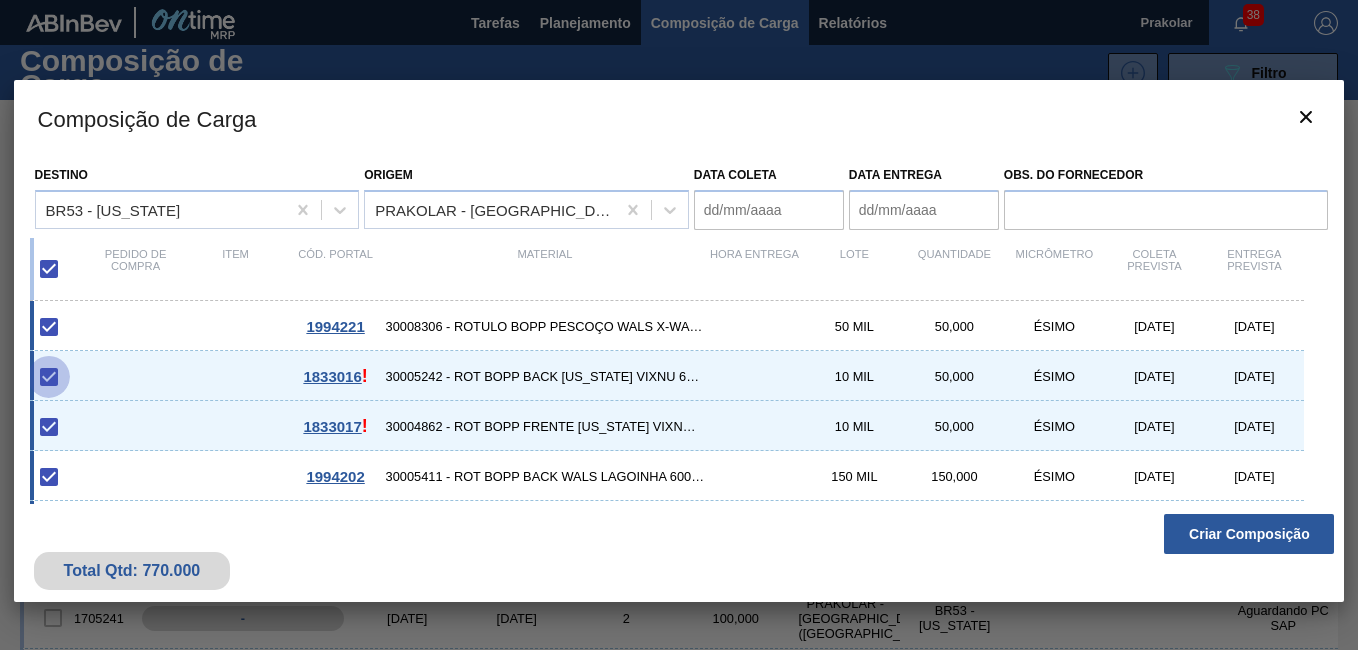 drag, startPoint x: 55, startPoint y: 381, endPoint x: 54, endPoint y: 405, distance: 24.020824 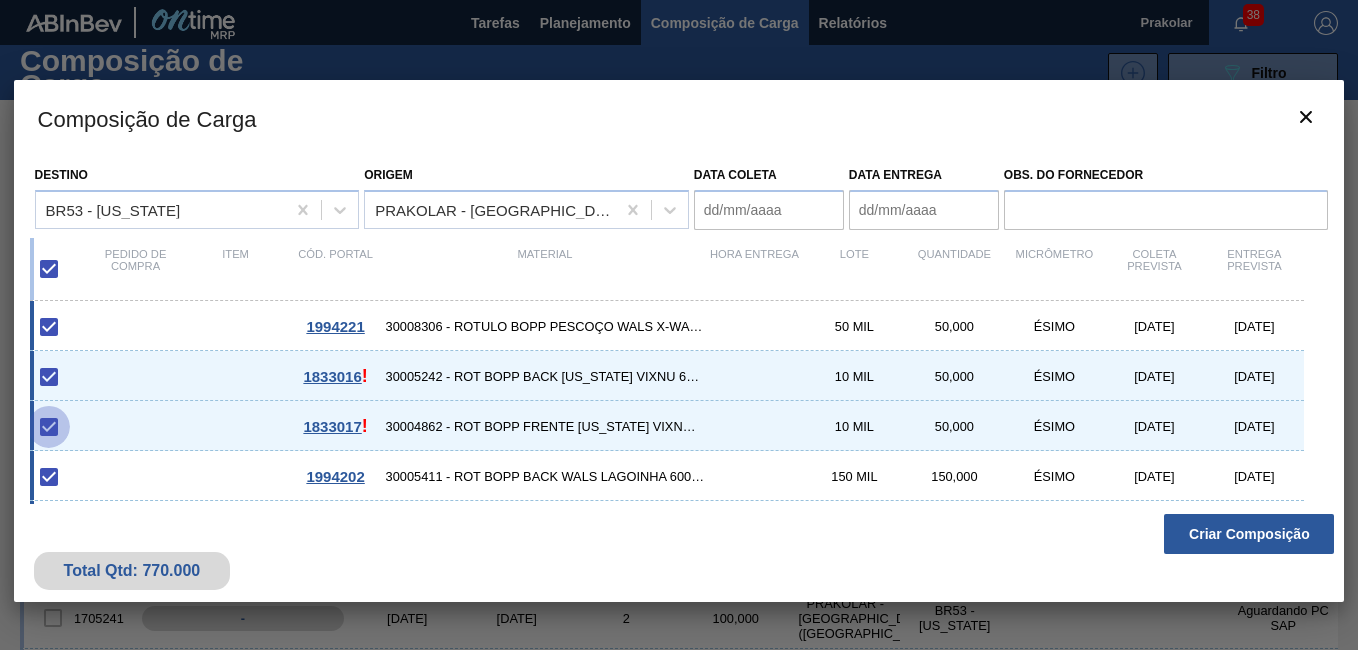 click at bounding box center [49, 427] 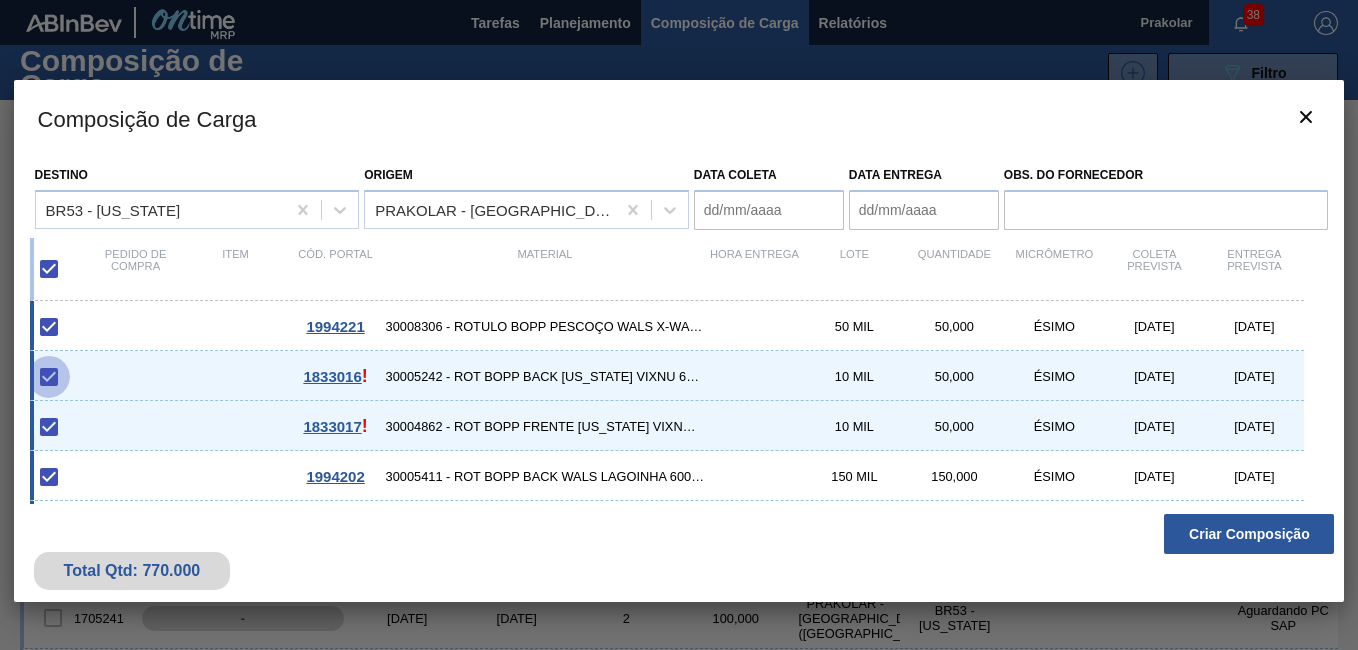 click at bounding box center (49, 377) 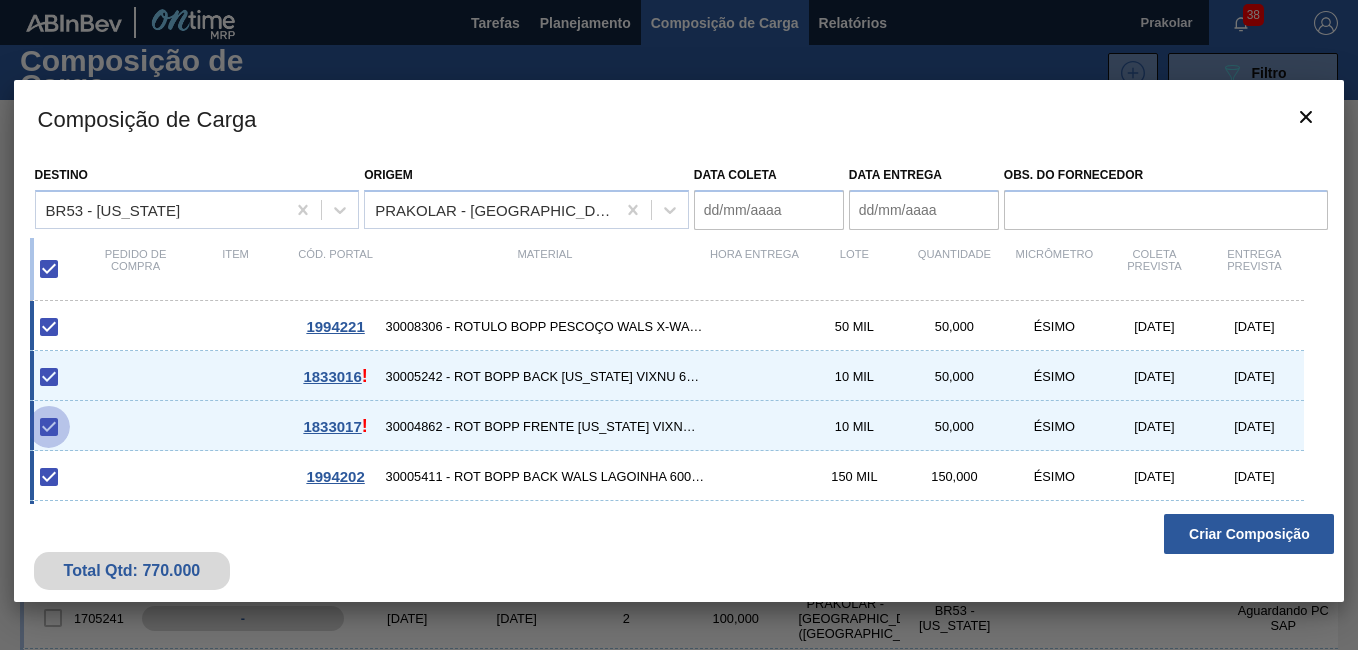 click at bounding box center (49, 427) 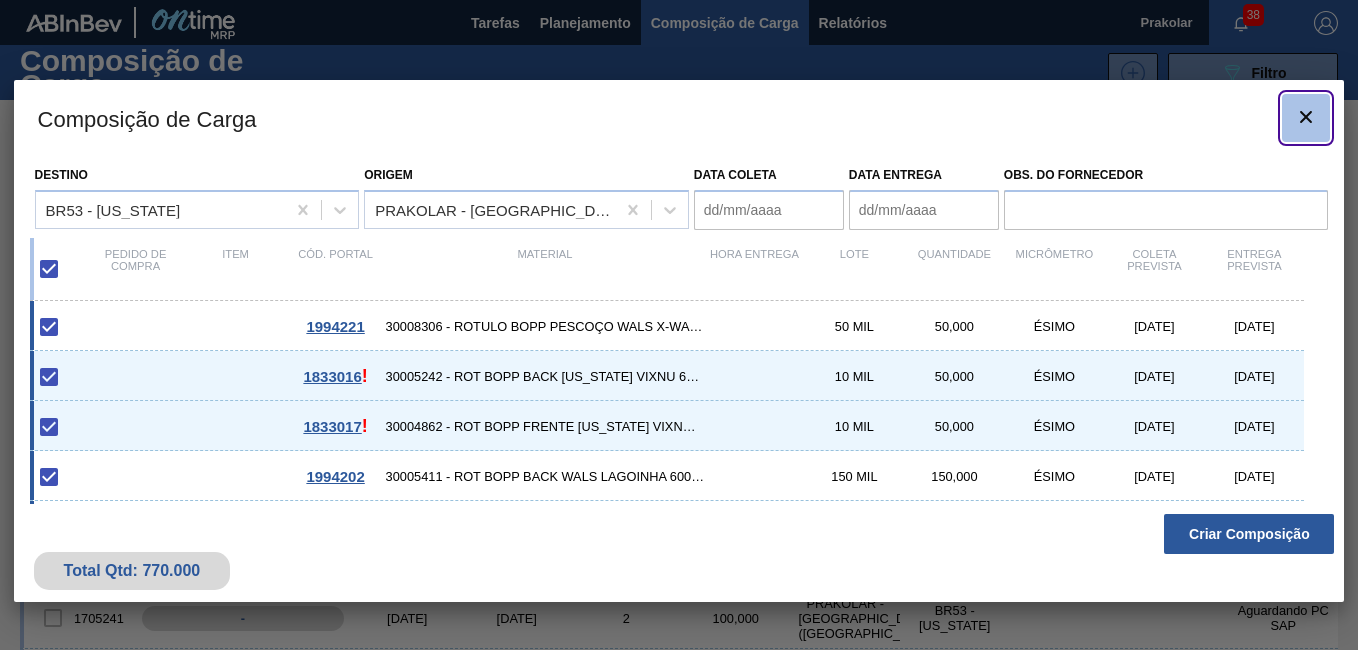 click 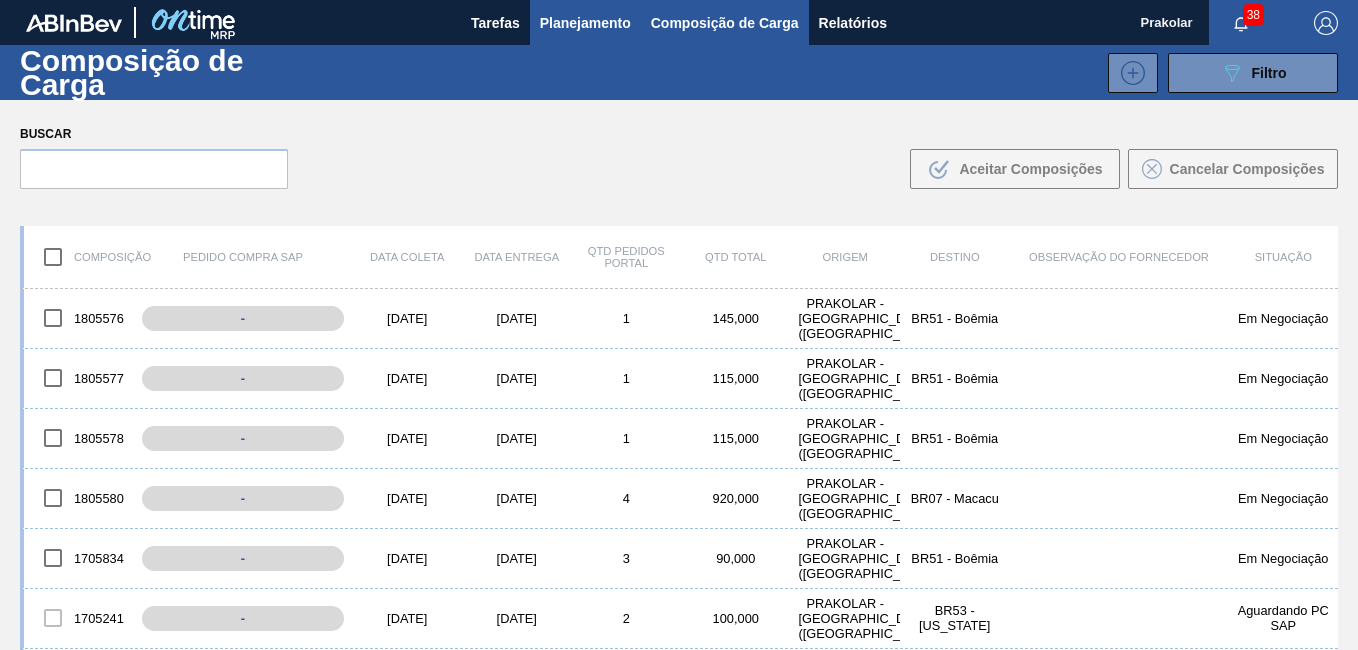 click on "Planejamento" at bounding box center [585, 23] 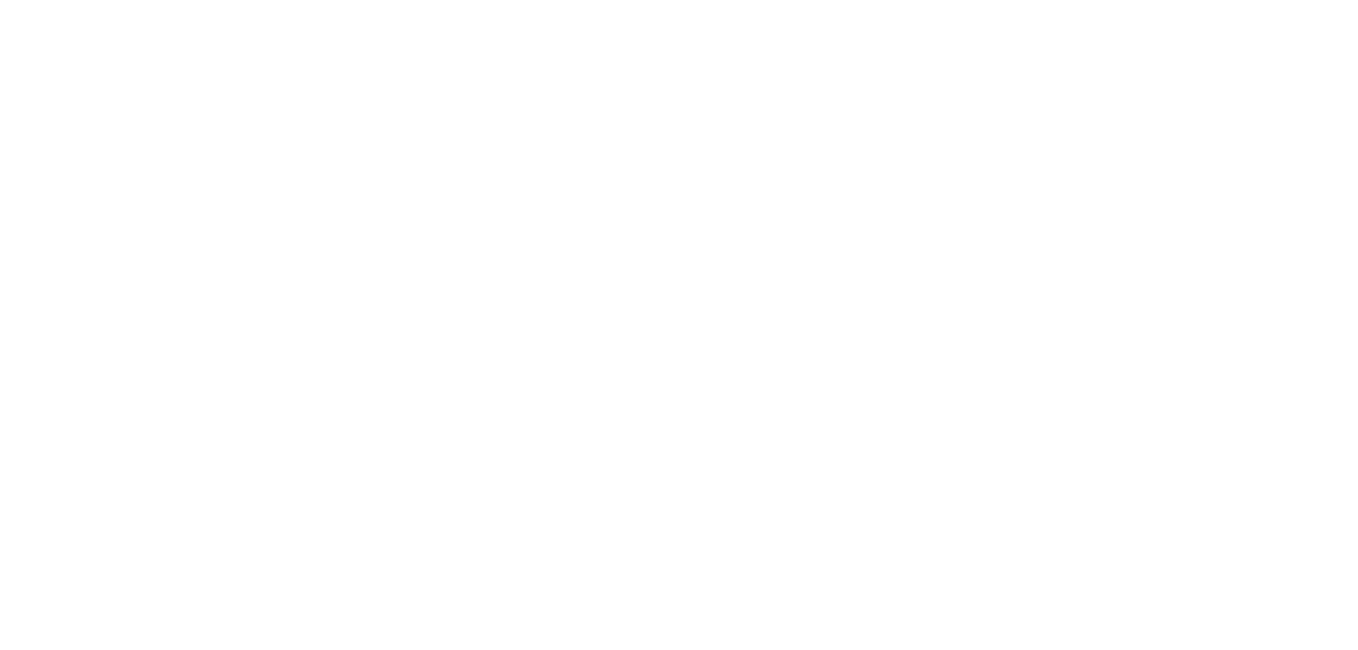 scroll, scrollTop: 0, scrollLeft: 0, axis: both 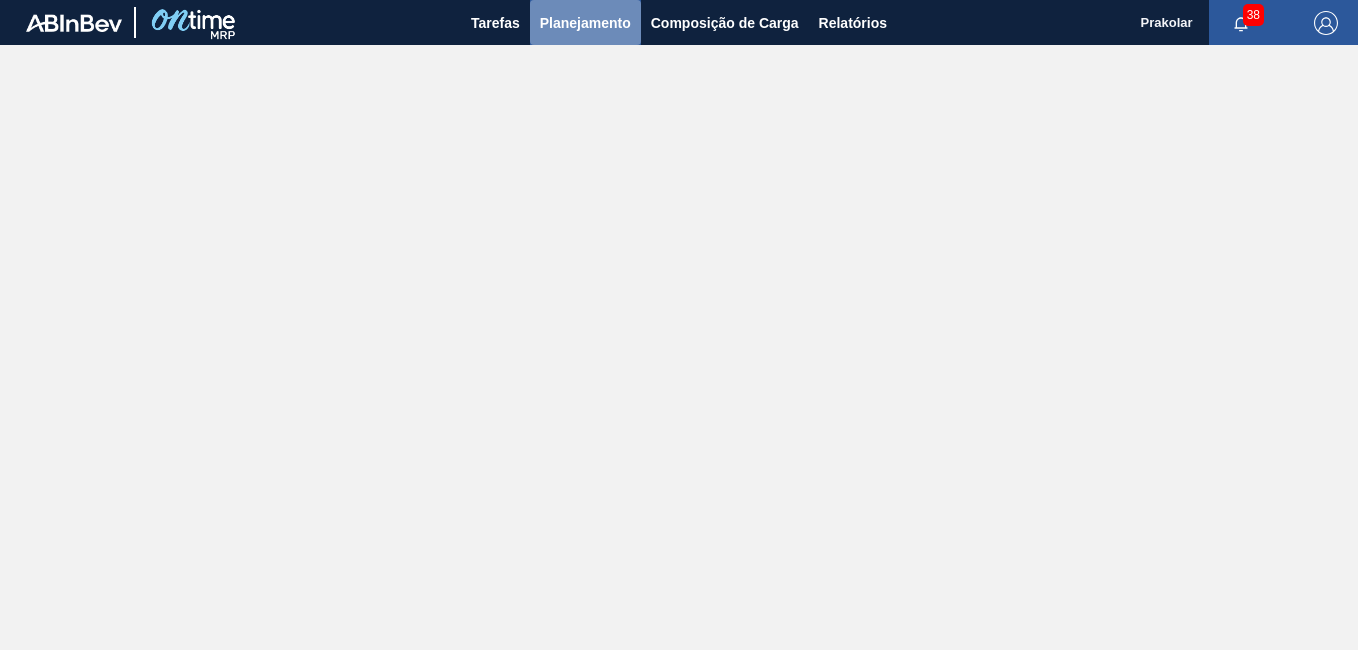 click on "Planejamento" at bounding box center [585, 23] 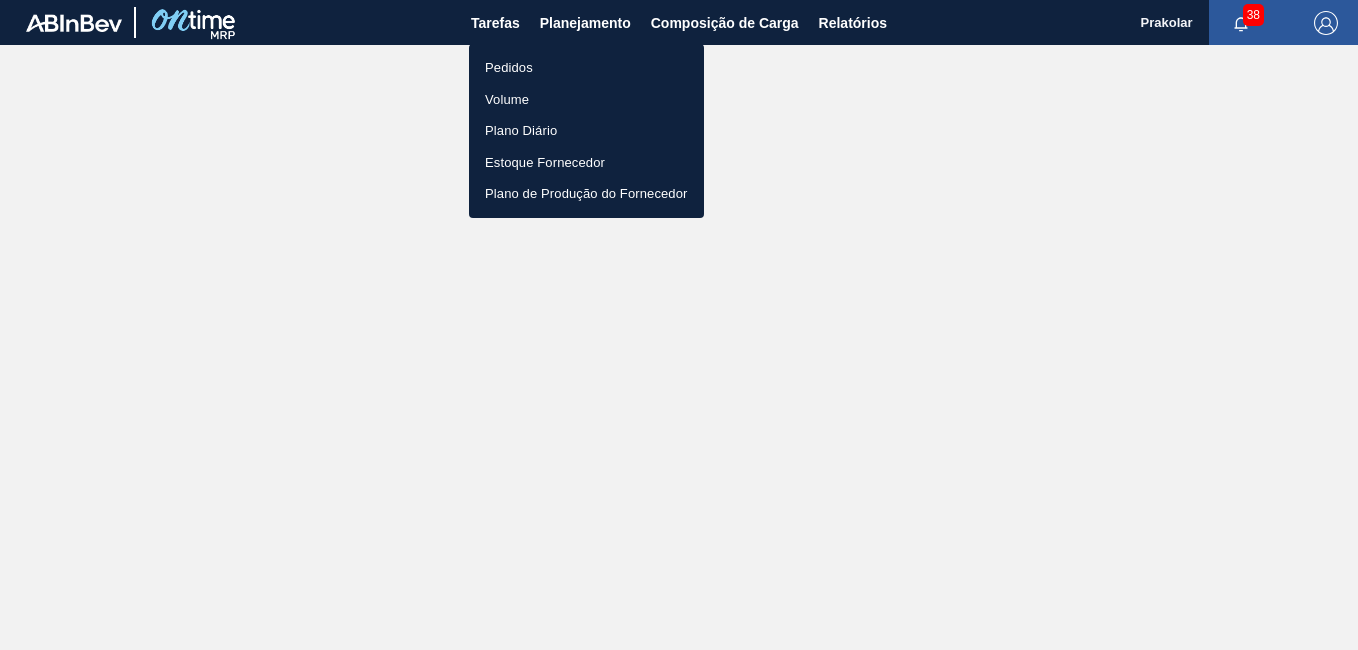 click on "Pedidos" at bounding box center [586, 68] 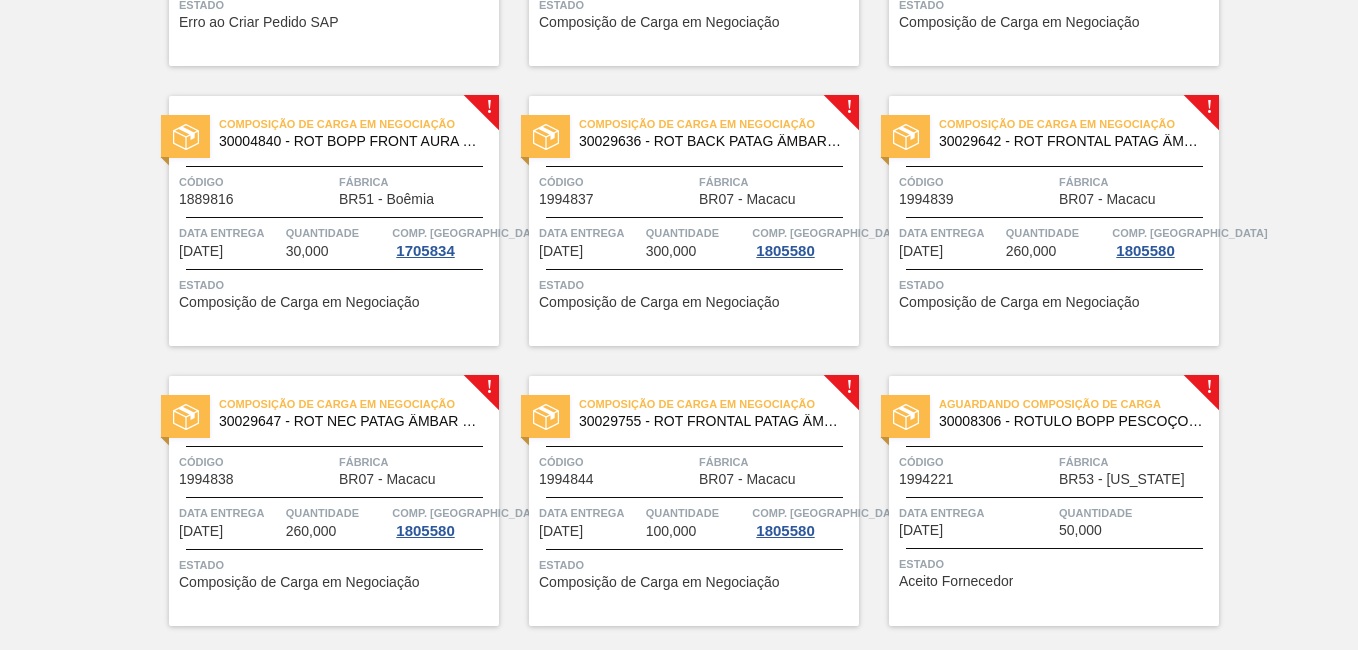 scroll, scrollTop: 700, scrollLeft: 0, axis: vertical 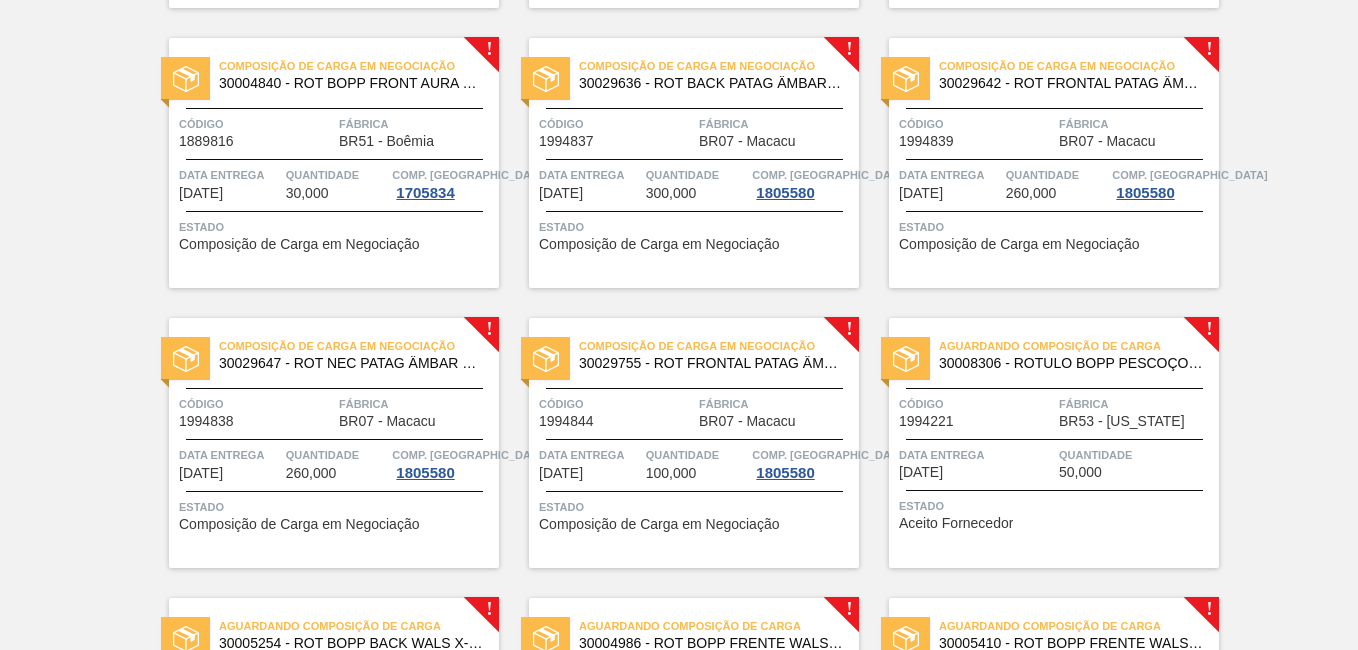 click on "Fábrica" at bounding box center [776, 124] 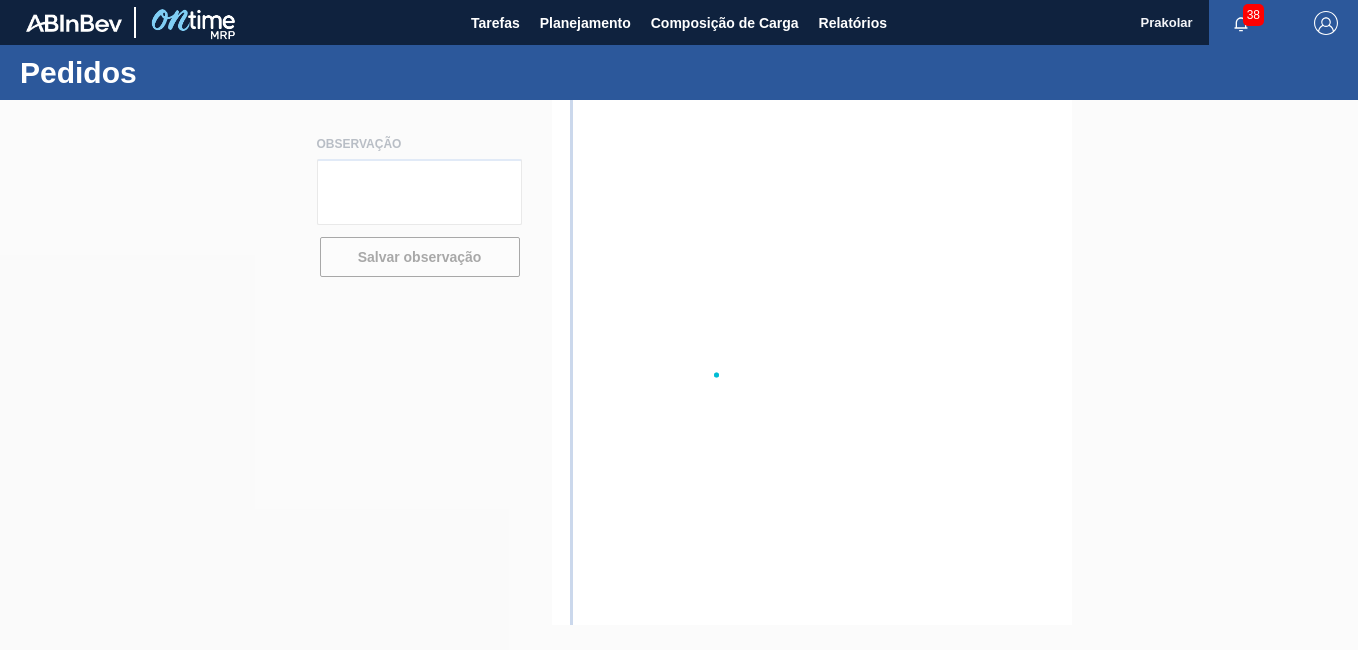 scroll, scrollTop: 0, scrollLeft: 0, axis: both 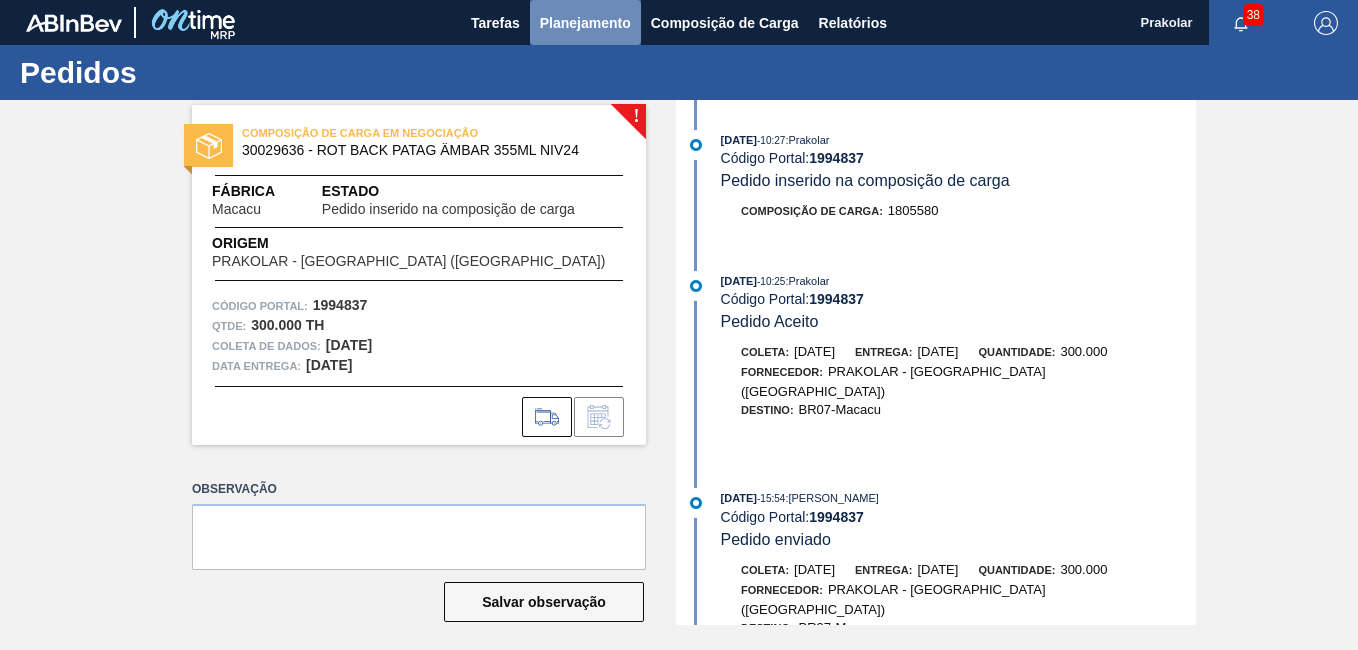 click on "Planejamento" at bounding box center [585, 23] 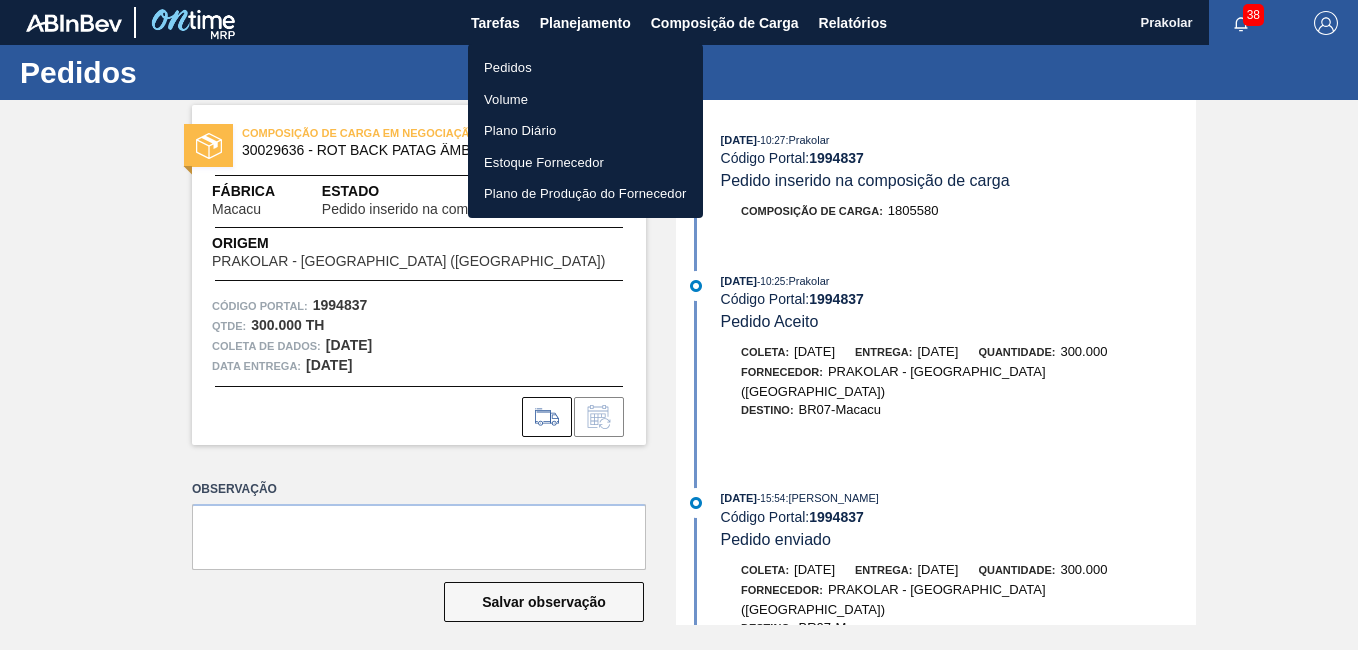 click on "Pedidos" at bounding box center (585, 68) 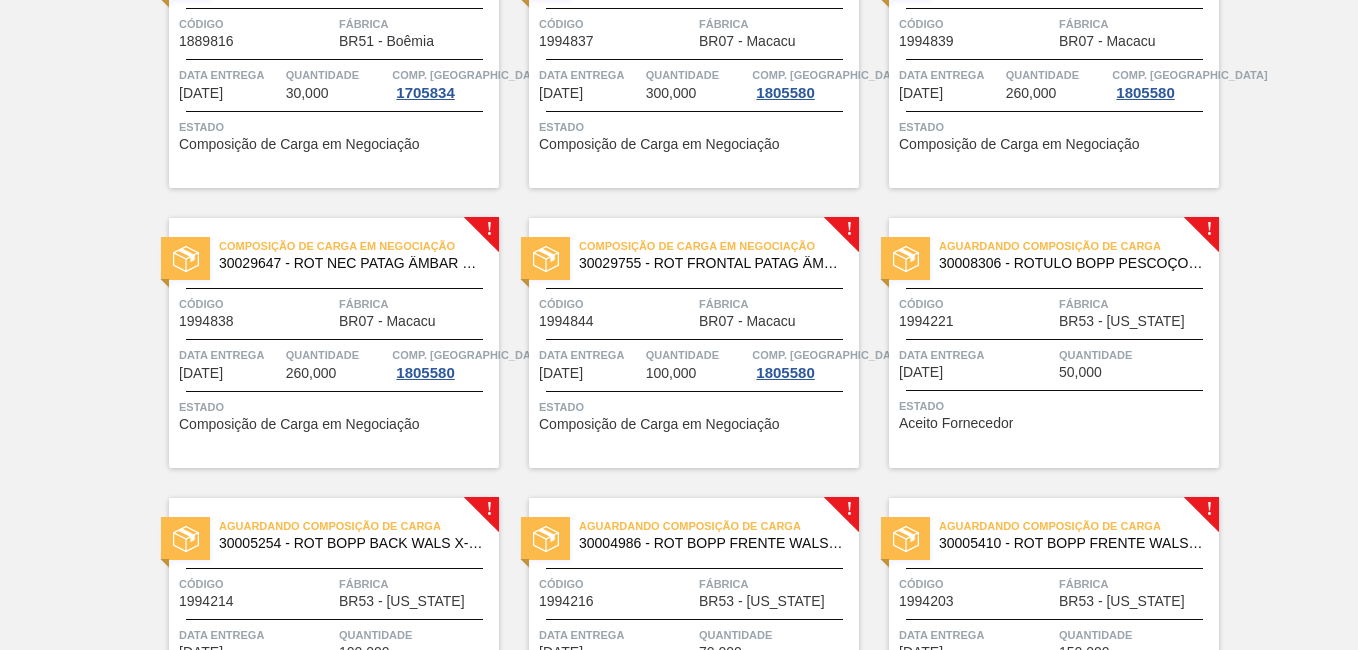 scroll, scrollTop: 900, scrollLeft: 0, axis: vertical 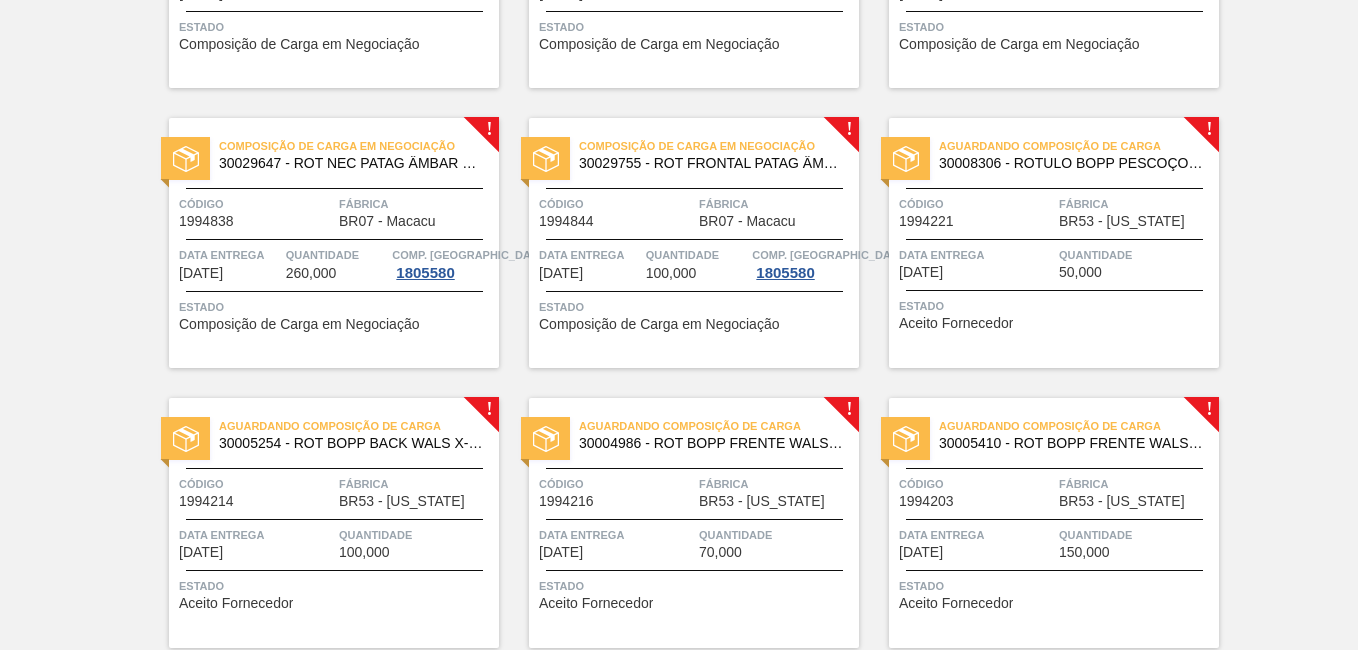 click on "Aguardando Composição de Carga 30008306 - ROTULO BOPP PESCOÇO WALS X-WALS 600ML Código 1994221 Fábrica BR53 - [US_STATE] Data entrega [DATE] Quantidade 50,000 Estado Aceito Fornecedor" at bounding box center (1054, 243) 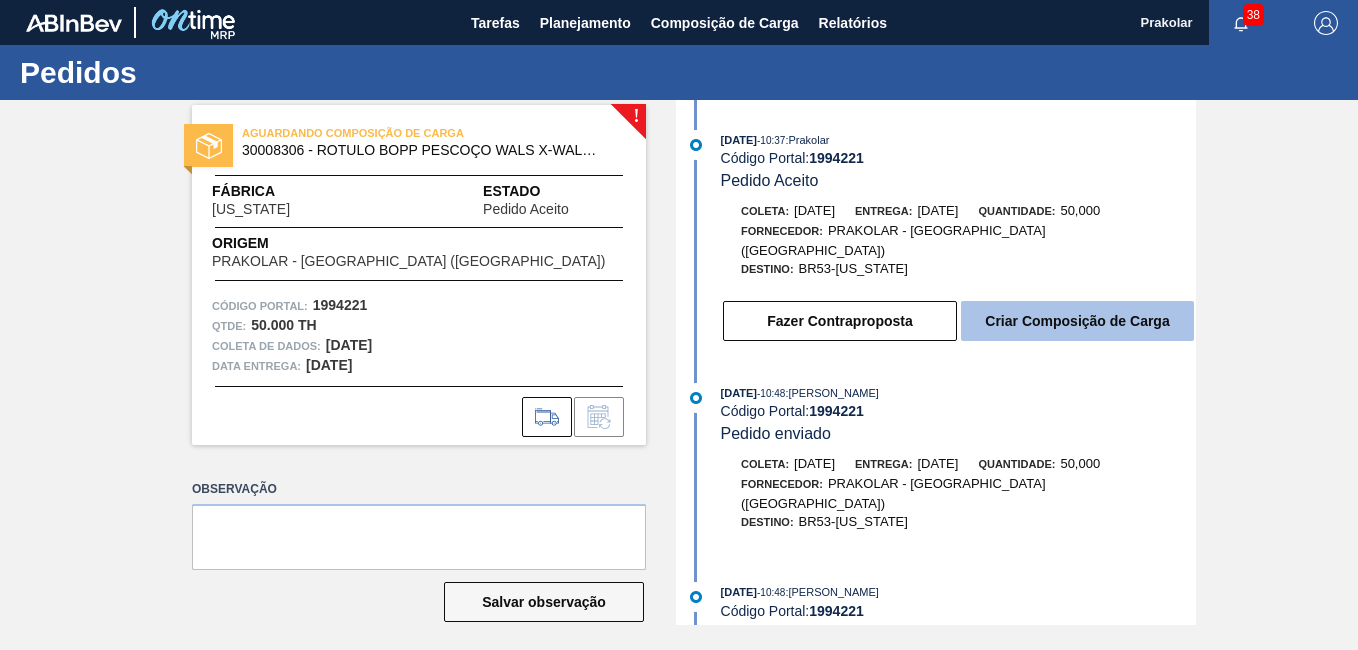 click on "Criar Composição de Carga" at bounding box center [1077, 321] 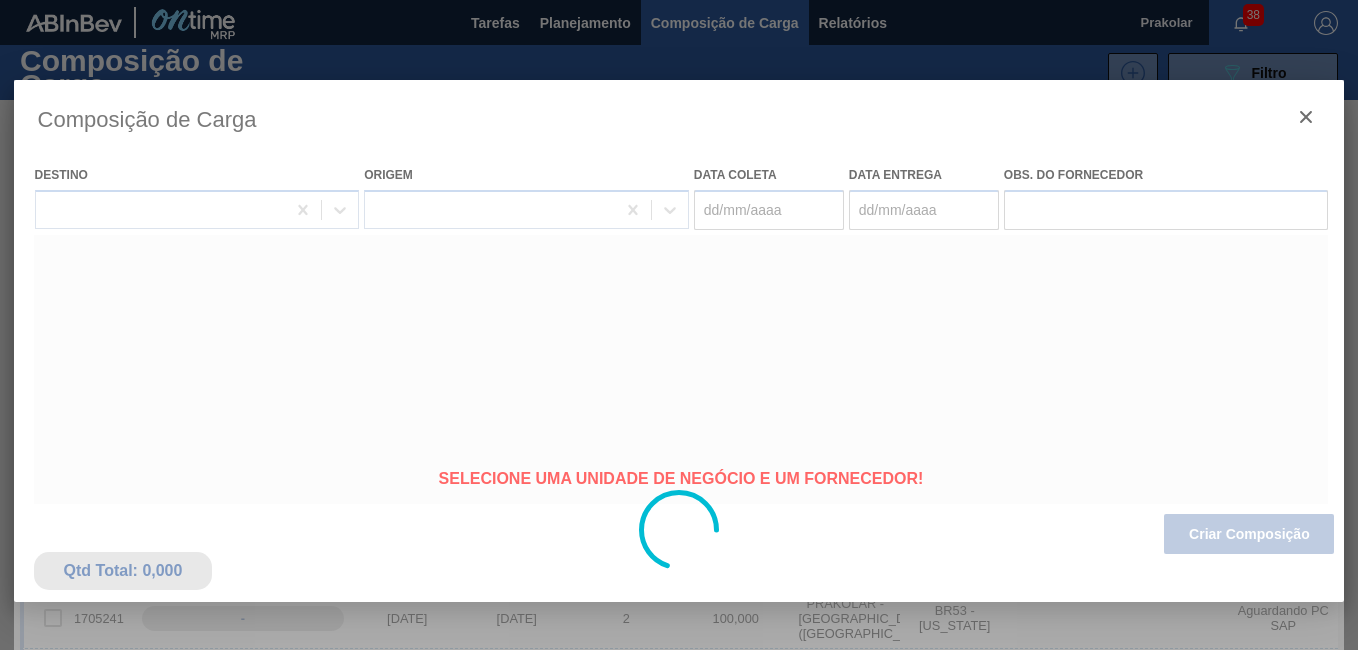 type on "[DATE]" 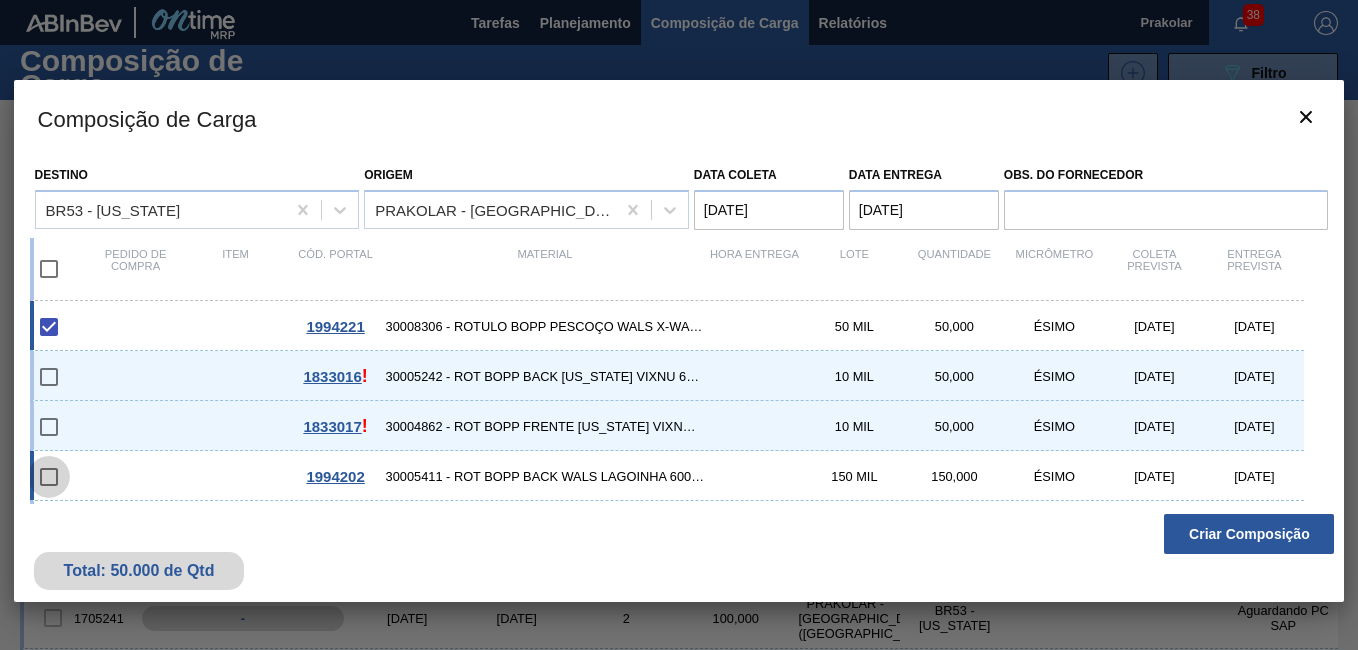 click at bounding box center [49, 477] 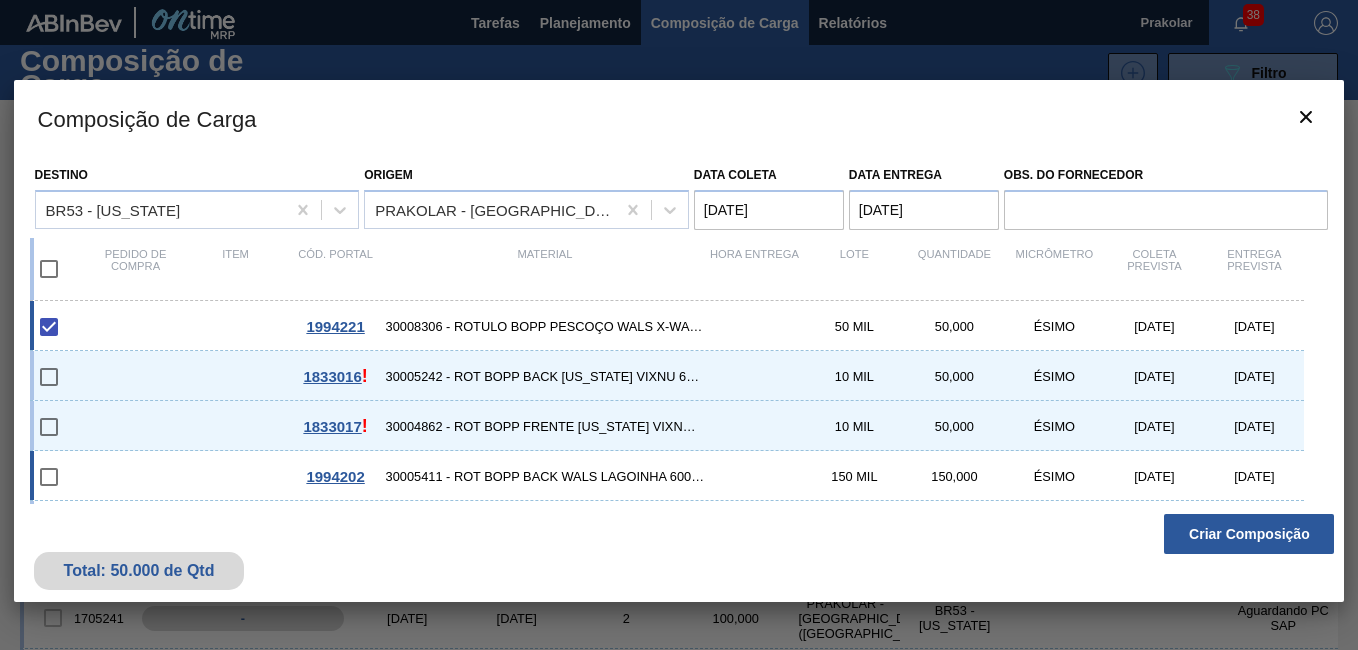 click at bounding box center (49, 477) 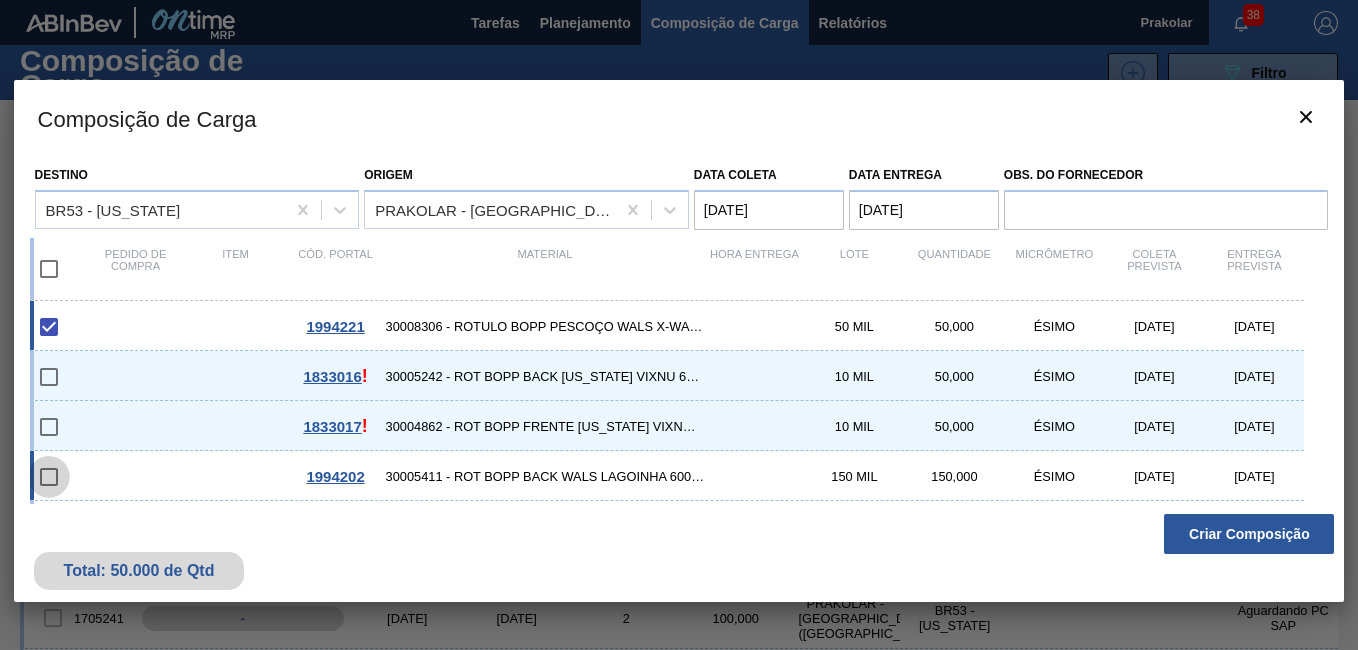 click at bounding box center (49, 477) 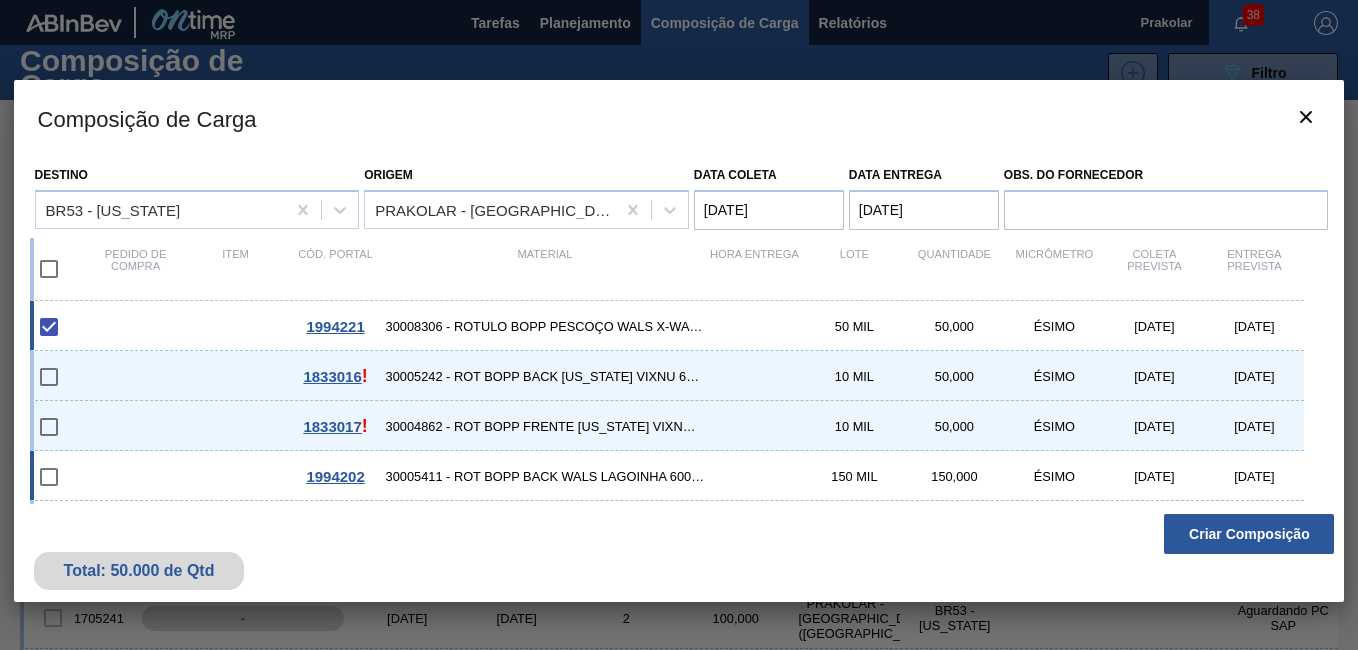 click at bounding box center [49, 477] 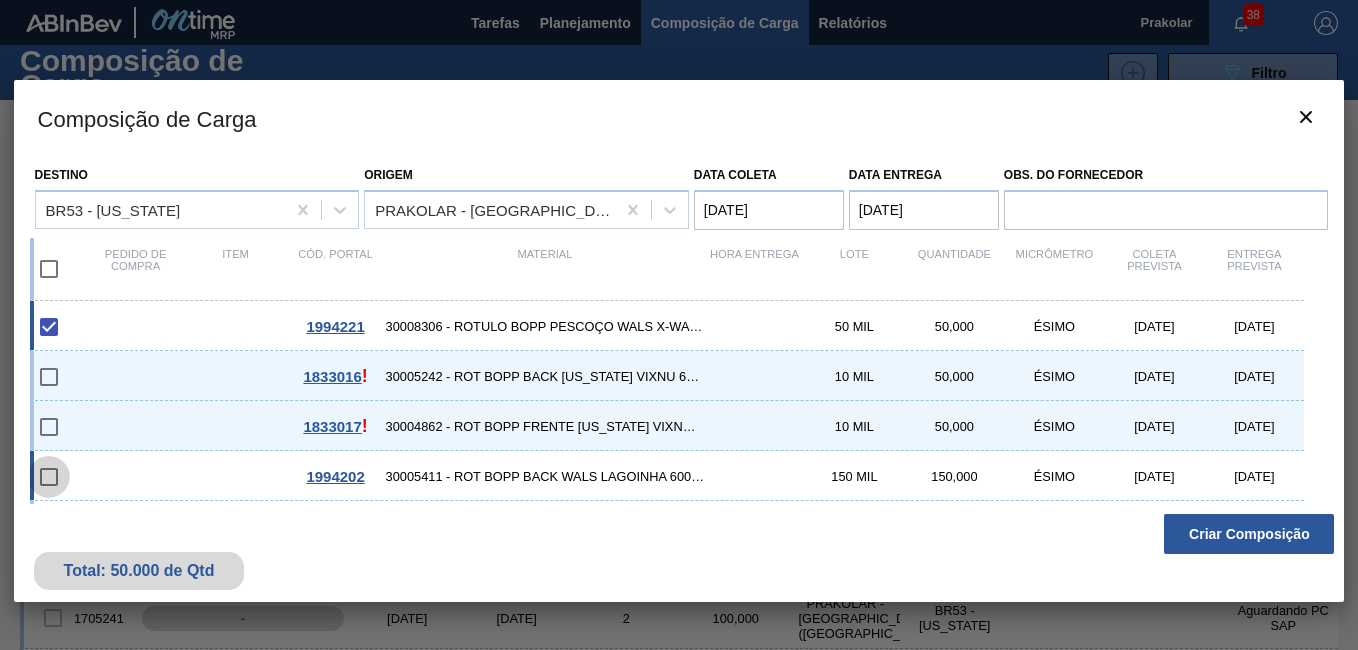 click at bounding box center (49, 477) 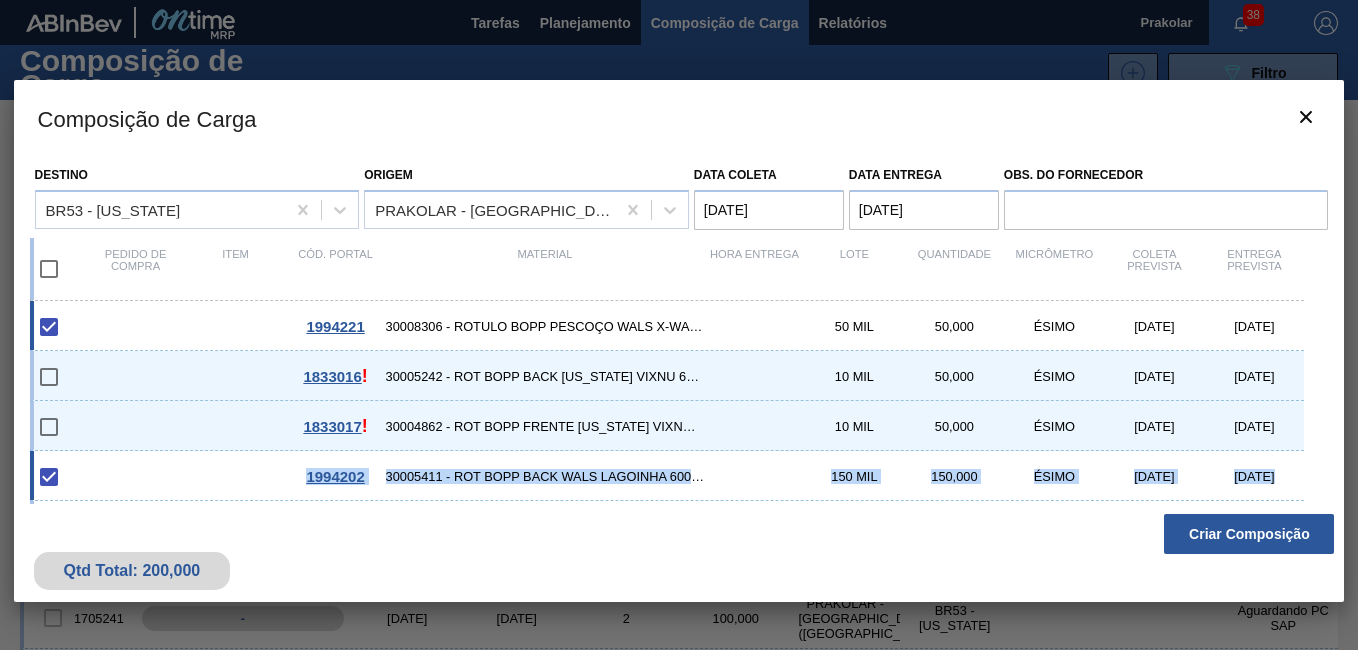 click on "1994202 30005411 - ROT BOPP BACK WALS LAGOINHA 600ML IN65 150 MIL 150,000 ÉSIMO [DATE] [DATE]" at bounding box center [667, 476] 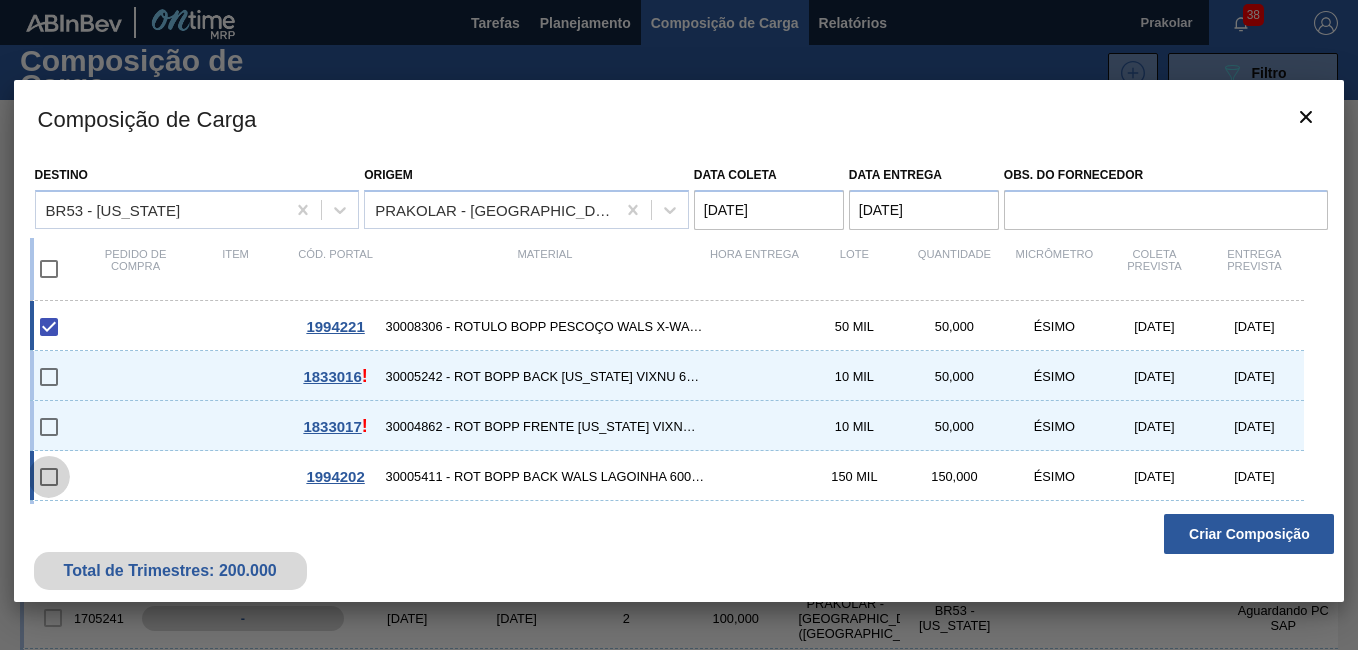 click at bounding box center [49, 477] 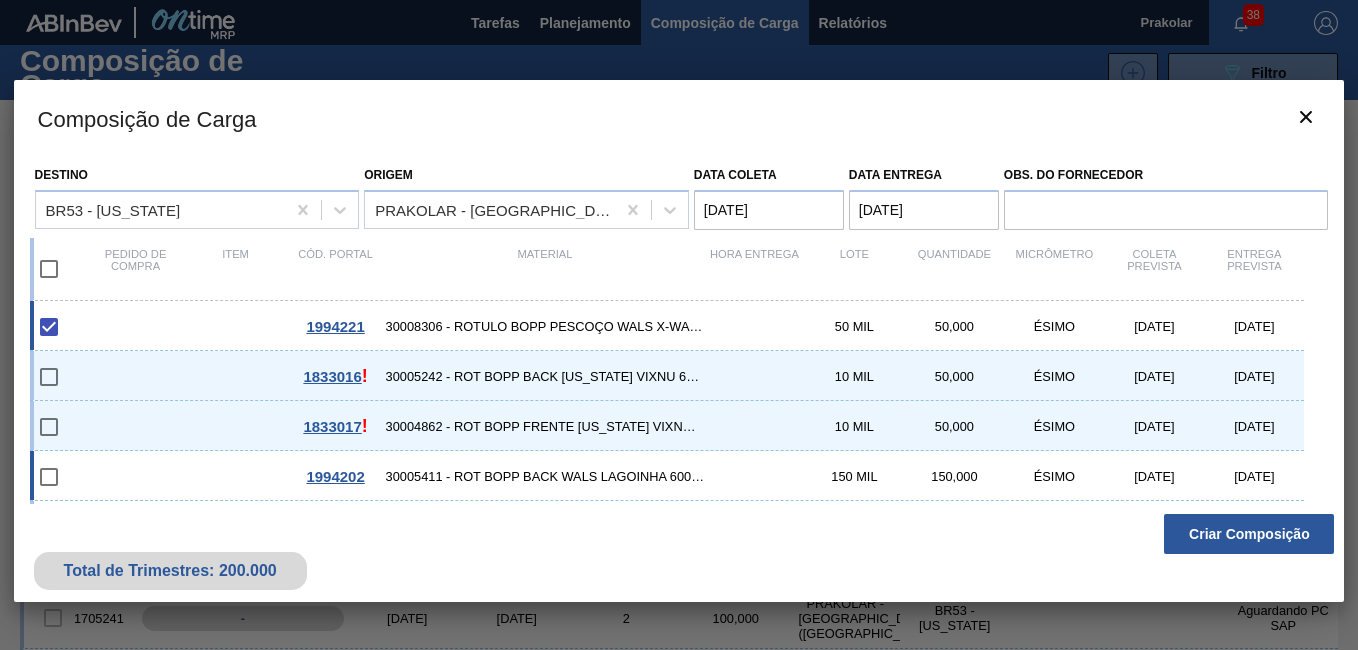 click at bounding box center (49, 477) 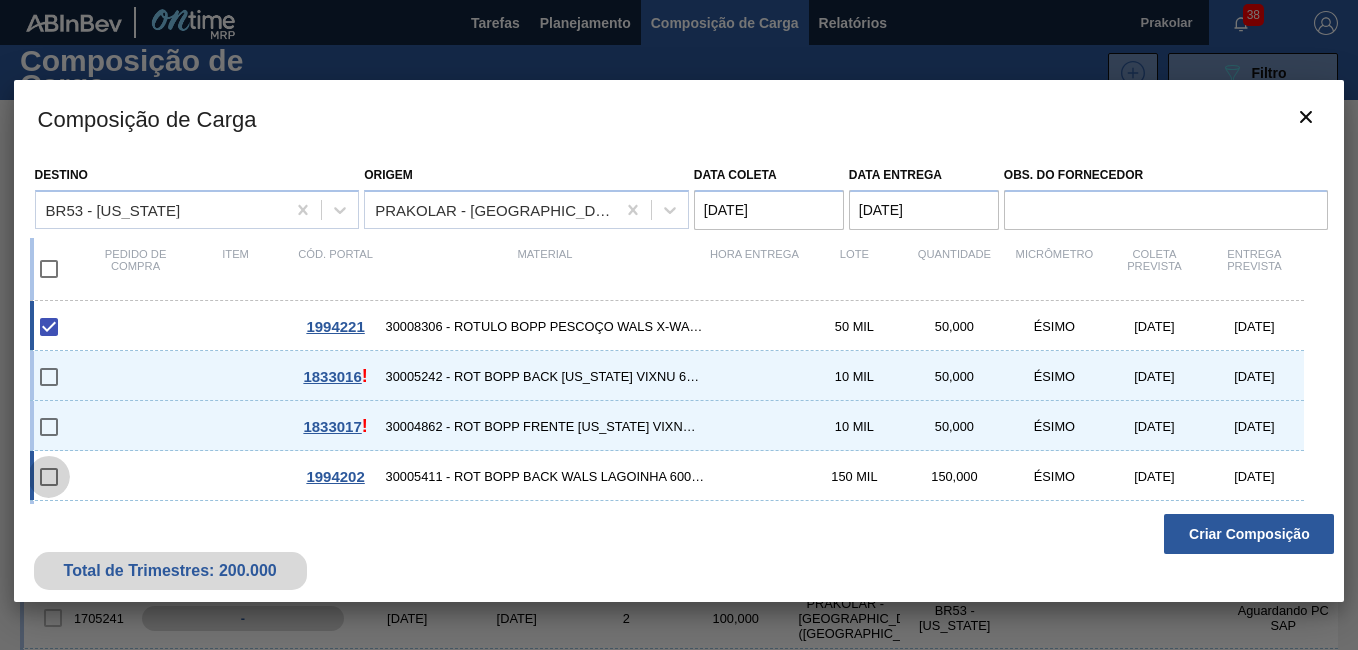 click at bounding box center (49, 477) 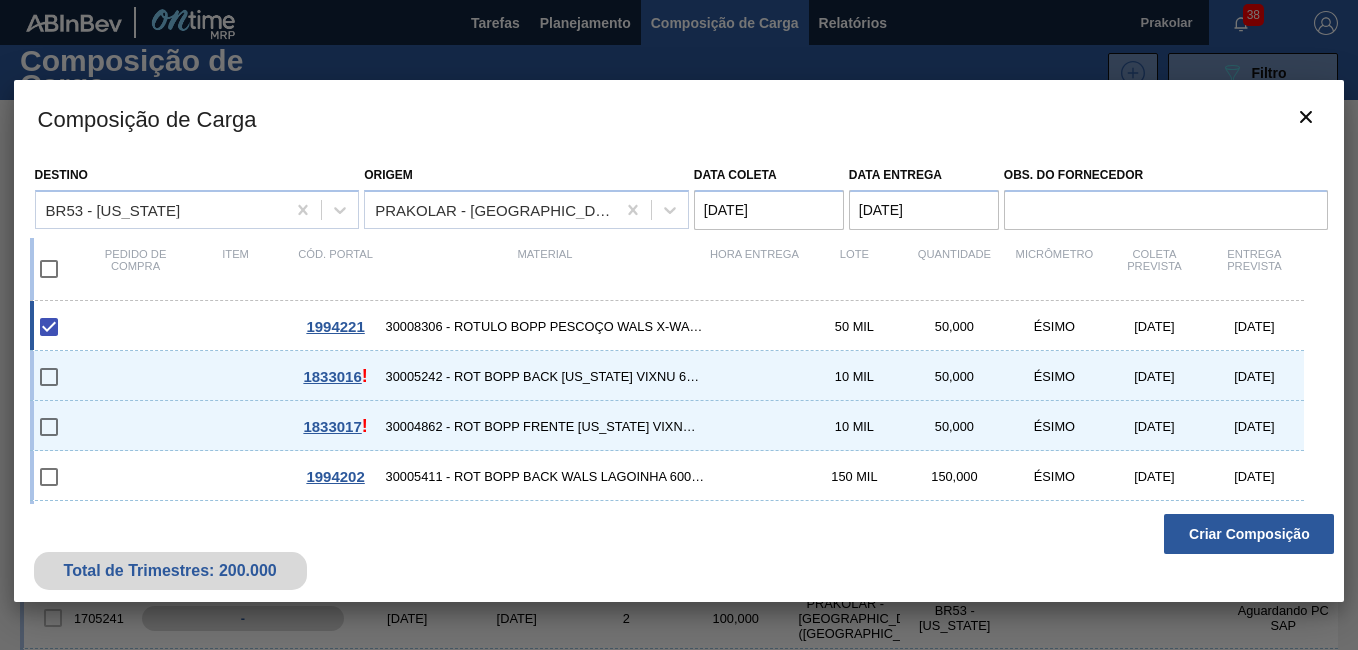 click on "Total de Trimestres: 200.000 Criar Composição" at bounding box center [679, 553] 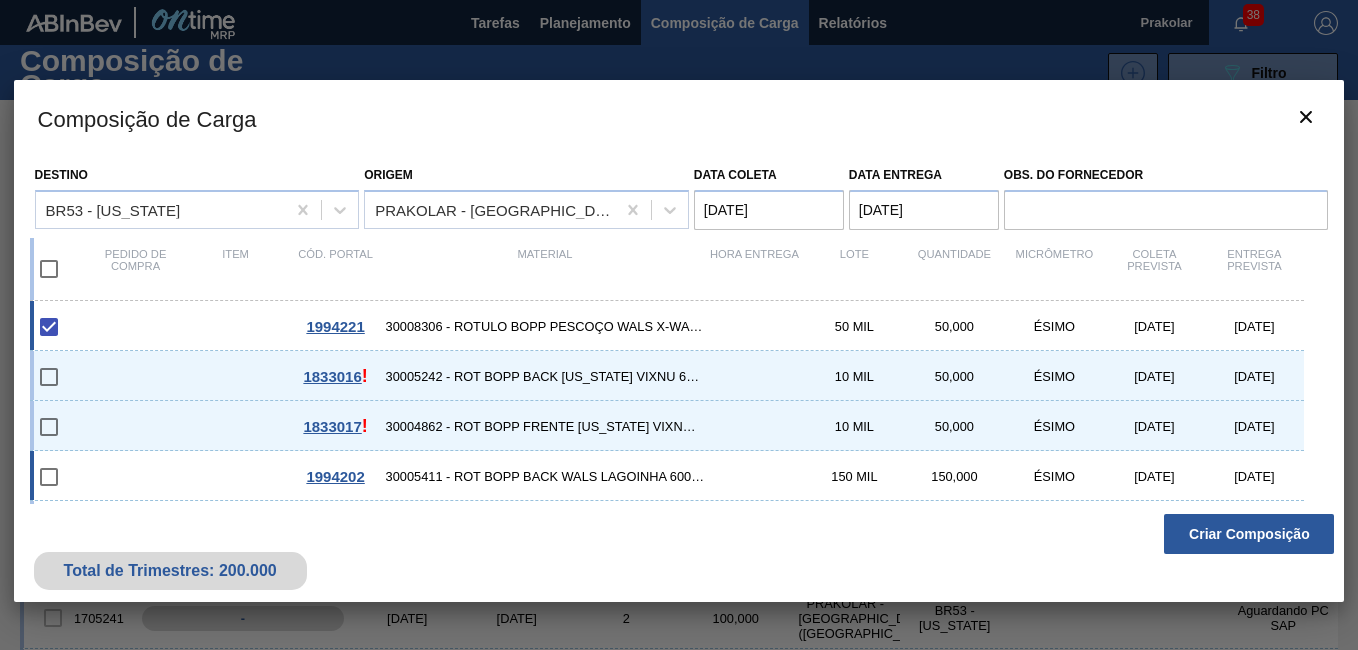 drag, startPoint x: 81, startPoint y: 494, endPoint x: 76, endPoint y: 483, distance: 12.083046 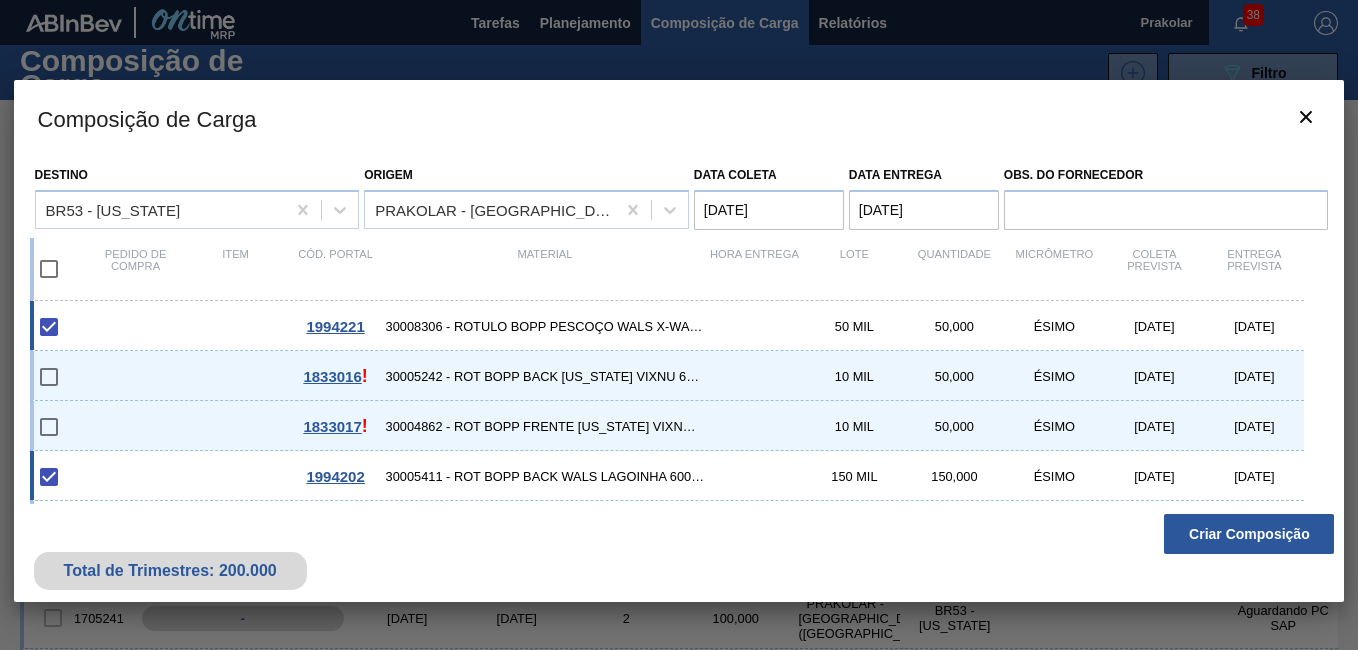 click at bounding box center [62, 477] 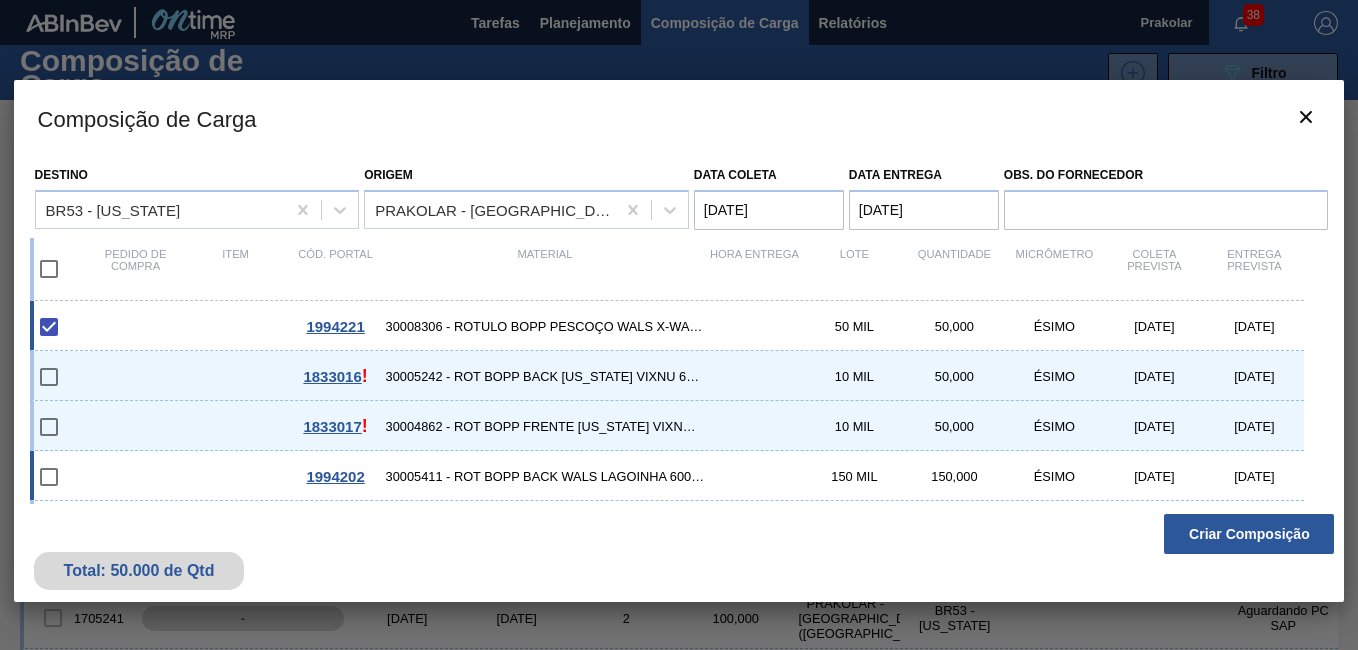 click at bounding box center [62, 477] 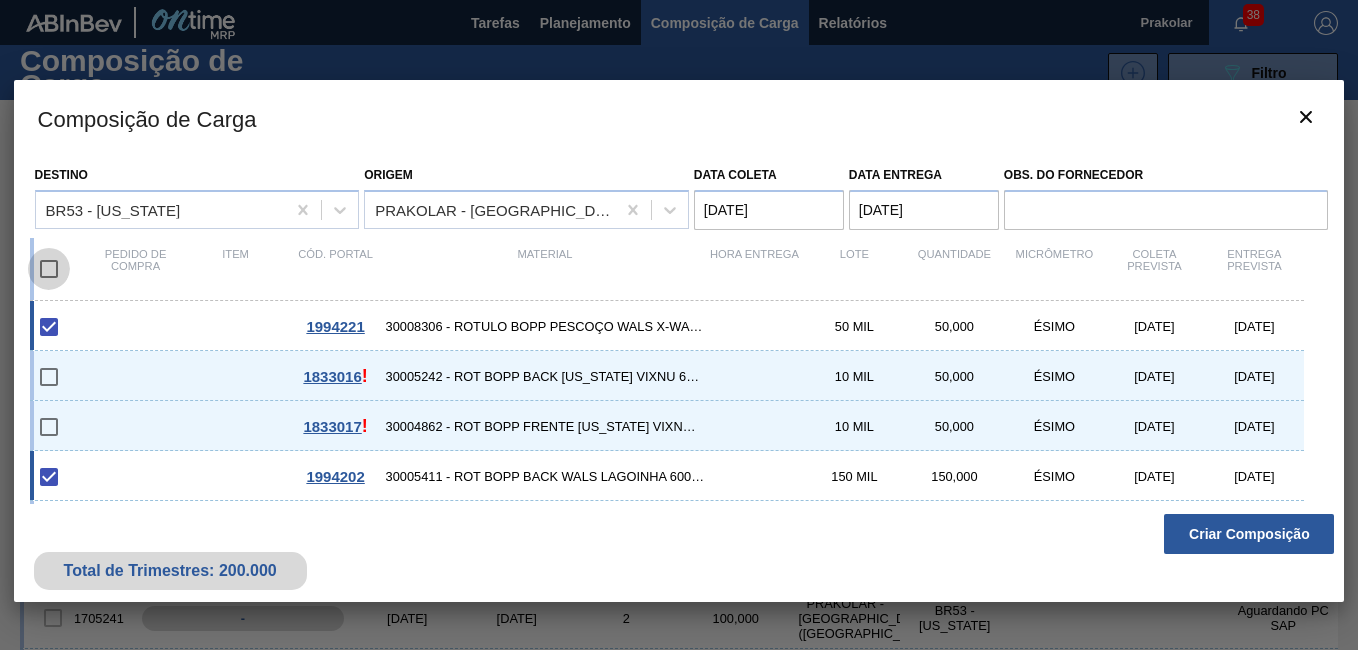 click at bounding box center [49, 269] 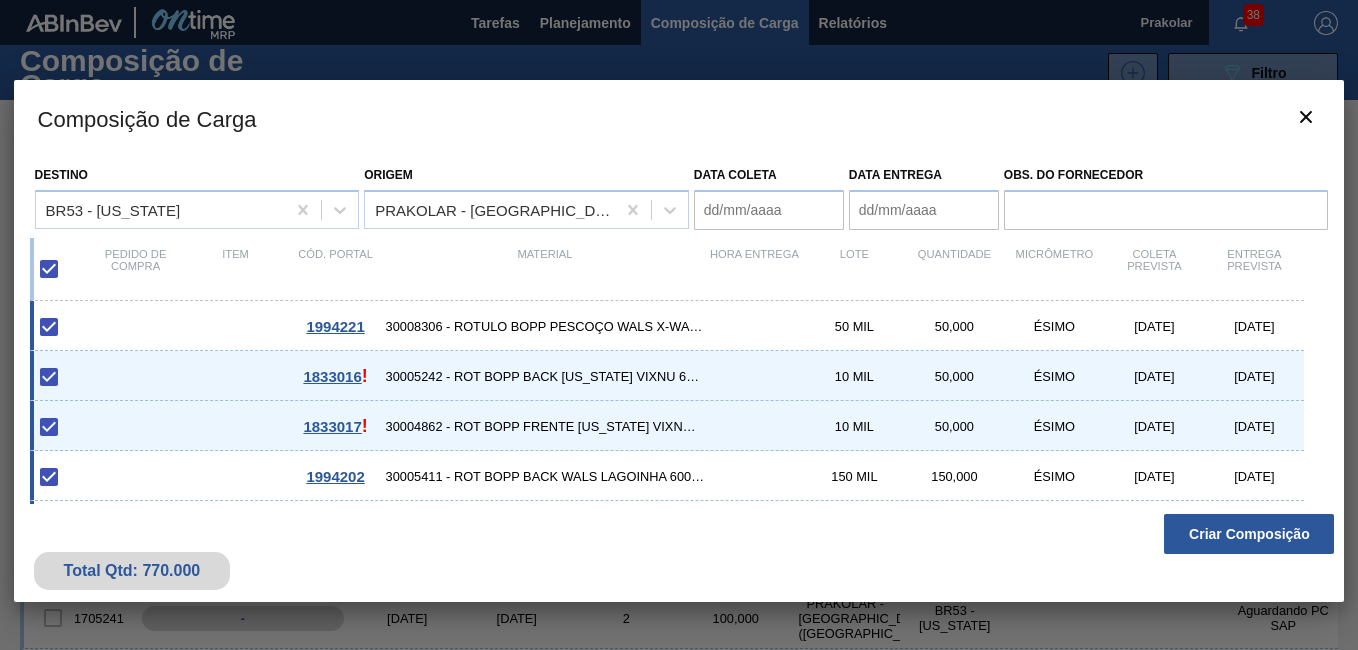 click at bounding box center (62, 377) 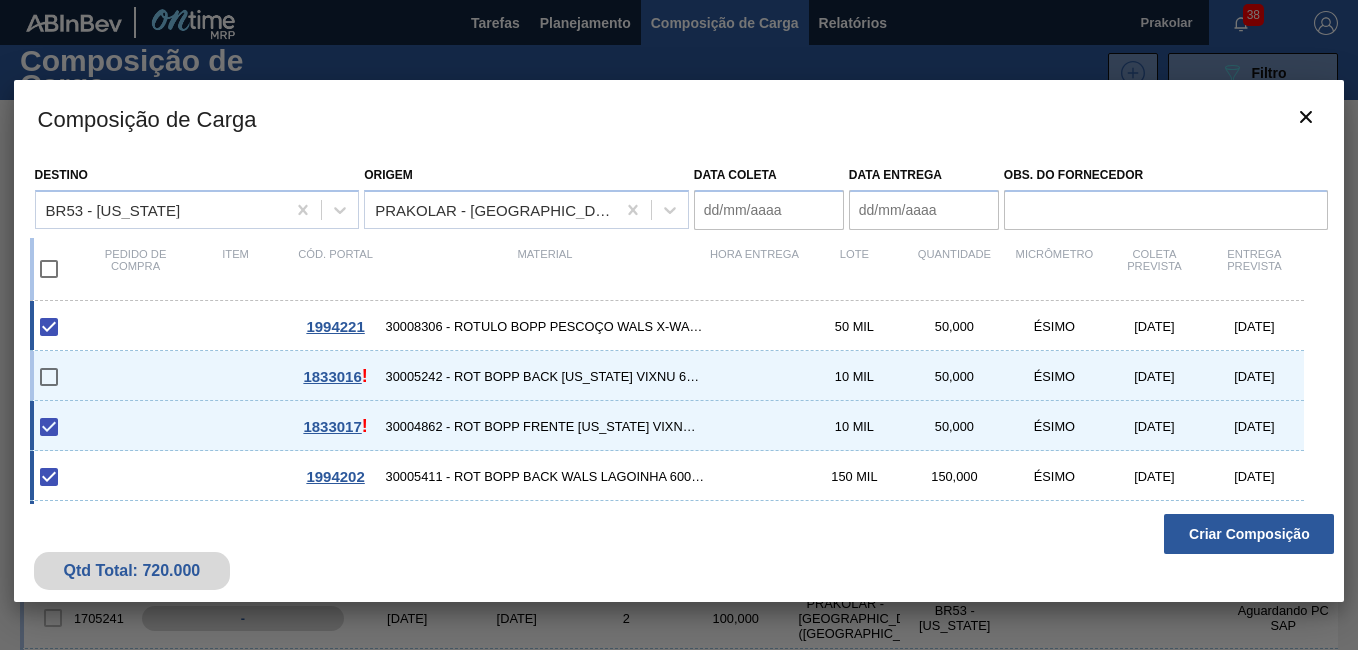 click at bounding box center [62, 427] 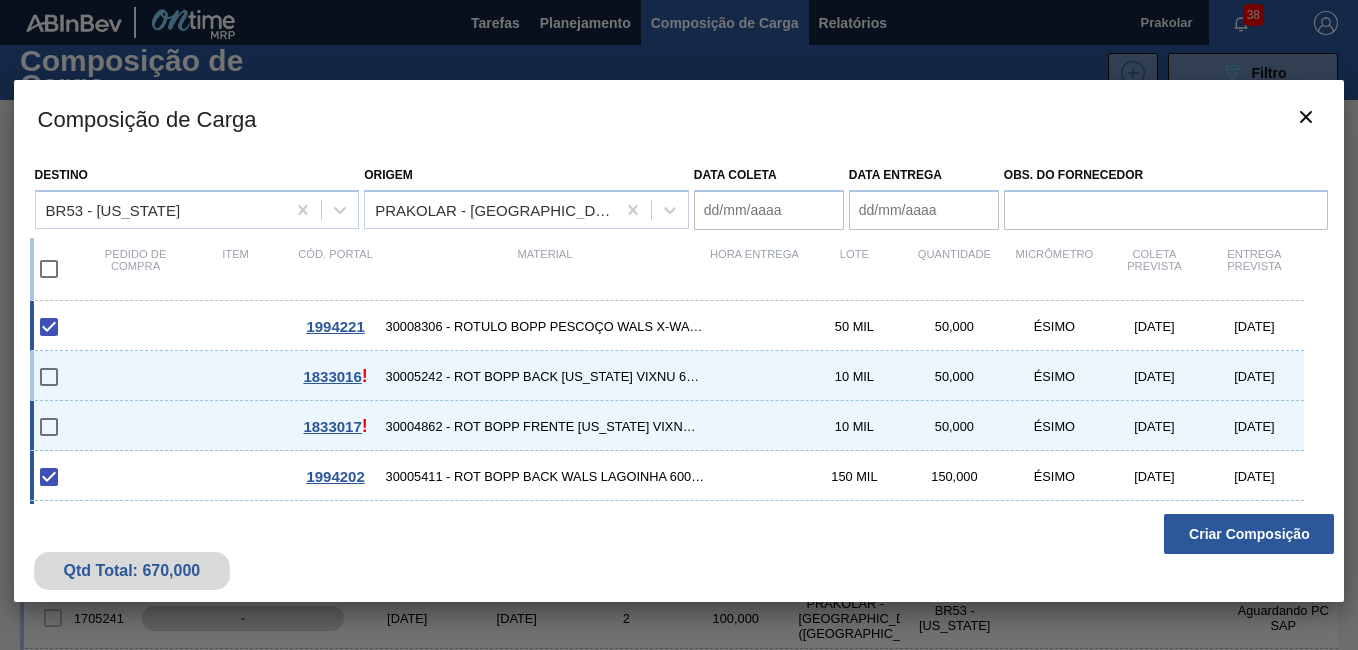 type on "[DATE]" 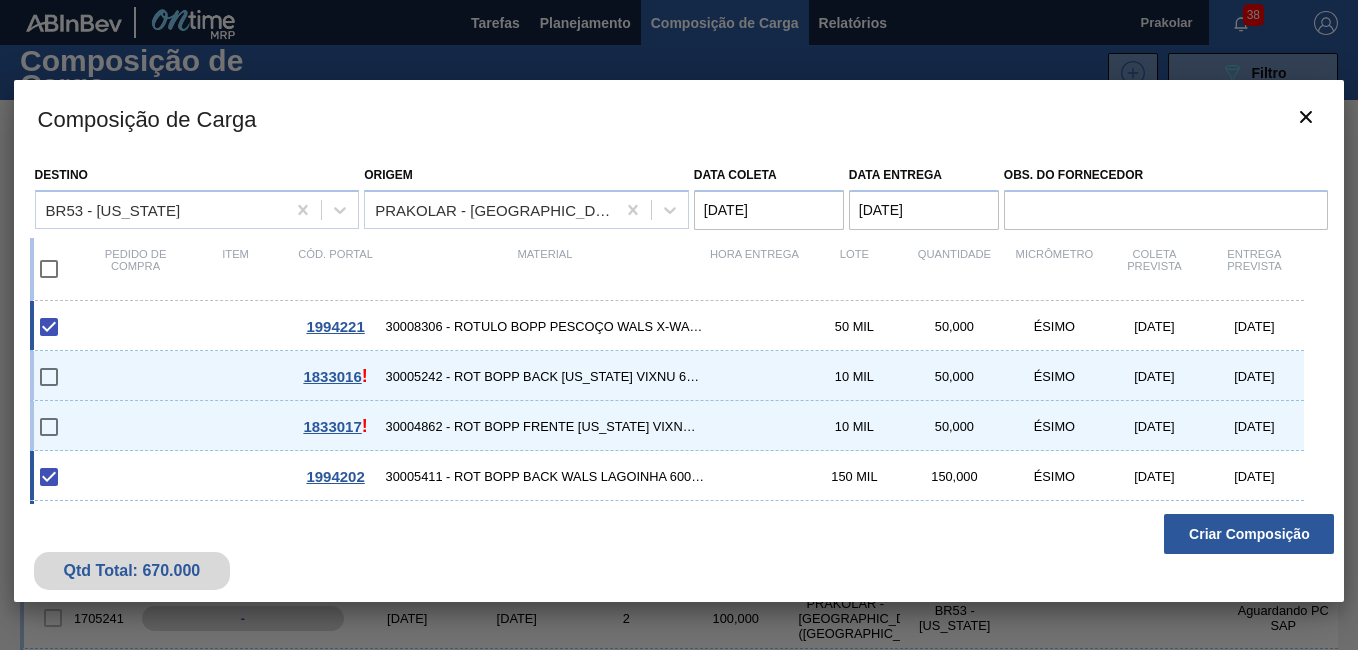 click on "1994221 30008306 - ROTULO BOPP PESCOÇO WALS X-WALS 600ML 50 MIL 50,000 ÉSIMO [DATE] [DATE]" at bounding box center (667, 326) 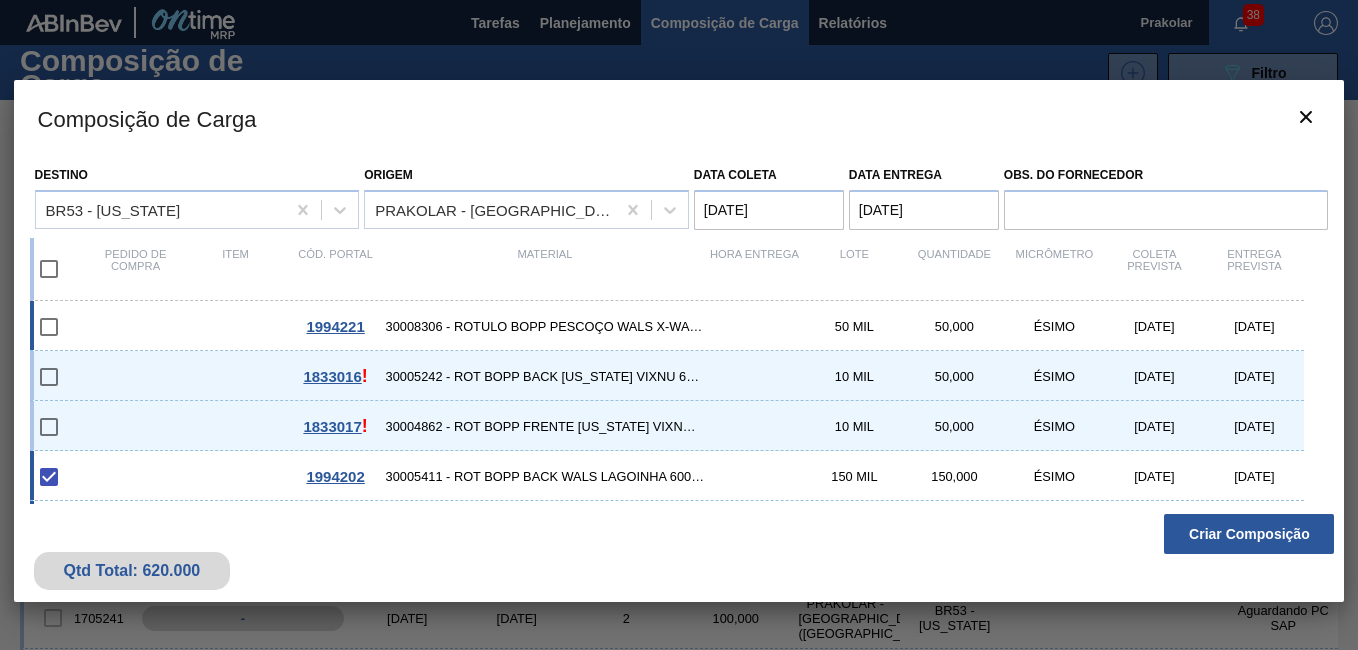 click on "1994221 30008306 - ROTULO BOPP PESCOÇO WALS X-WALS 600ML 50 MIL 50,000 ÉSIMO [DATE] [DATE]" at bounding box center (667, 326) 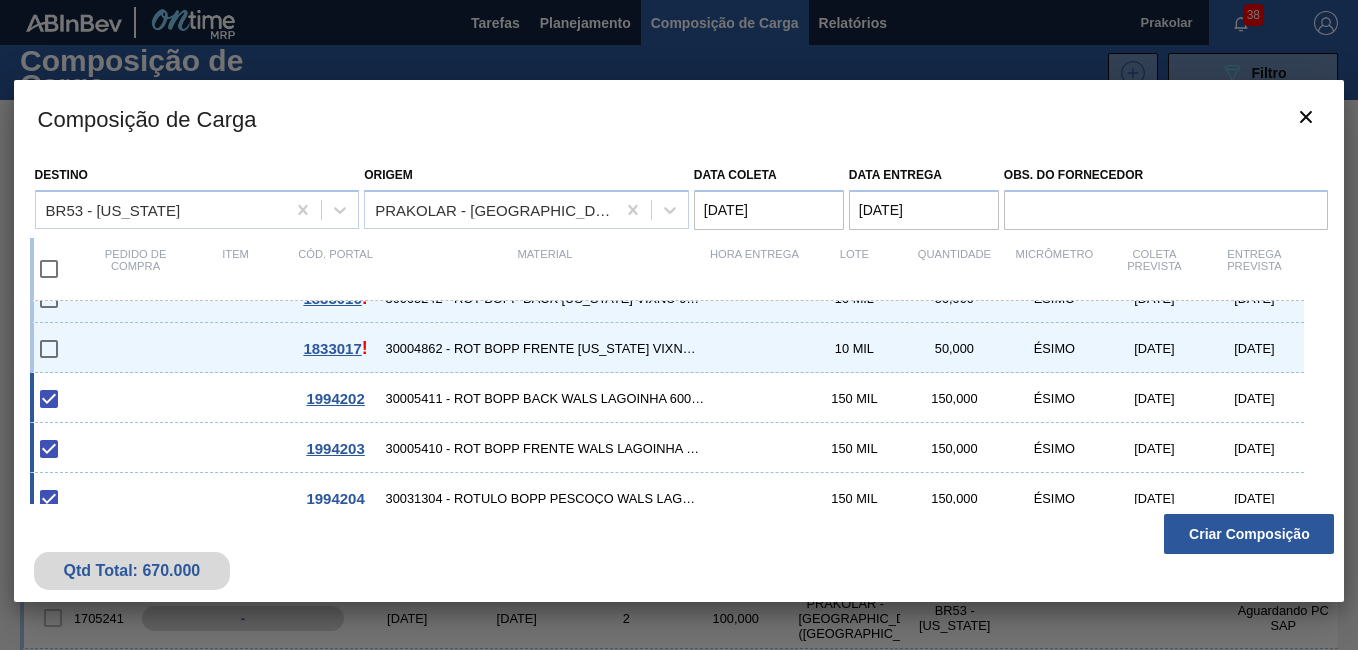 scroll, scrollTop: 0, scrollLeft: 0, axis: both 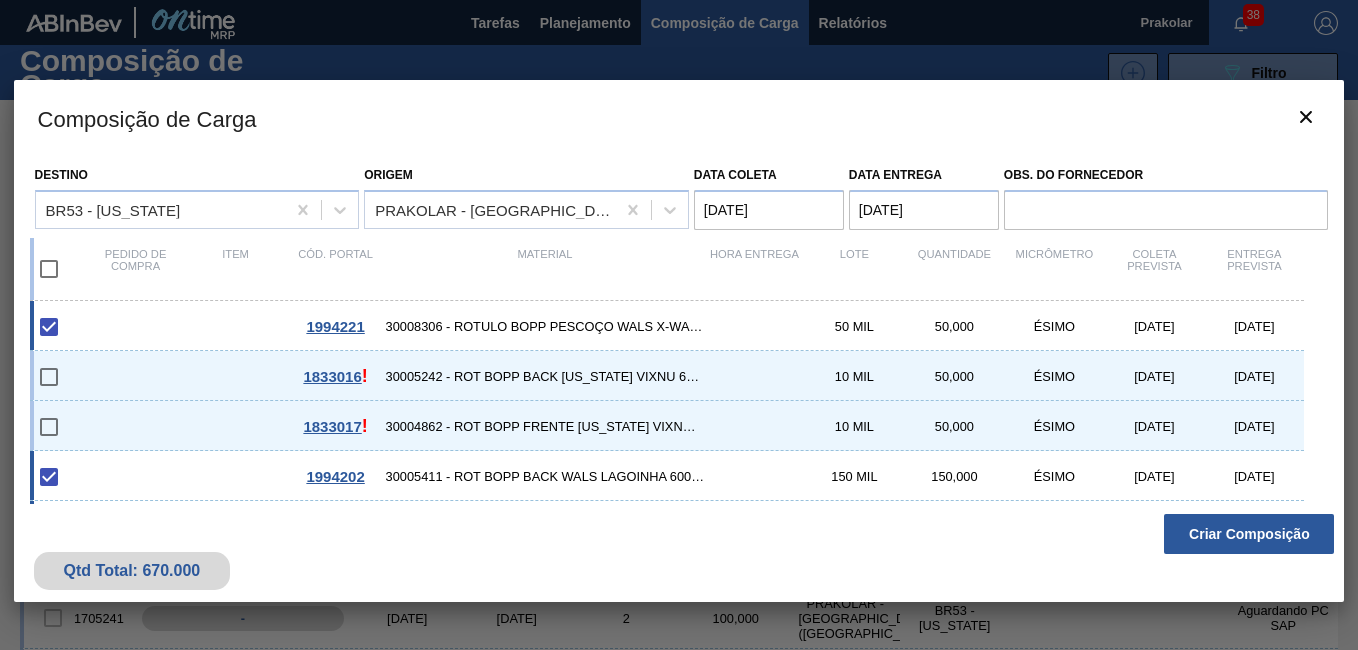 click on "1994202 30005411 - ROT BOPP BACK WALS LAGOINHA 600ML IN65 150 MIL 150,000 ÉSIMO [DATE] [DATE]" at bounding box center [667, 476] 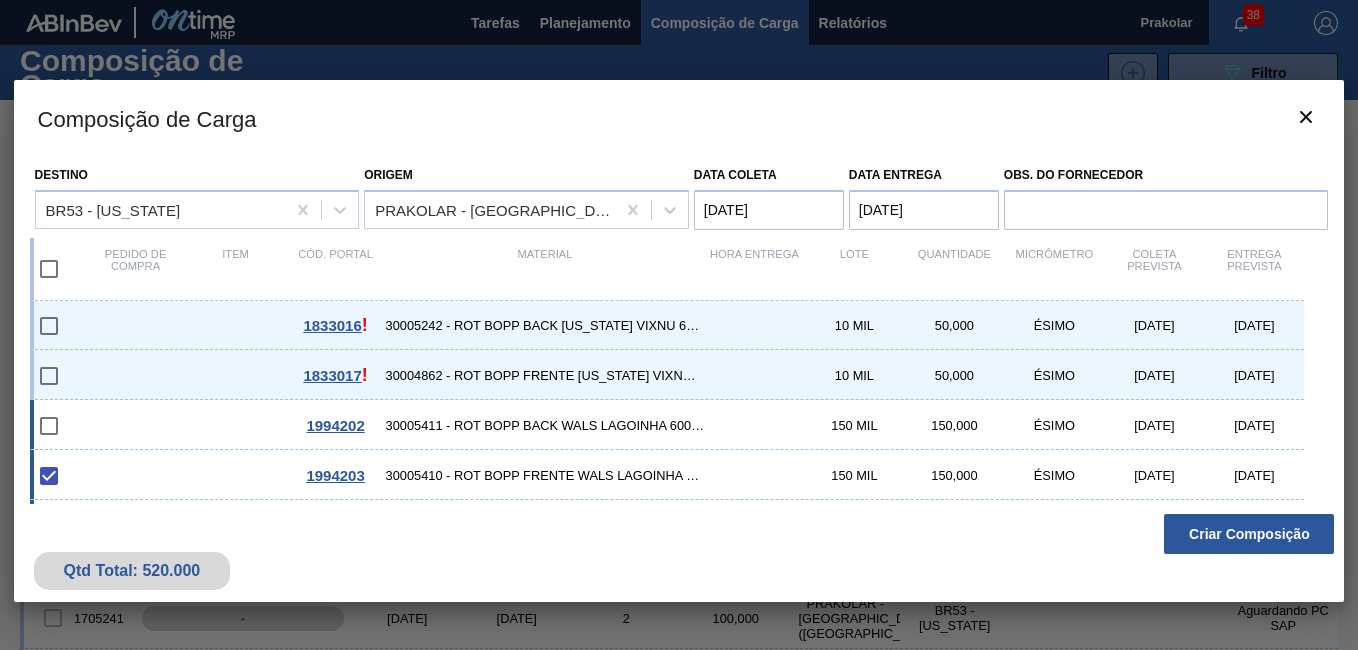 scroll, scrollTop: 100, scrollLeft: 0, axis: vertical 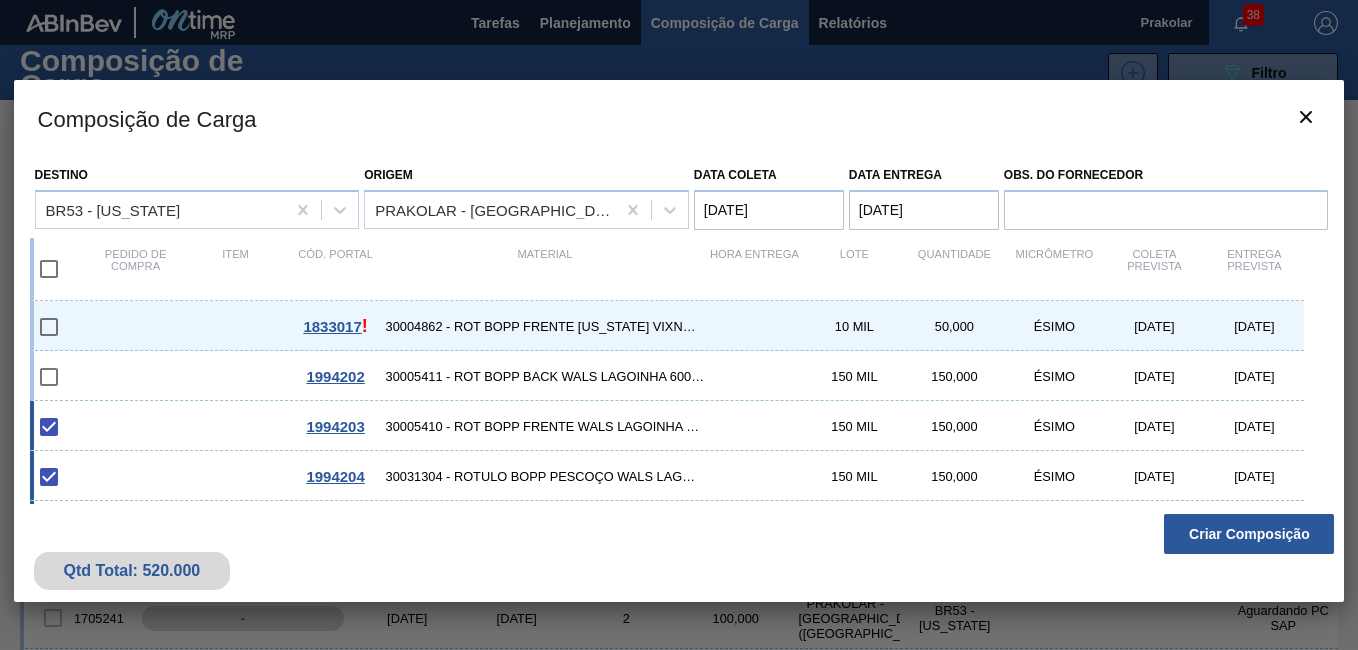 click on "1994203 30005410 - ROT BOPP FRENTE WALS LAGOINHA 600ML IN65 150 MIL 150,000 ÉSIMO [DATE] [DATE]" at bounding box center (667, 426) 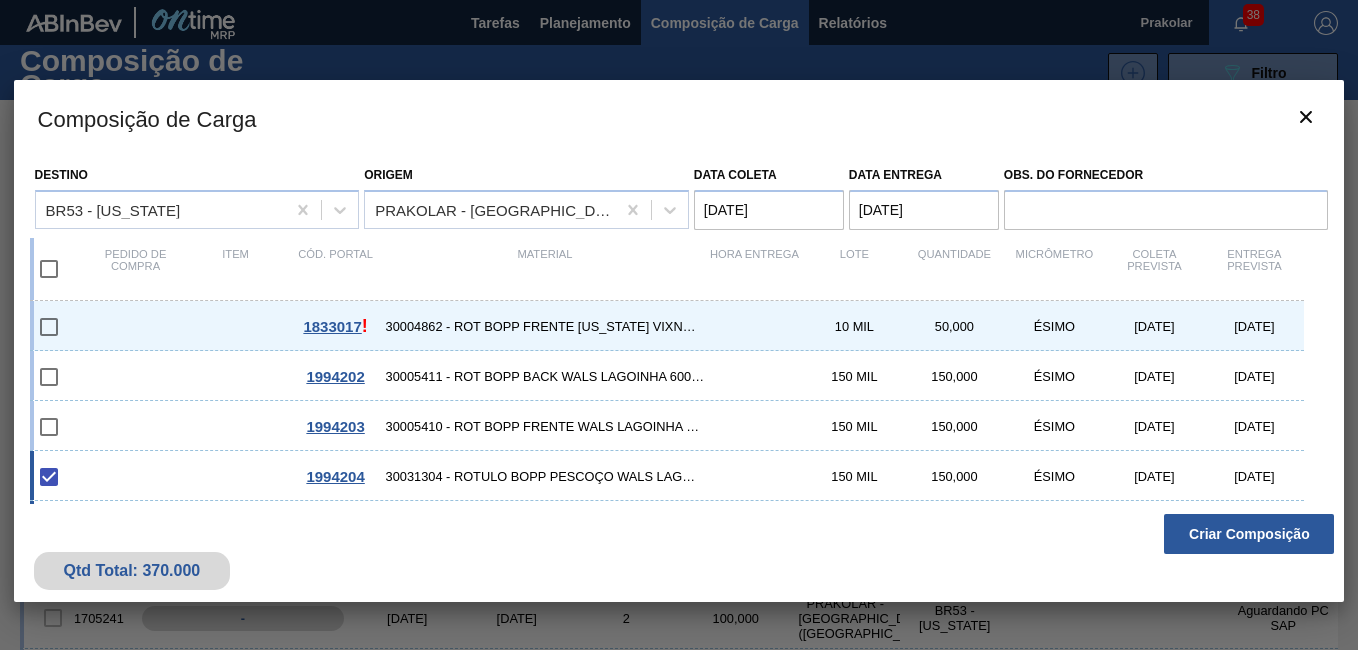 click on "1994204 30031304 - ROTULO BOPP PESCOÇO WALS LAGOINHA 600 NIV24 150 MIL 150,000 ÉSIMO [DATE] [DATE]" at bounding box center (667, 476) 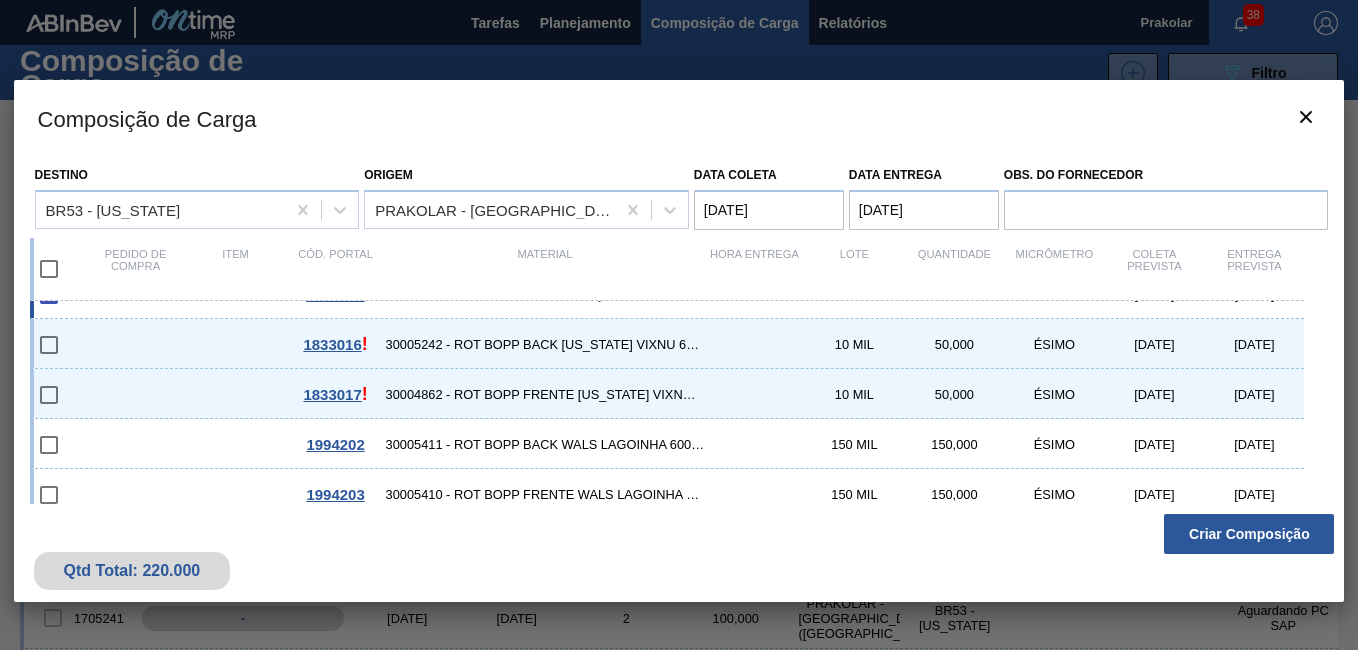 scroll, scrollTop: 0, scrollLeft: 0, axis: both 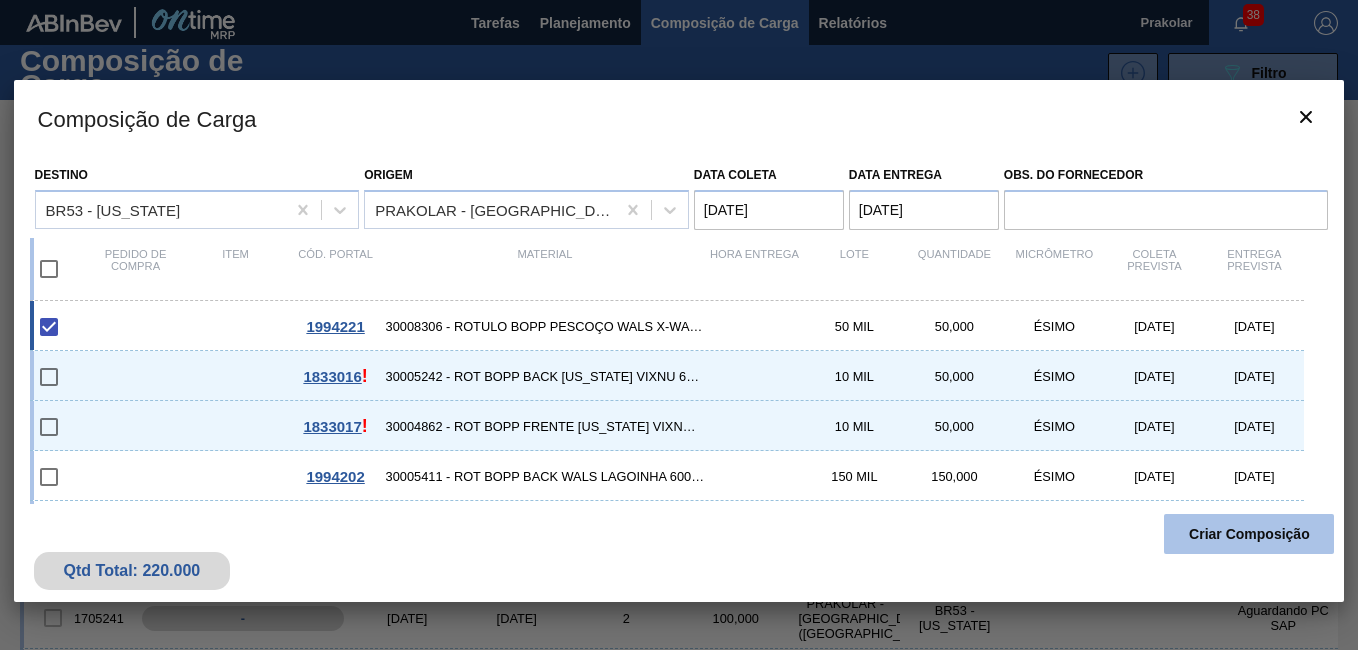 click on "Criar Composição" at bounding box center [1249, 534] 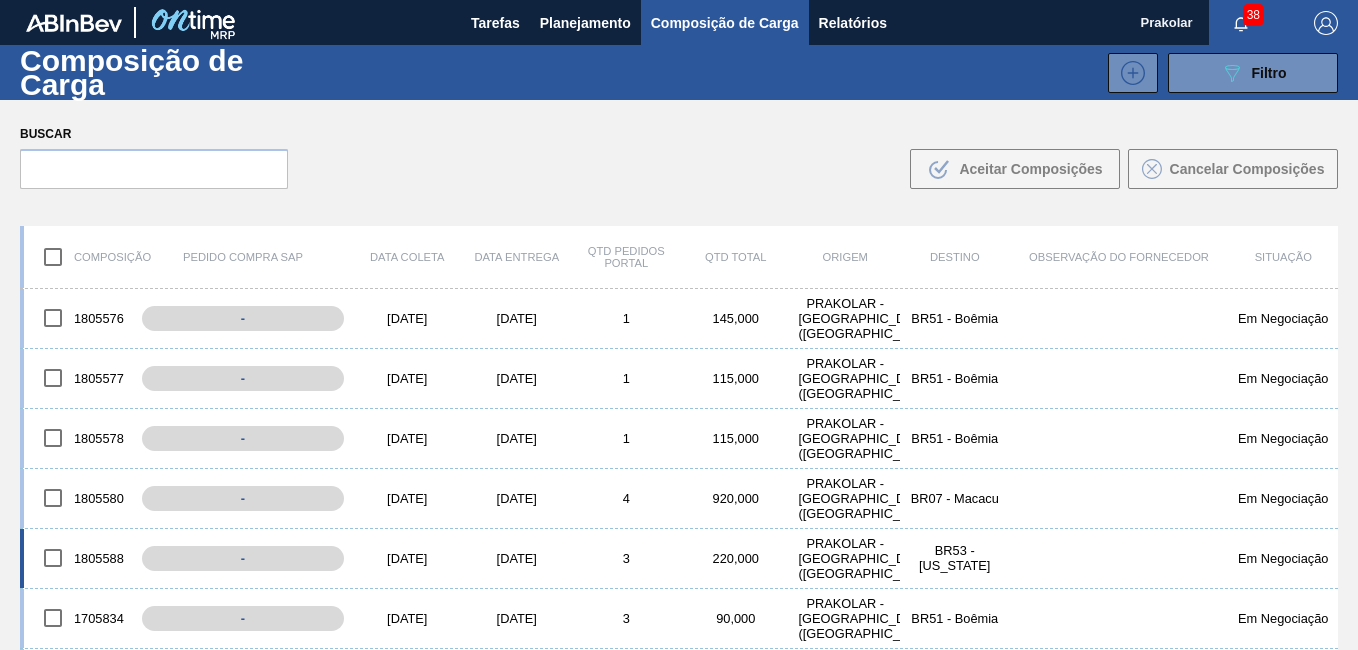 click on "[DATE]" at bounding box center (408, 558) 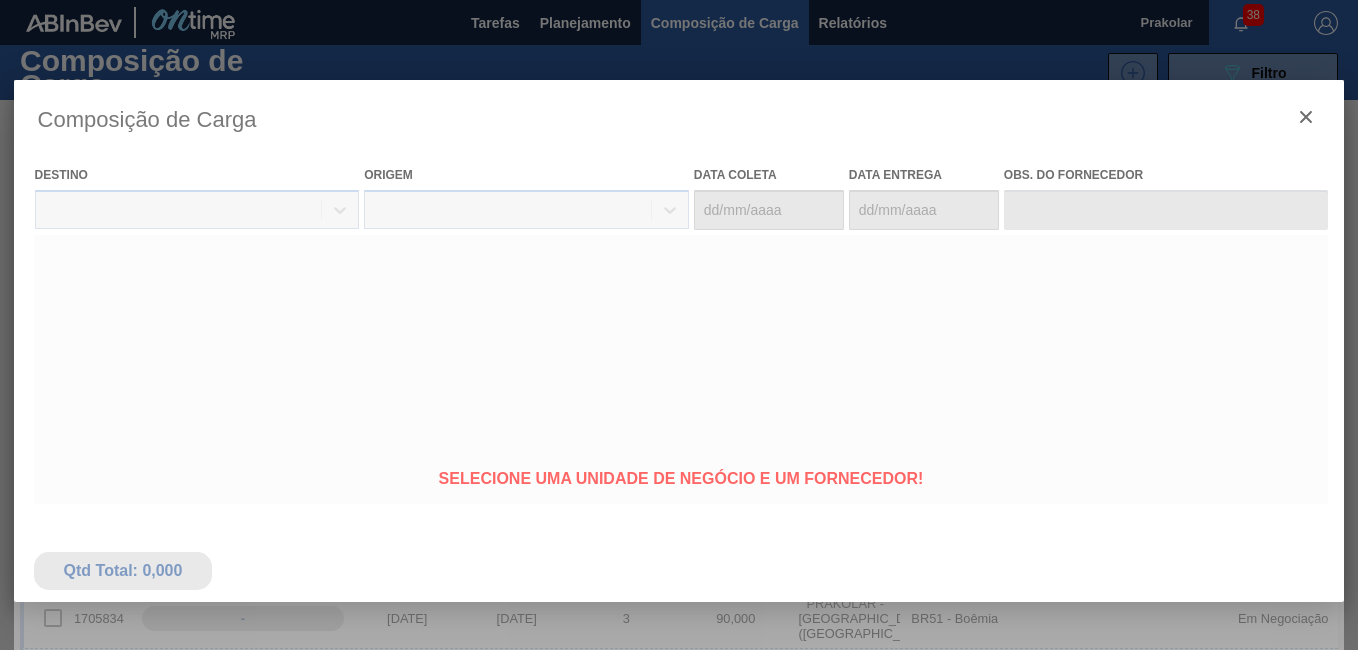 type on "[DATE]" 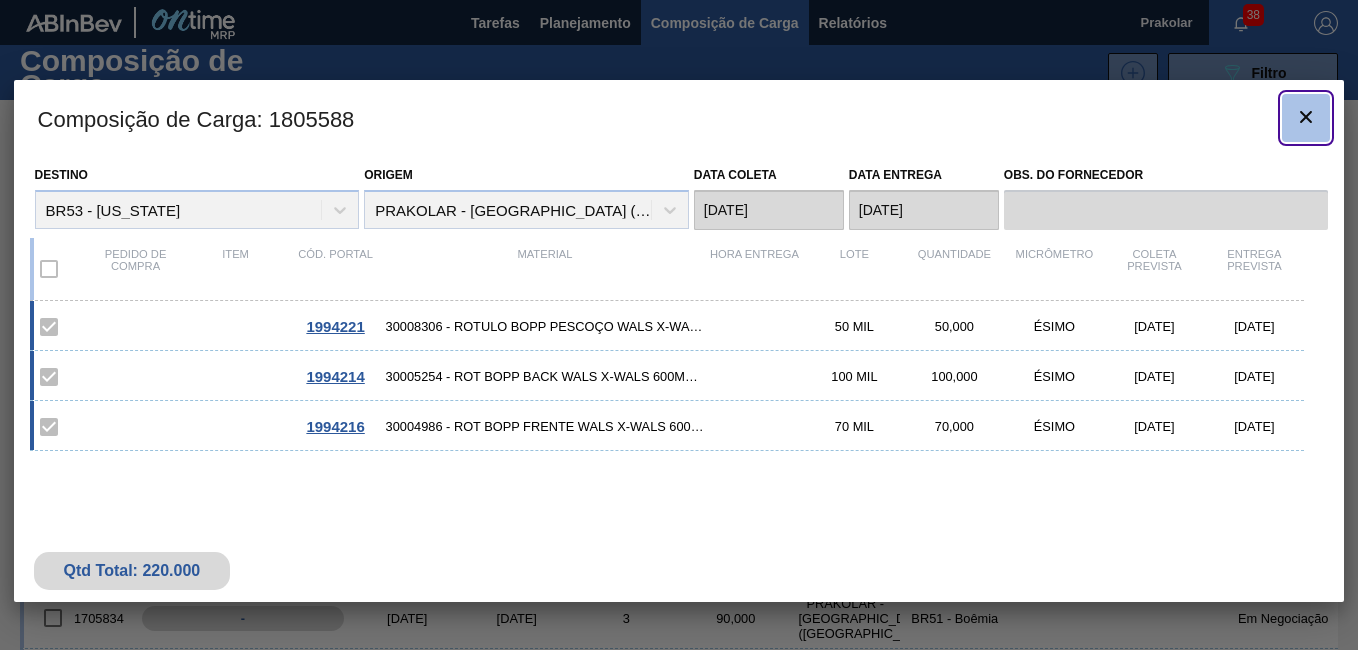 click 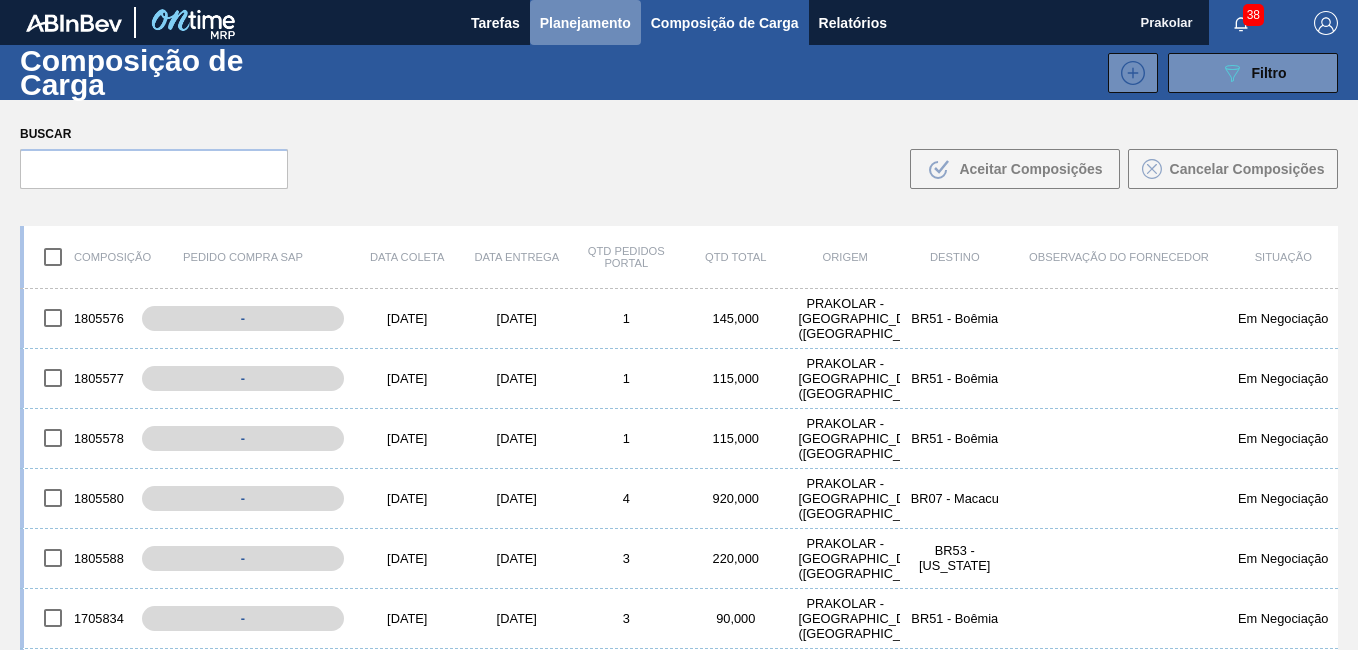 click on "Planejamento" at bounding box center [585, 23] 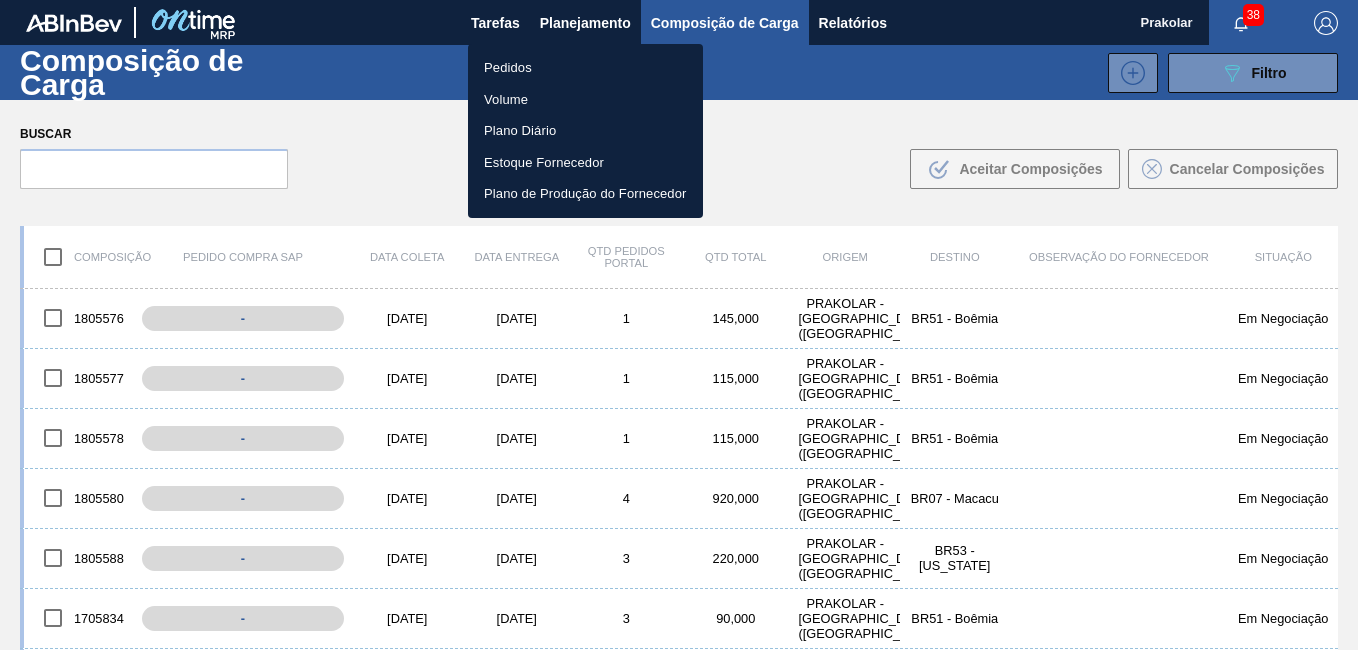click on "Pedidos" at bounding box center [585, 68] 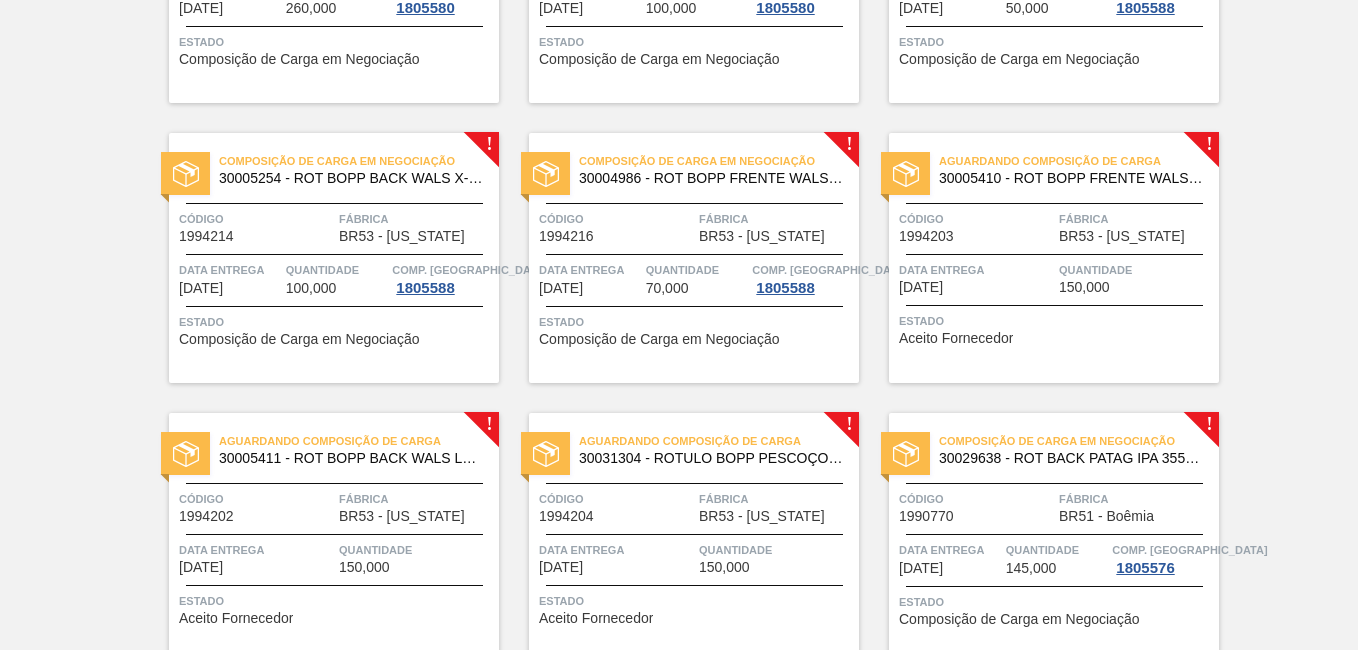 scroll, scrollTop: 1200, scrollLeft: 0, axis: vertical 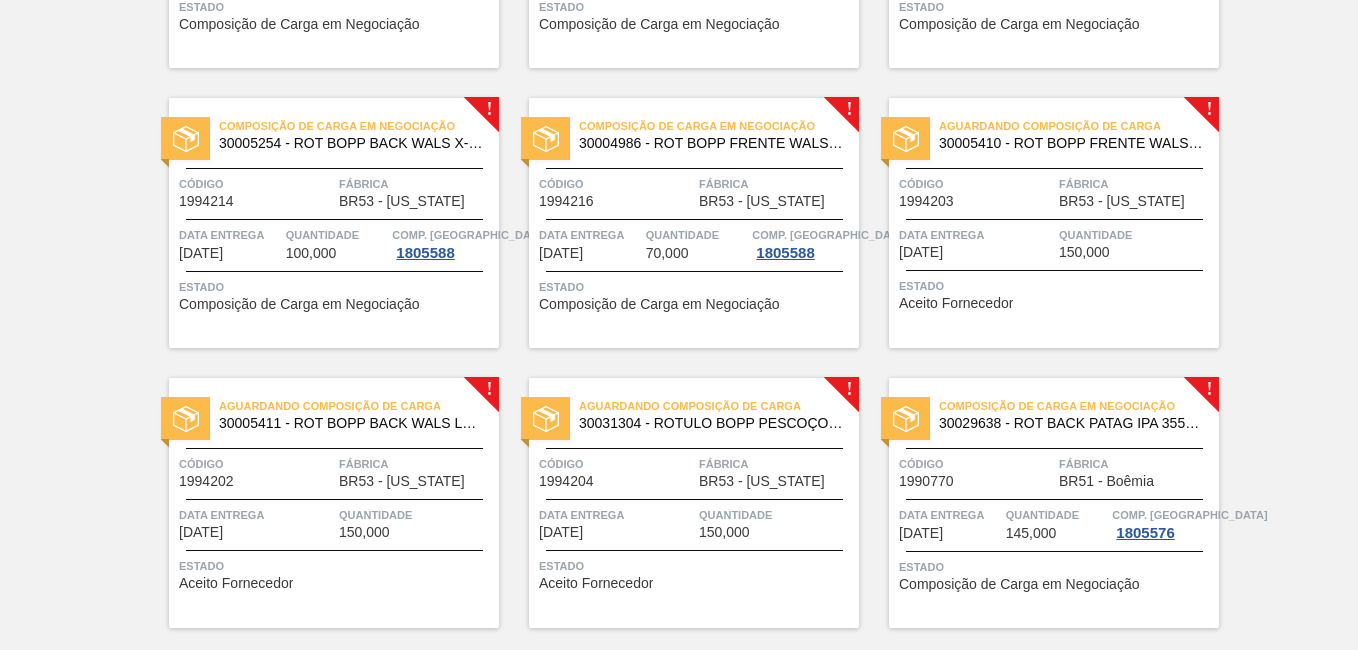 click on "Aguardando Composição de Carga 30005410 - ROT BOPP FRENTE WALS LAGOINHA 600ML IN65 Código 1994203 Fábrica BR53 - [US_STATE] Data entrega [DATE] Quantidade 150,000 Estado Aceito Fornecedor" at bounding box center (1054, 223) 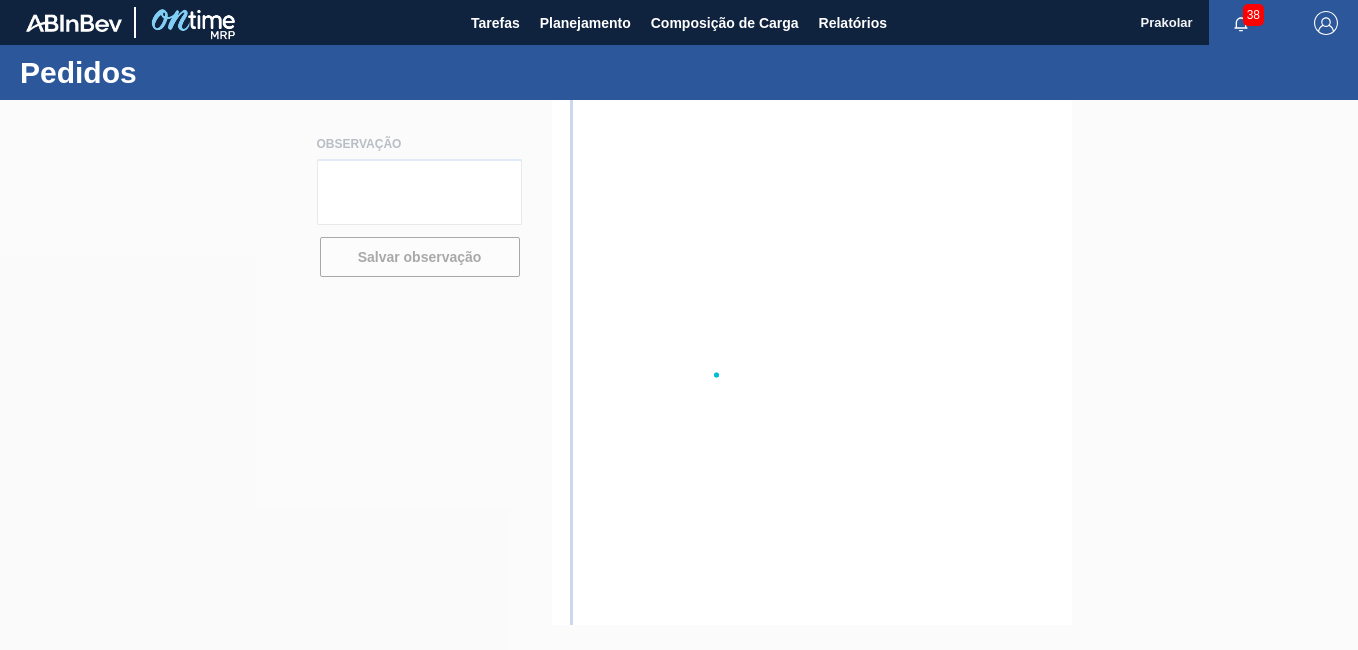 scroll, scrollTop: 0, scrollLeft: 0, axis: both 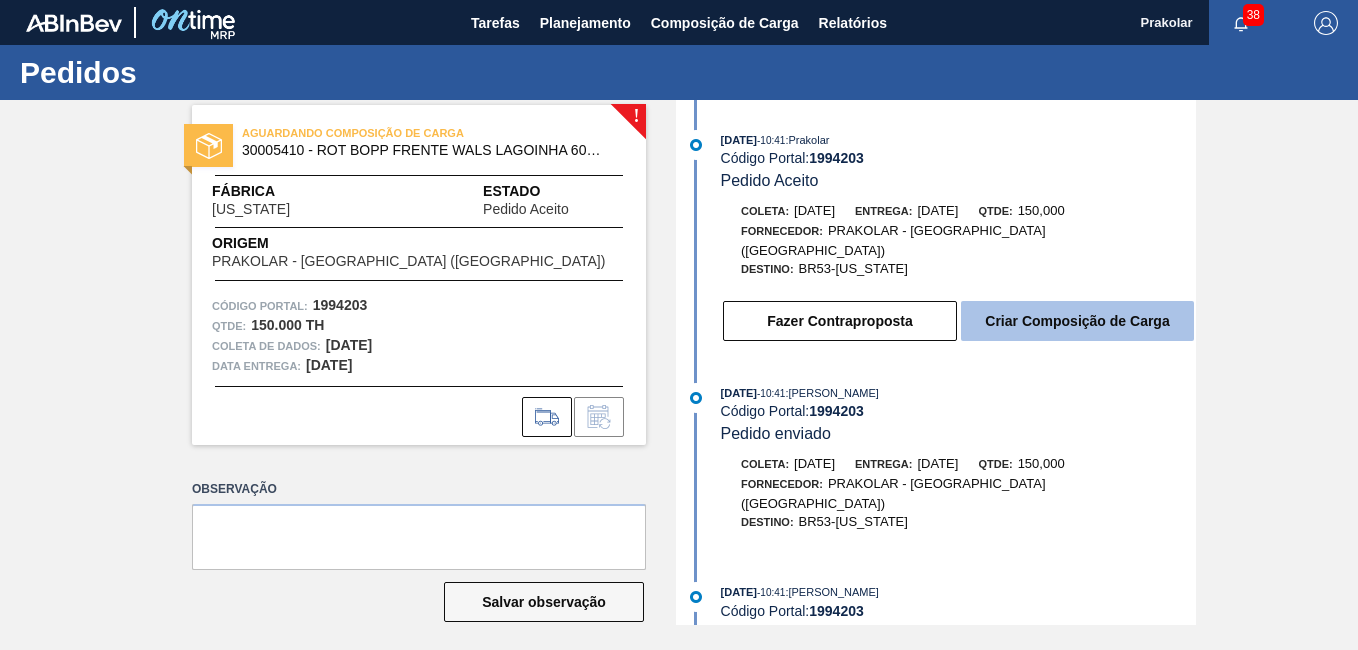 click on "Criar Composição de Carga" at bounding box center [1077, 321] 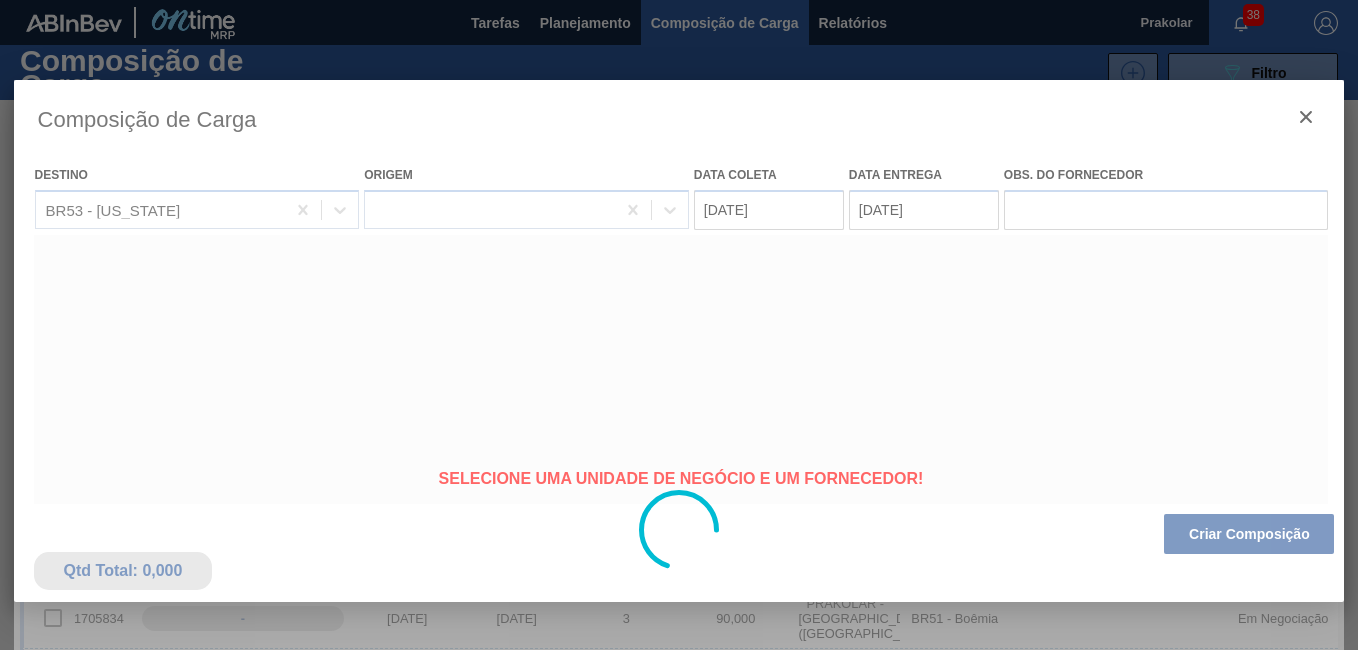 type on "[DATE]" 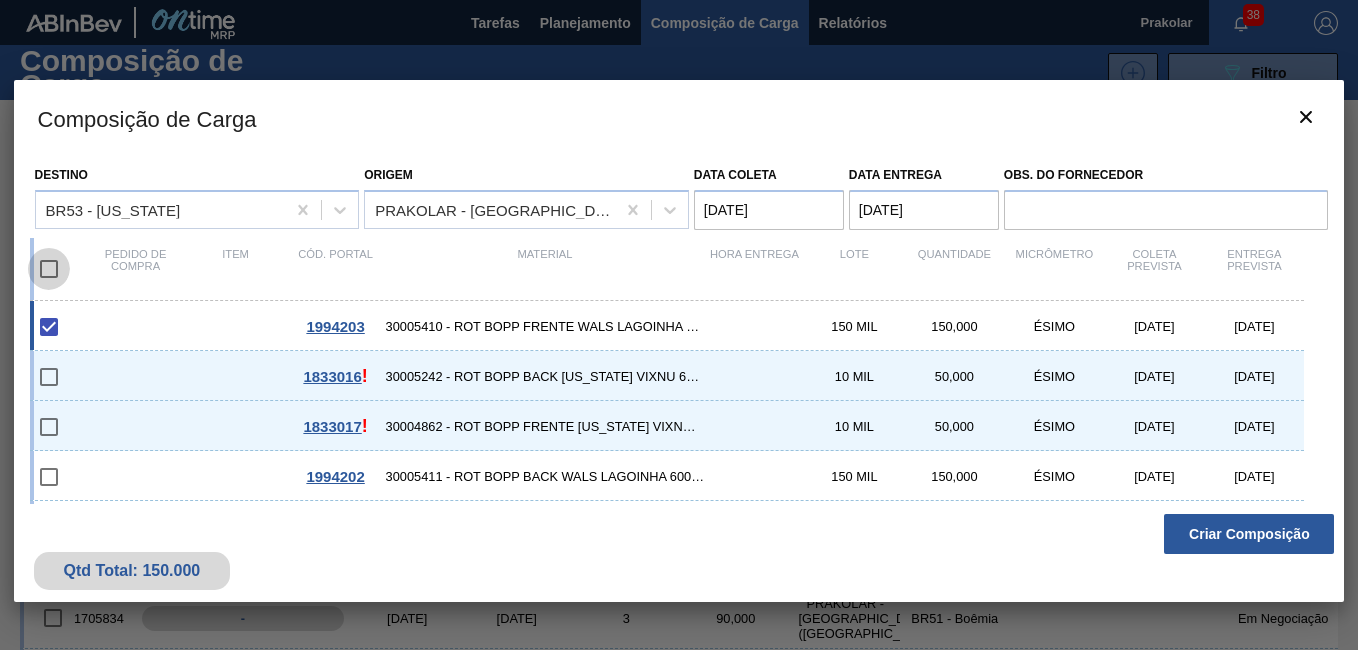 click at bounding box center (49, 269) 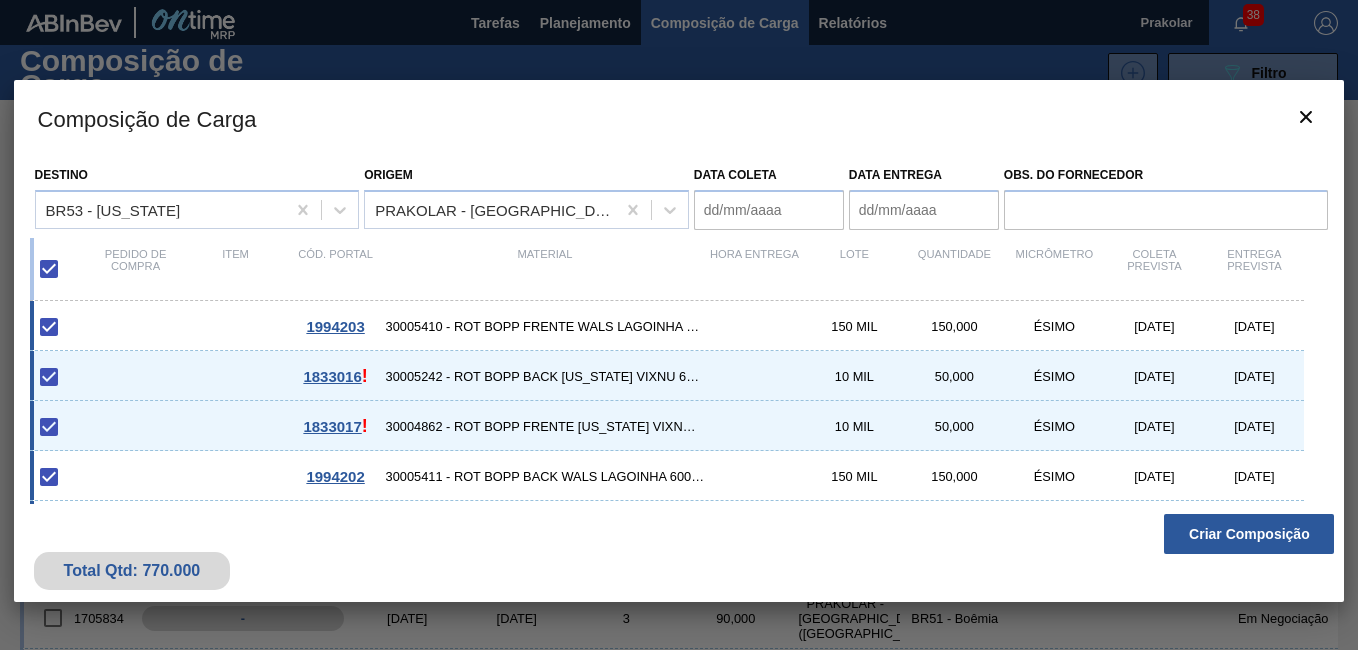 click on "1833016 ! 30005242 - ROT BOPP BACK [US_STATE] VIXNU 600 ML IN65 10 MIL 50,000 ÉSIMO [DATE] [DATE]" at bounding box center [667, 376] 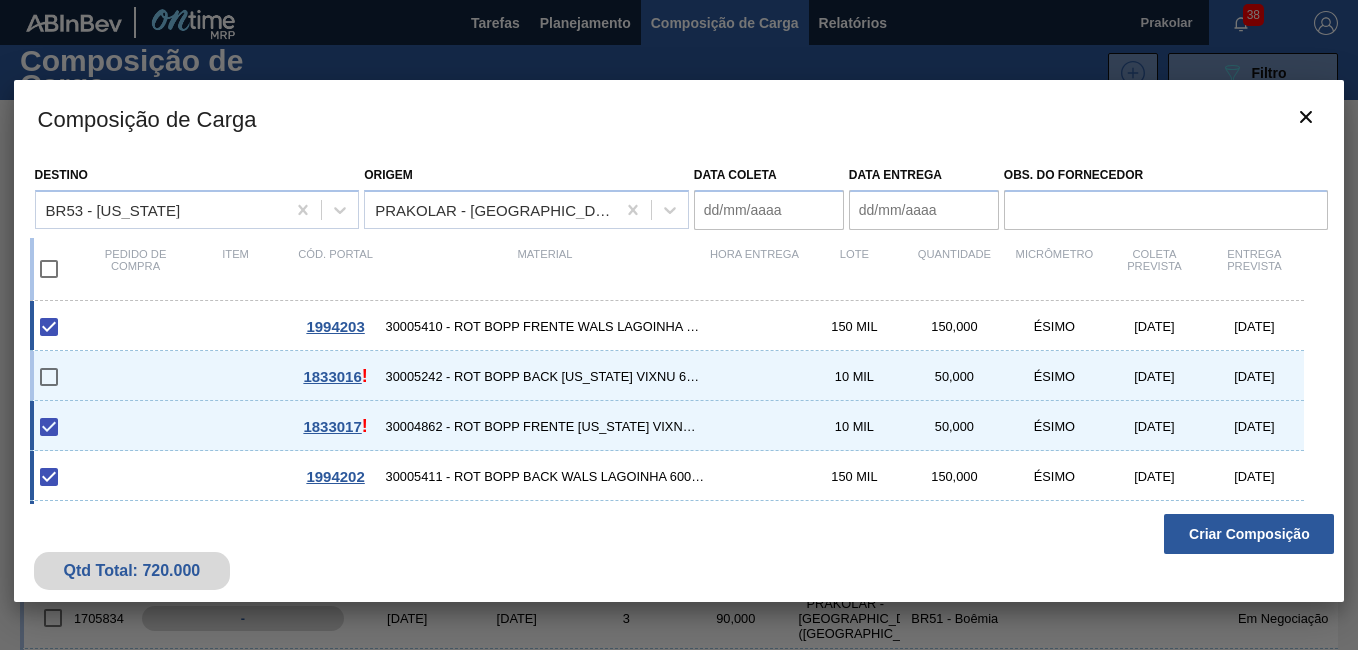 click on "1833017 ! 30004862 - ROT BOPP FRENTE [US_STATE] VIXNU 600ML IN65 10 MIL 50,000 ÉSIMO [DATE] [DATE]" at bounding box center [667, 426] 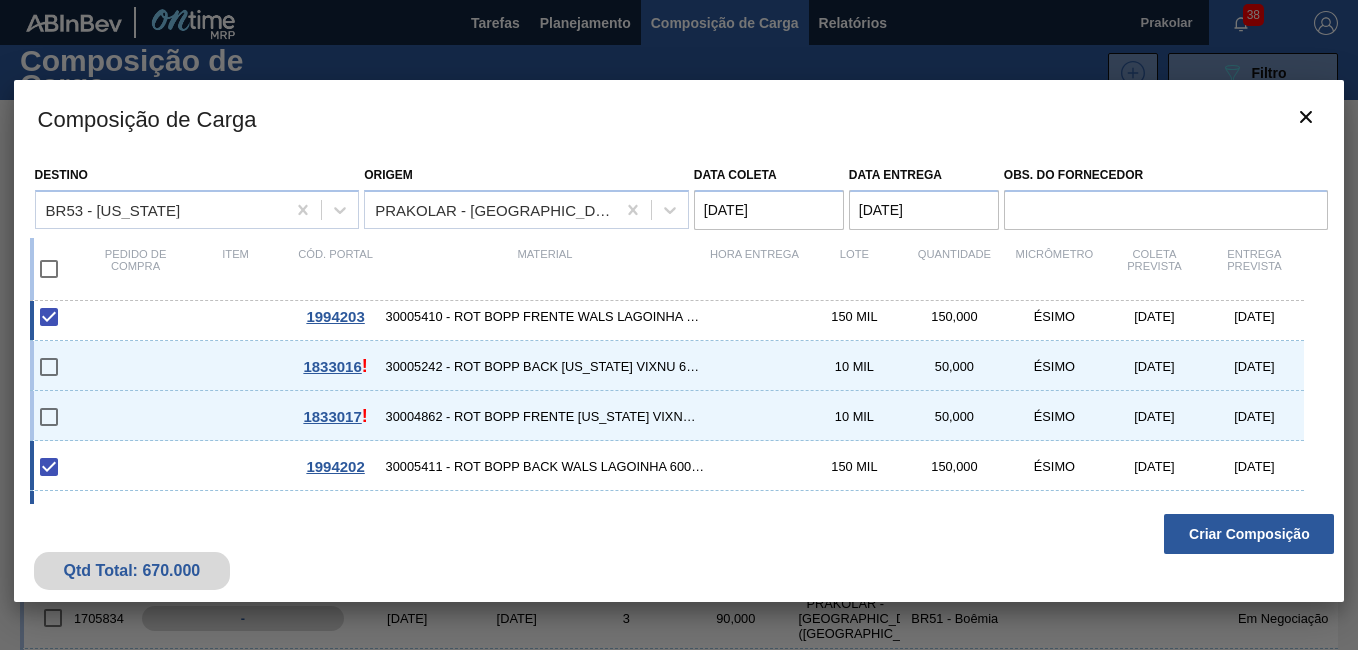 scroll, scrollTop: 0, scrollLeft: 0, axis: both 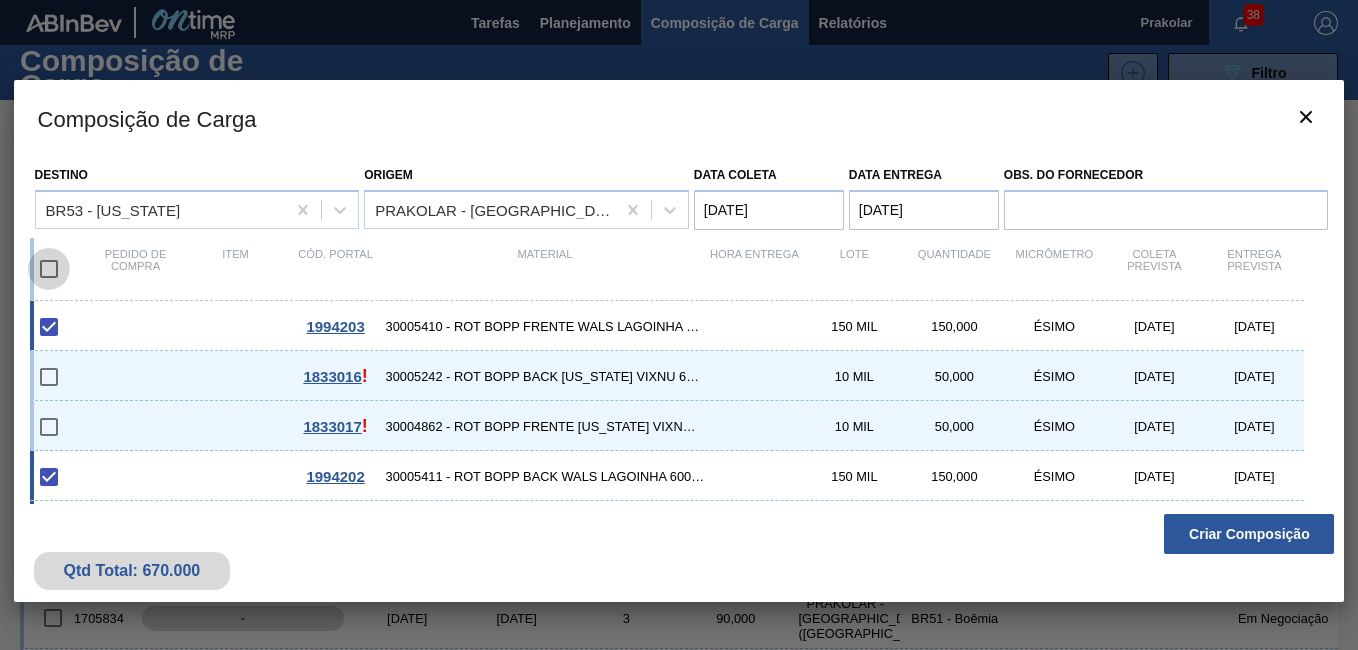 click at bounding box center (49, 269) 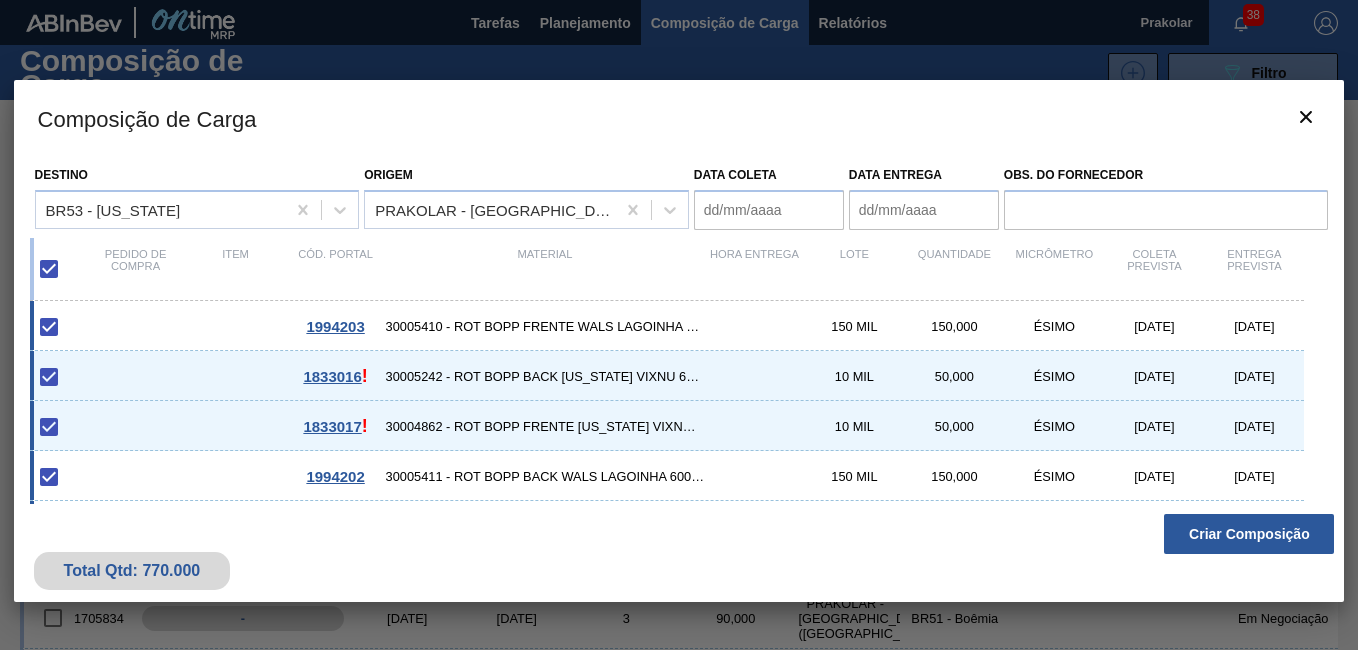 click at bounding box center [49, 269] 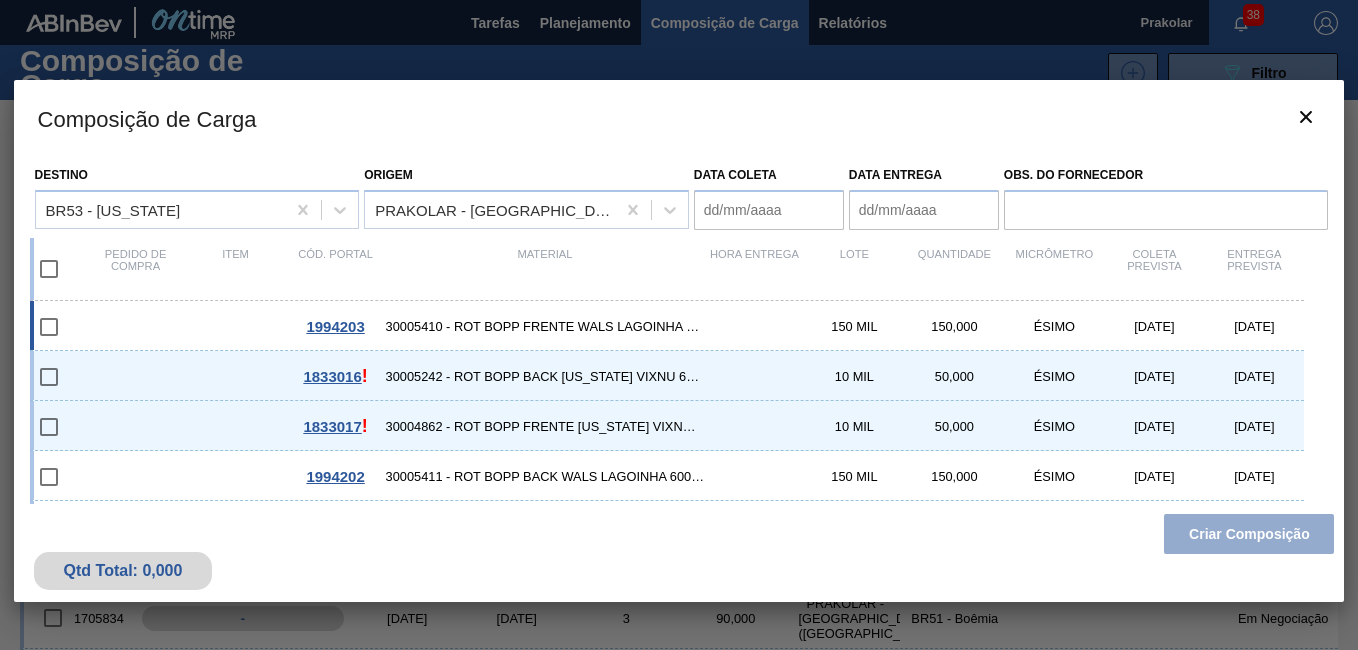 click at bounding box center (49, 327) 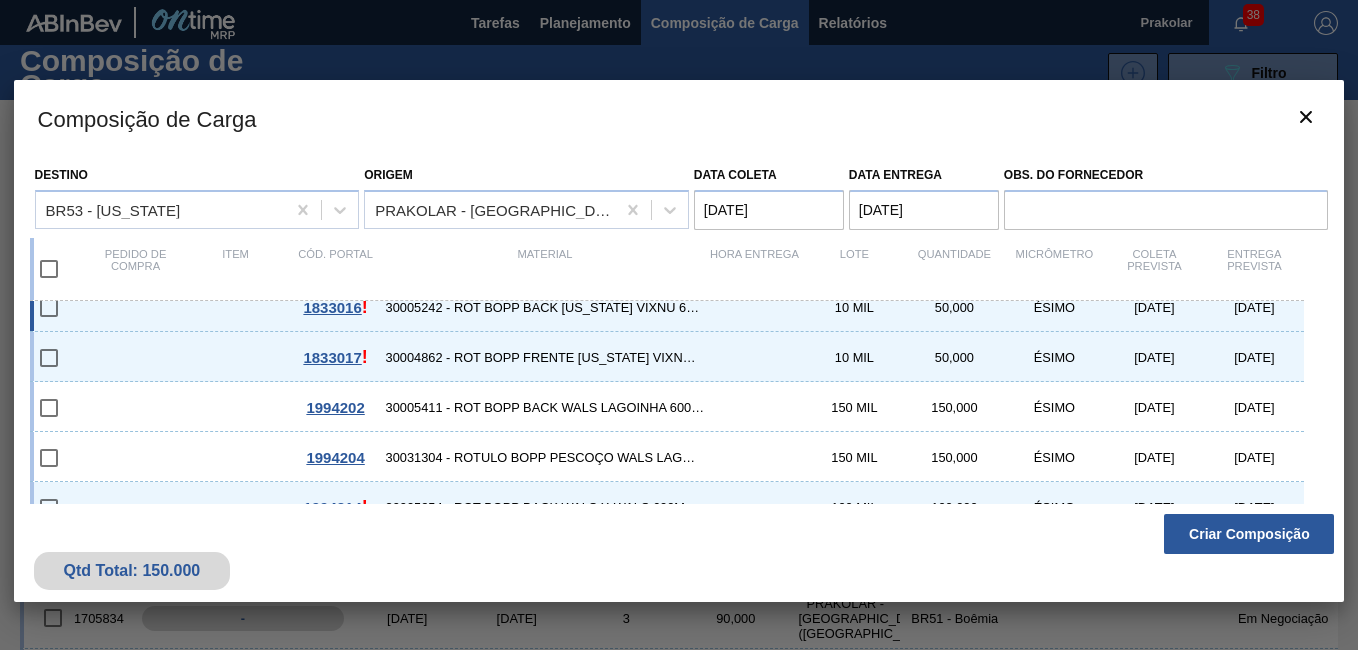 scroll, scrollTop: 100, scrollLeft: 0, axis: vertical 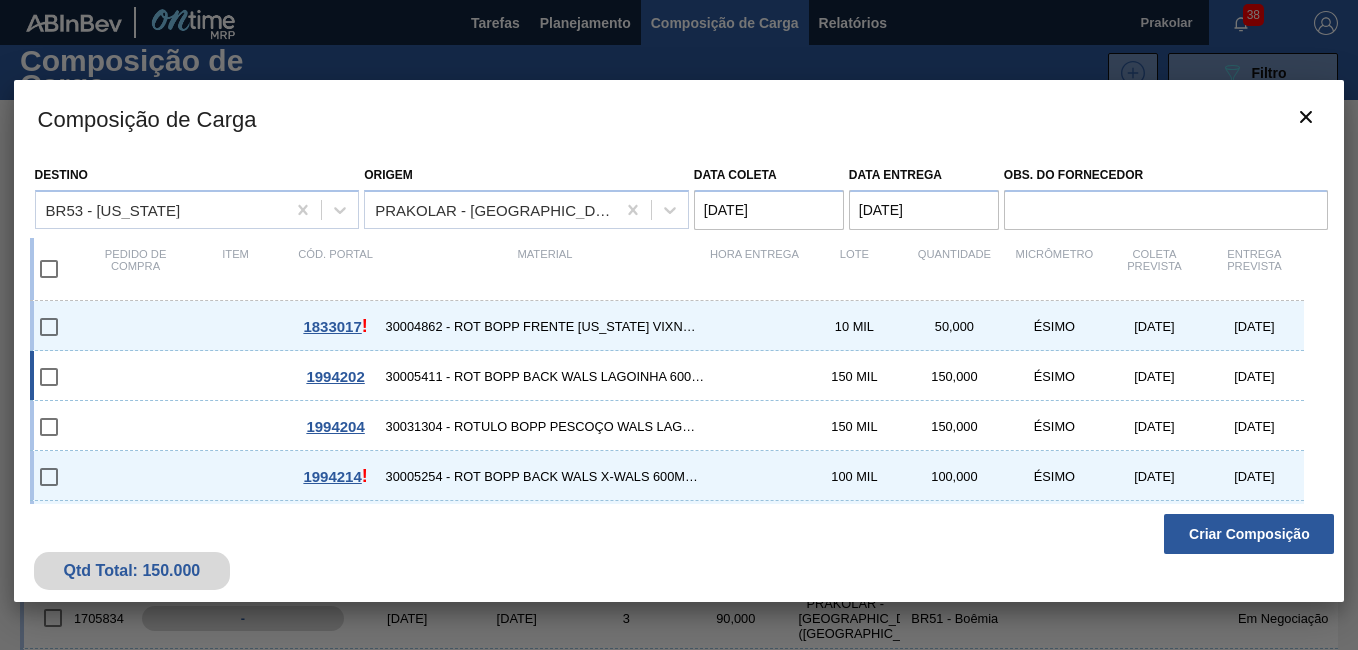 click on "1994202 30005411 - ROT BOPP BACK WALS LAGOINHA 600ML IN65 150 MIL 150,000 ÉSIMO [DATE] [DATE]" at bounding box center (667, 376) 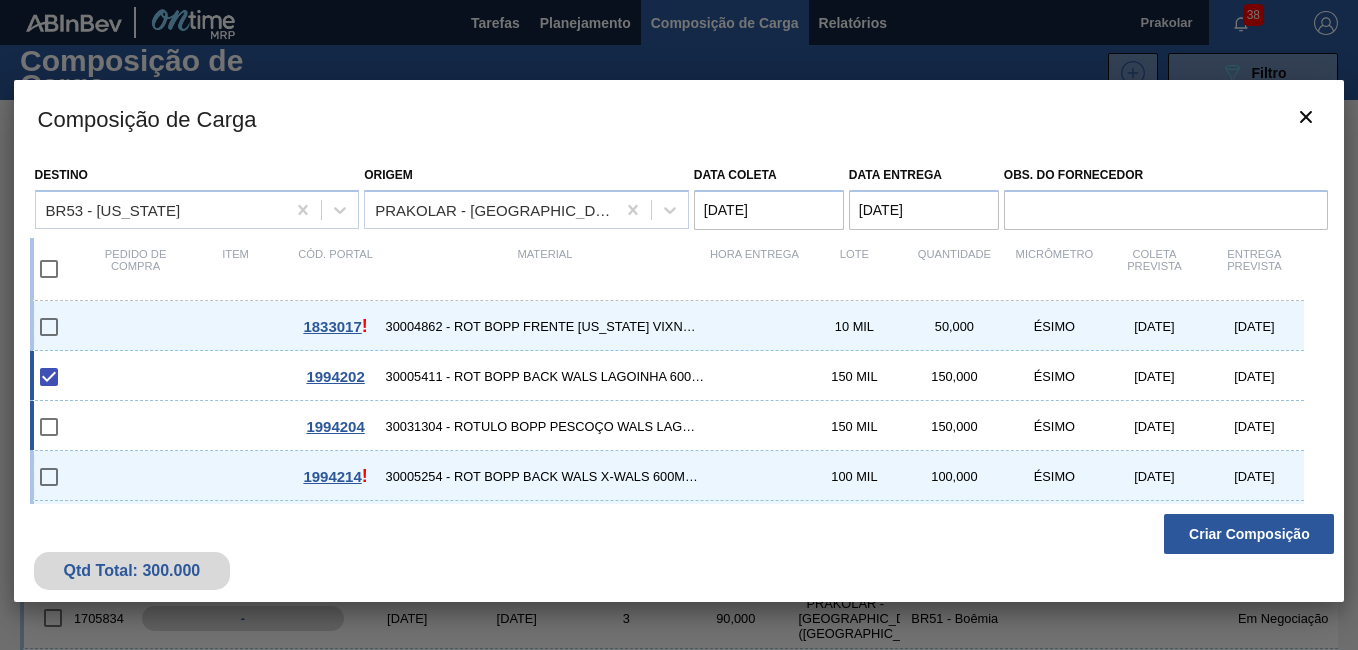 click on "1994204 30031304 - ROTULO BOPP PESCOÇO WALS LAGOINHA 600 NIV24 150 MIL 150,000 ÉSIMO [DATE] [DATE]" at bounding box center [667, 426] 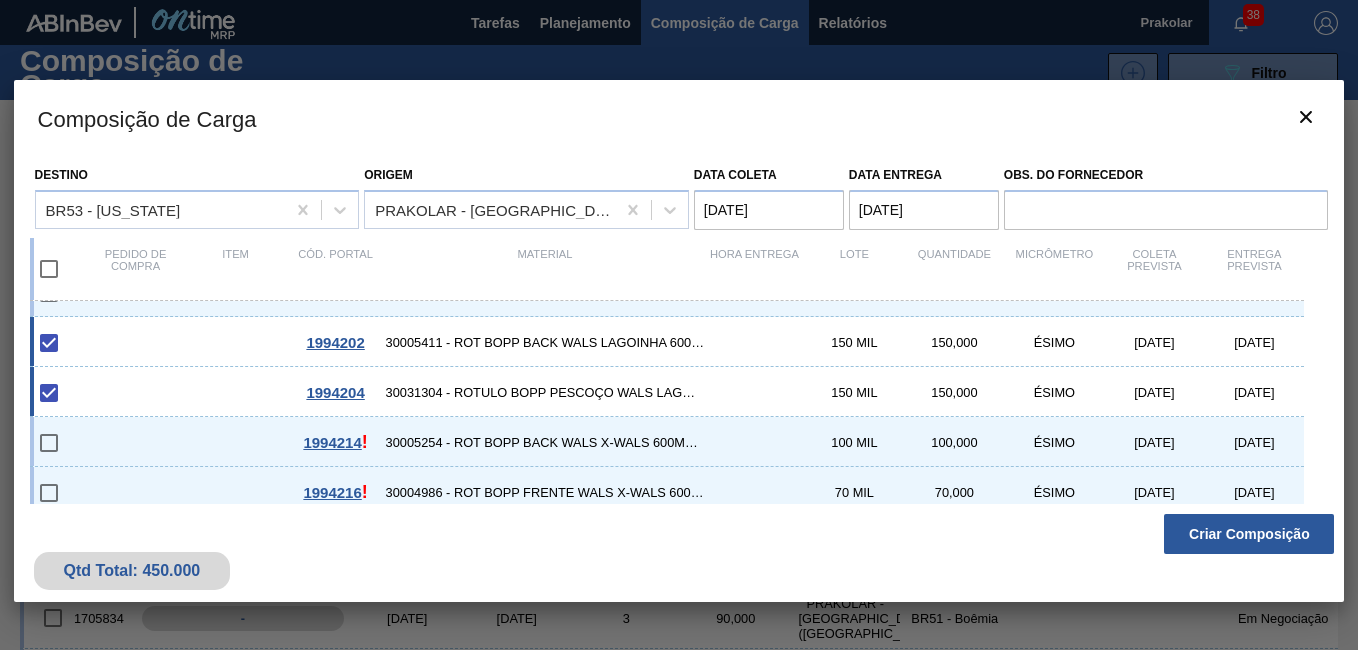 scroll, scrollTop: 153, scrollLeft: 0, axis: vertical 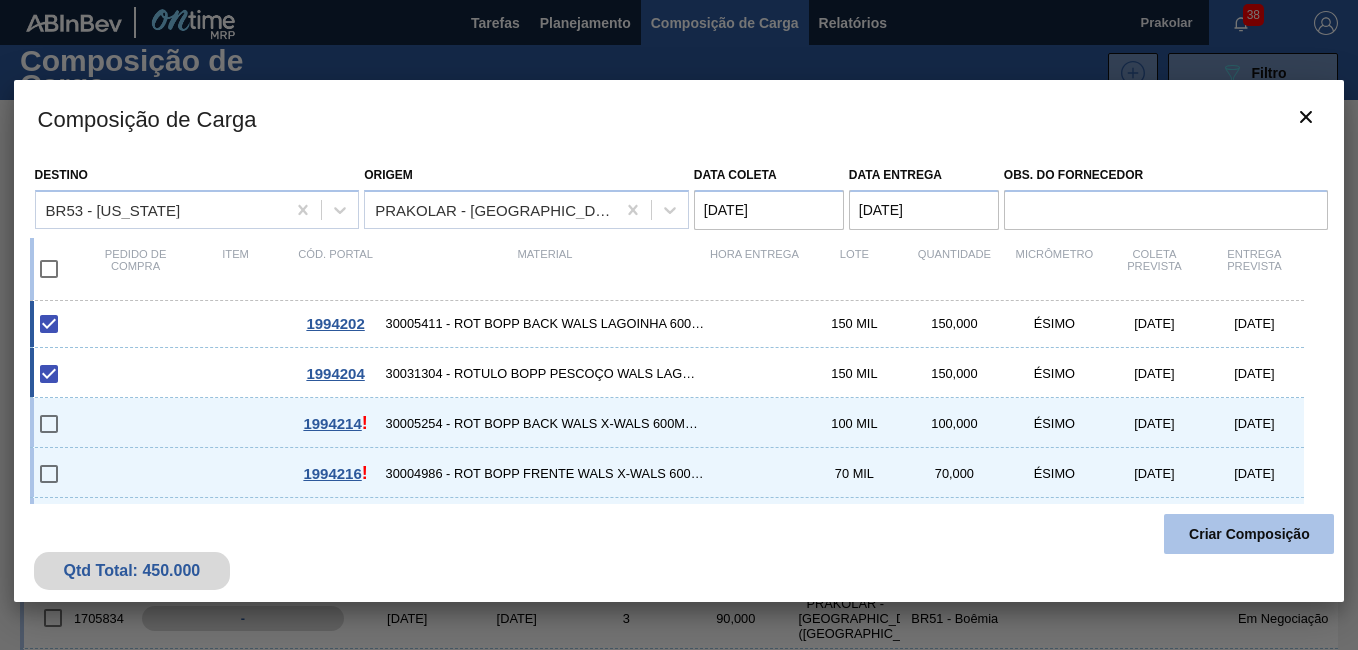click on "Criar Composição" at bounding box center [1249, 534] 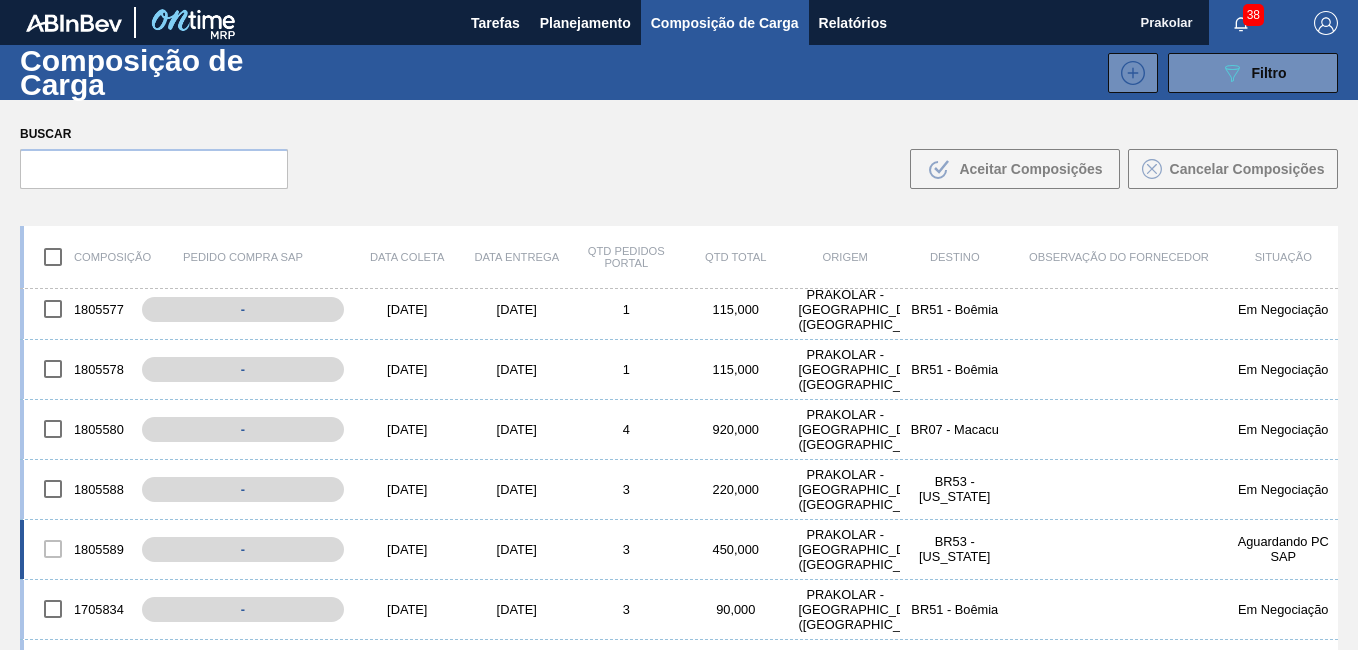 scroll, scrollTop: 100, scrollLeft: 0, axis: vertical 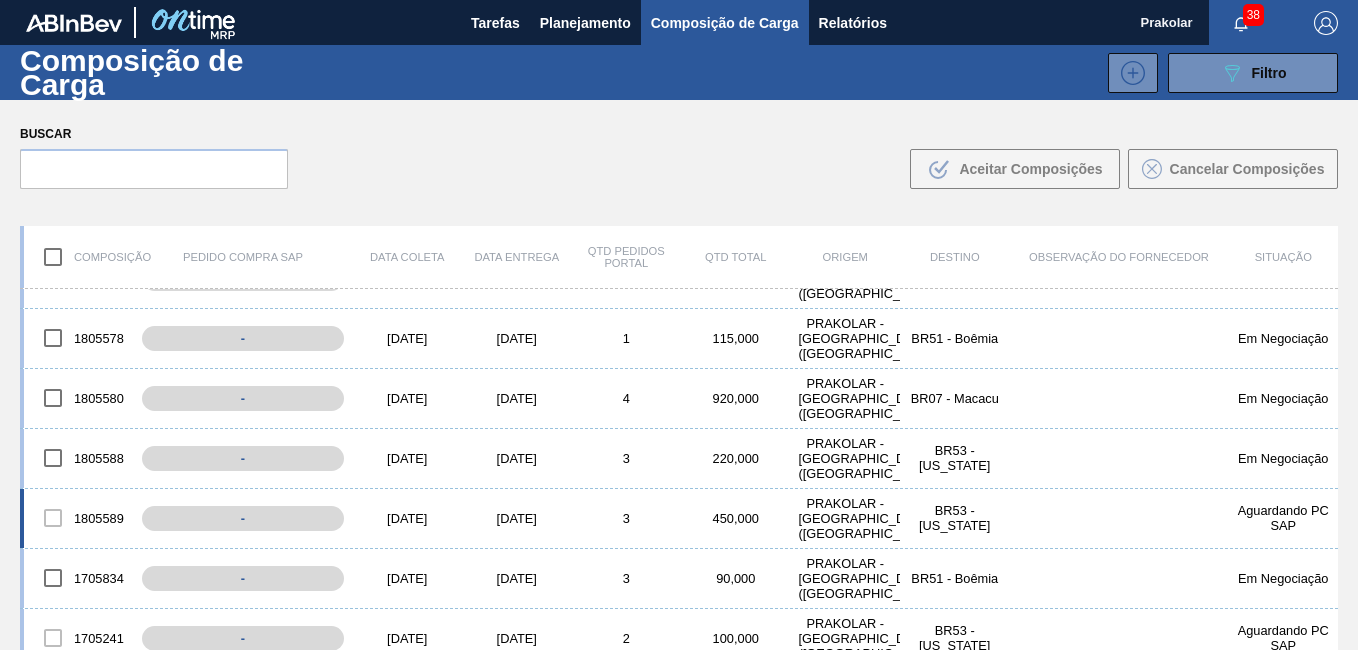 click on "[DATE]" at bounding box center [517, 518] 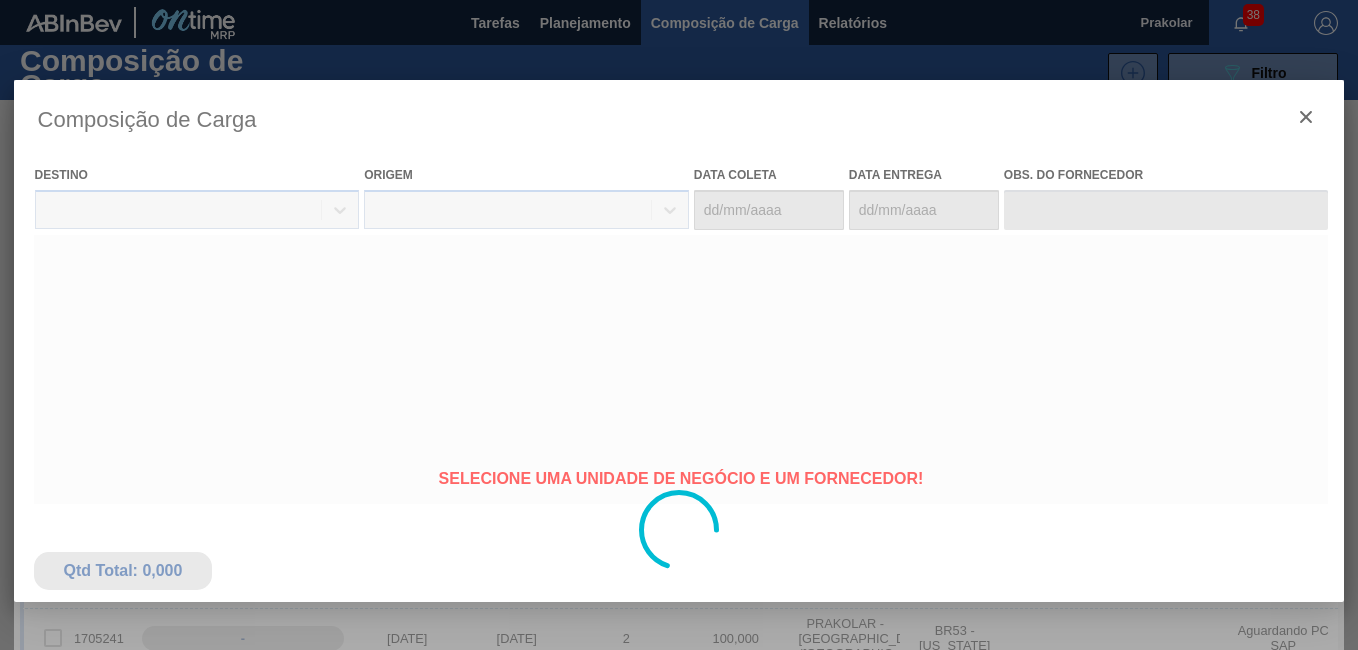type on "[DATE]" 